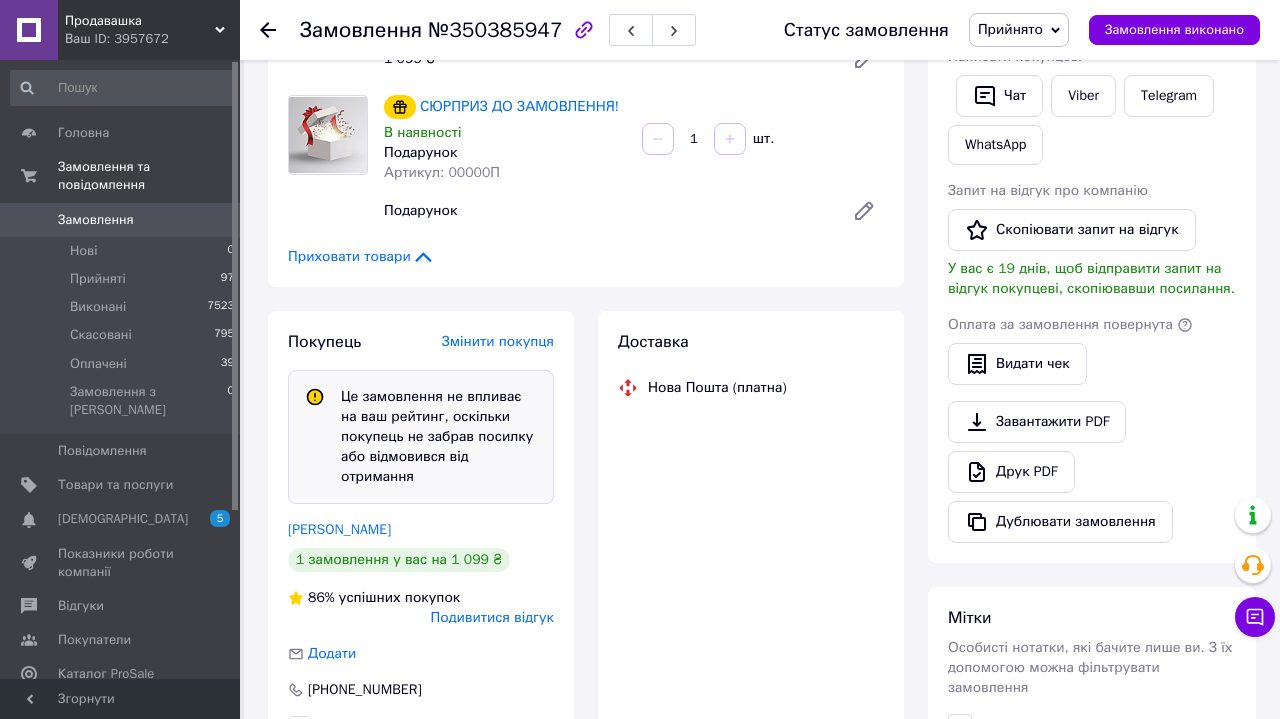 scroll, scrollTop: 475, scrollLeft: 0, axis: vertical 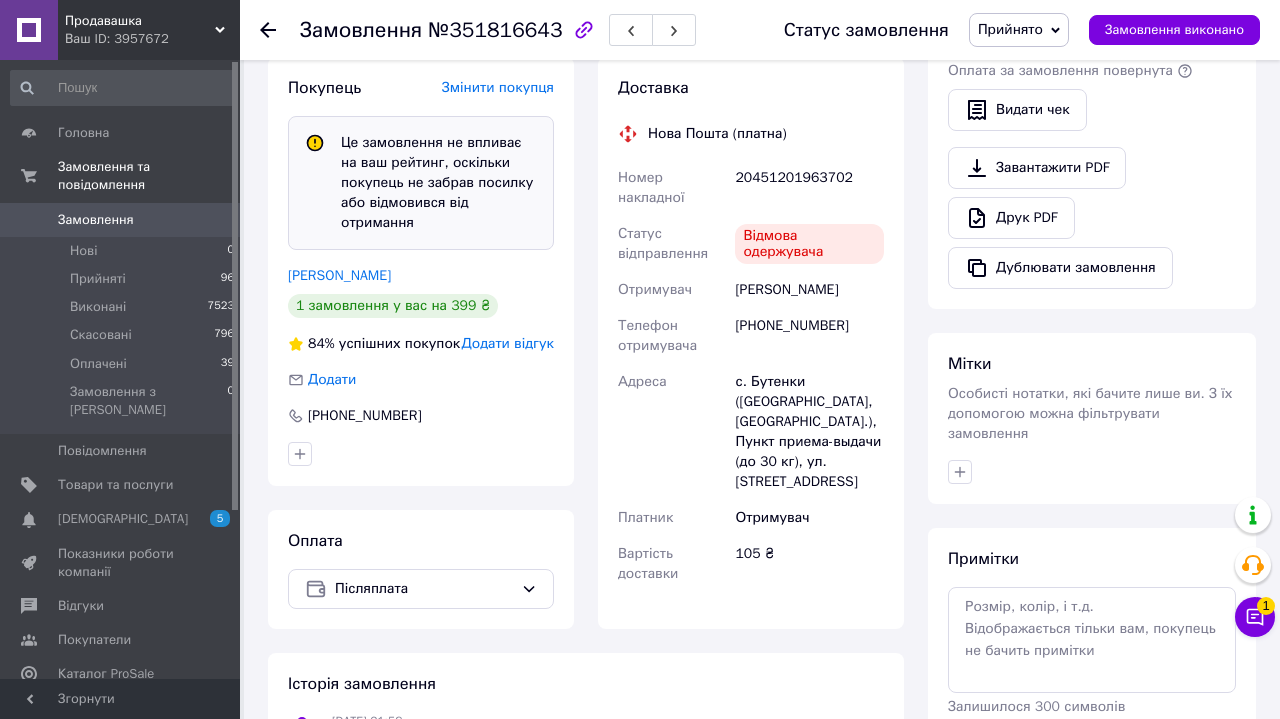 click on "Додати відгук" at bounding box center [508, 343] 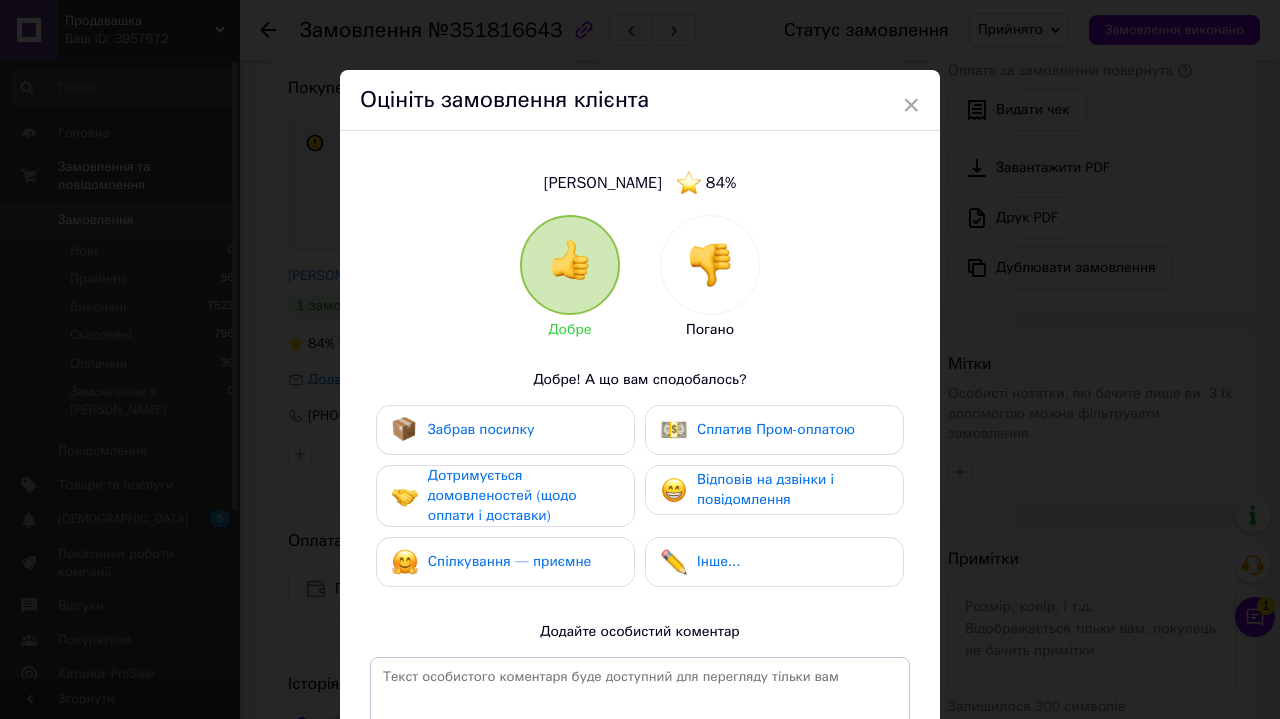 click at bounding box center (710, 265) 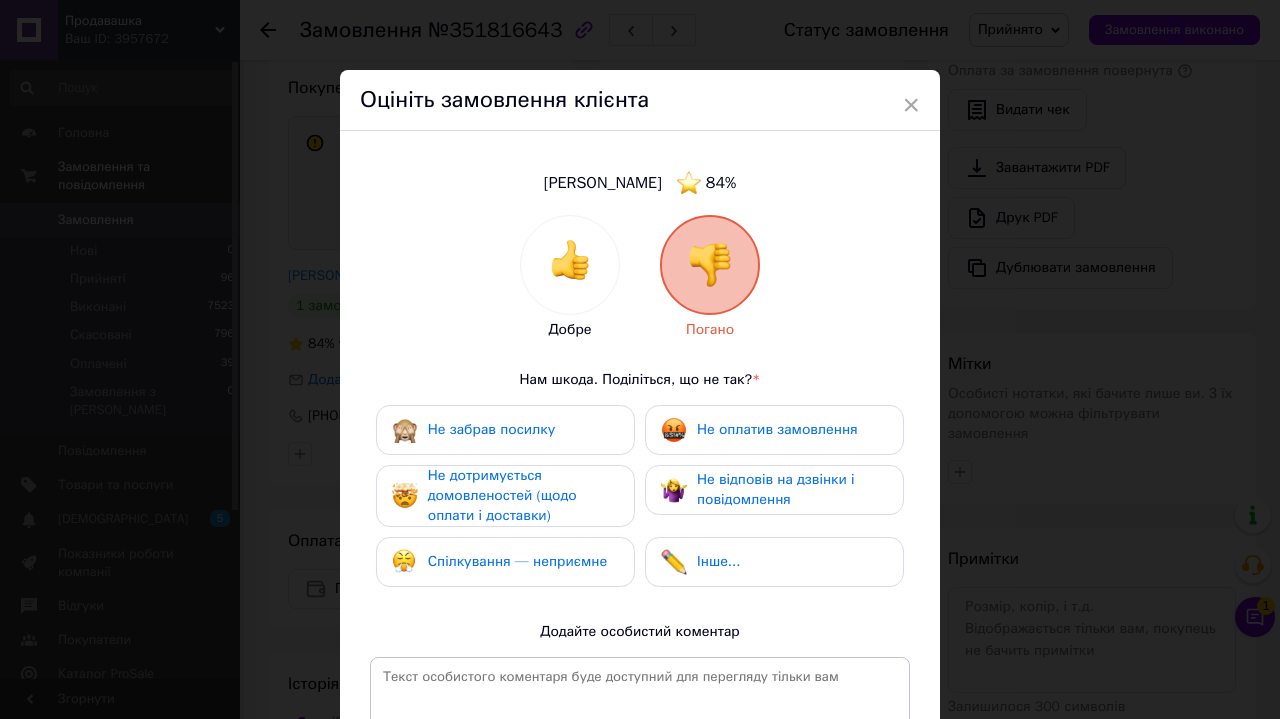 click on "Не забрав посилку" at bounding box center (505, 430) 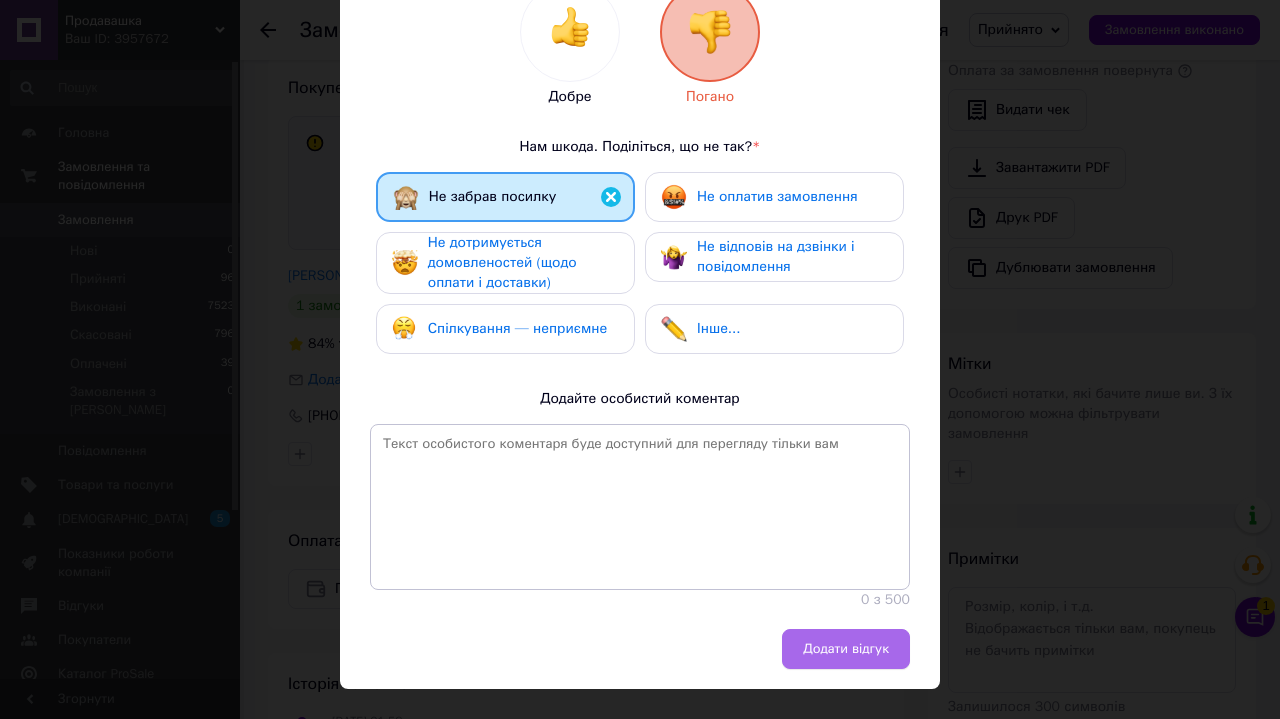 click on "Додати відгук" at bounding box center (846, 649) 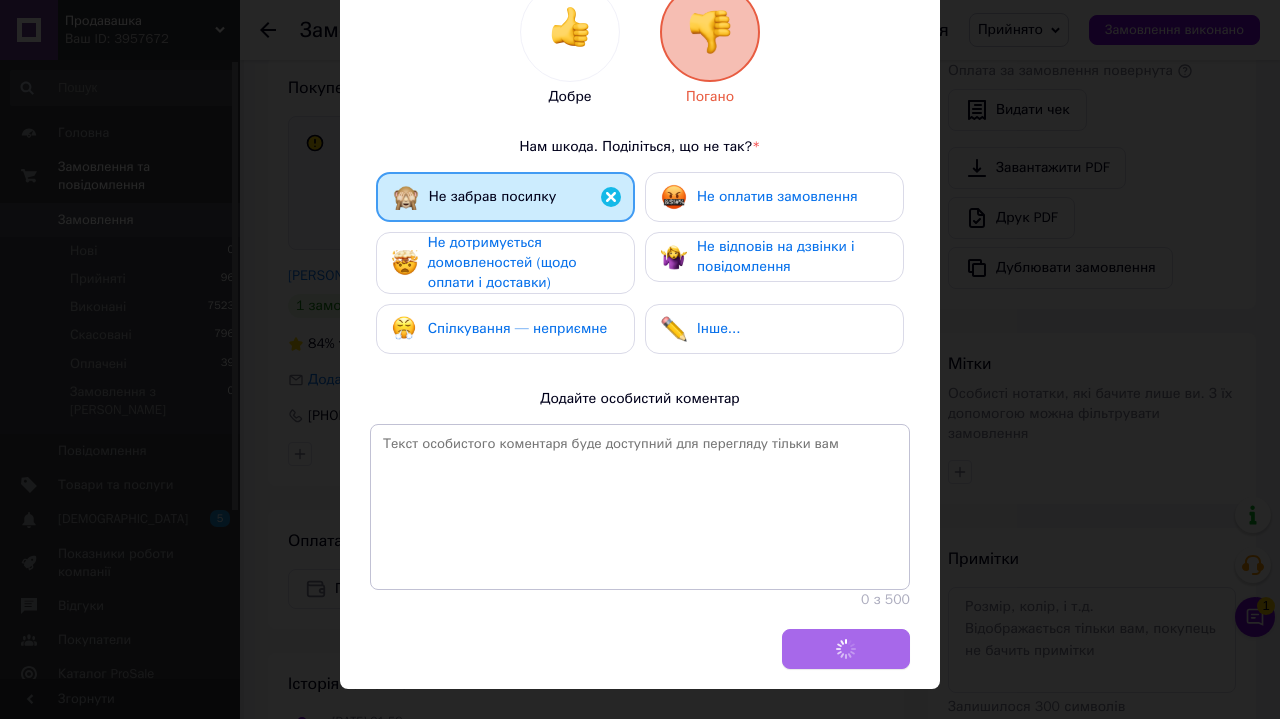 scroll, scrollTop: 232, scrollLeft: 0, axis: vertical 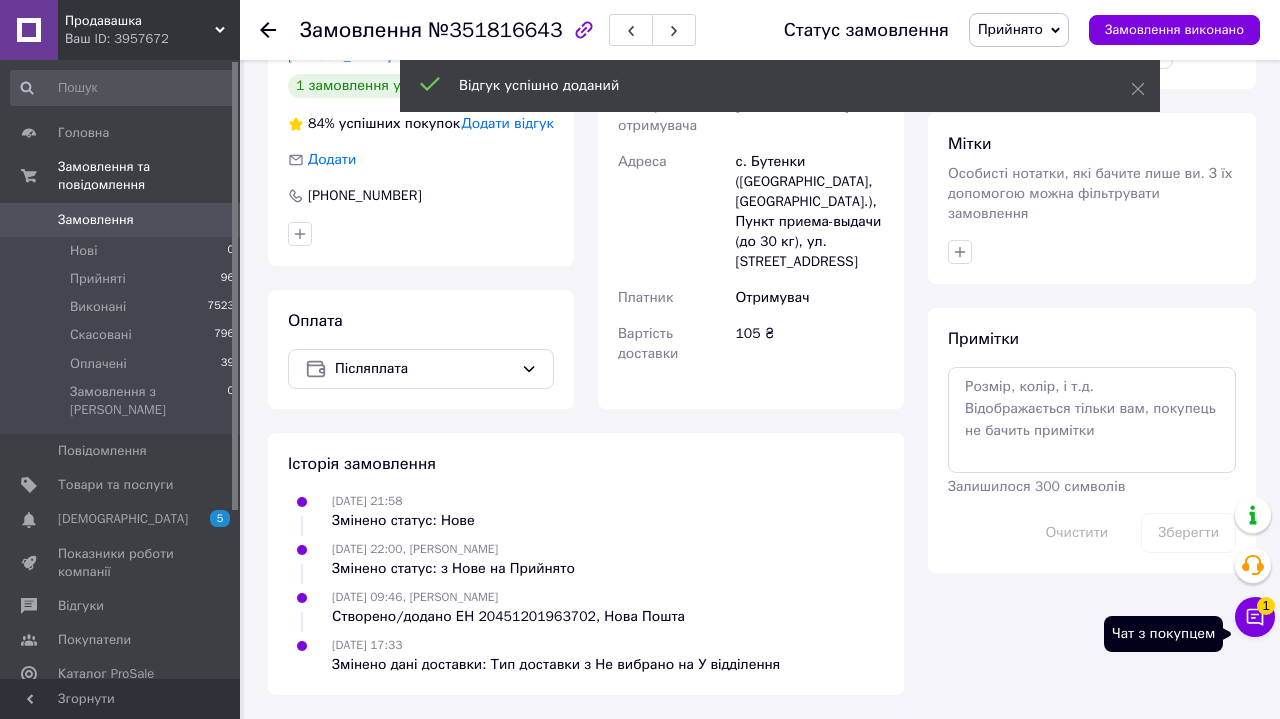 click 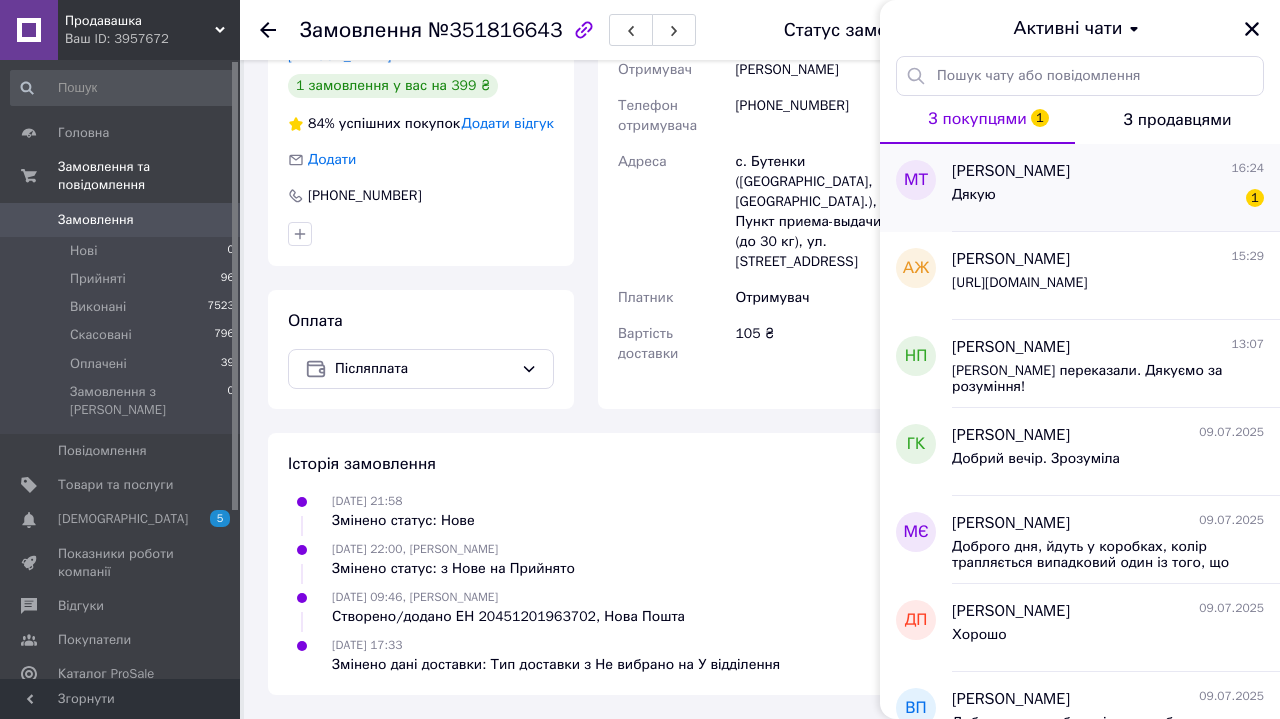 click on "Дякую 1" at bounding box center [1108, 199] 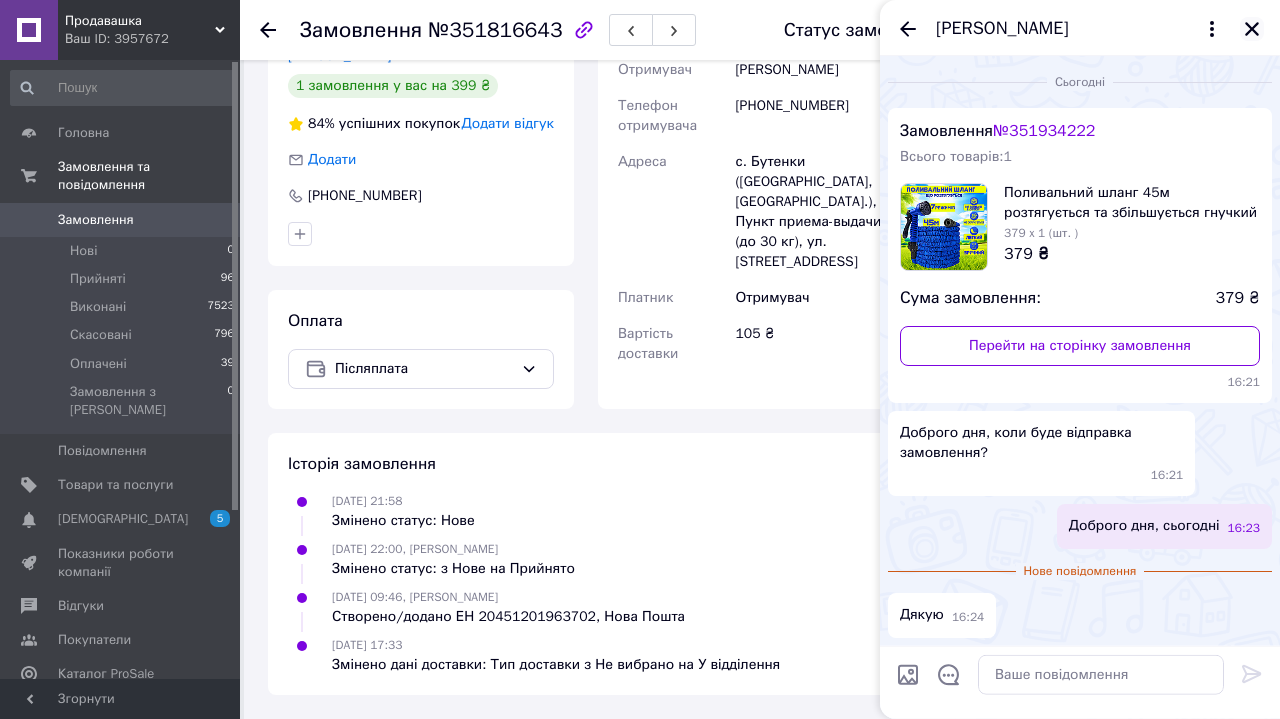 click 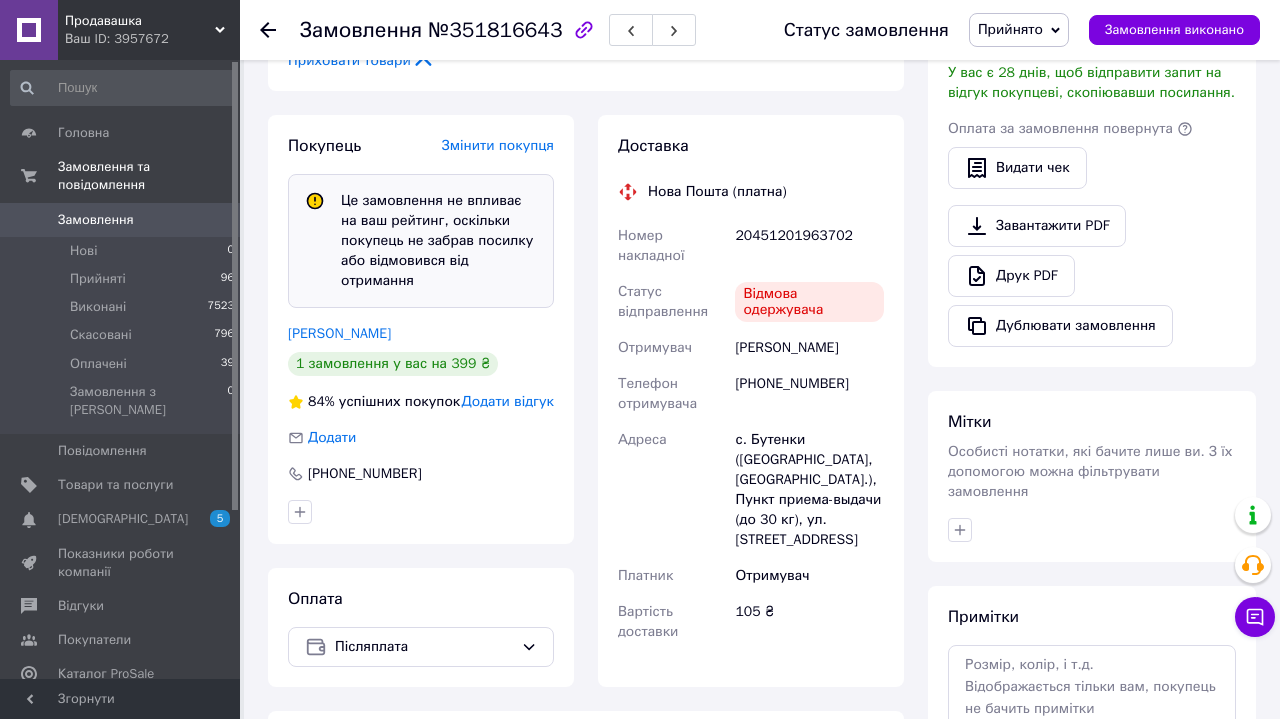 scroll, scrollTop: 173, scrollLeft: 0, axis: vertical 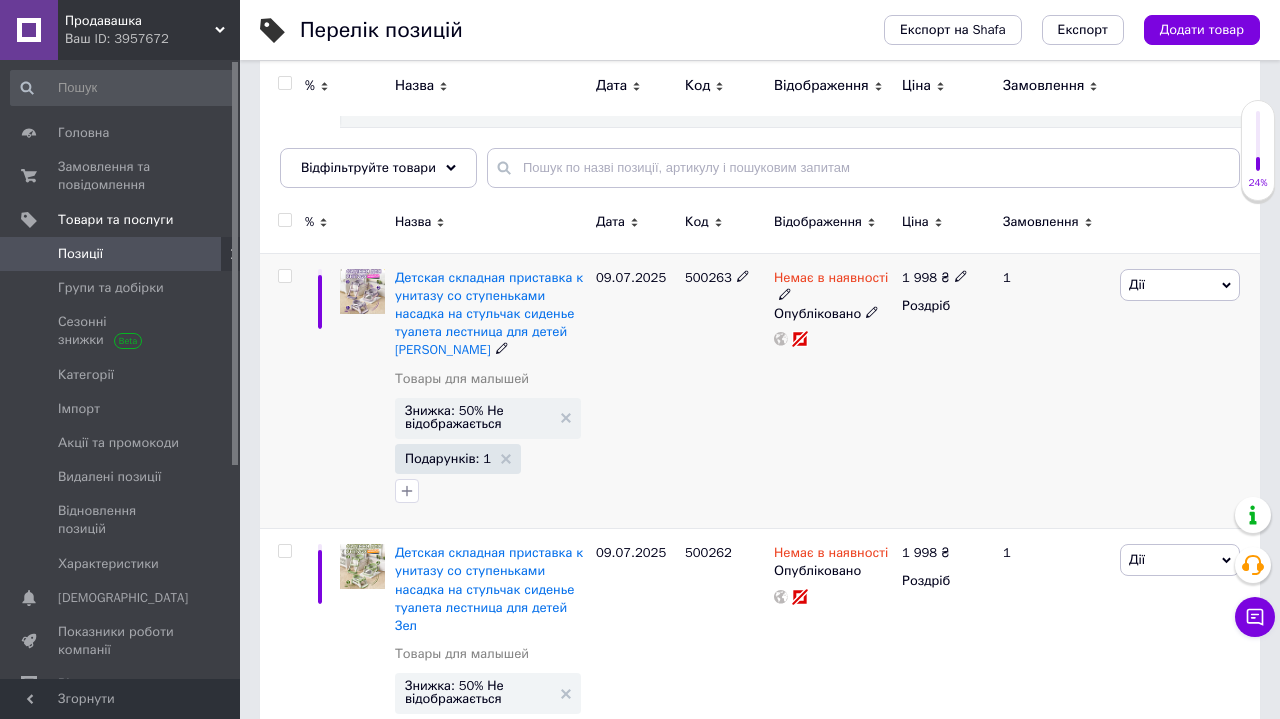 click 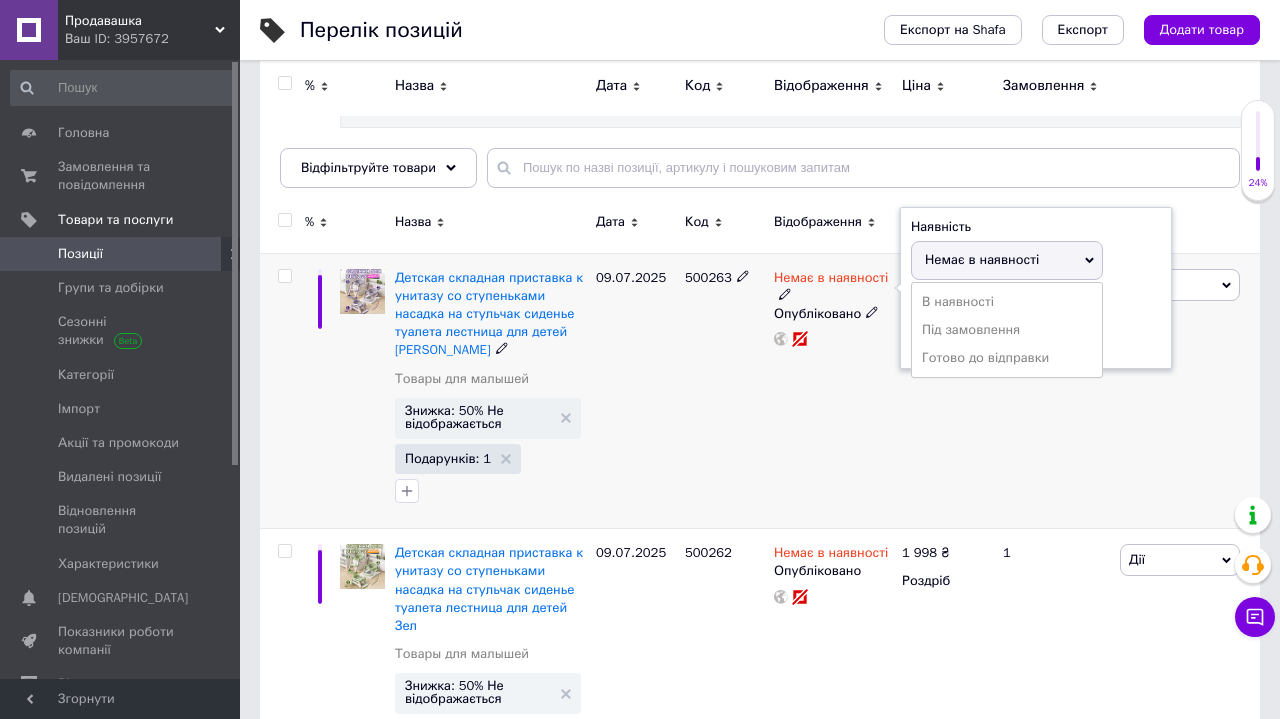 click on "Залишки шт." at bounding box center [1036, 326] 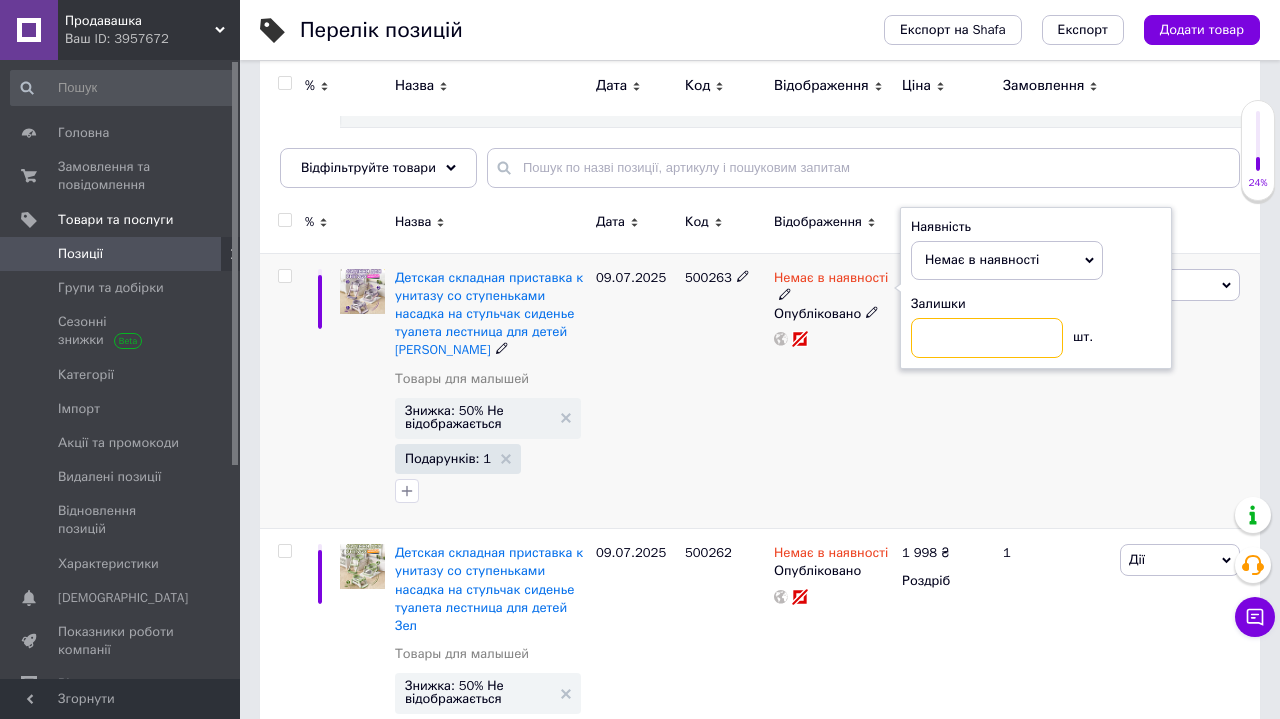 click at bounding box center (987, 338) 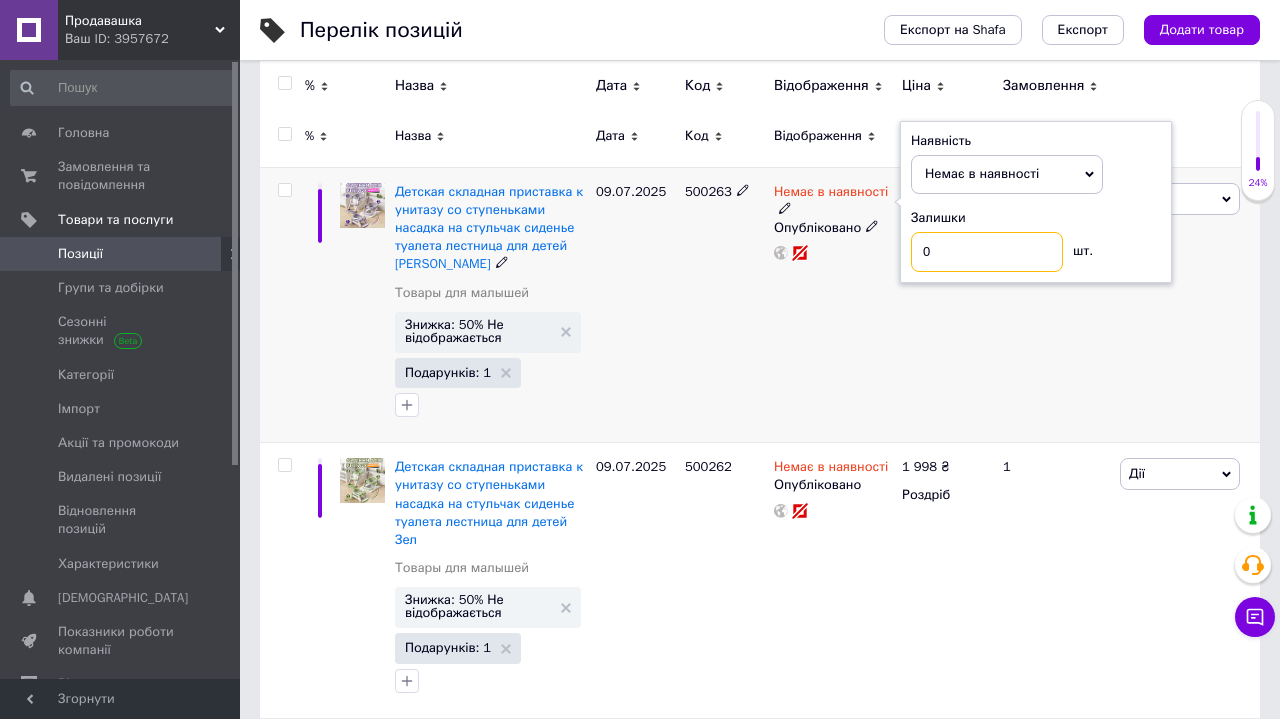 scroll, scrollTop: 348, scrollLeft: 0, axis: vertical 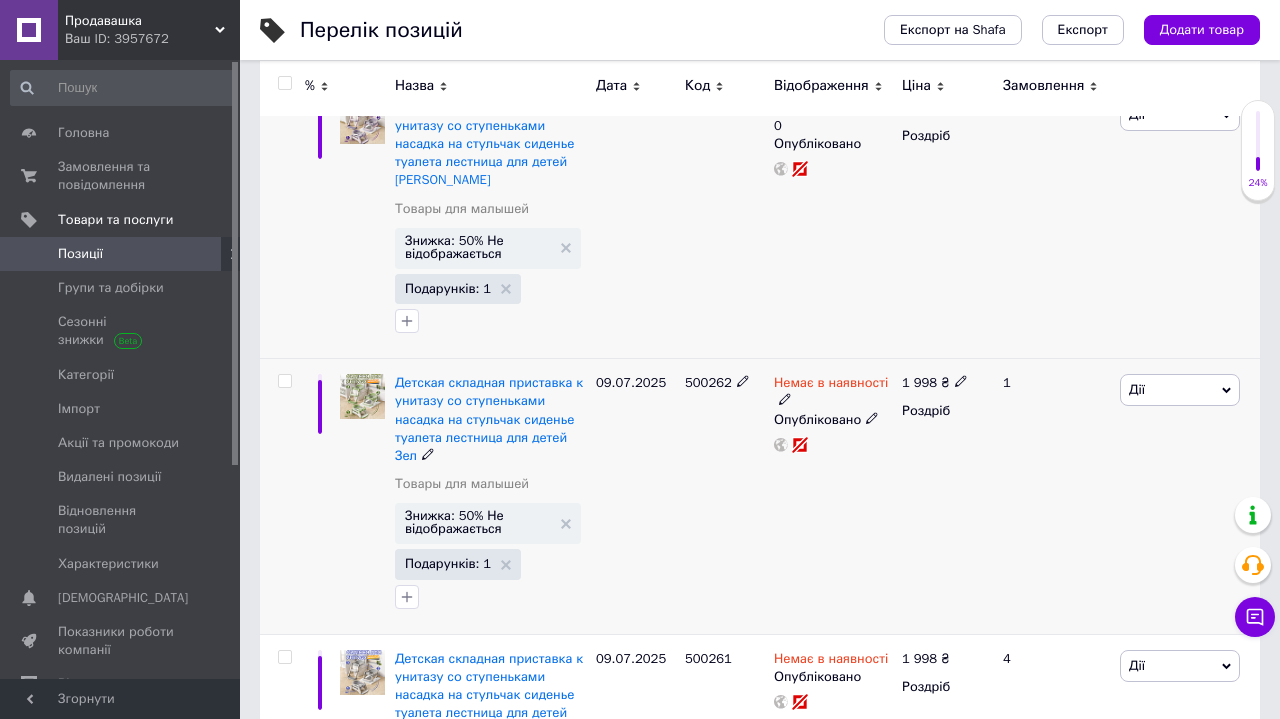 click 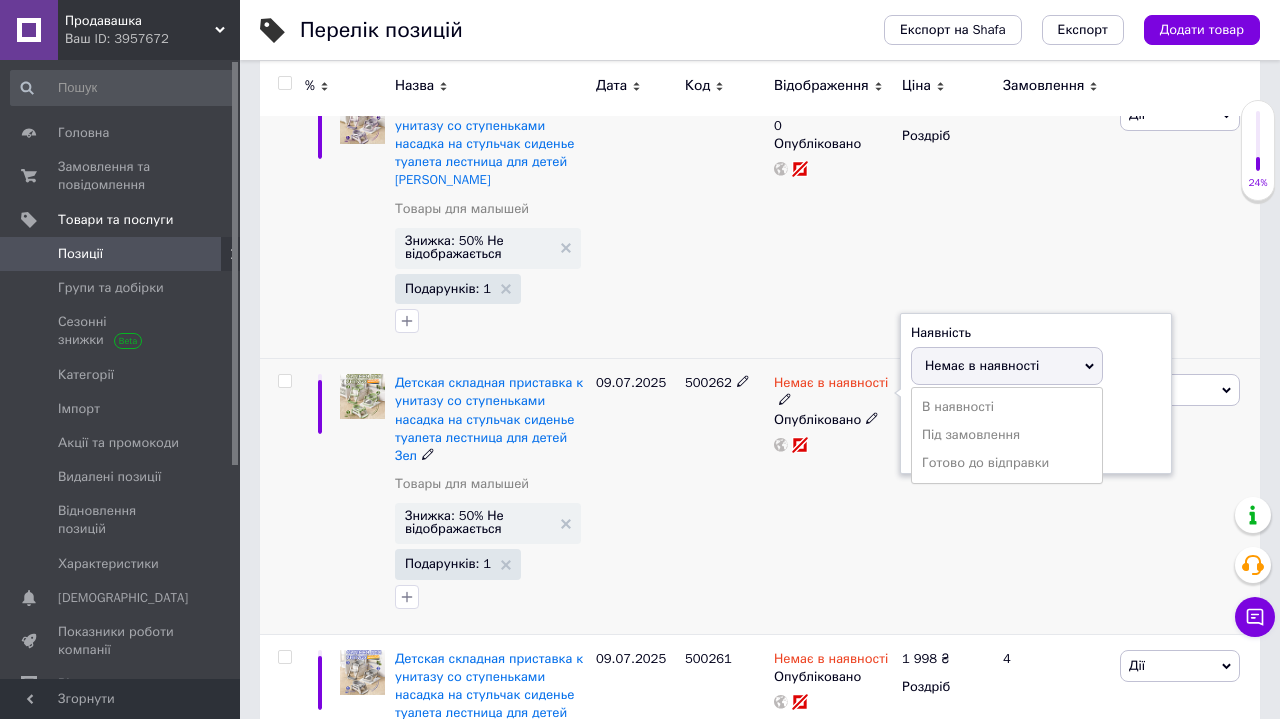click on "Залишки шт." at bounding box center (1036, 431) 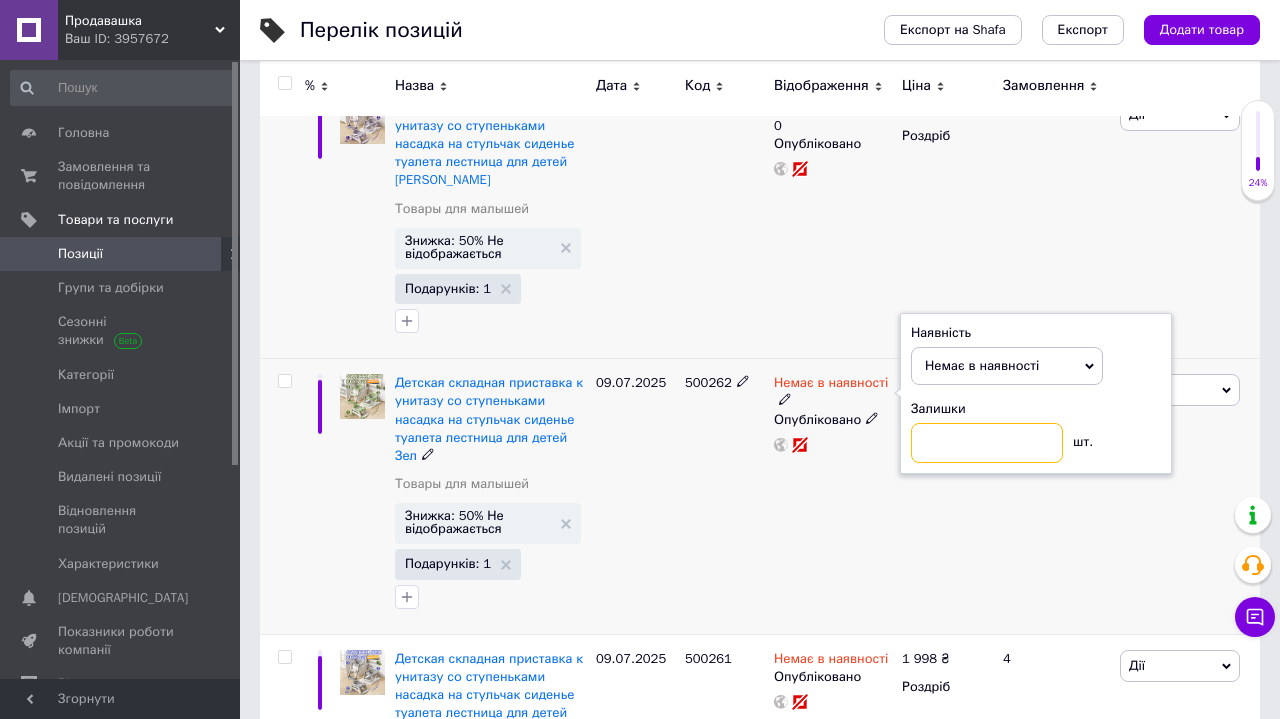 click at bounding box center [987, 443] 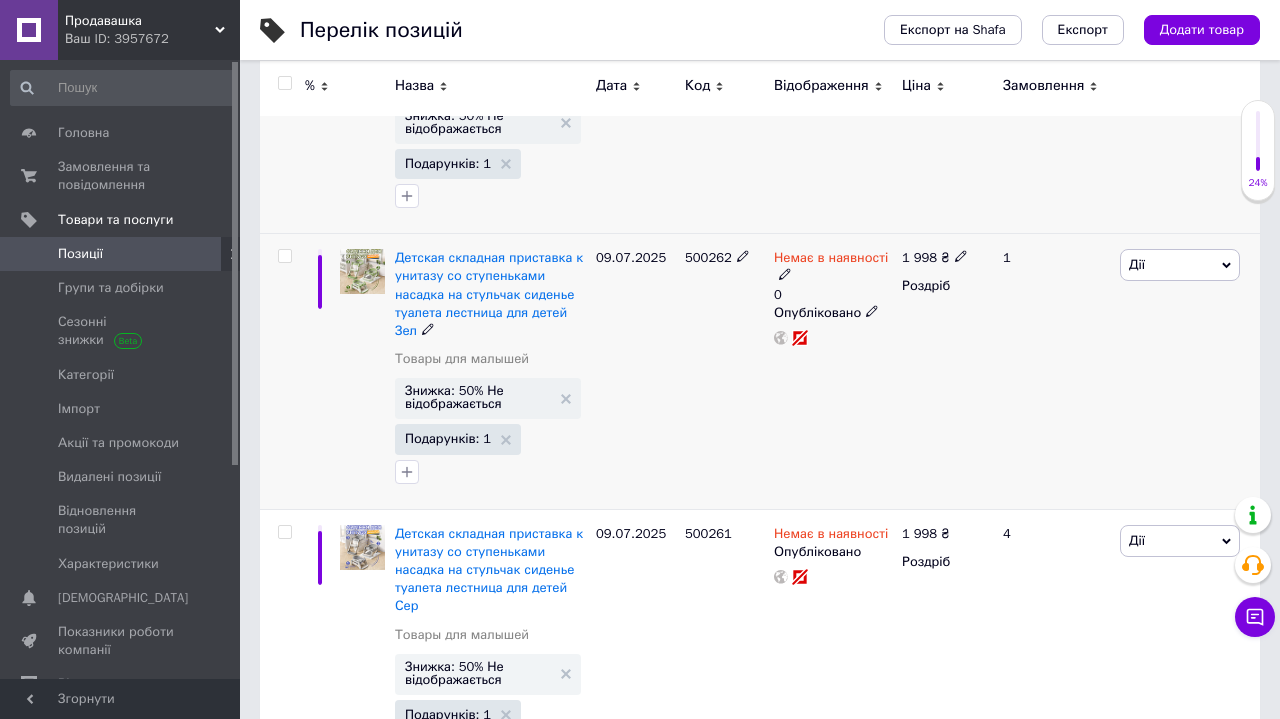 scroll, scrollTop: 573, scrollLeft: 0, axis: vertical 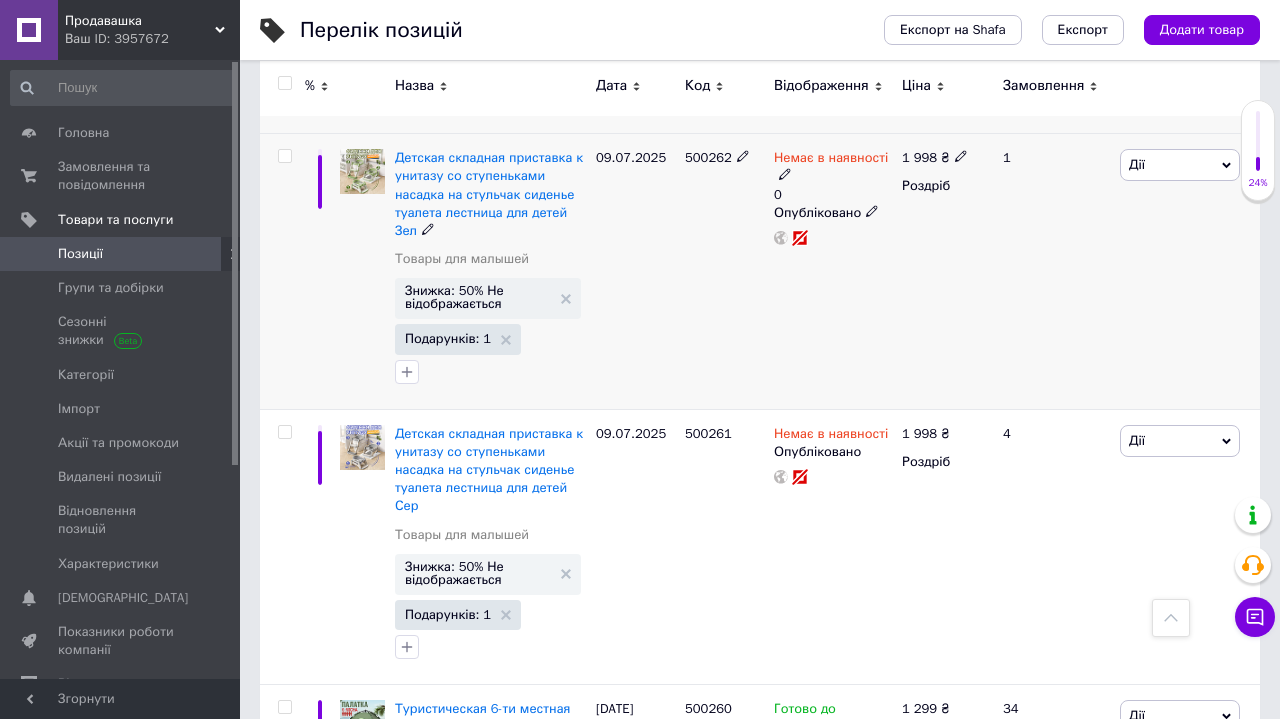 click on "1 998   ₴ Роздріб" at bounding box center (944, 272) 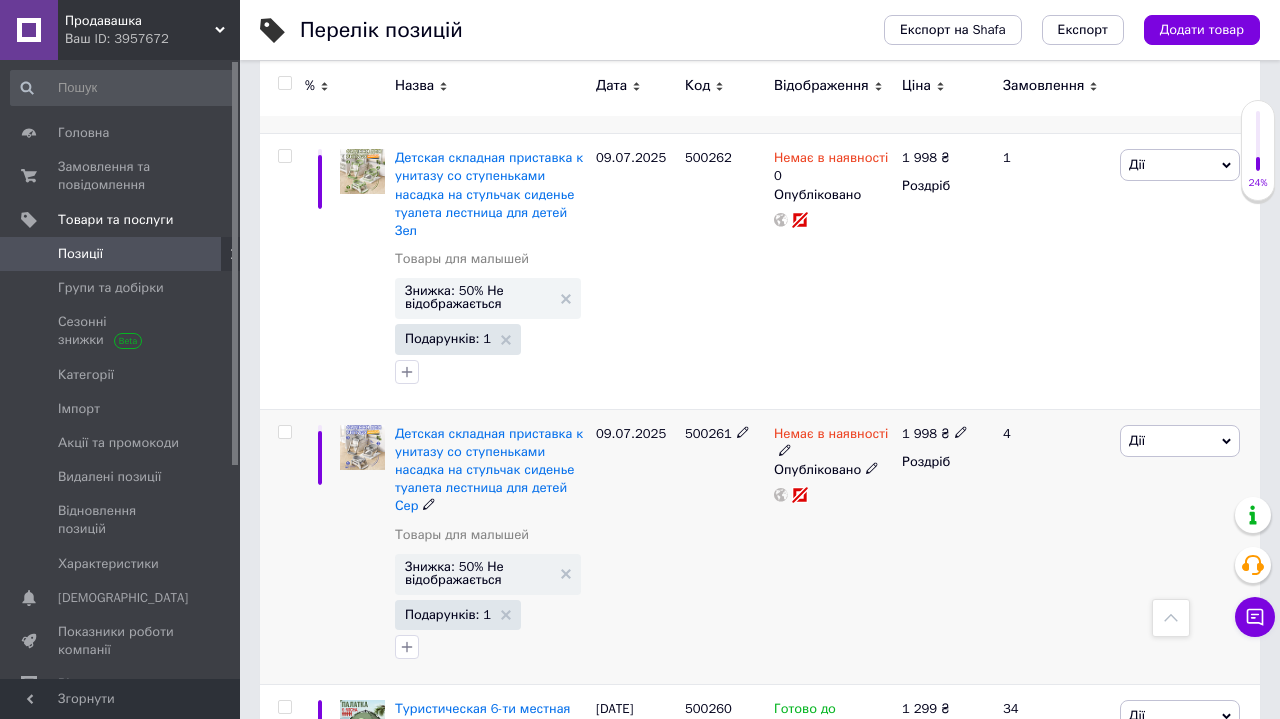 click 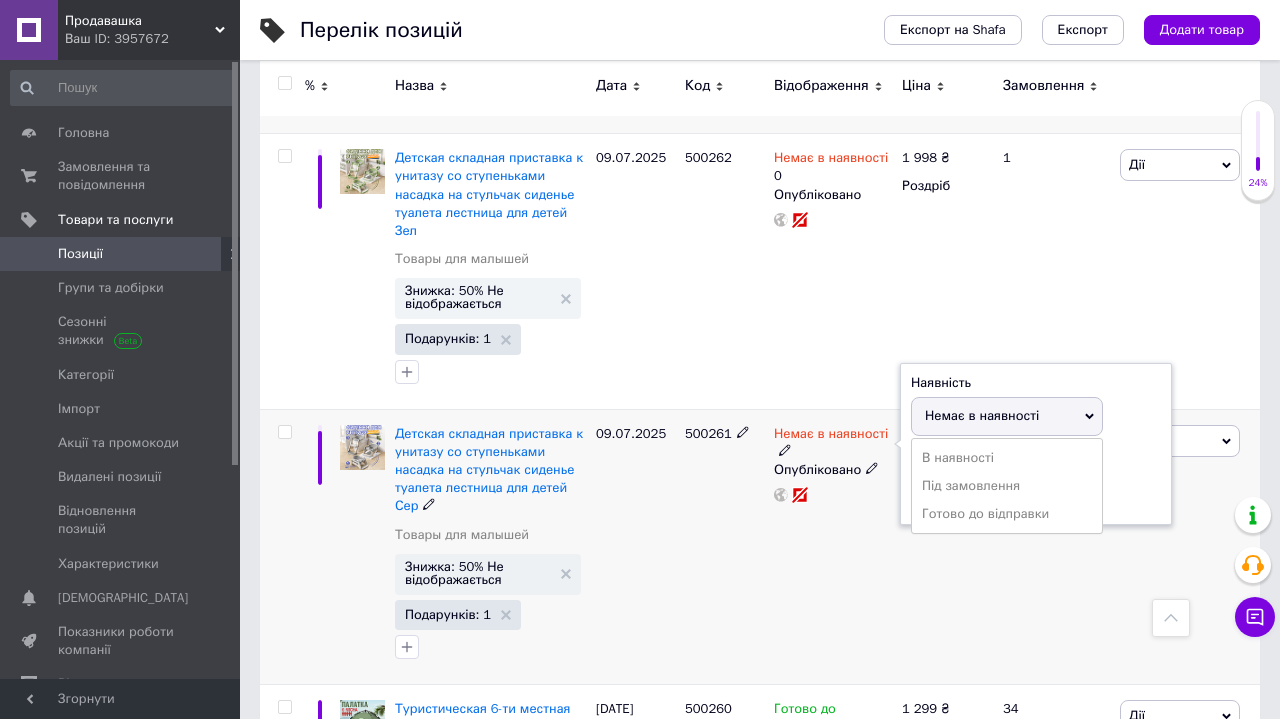 click on "Залишки шт." at bounding box center [1036, 482] 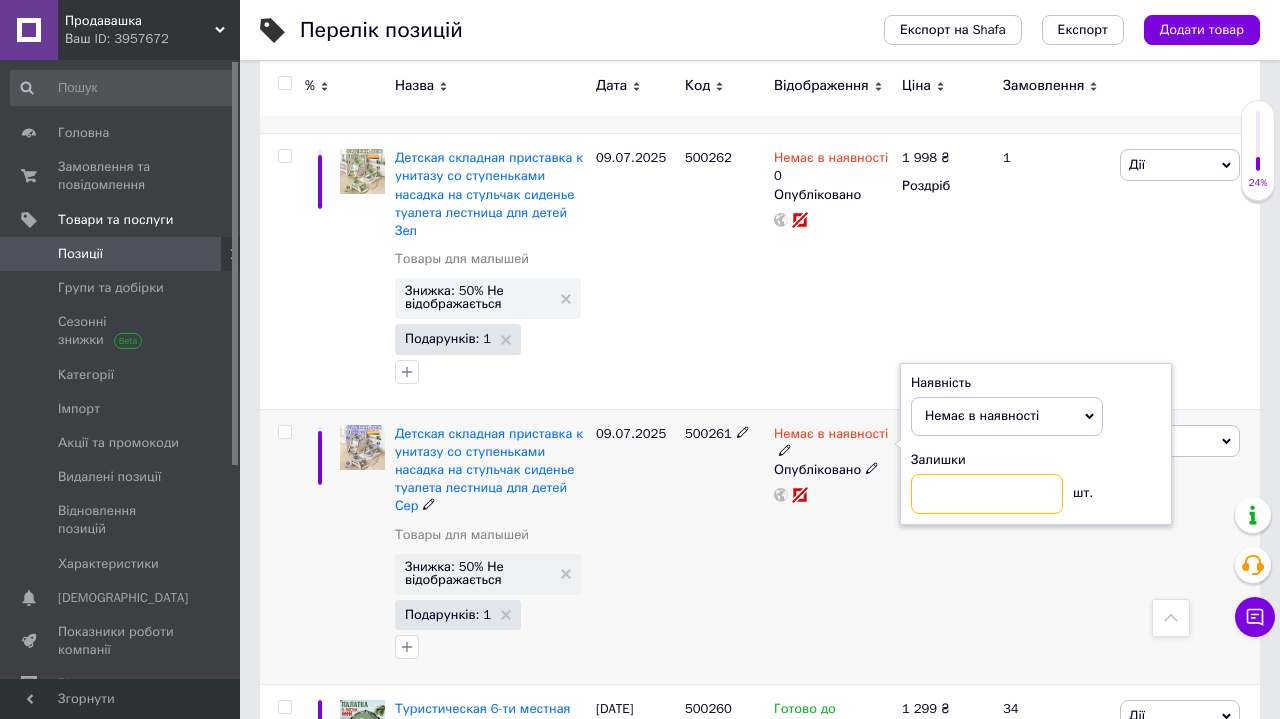 click at bounding box center [987, 494] 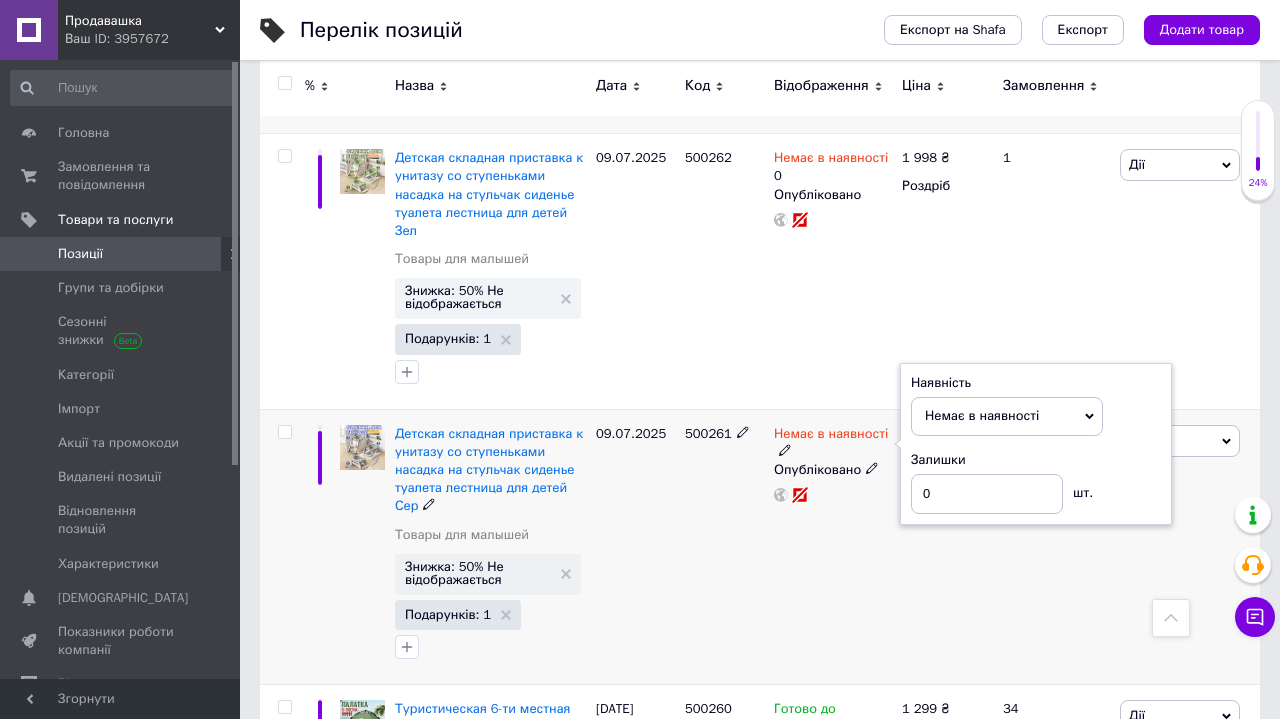 click on "Немає в наявності Наявність Немає в наявності В наявності Під замовлення Готово до відправки Залишки 0 шт. Опубліковано" at bounding box center (833, 547) 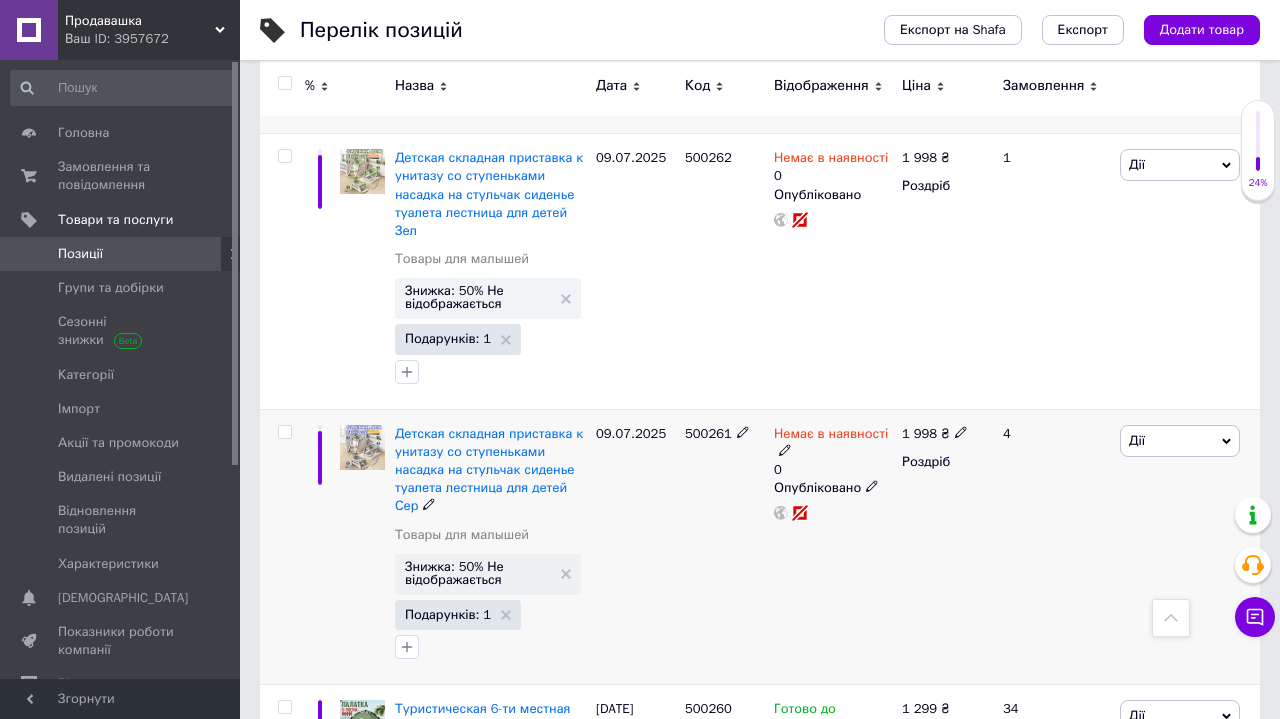 scroll, scrollTop: 922, scrollLeft: 0, axis: vertical 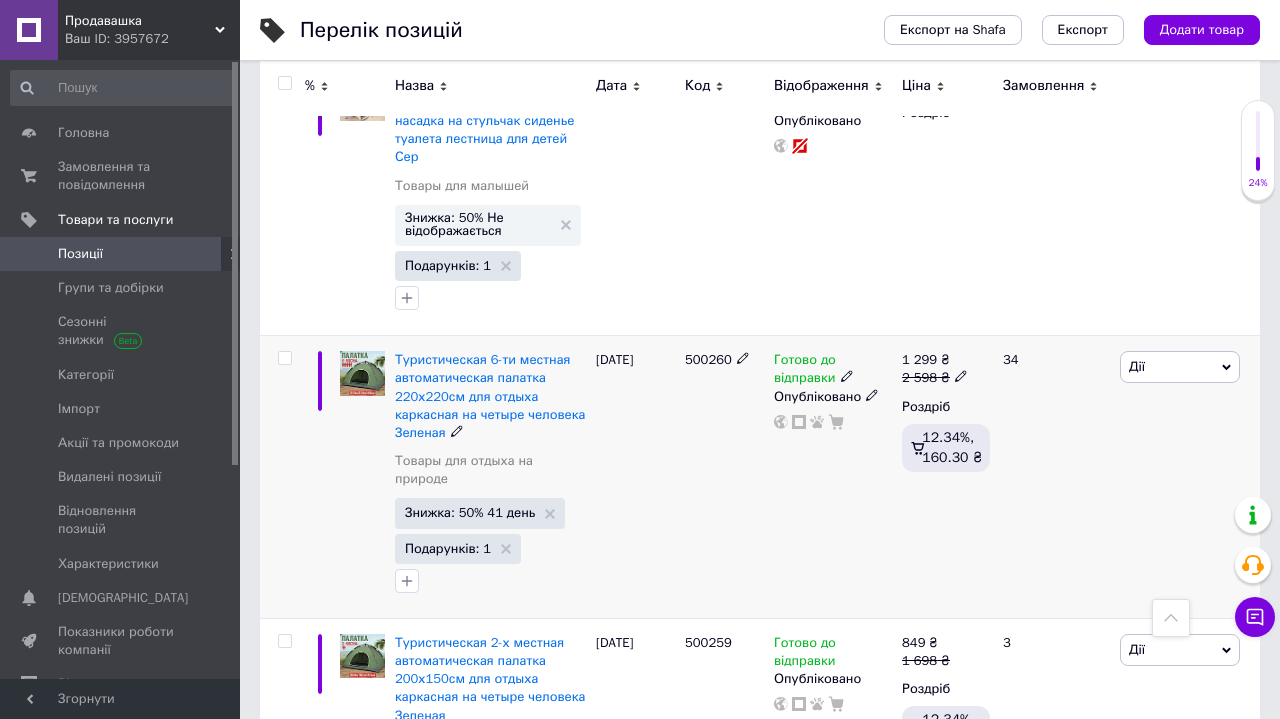 click 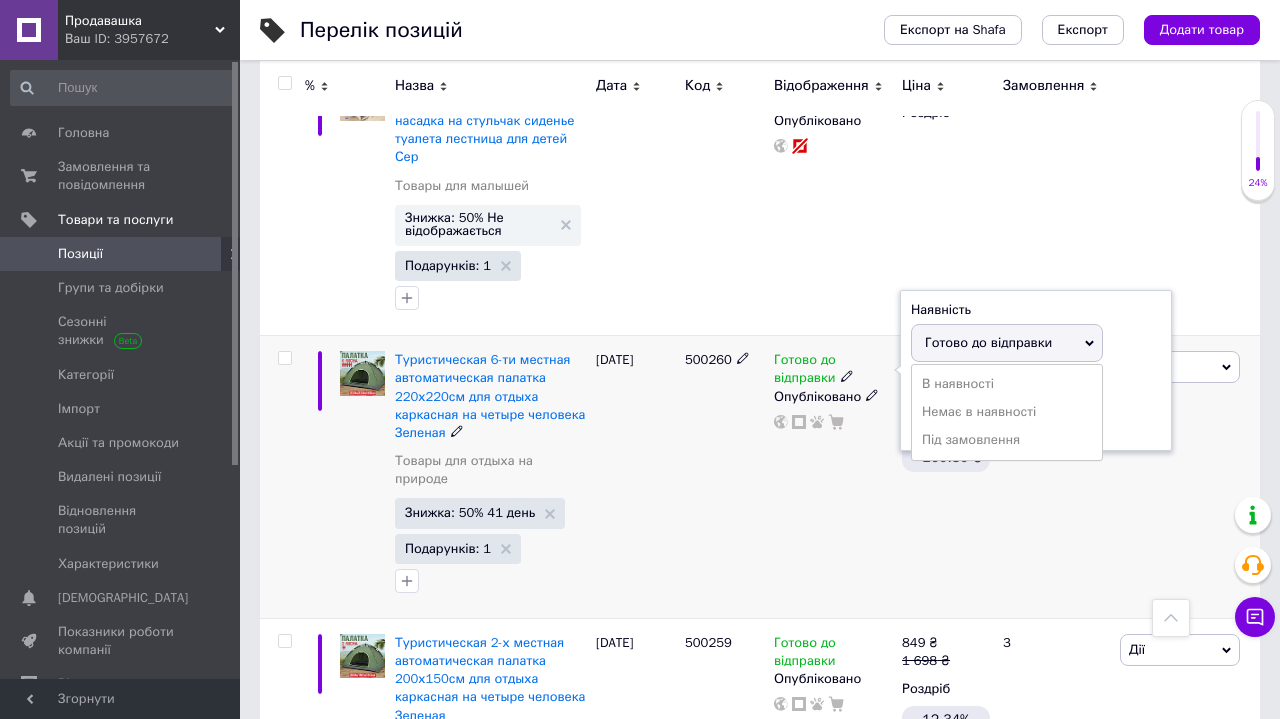 click on "Залишки шт." at bounding box center (1036, 408) 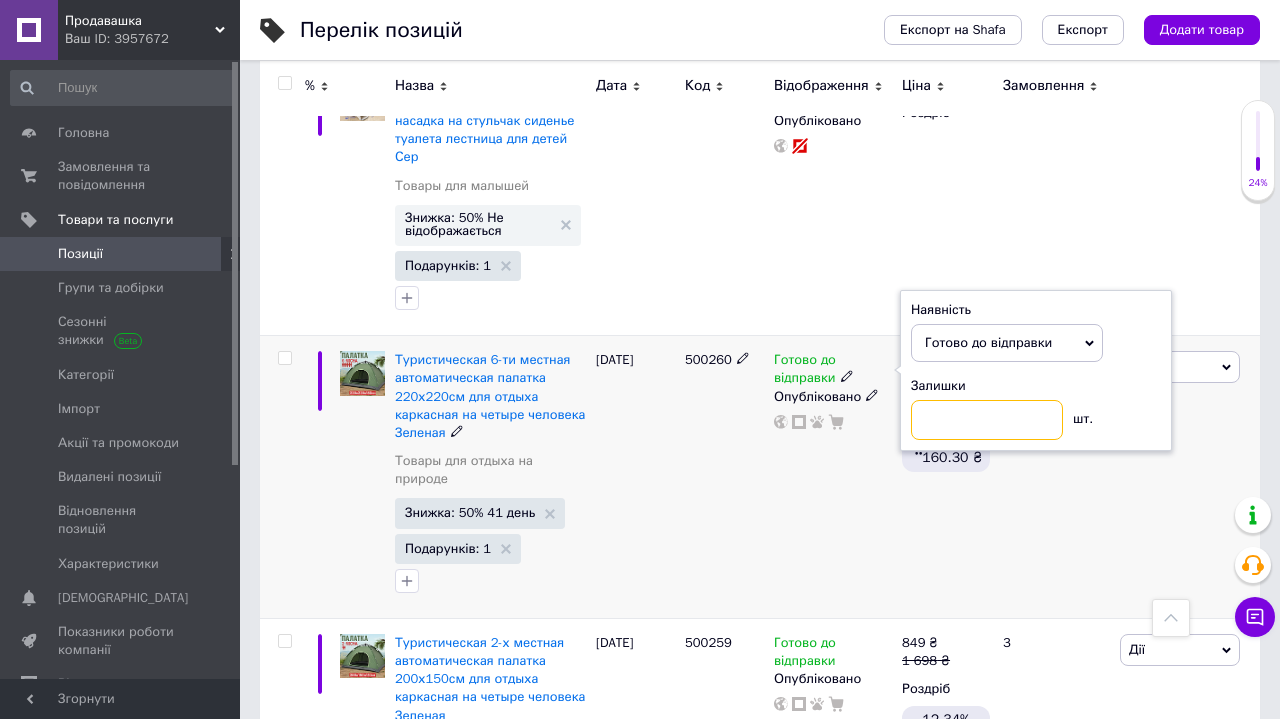 click at bounding box center [987, 420] 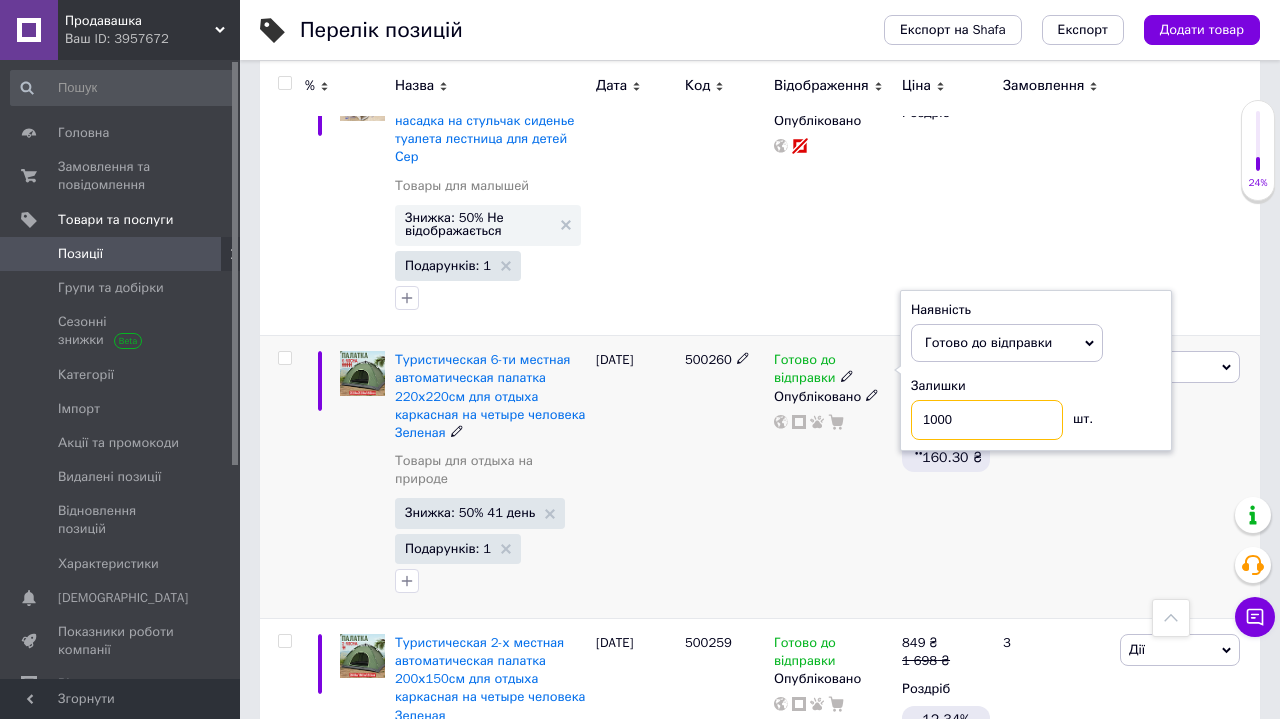 type on "10000" 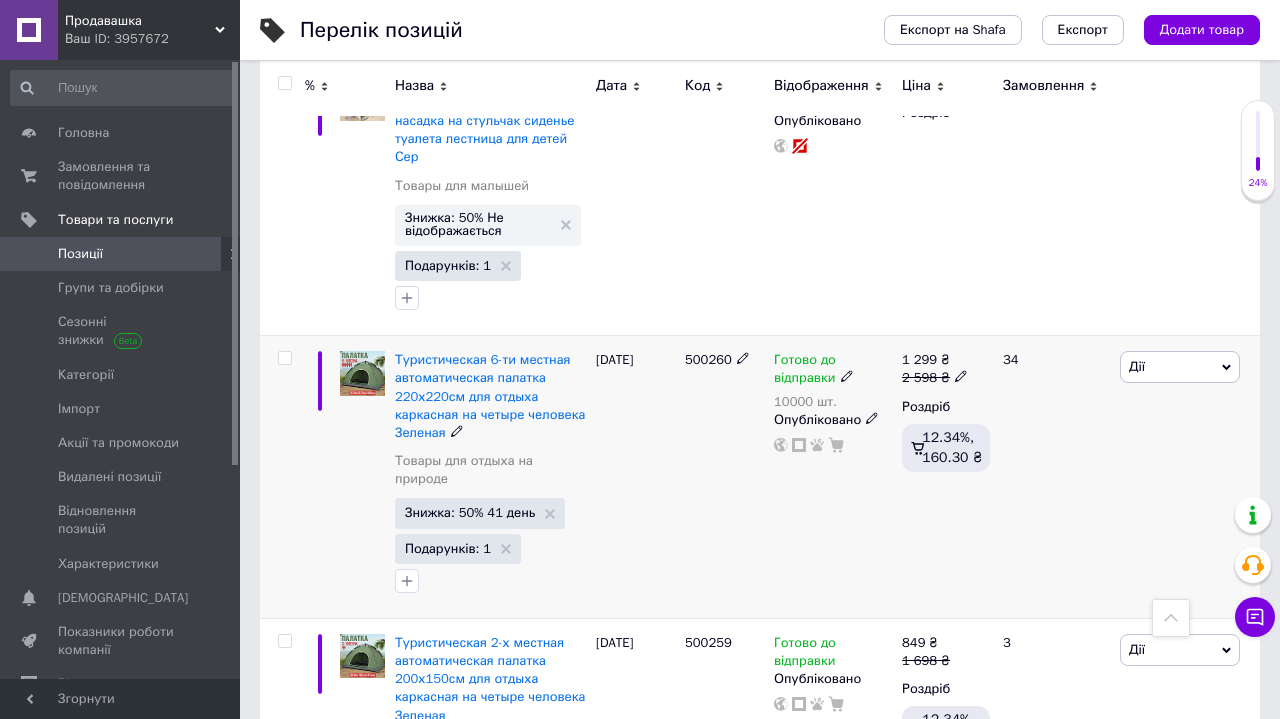 scroll, scrollTop: 1153, scrollLeft: 0, axis: vertical 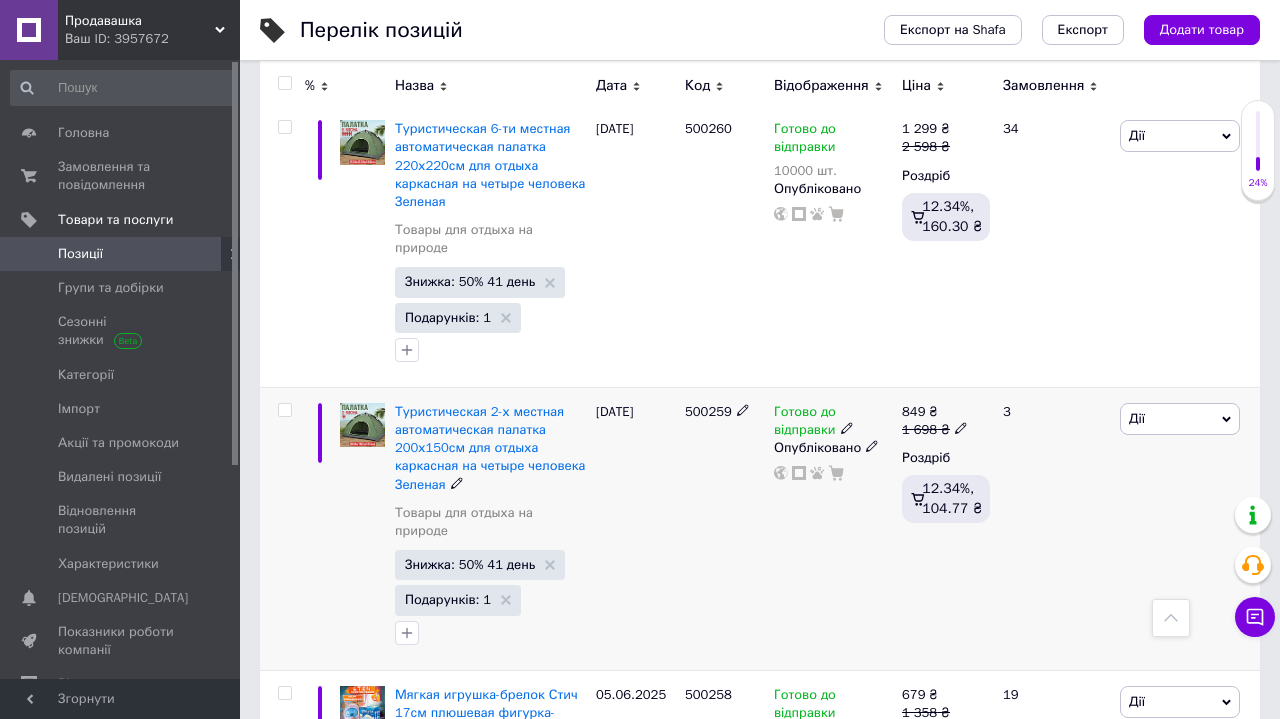 click 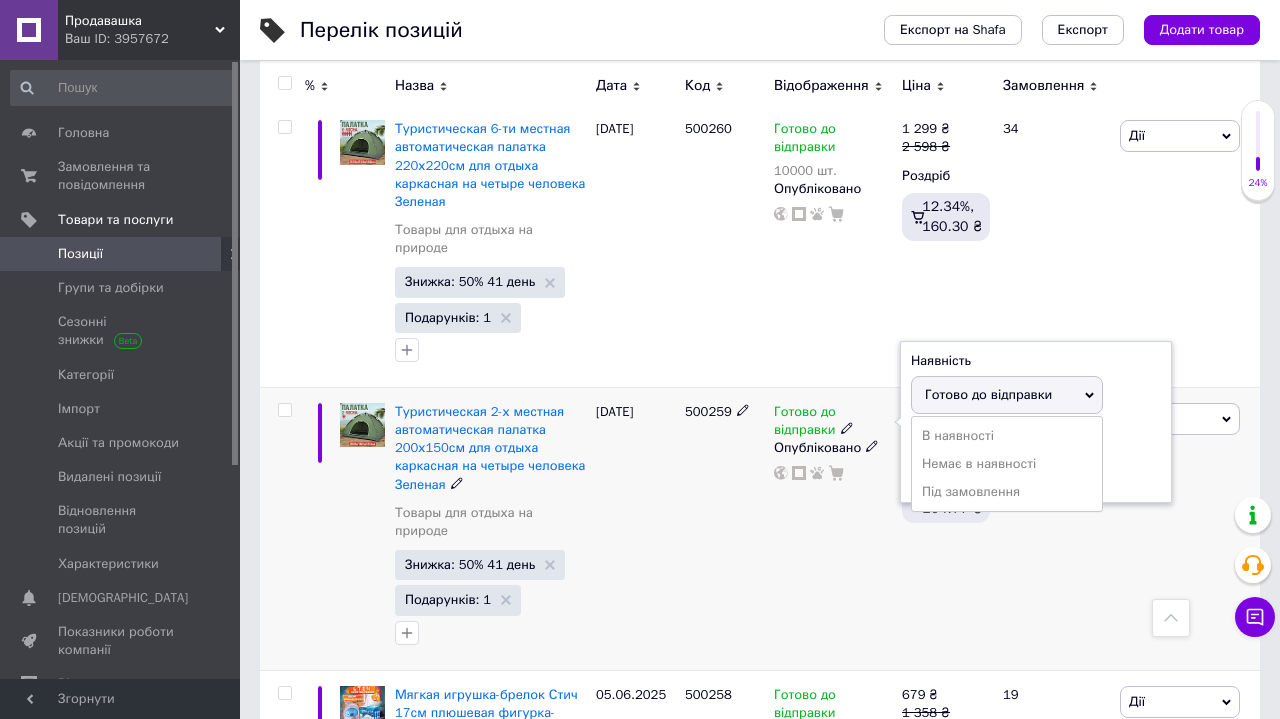 click on "Залишки шт." at bounding box center (1036, 460) 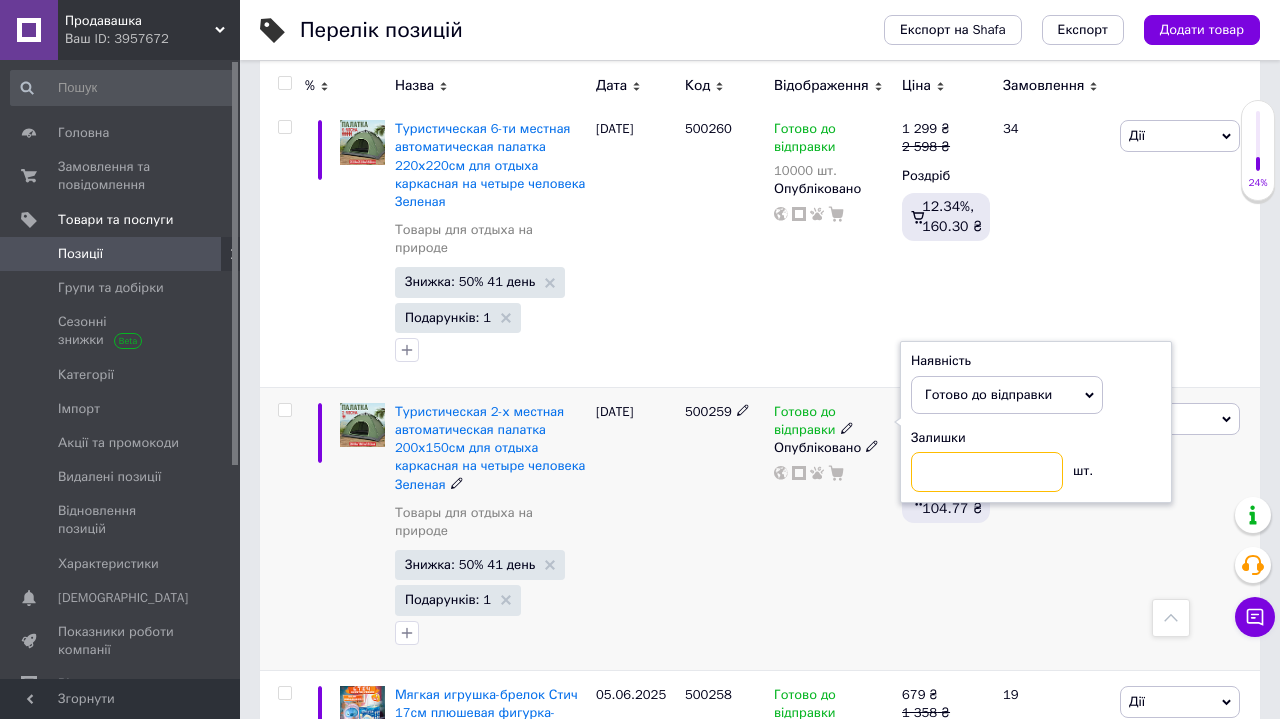 click at bounding box center (987, 472) 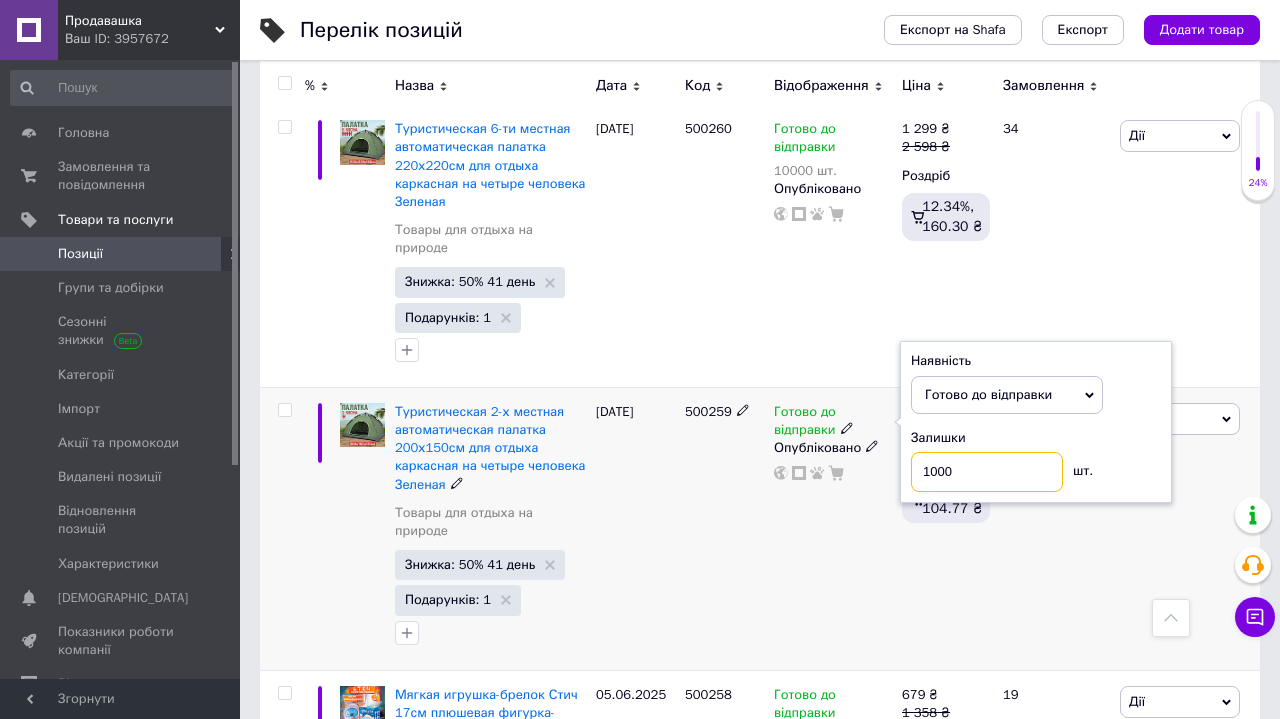 type on "10000" 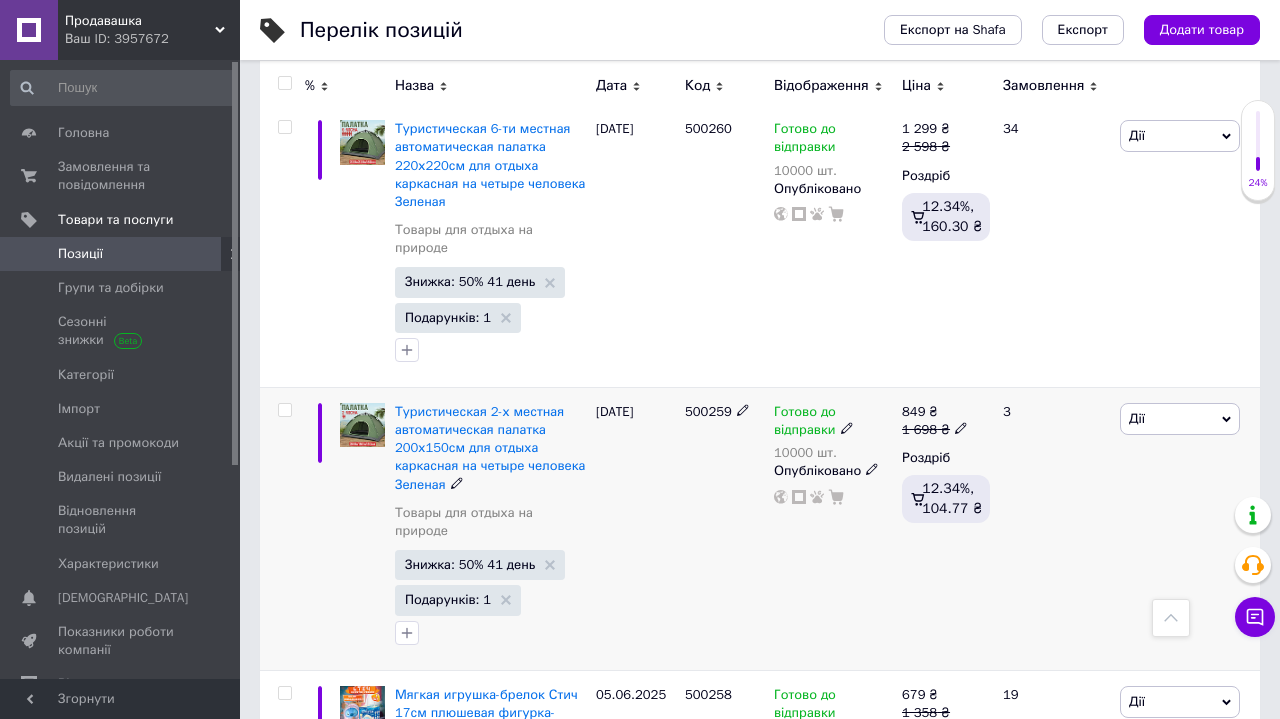 click on "Готово до відправки 10000 шт. Опубліковано" at bounding box center [833, 528] 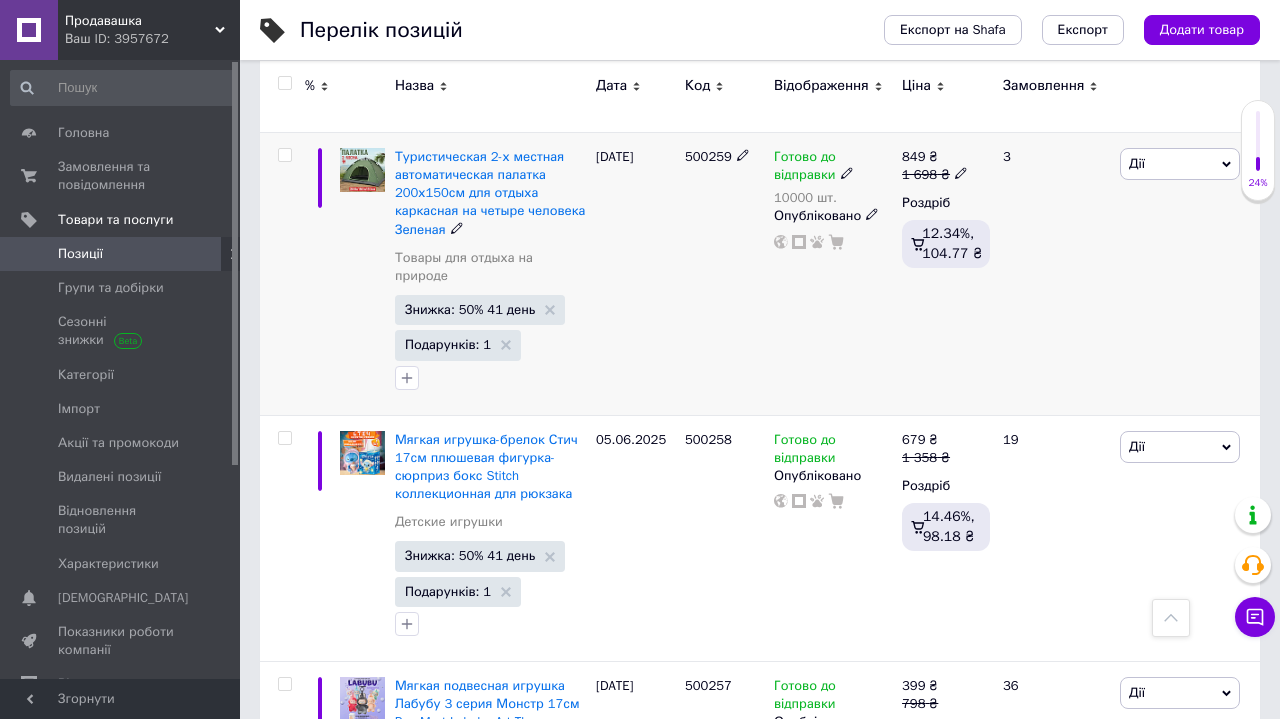 scroll, scrollTop: 1485, scrollLeft: 0, axis: vertical 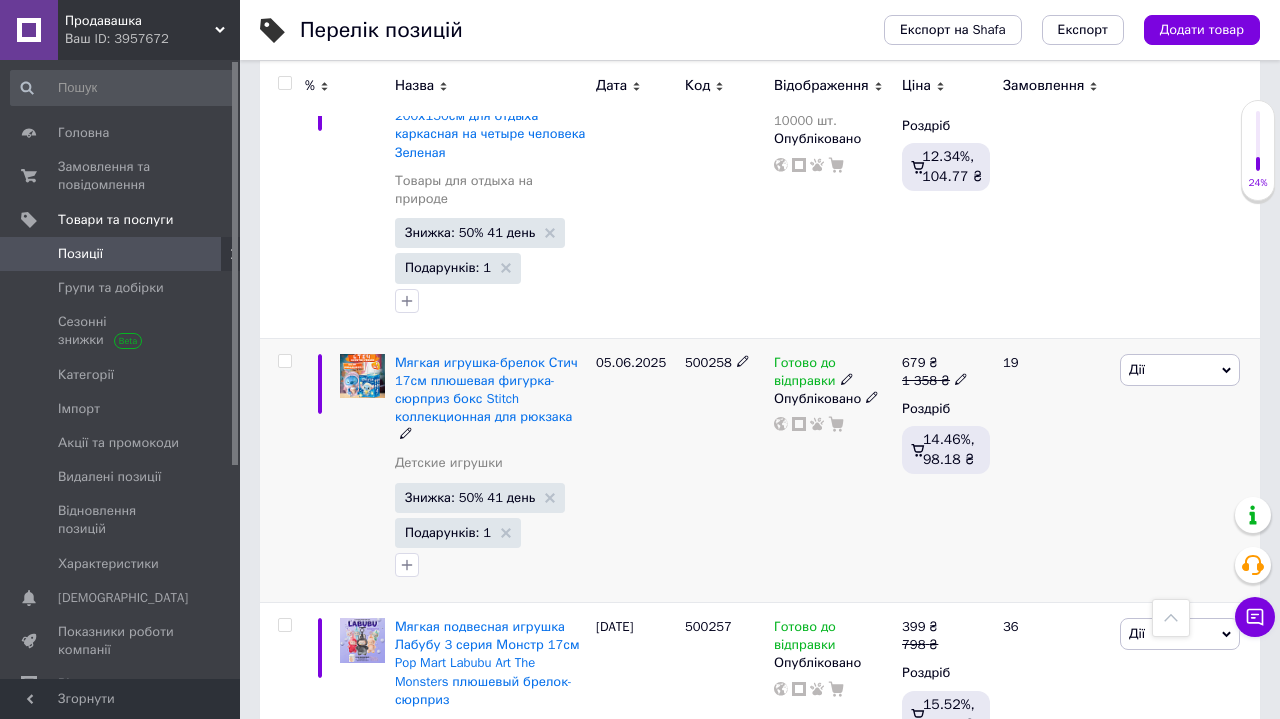 click 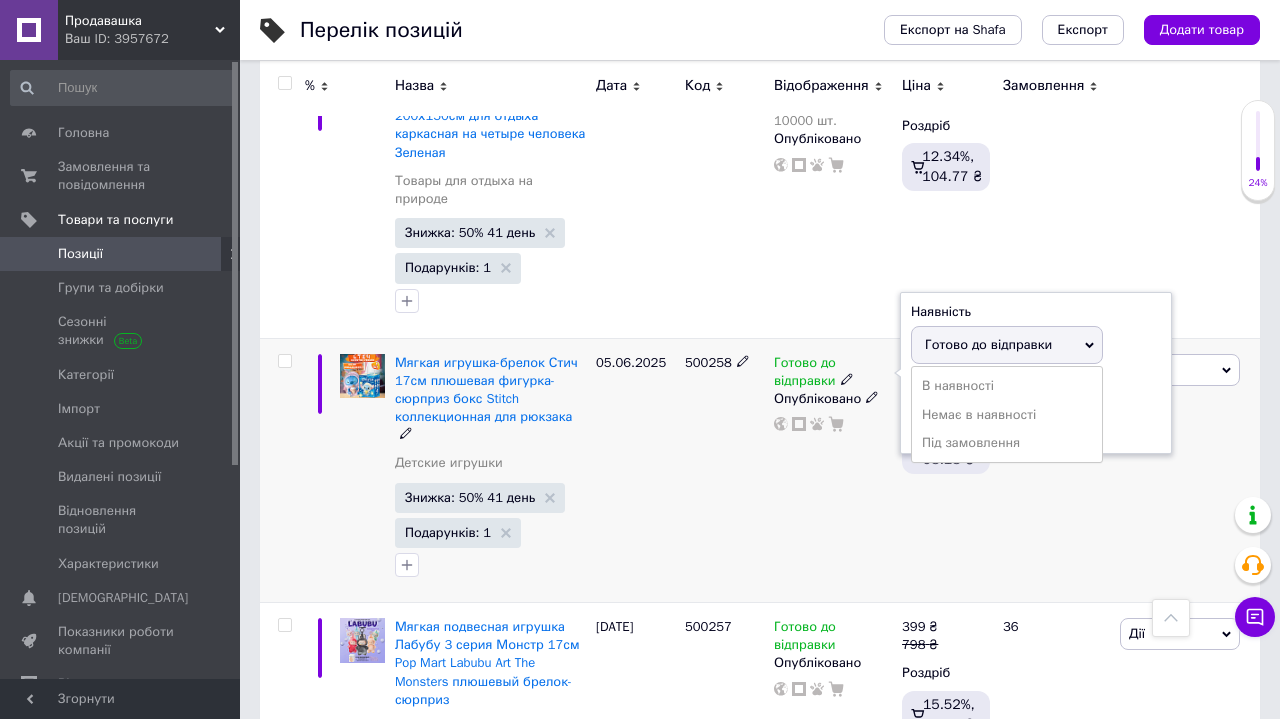 click on "Залишки шт." at bounding box center (1036, 410) 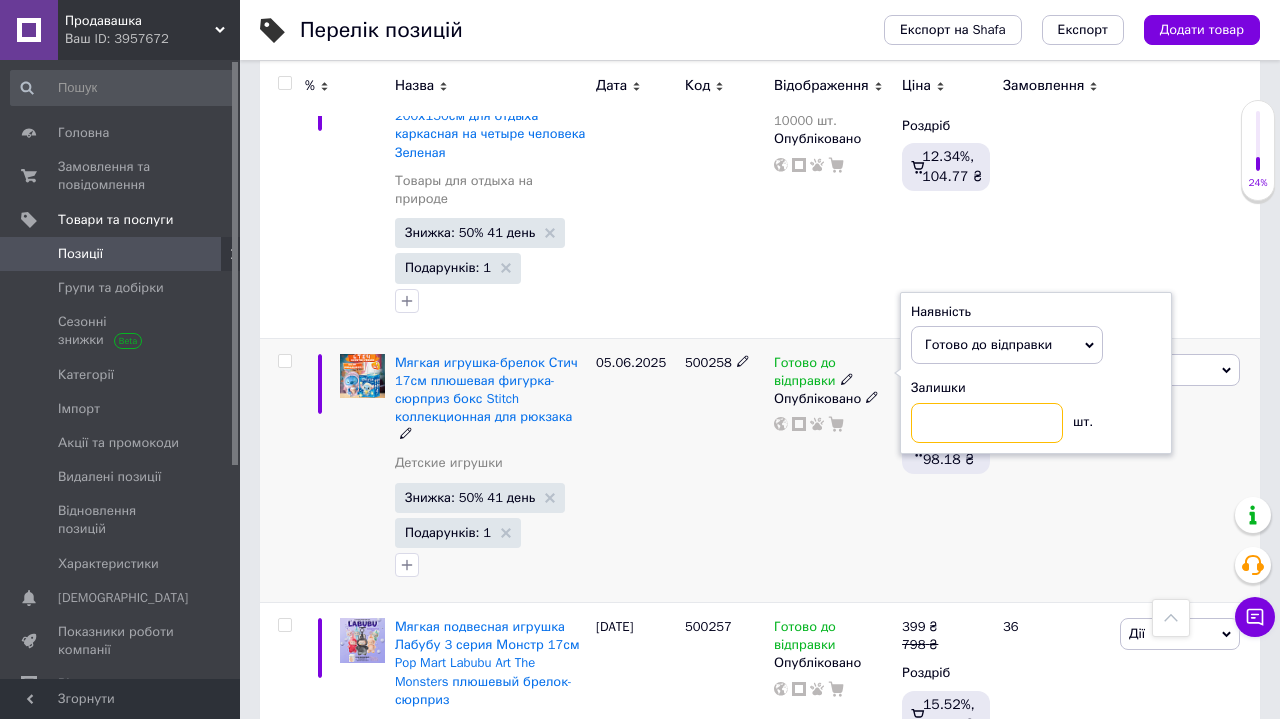click at bounding box center [987, 423] 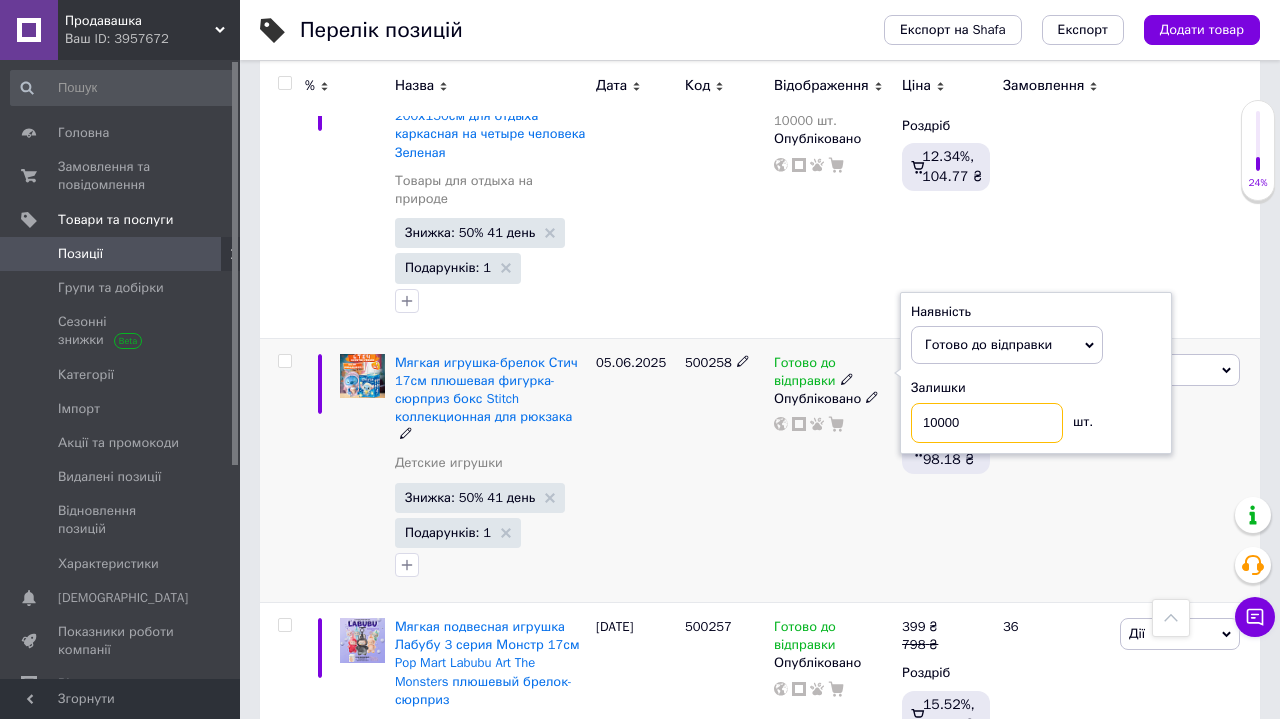 type on "10000" 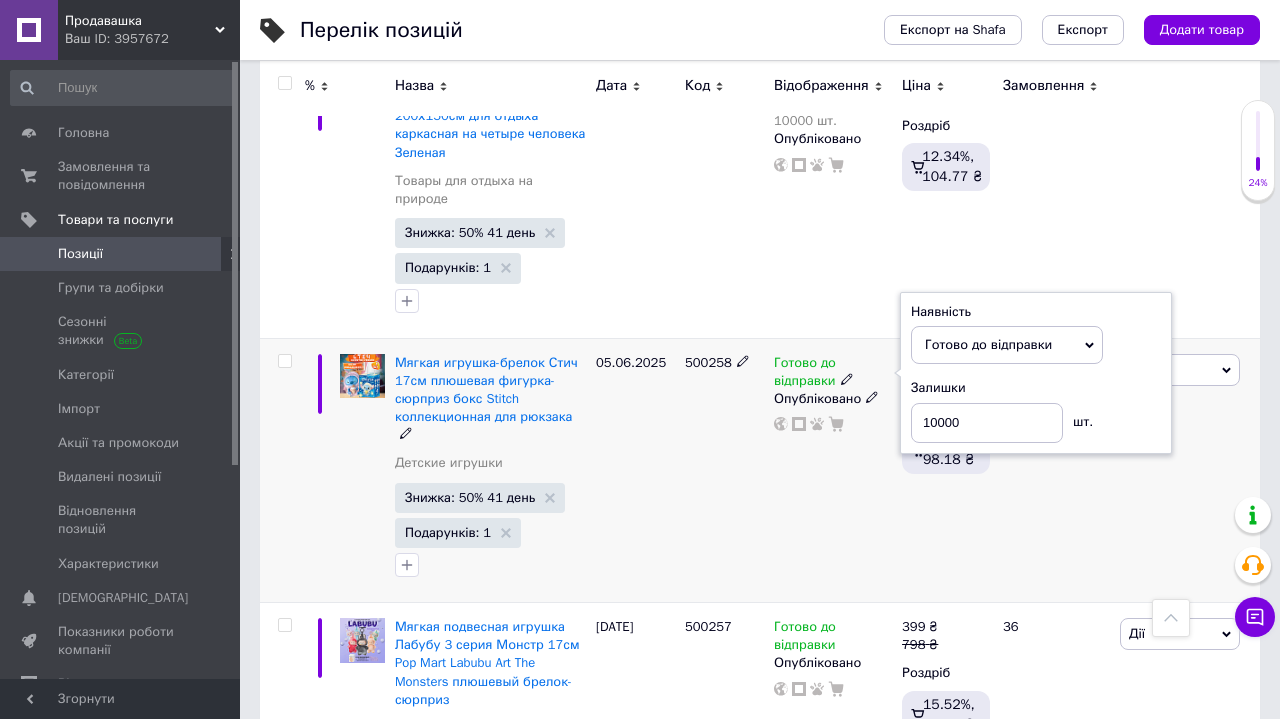 click on "Готово до відправки Наявність Готово до відправки В наявності Немає в наявності Під замовлення Залишки 10000 шт. Опубліковано" at bounding box center [833, 470] 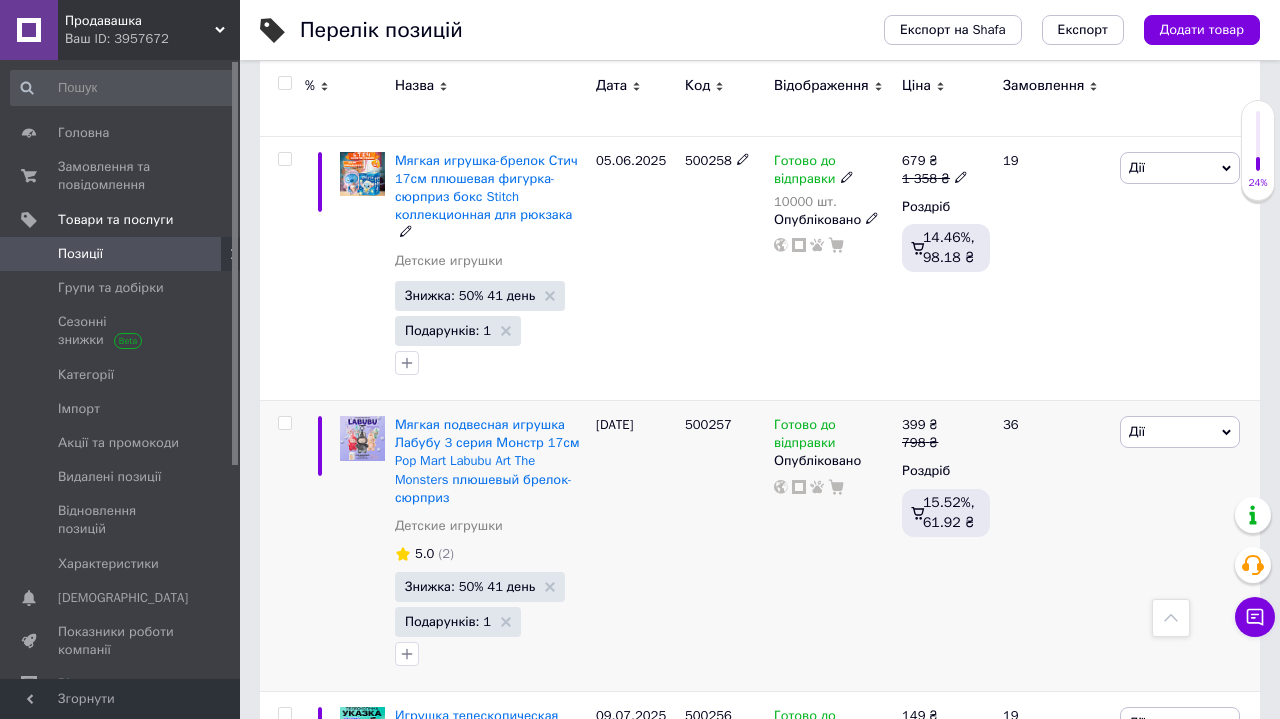 scroll, scrollTop: 1693, scrollLeft: 0, axis: vertical 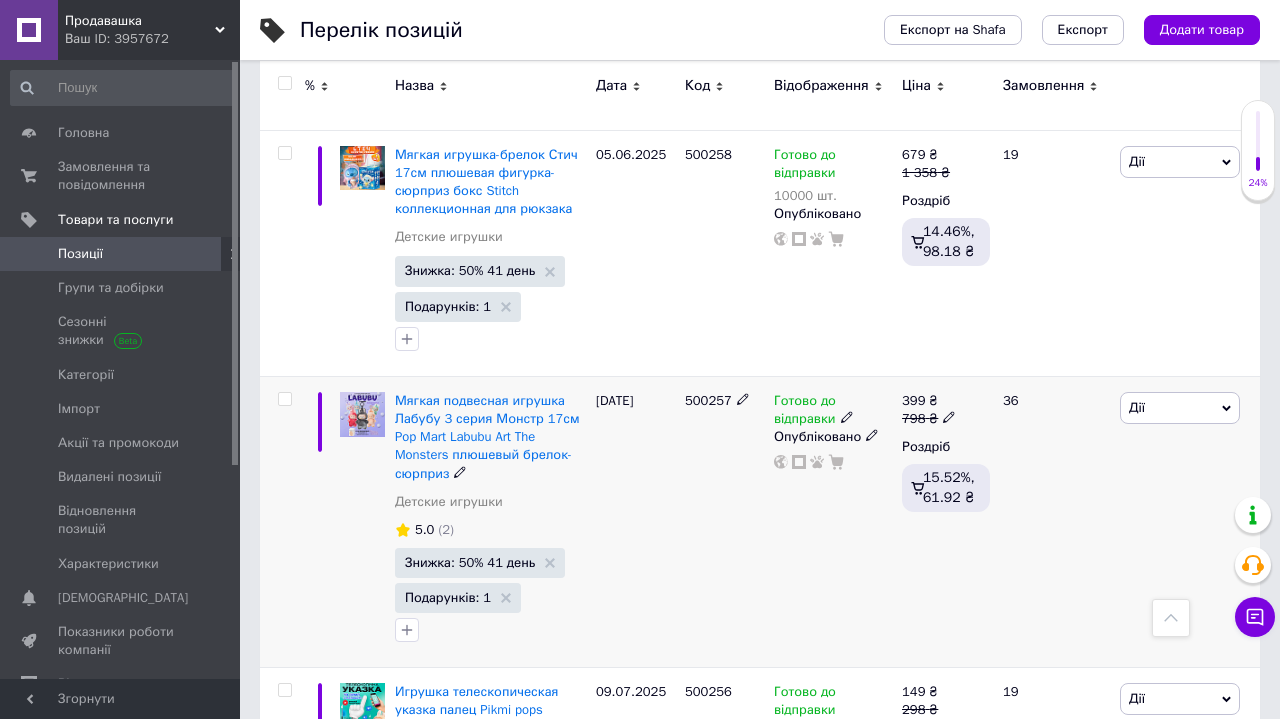 click 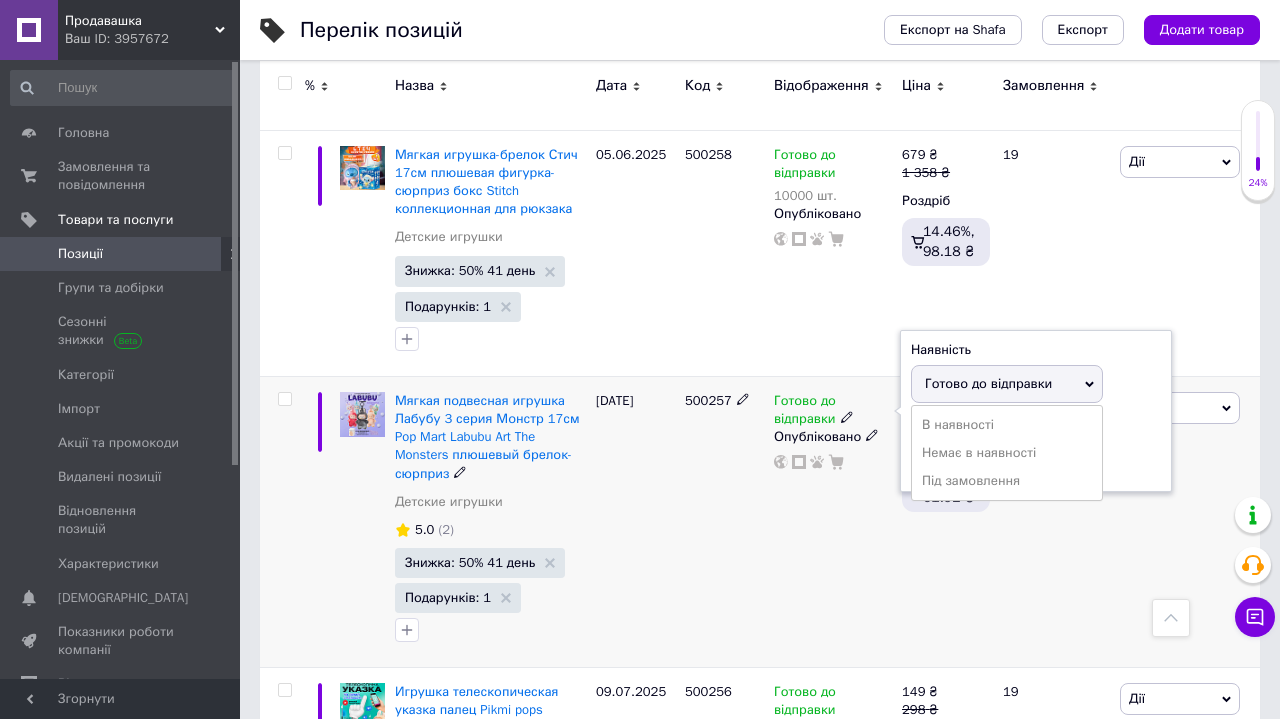 click on "Залишки шт." at bounding box center [1036, 449] 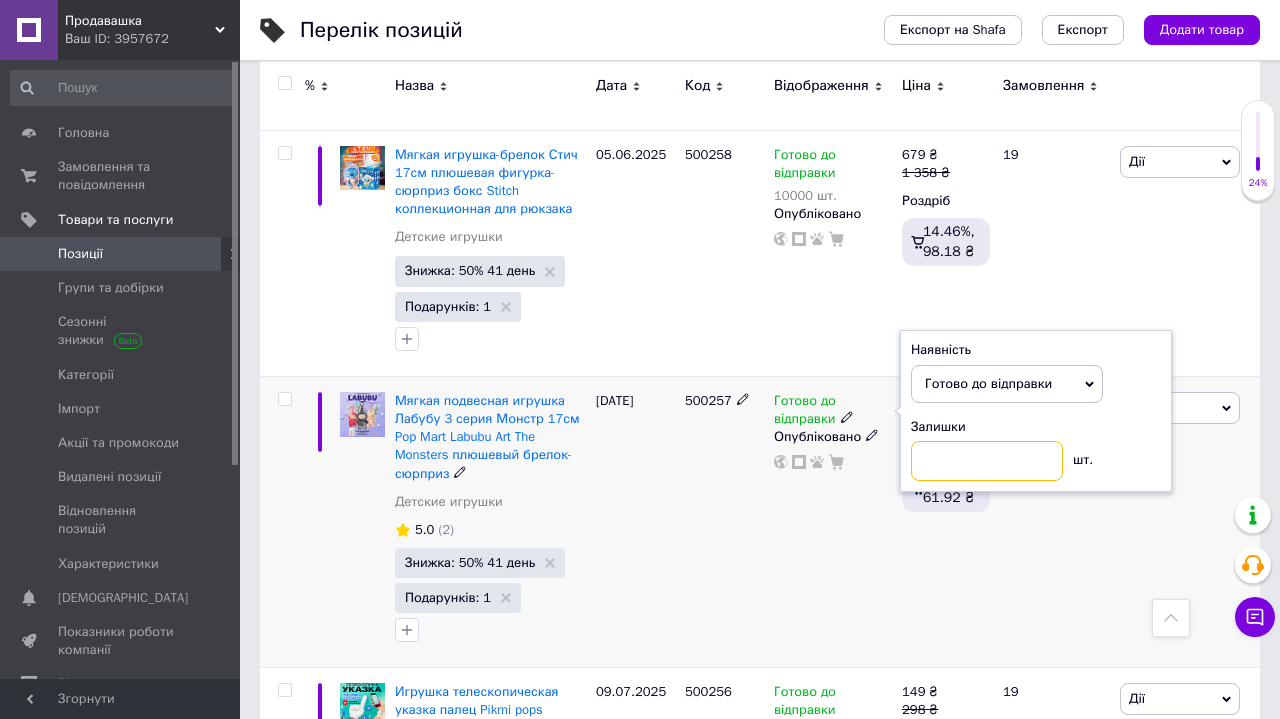 click at bounding box center [987, 461] 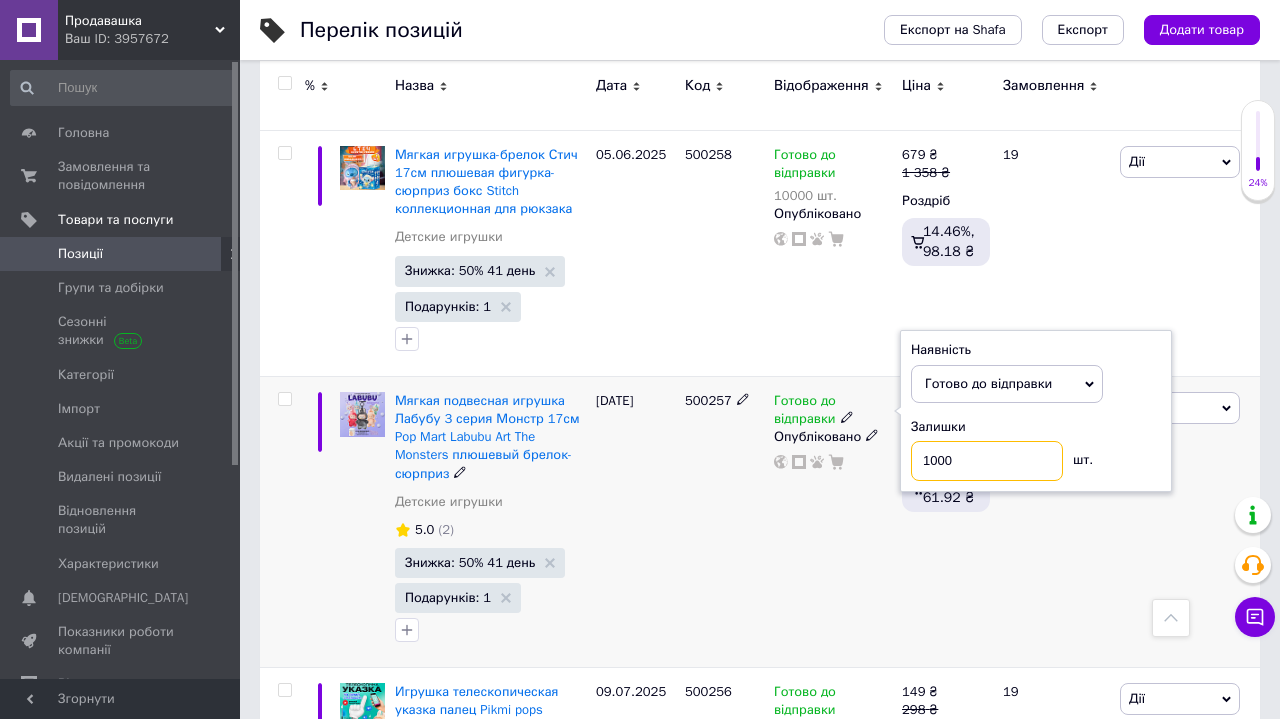 type on "10000" 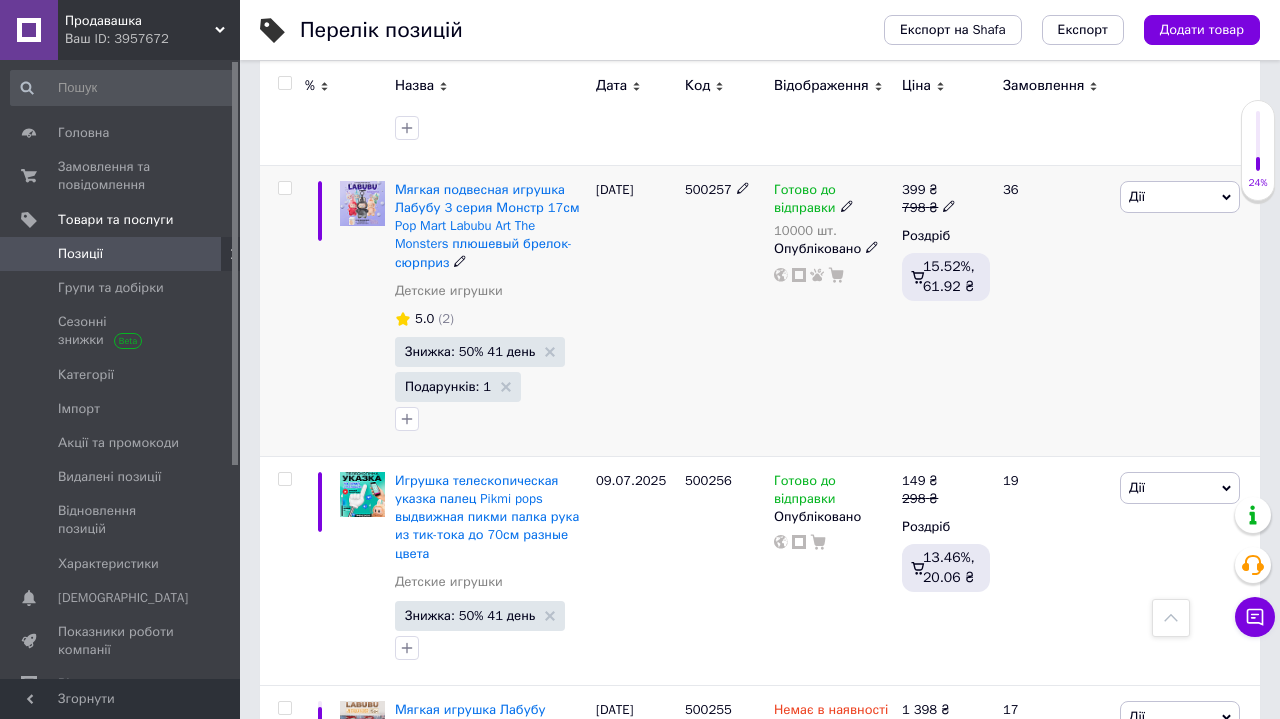 scroll, scrollTop: 2003, scrollLeft: 0, axis: vertical 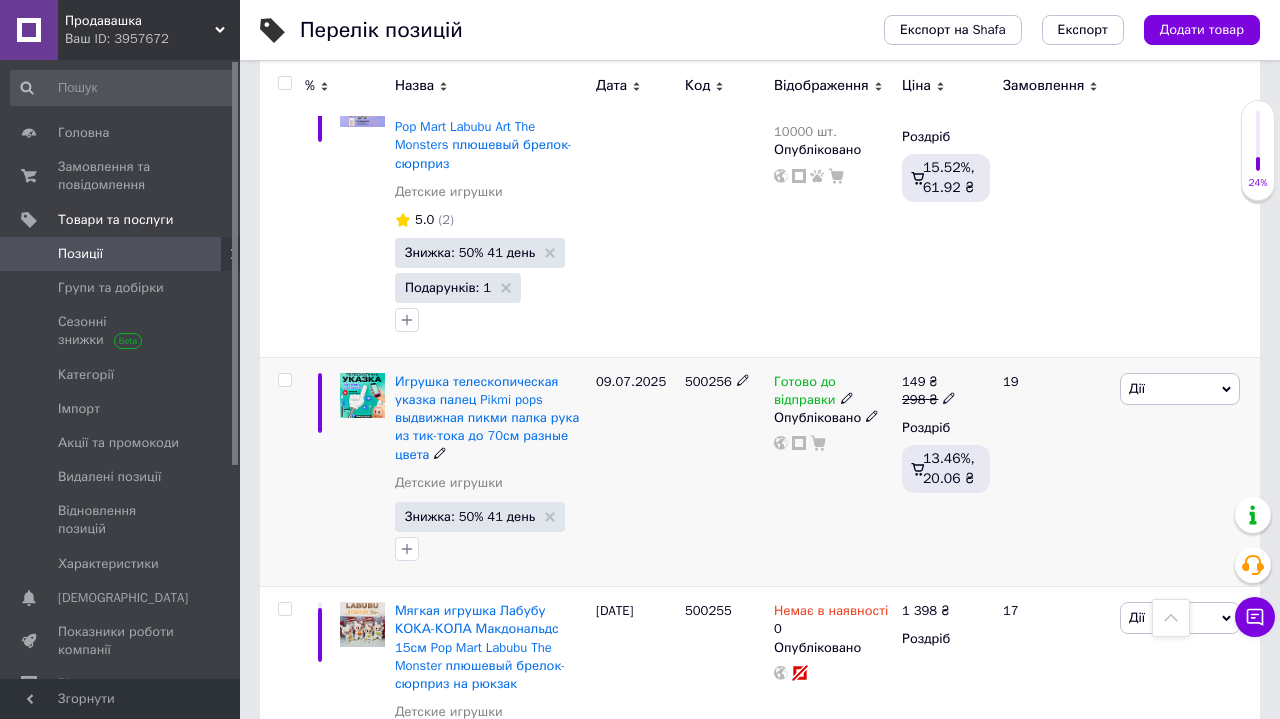 click 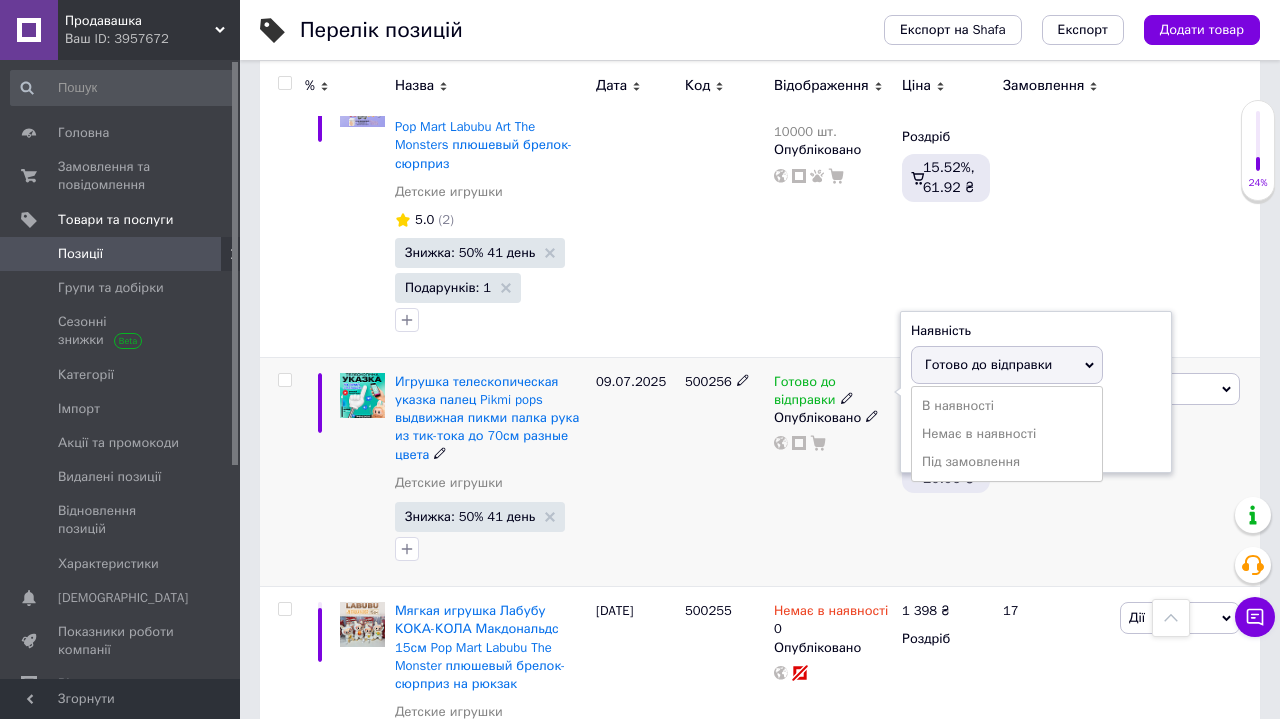 click on "Залишки" at bounding box center [1036, 408] 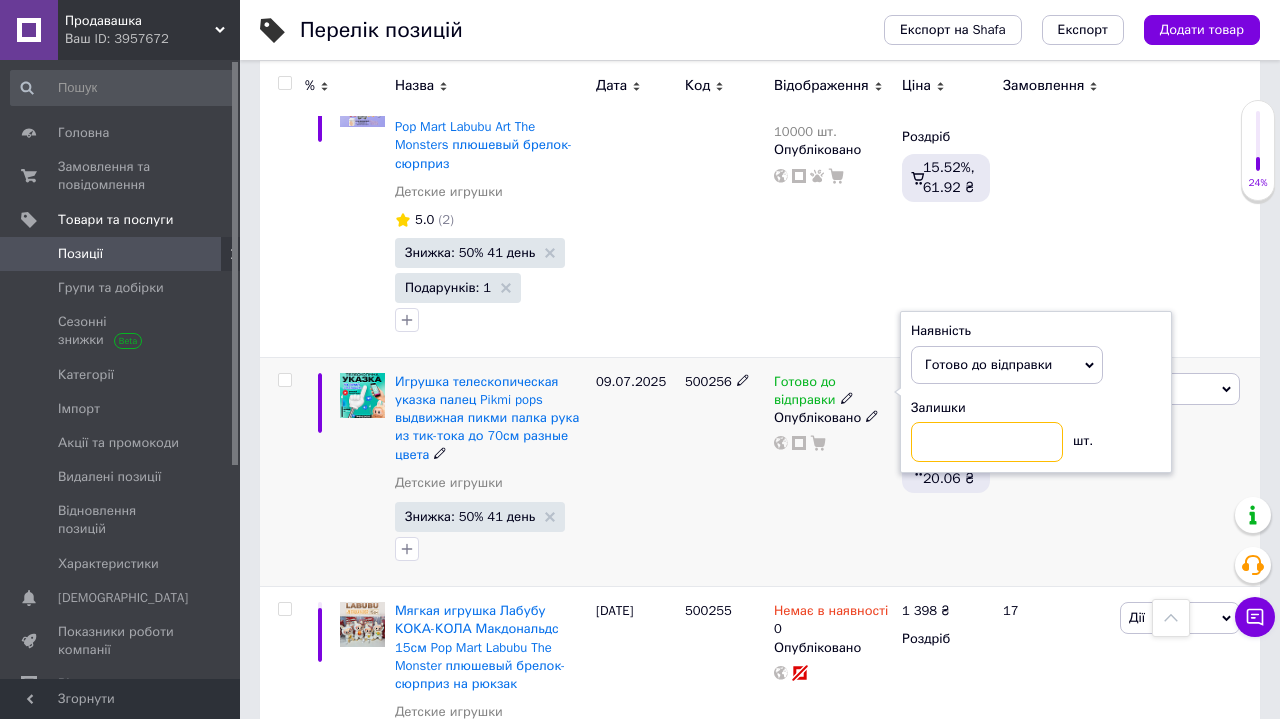 click at bounding box center [987, 442] 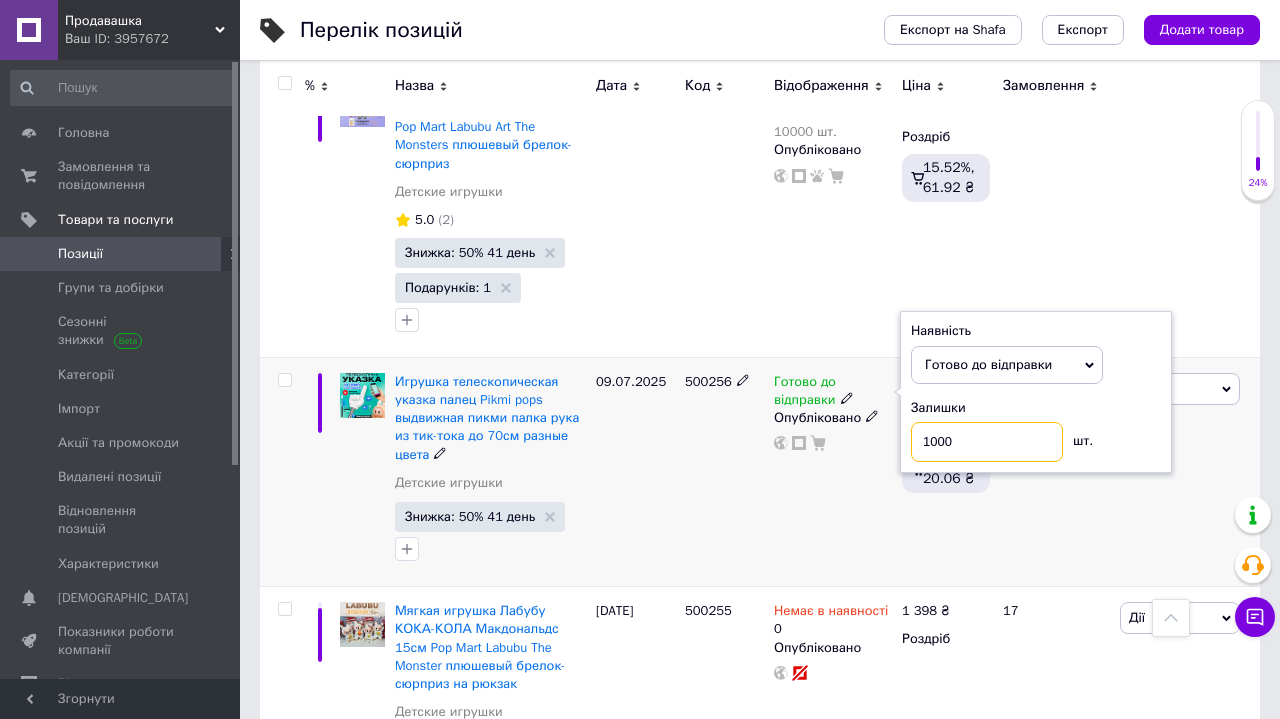 type on "10000" 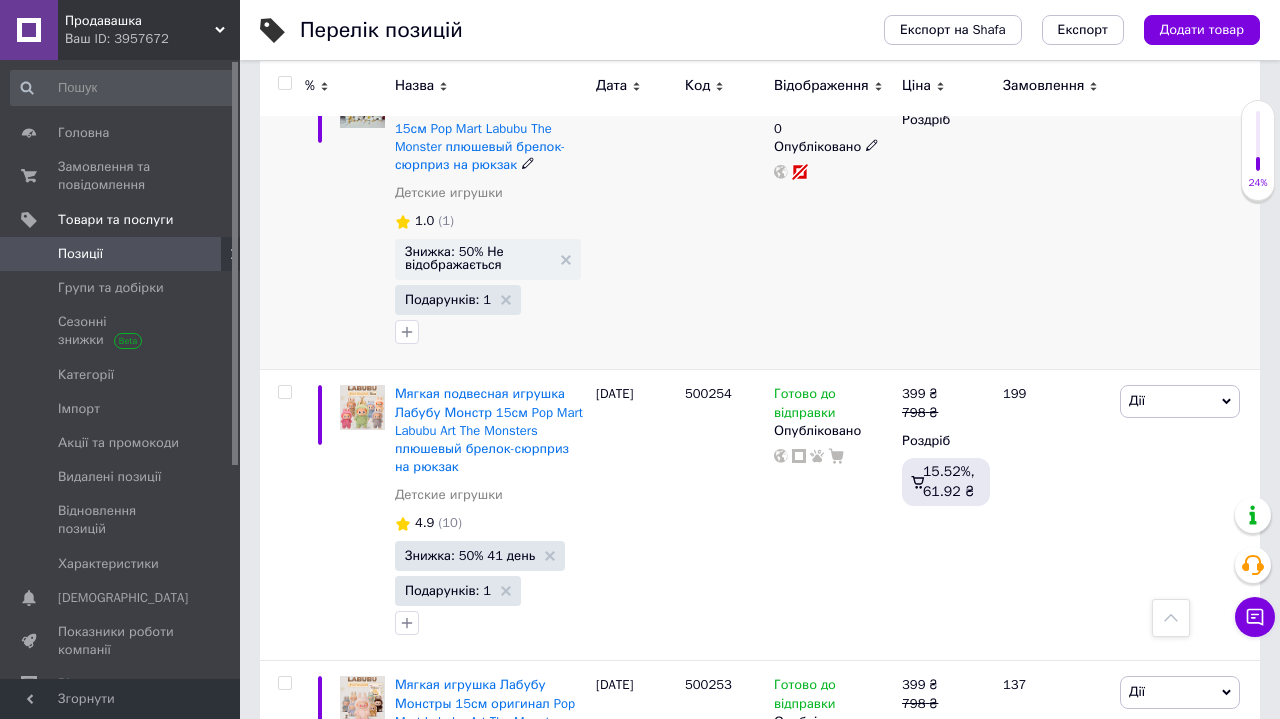 scroll, scrollTop: 2623, scrollLeft: 0, axis: vertical 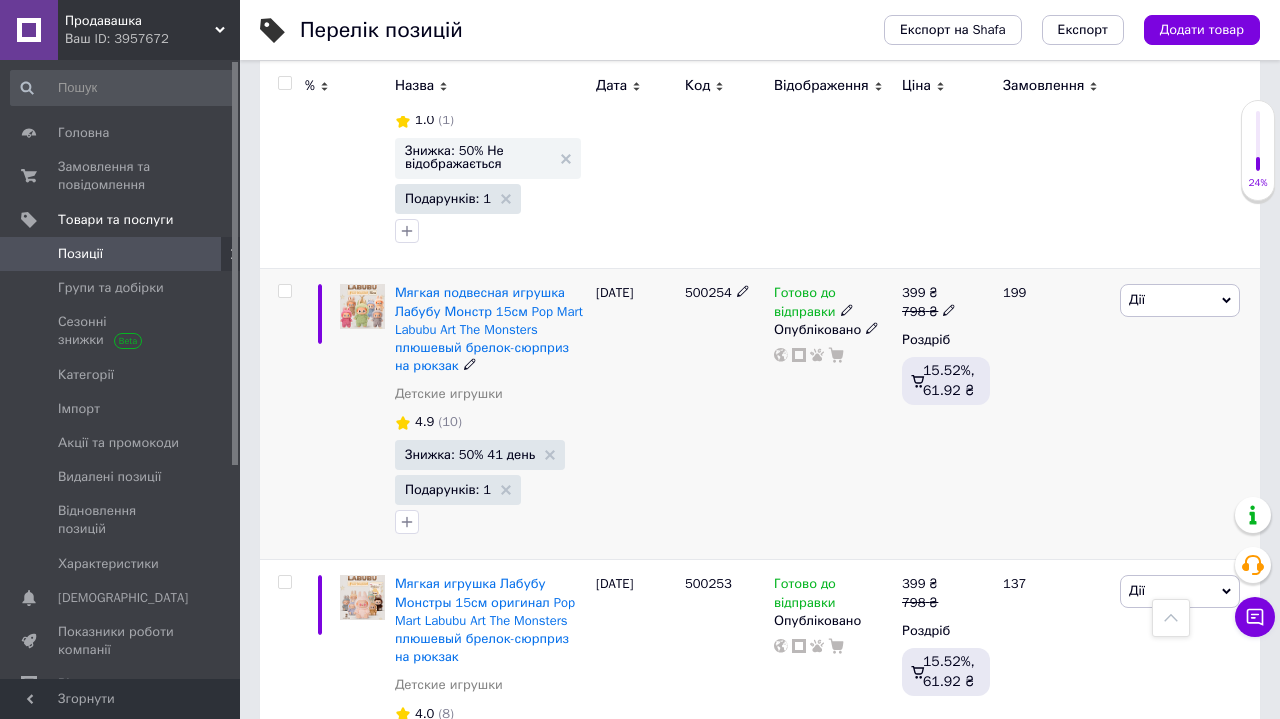 click 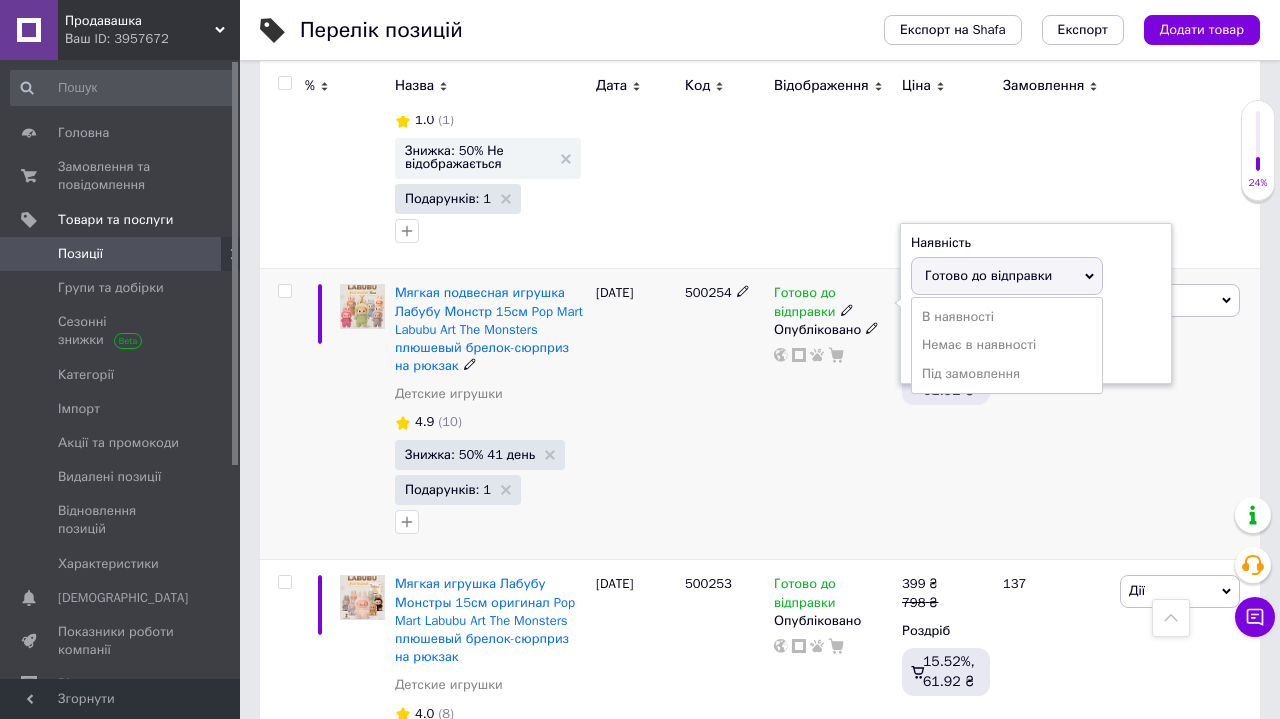 click on "Залишки шт." at bounding box center [1036, 341] 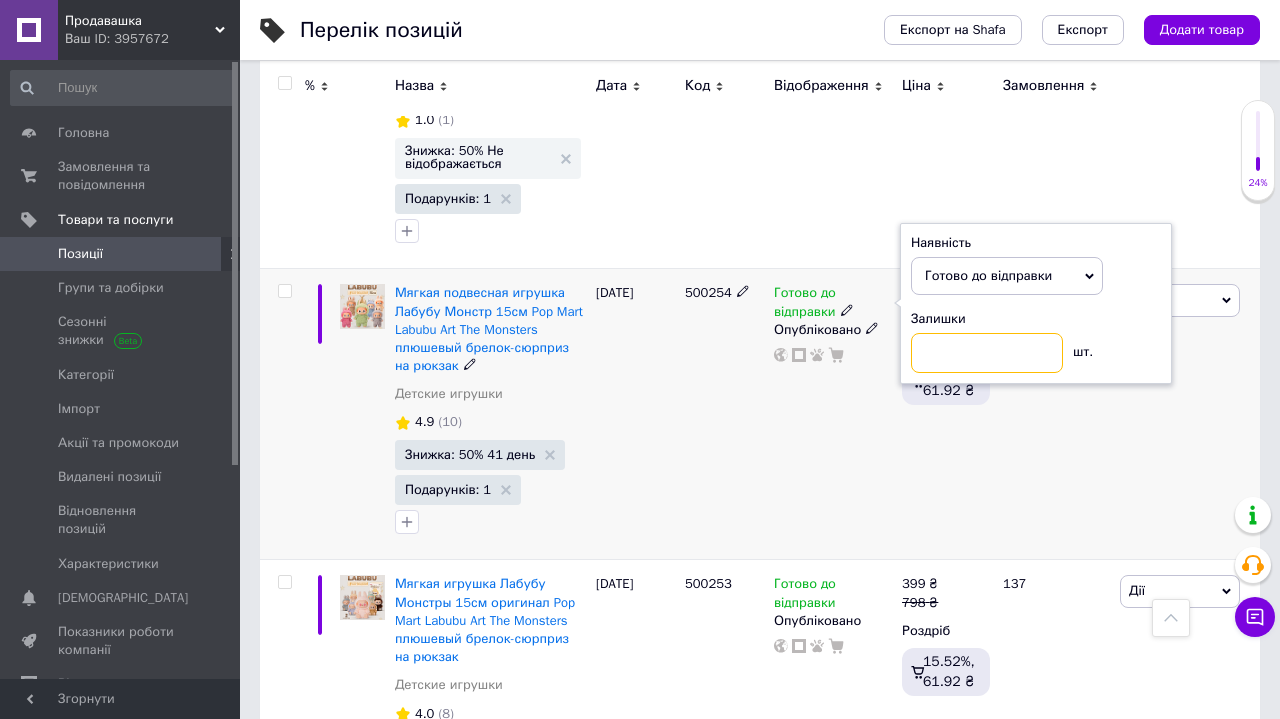 click at bounding box center (987, 353) 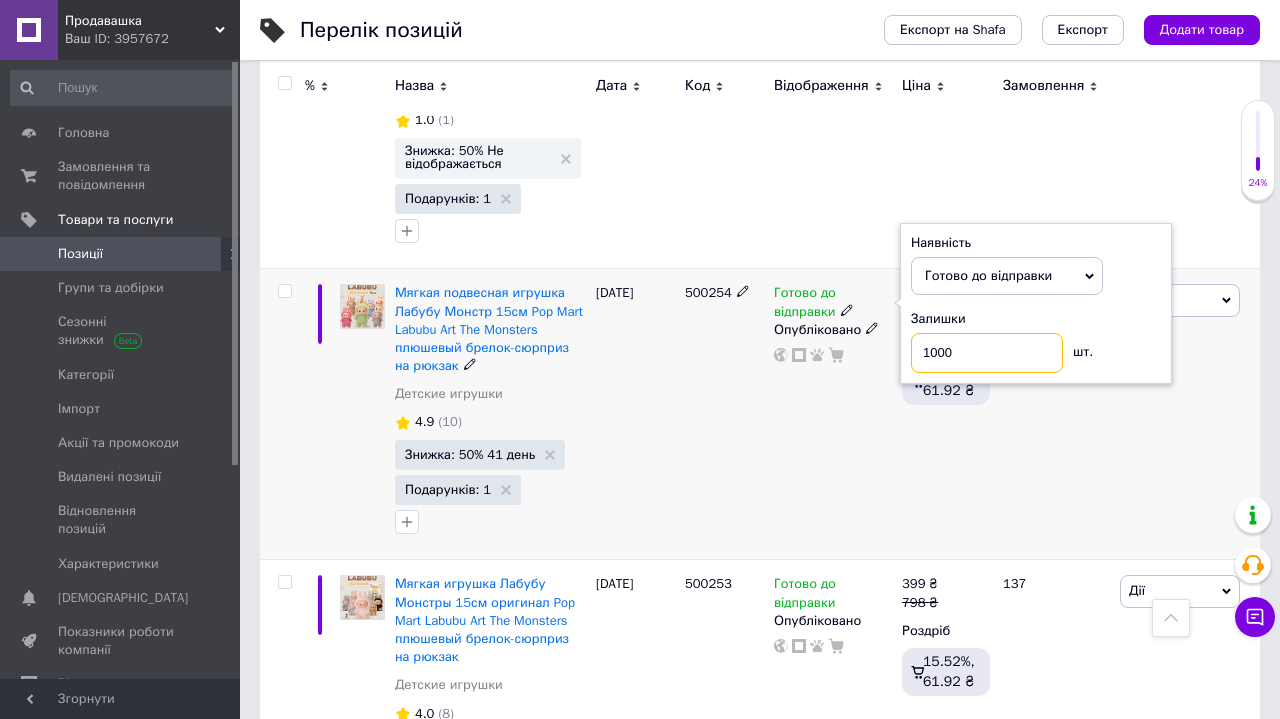 type on "10000" 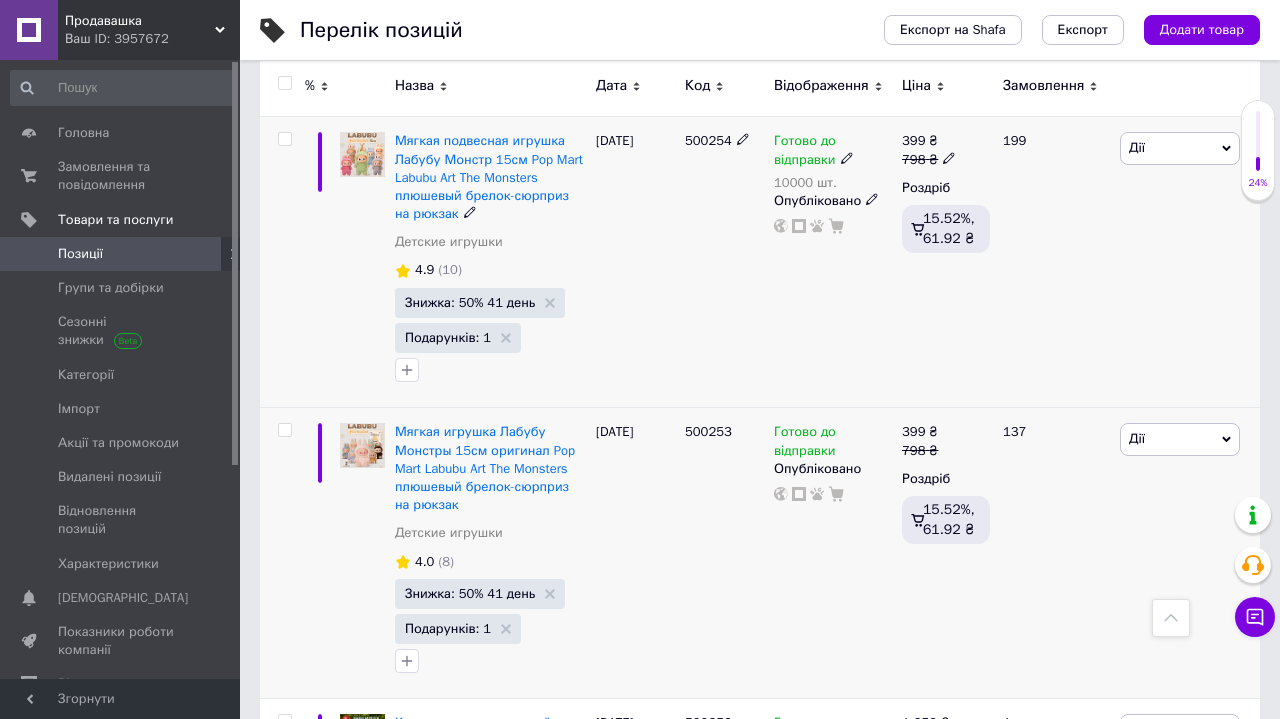 scroll, scrollTop: 2829, scrollLeft: 0, axis: vertical 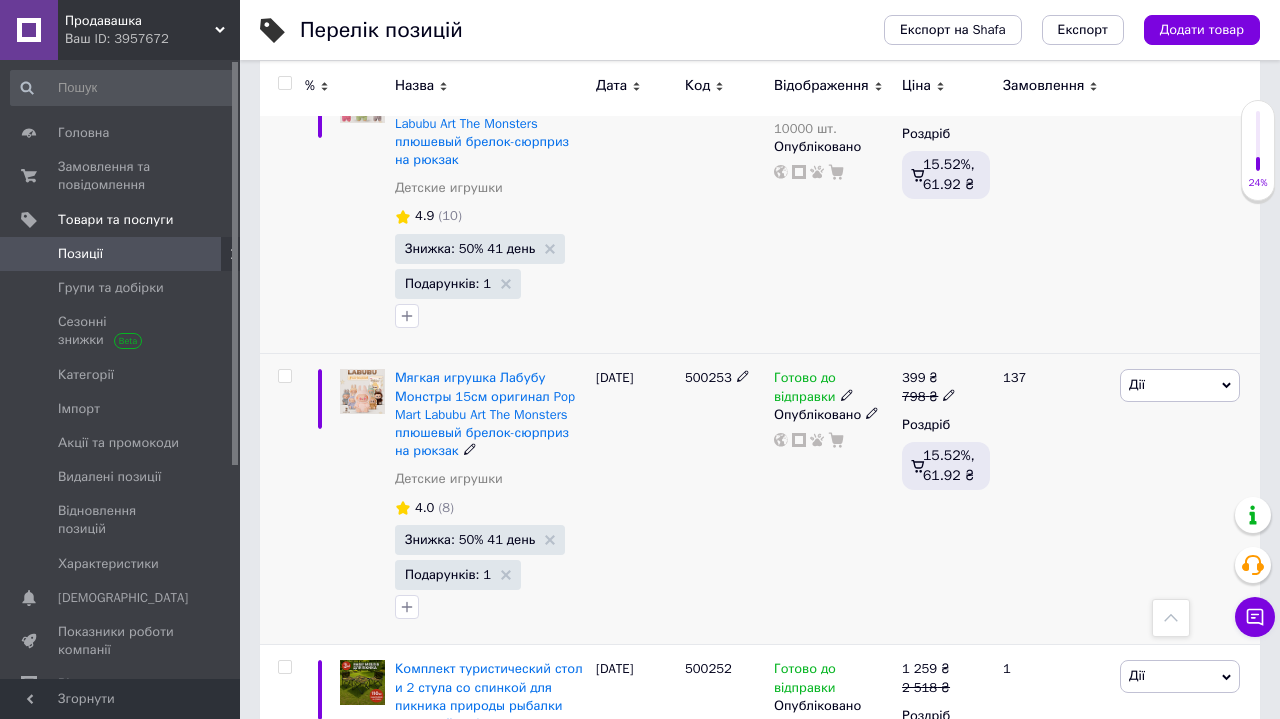 click 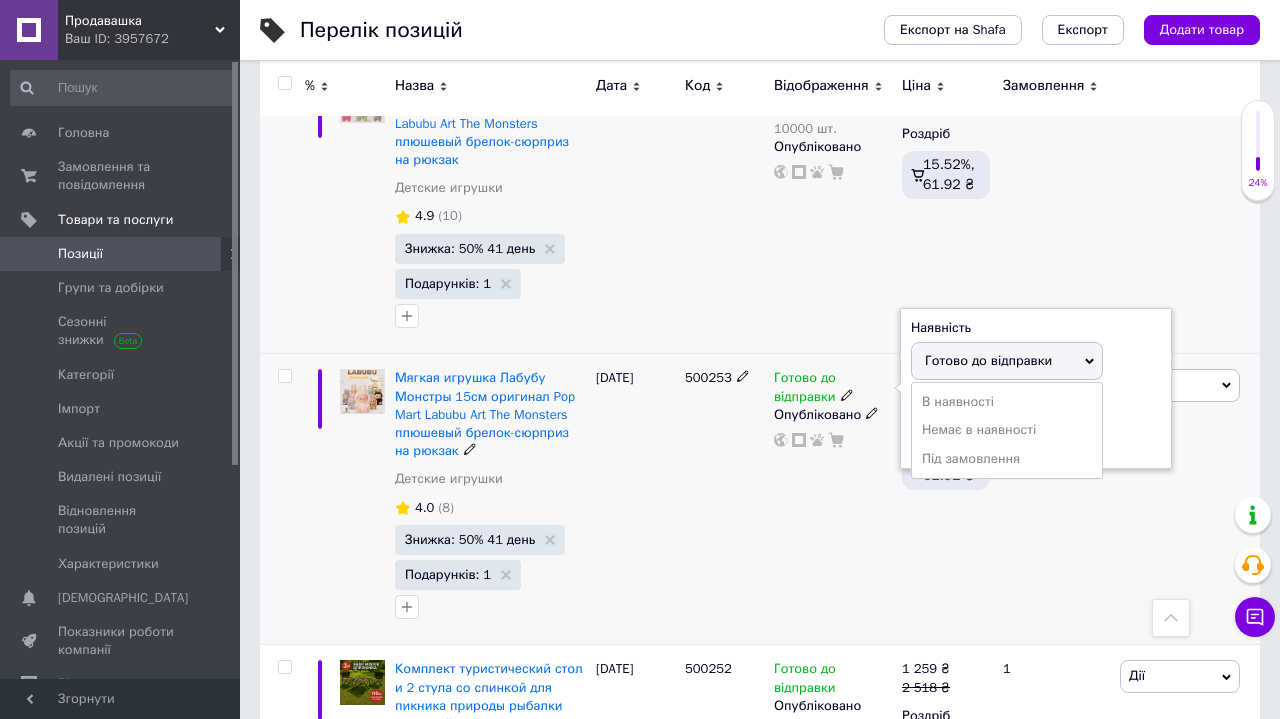 click on "Залишки шт." at bounding box center [1036, 426] 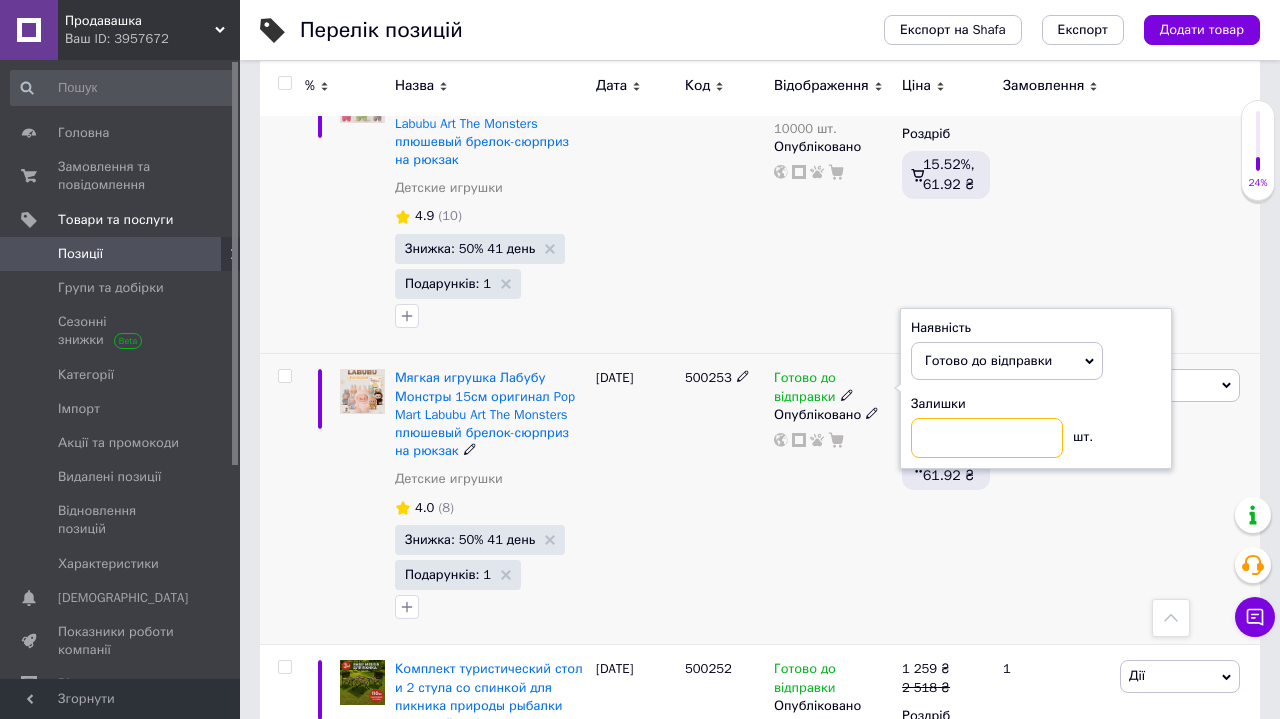 click at bounding box center [987, 438] 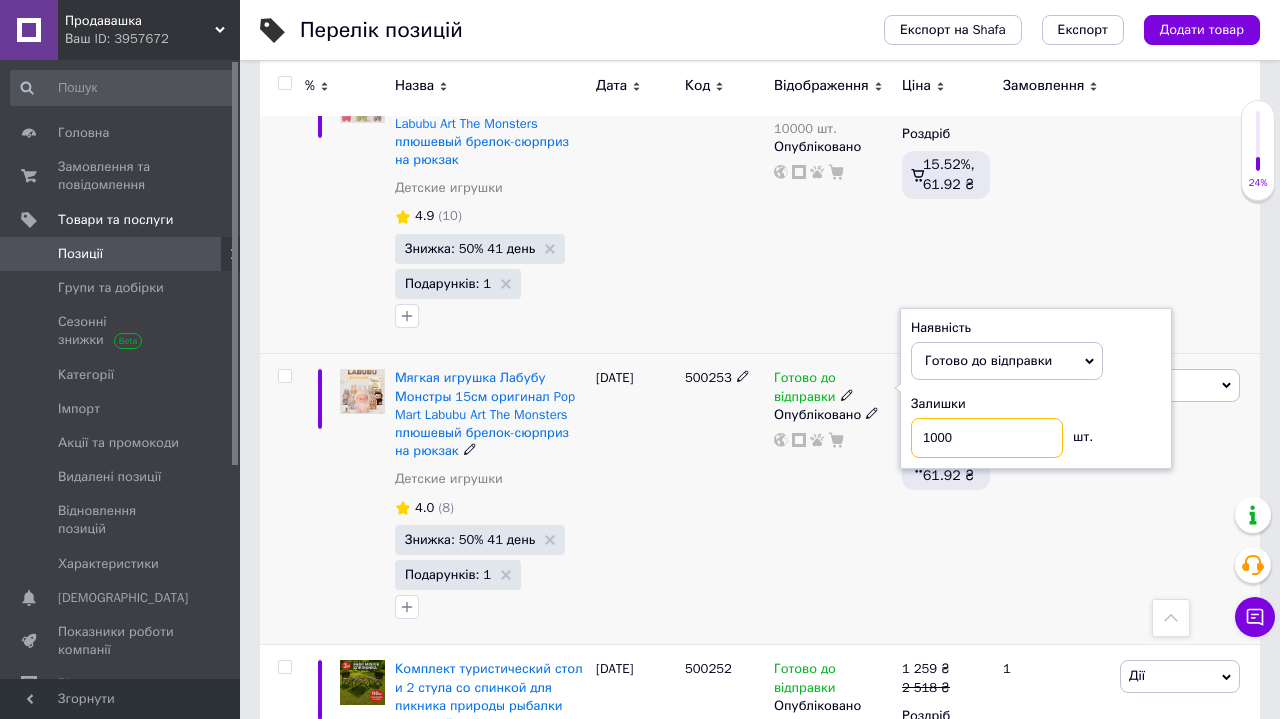 type on "10000" 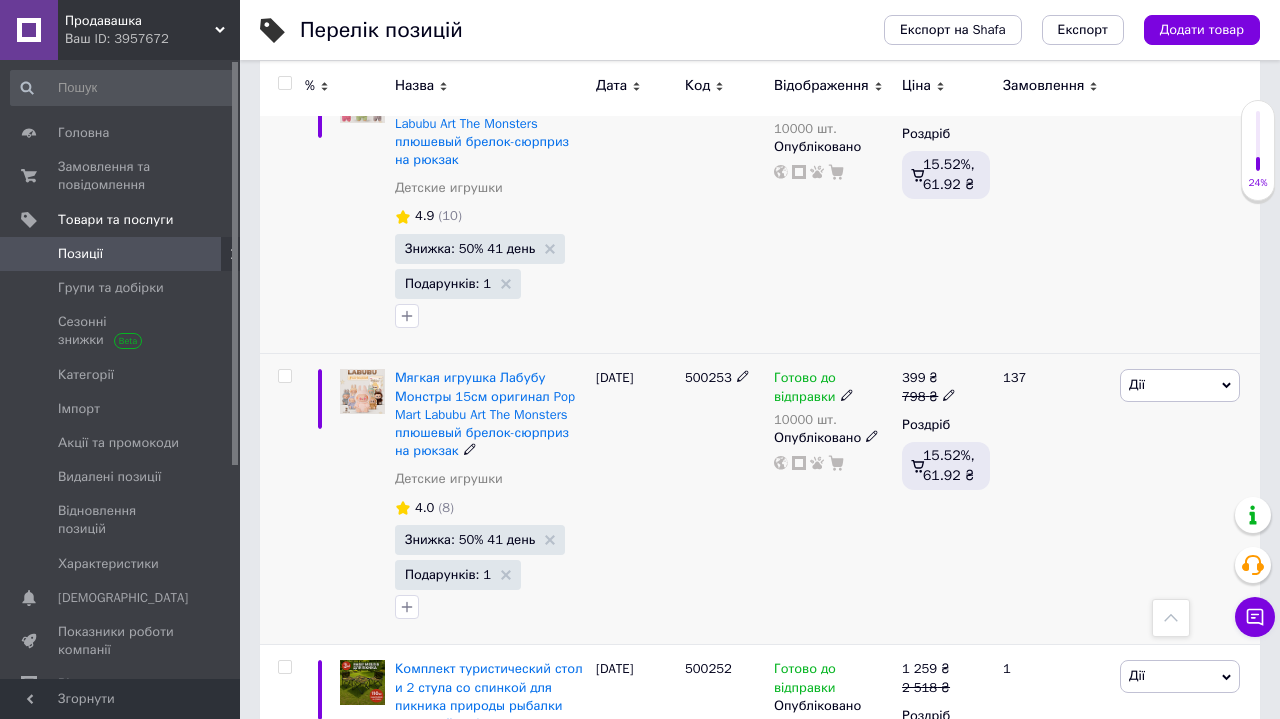 scroll, scrollTop: 3056, scrollLeft: 0, axis: vertical 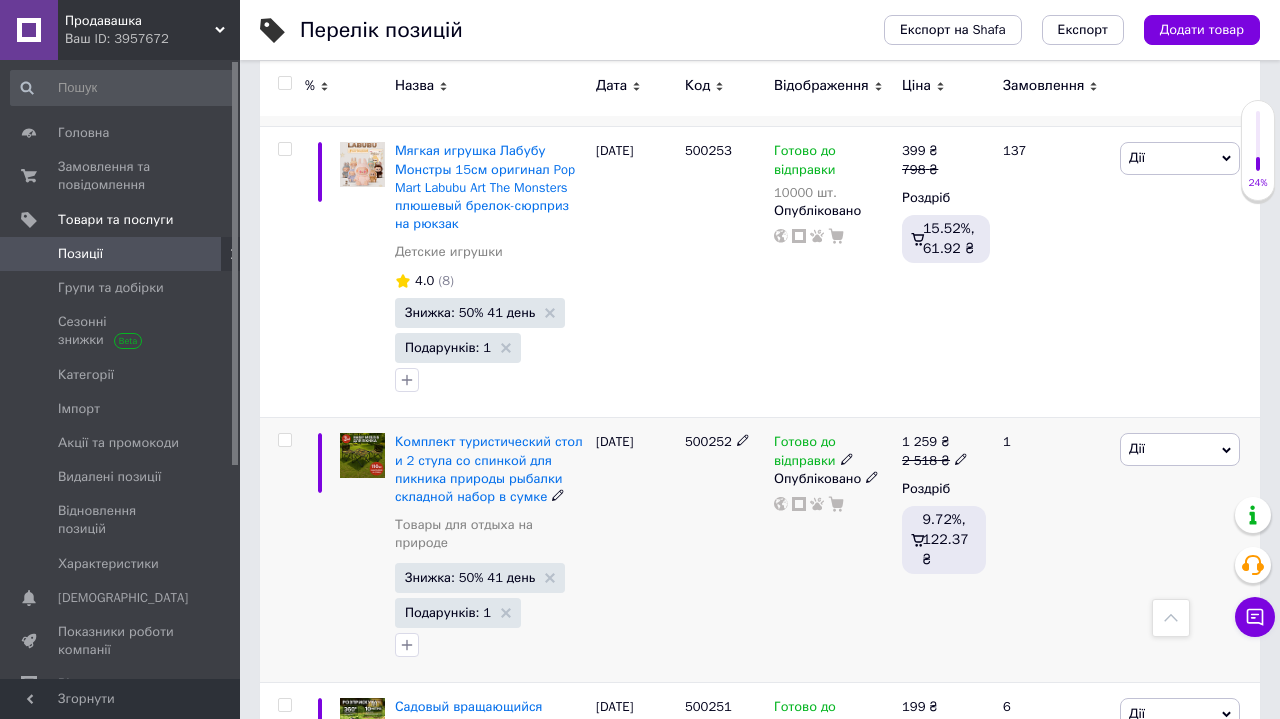 click 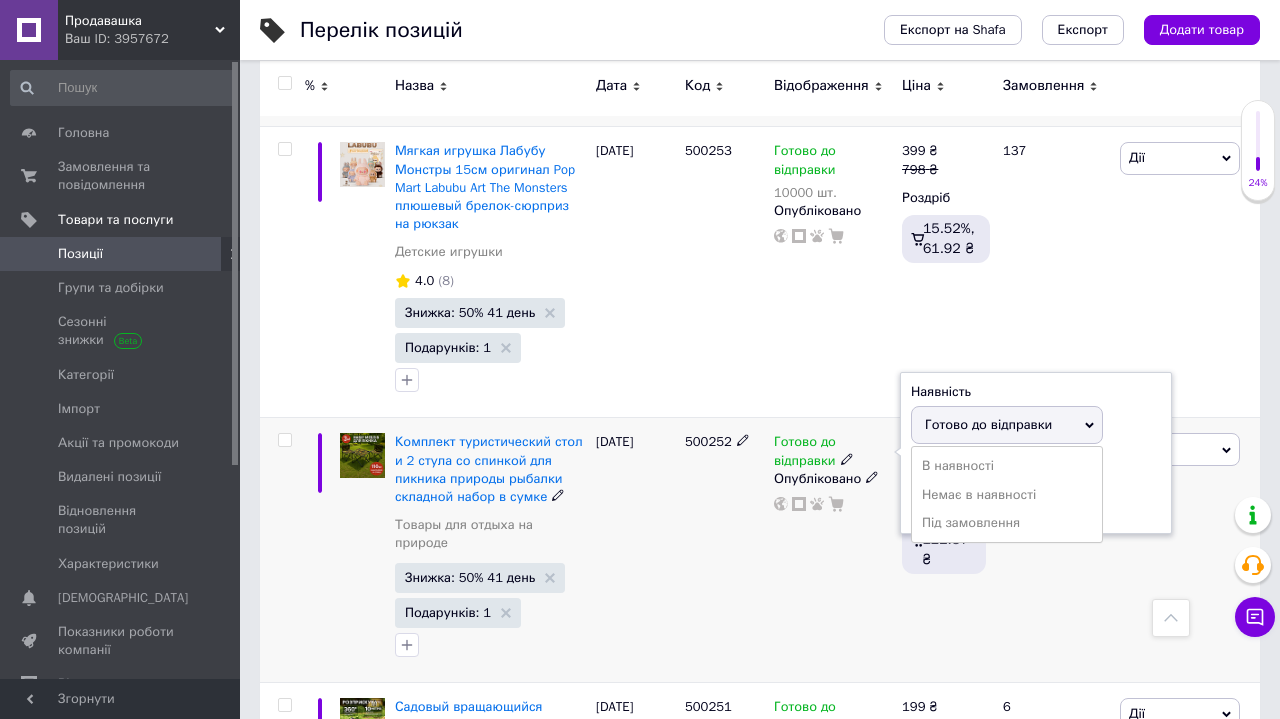 click on "Наявність [PERSON_NAME] до відправки В наявності Немає в наявності Під замовлення Залишки шт." at bounding box center [1036, 453] 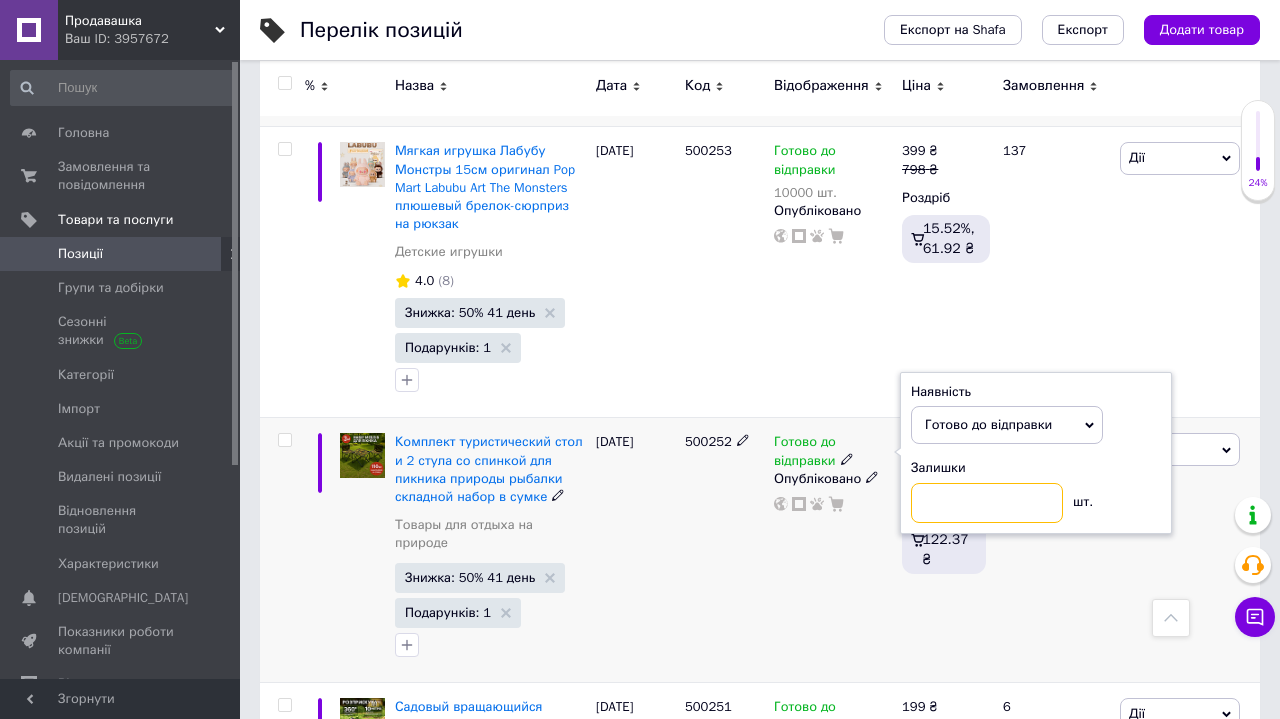 click at bounding box center [987, 503] 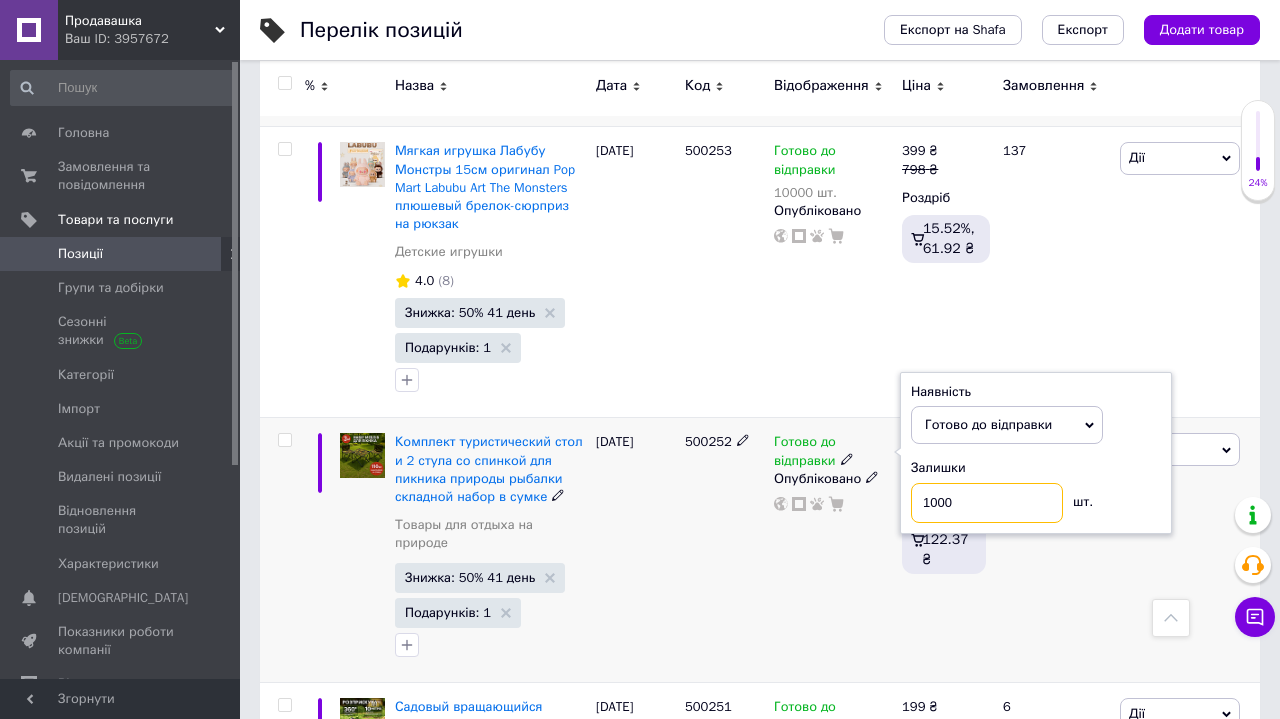type on "10000" 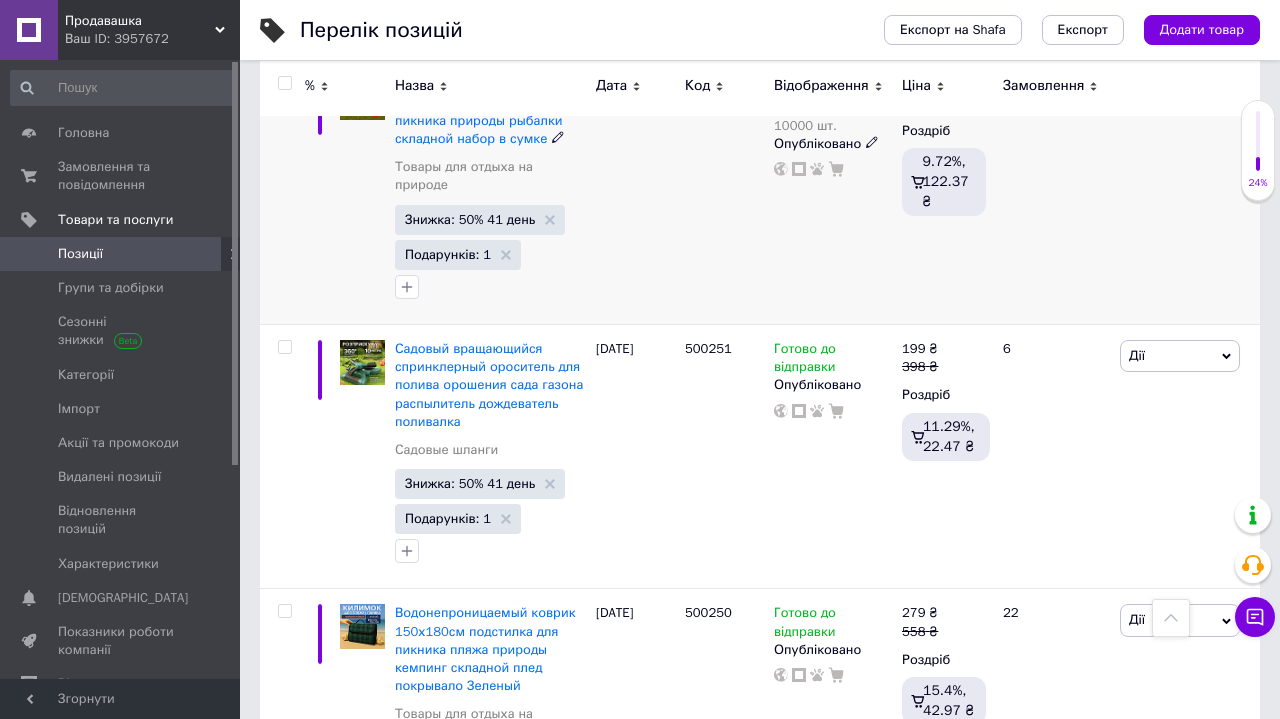 scroll, scrollTop: 3467, scrollLeft: 0, axis: vertical 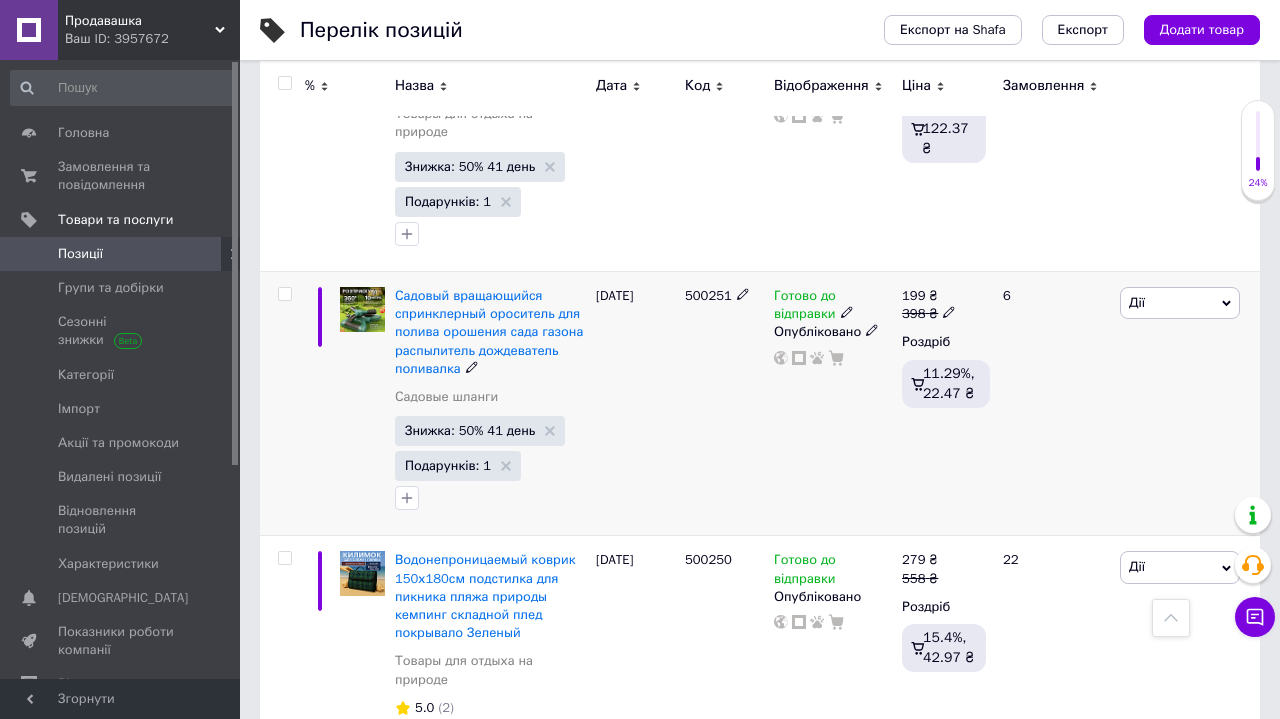 click 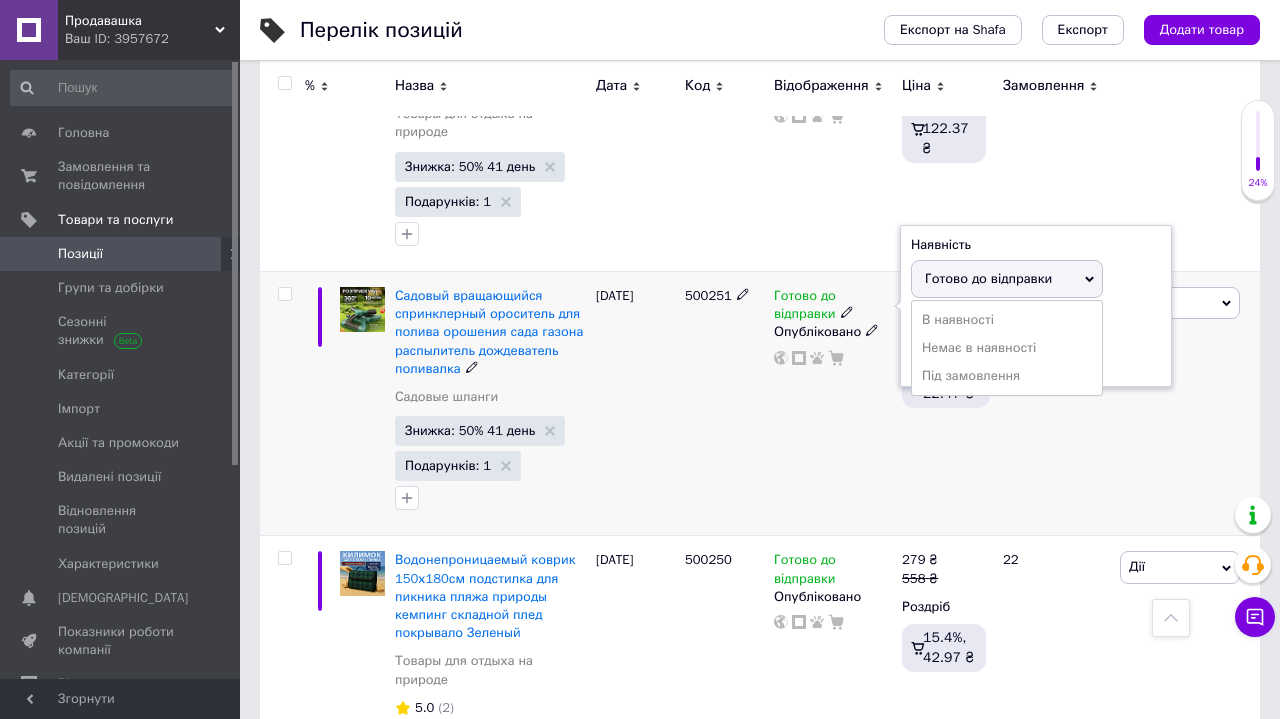 click on "Залишки шт." at bounding box center [1036, 344] 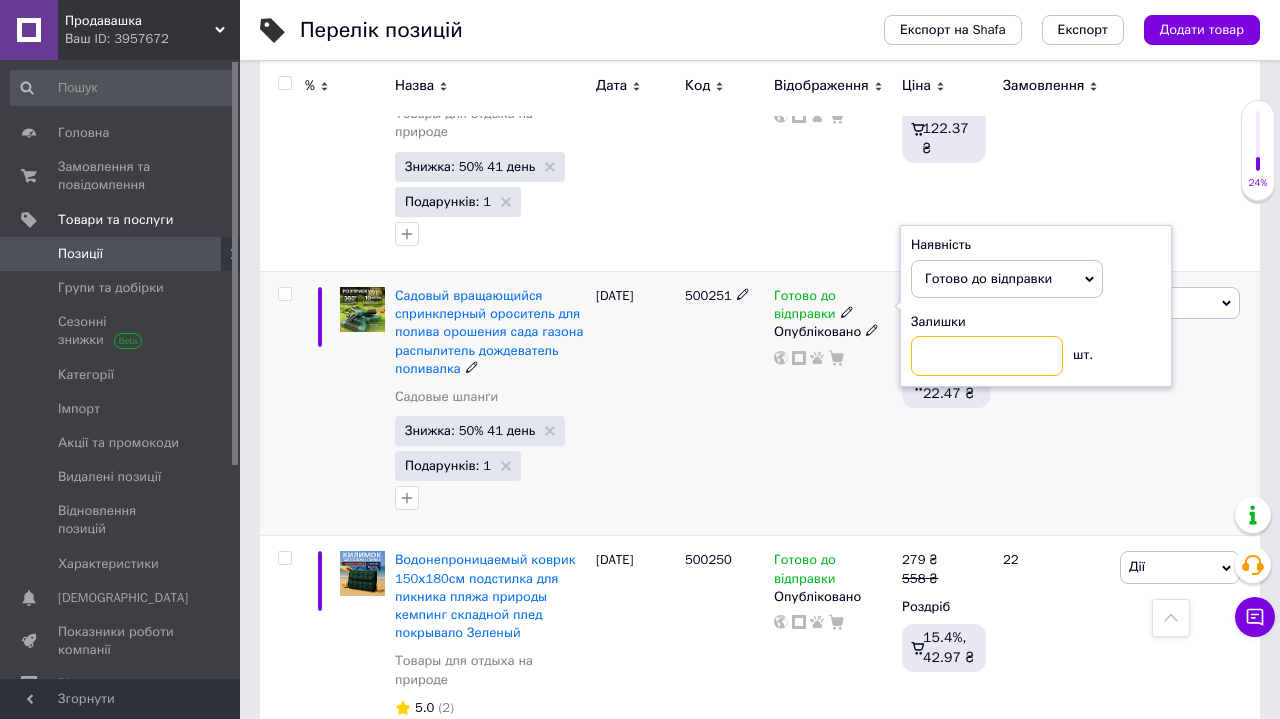click at bounding box center [987, 356] 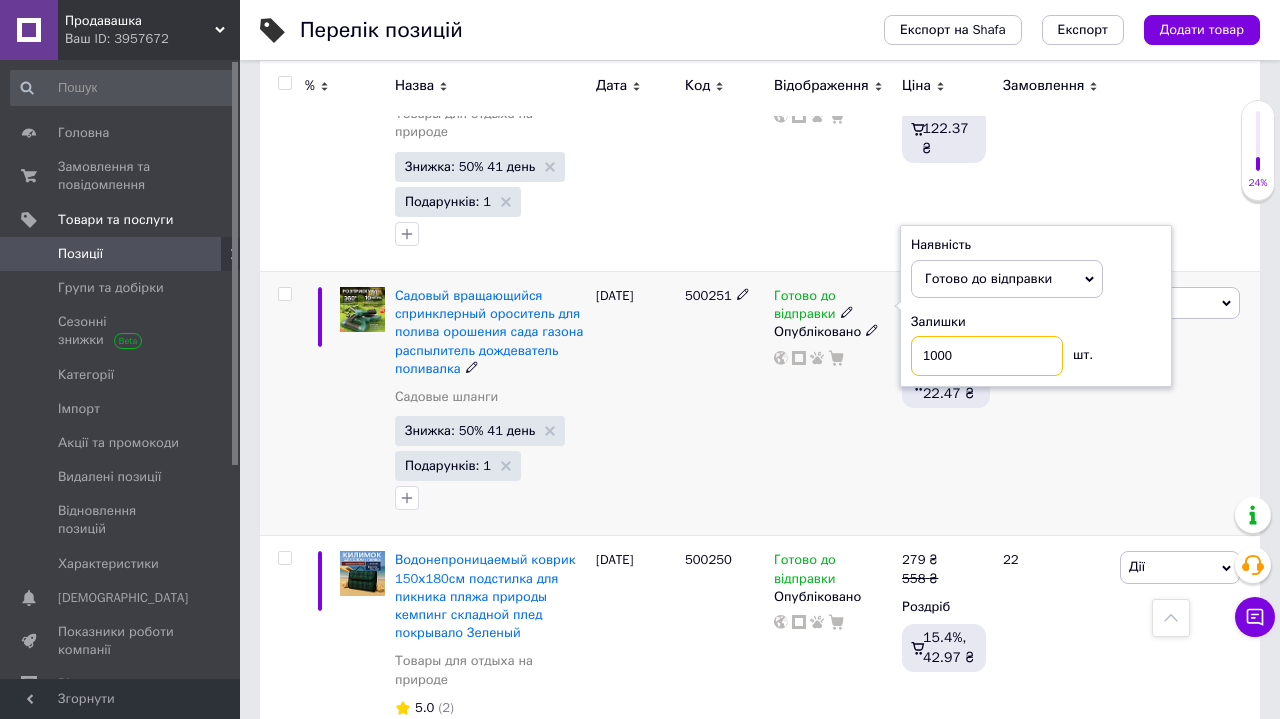 type on "10000" 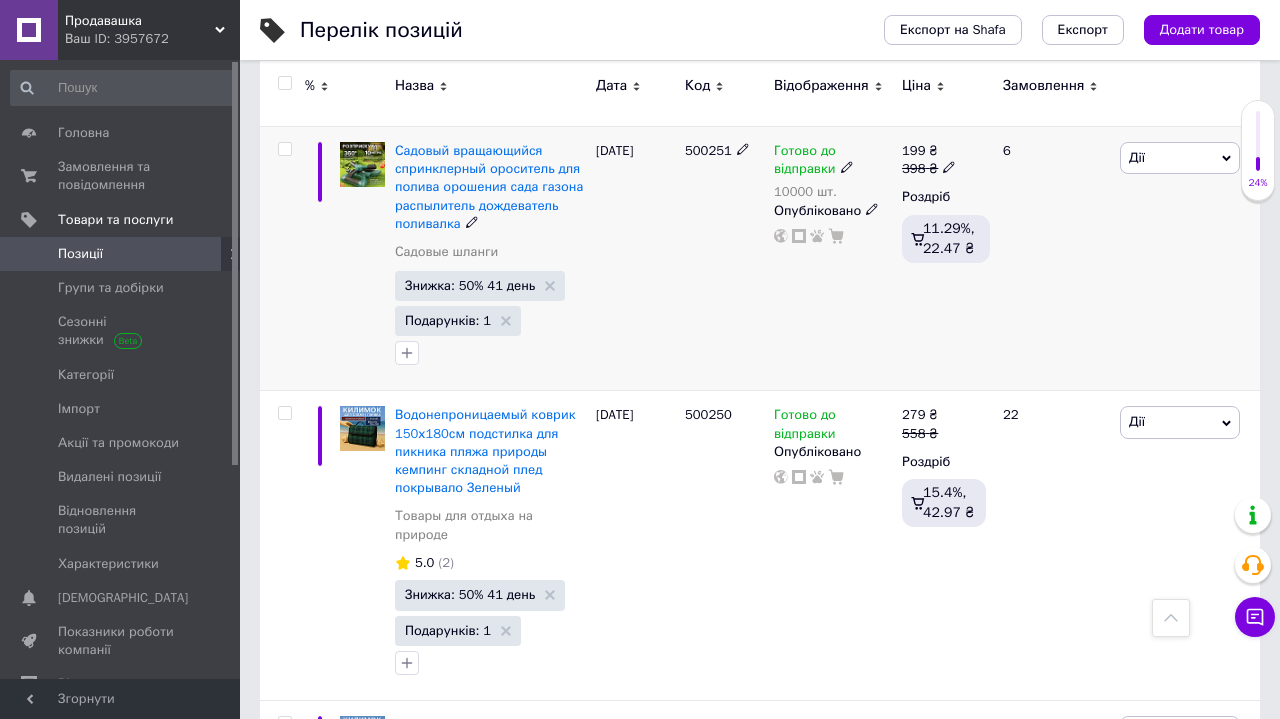 scroll, scrollTop: 3756, scrollLeft: 0, axis: vertical 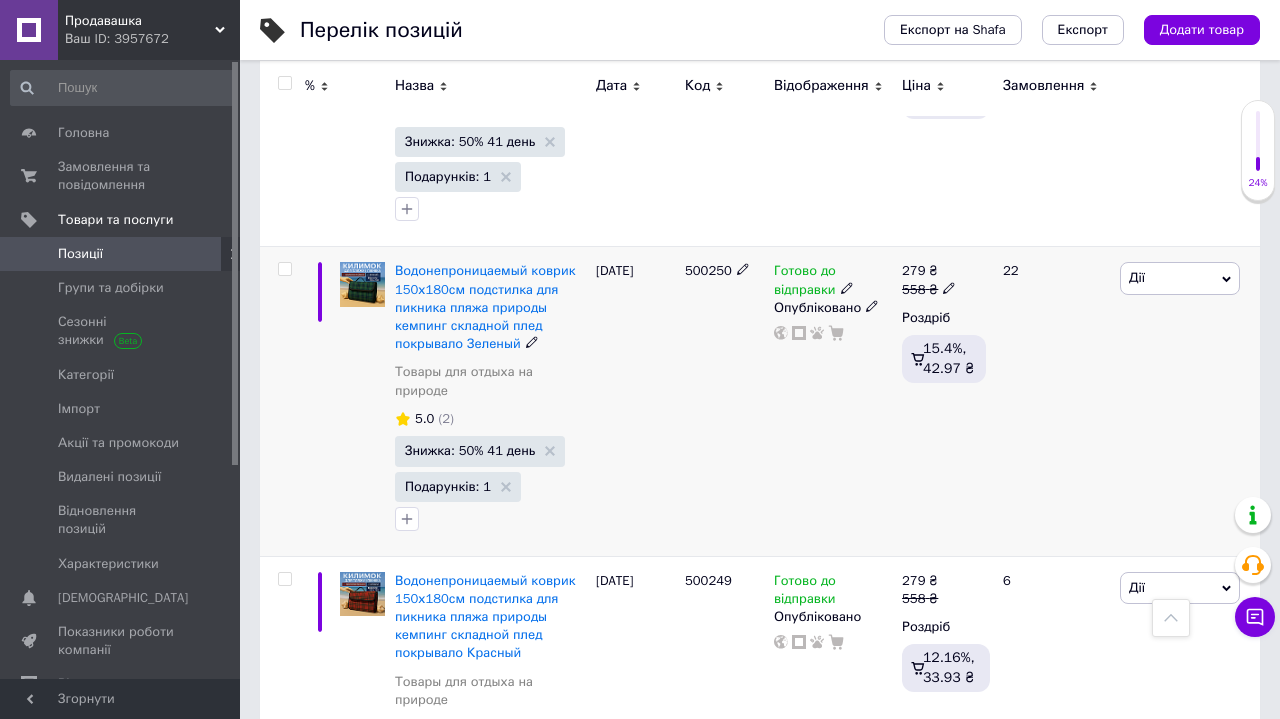 click on "Готово до відправки" at bounding box center [833, 280] 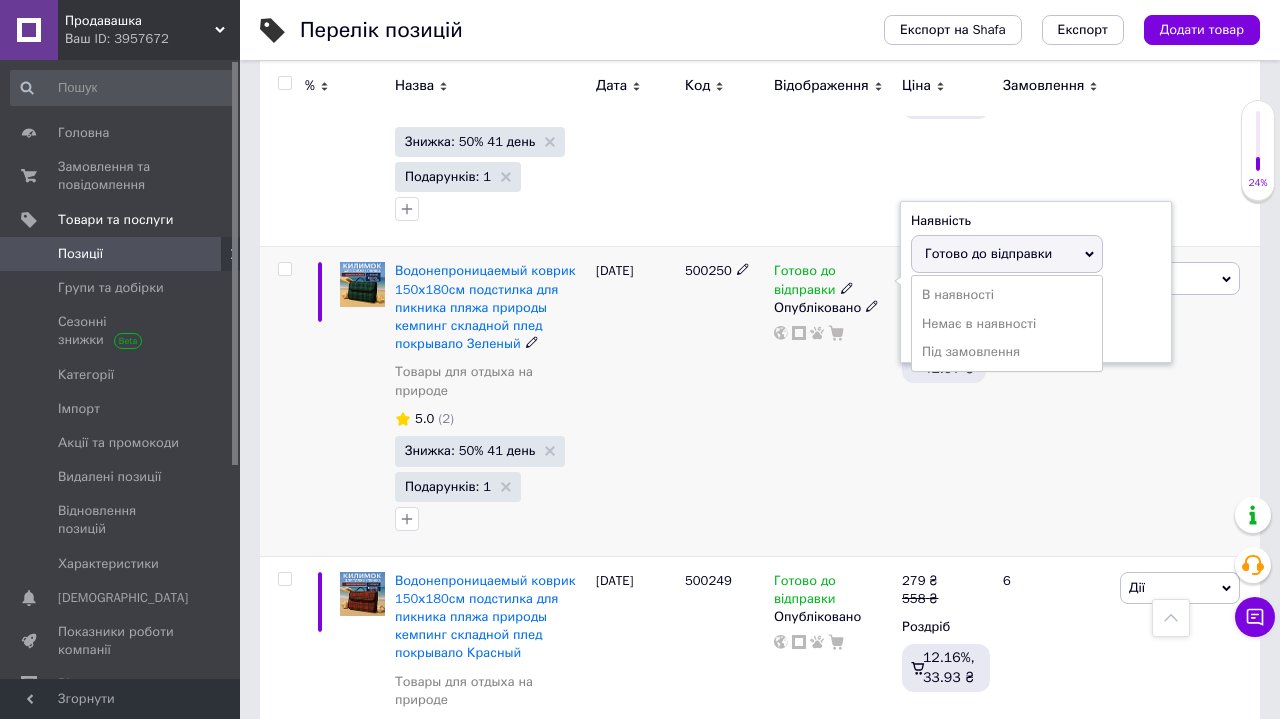 click on "Залишки" at bounding box center (1036, 297) 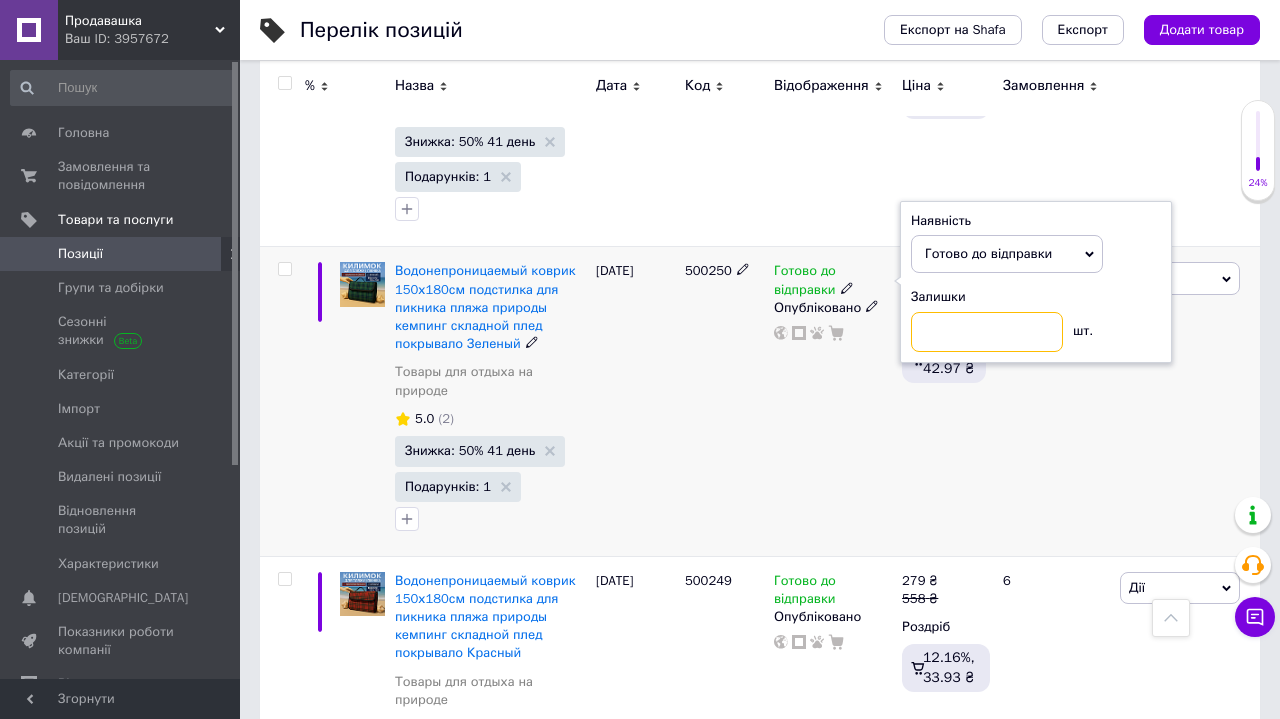click at bounding box center [987, 332] 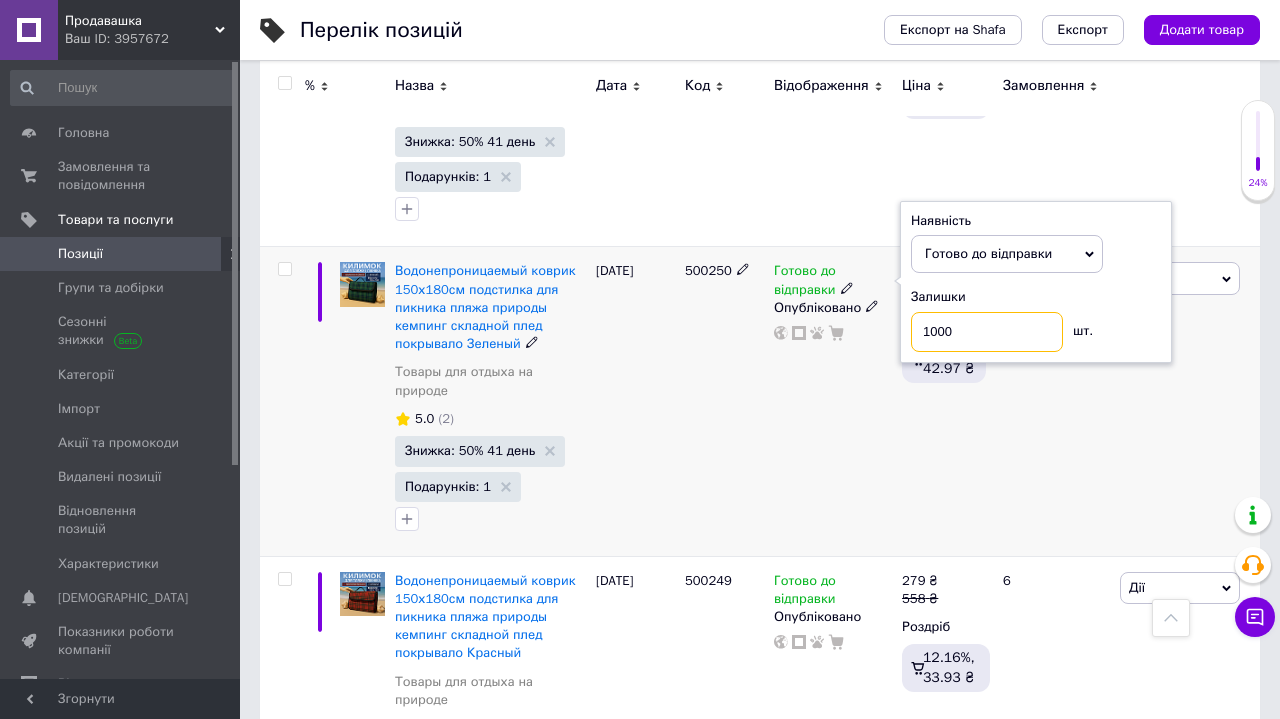 type on "10000" 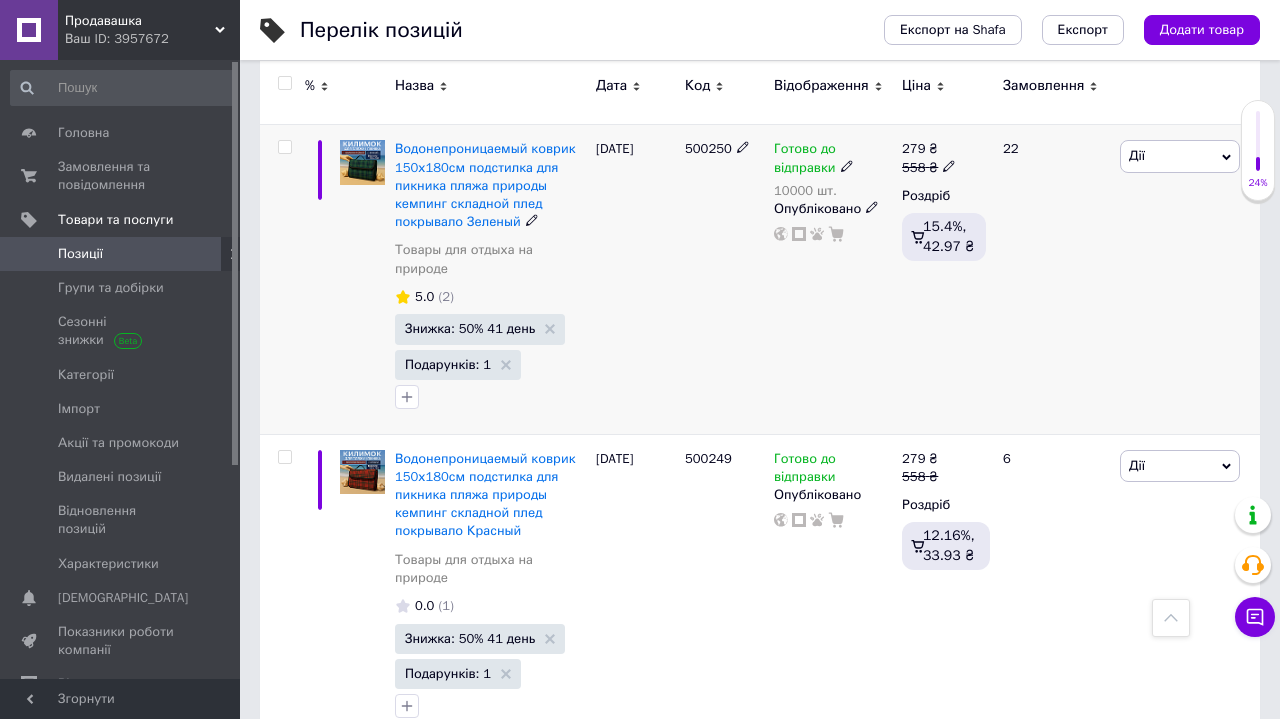 scroll, scrollTop: 3943, scrollLeft: 0, axis: vertical 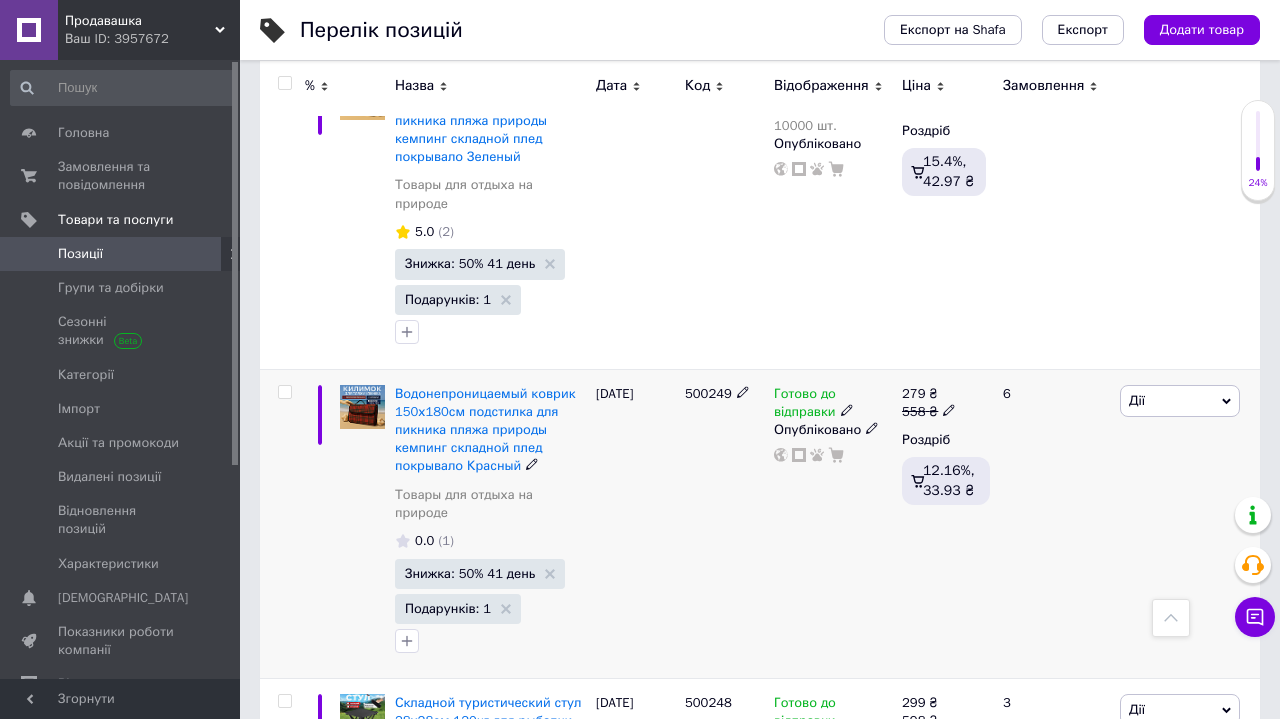 click 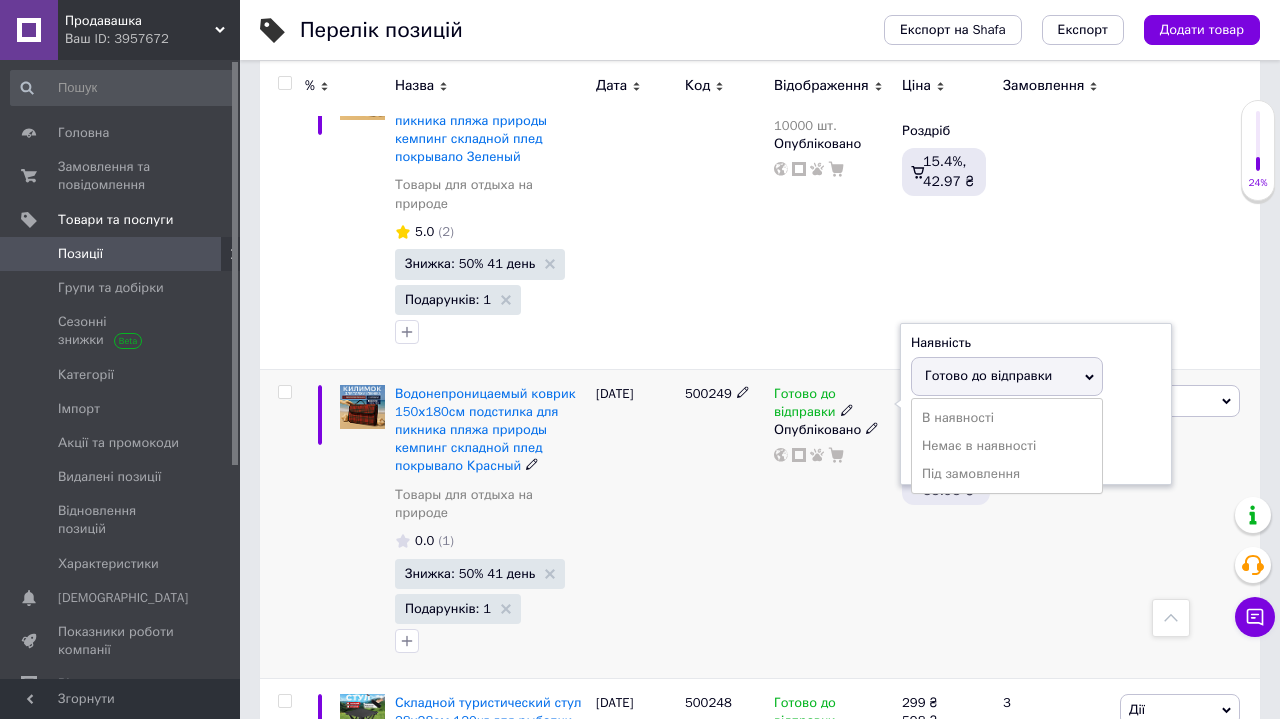 click on "Залишки" at bounding box center (1036, 420) 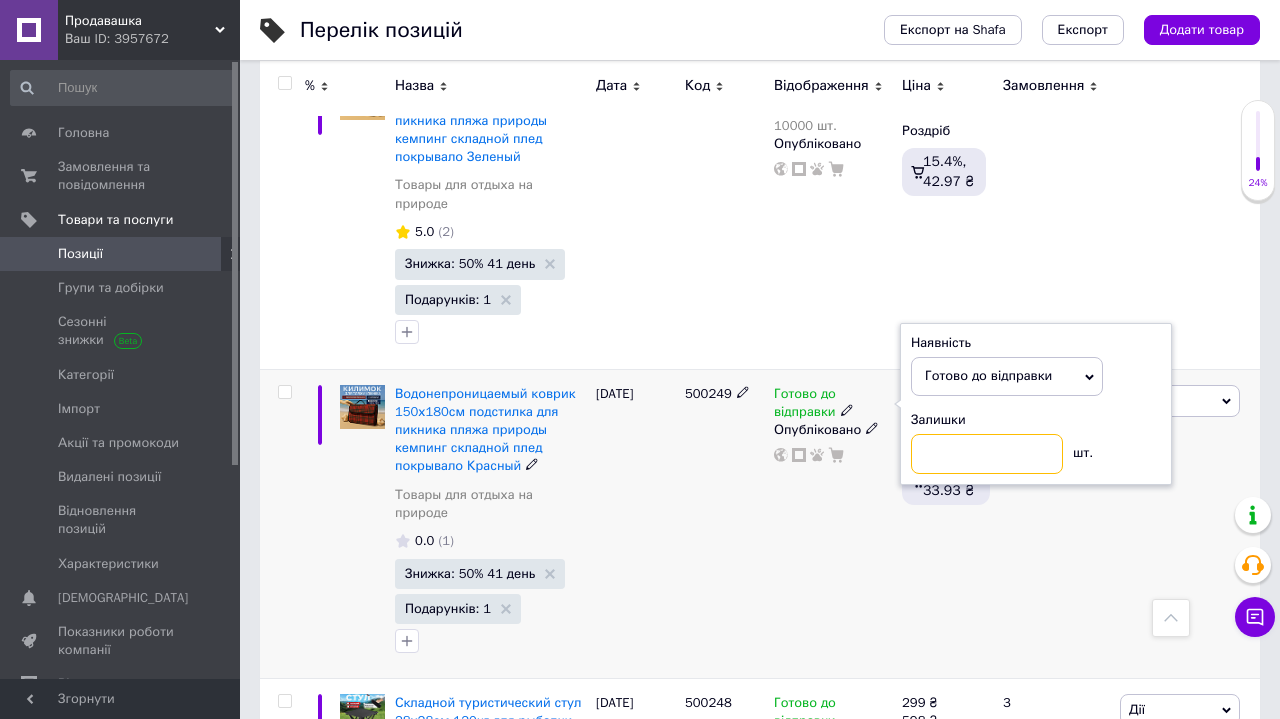 click at bounding box center [987, 454] 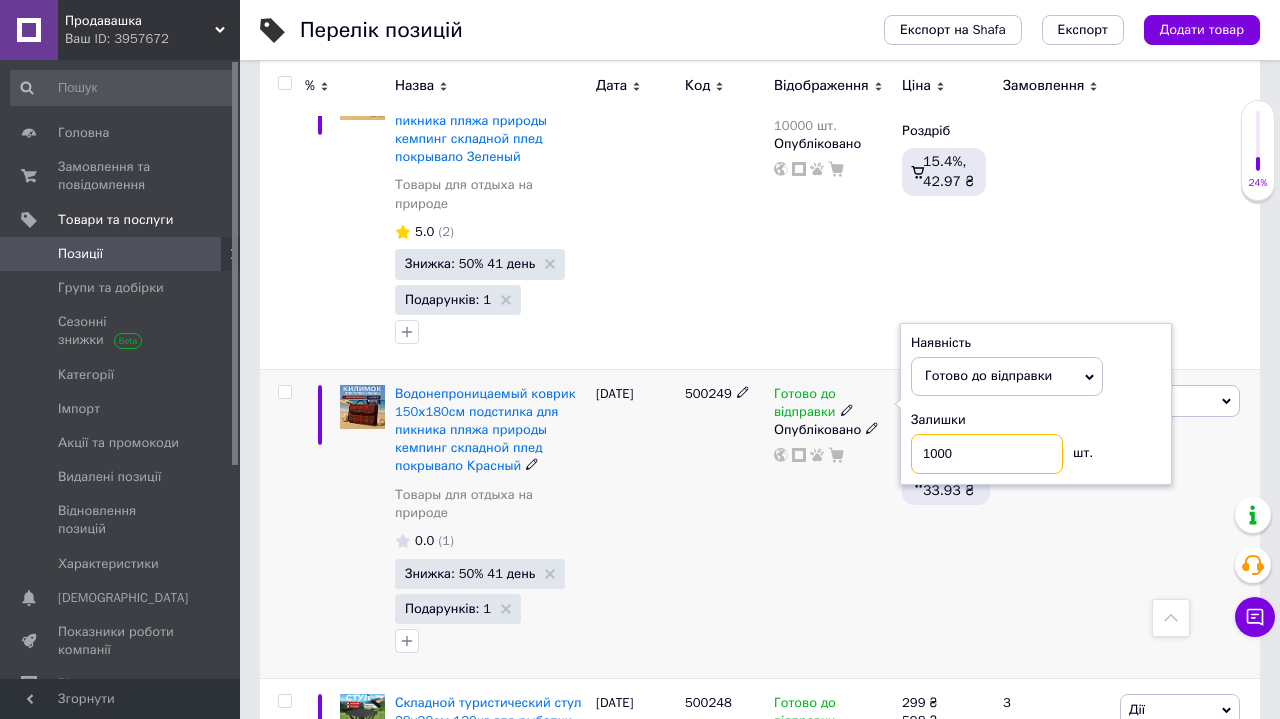 type on "10000" 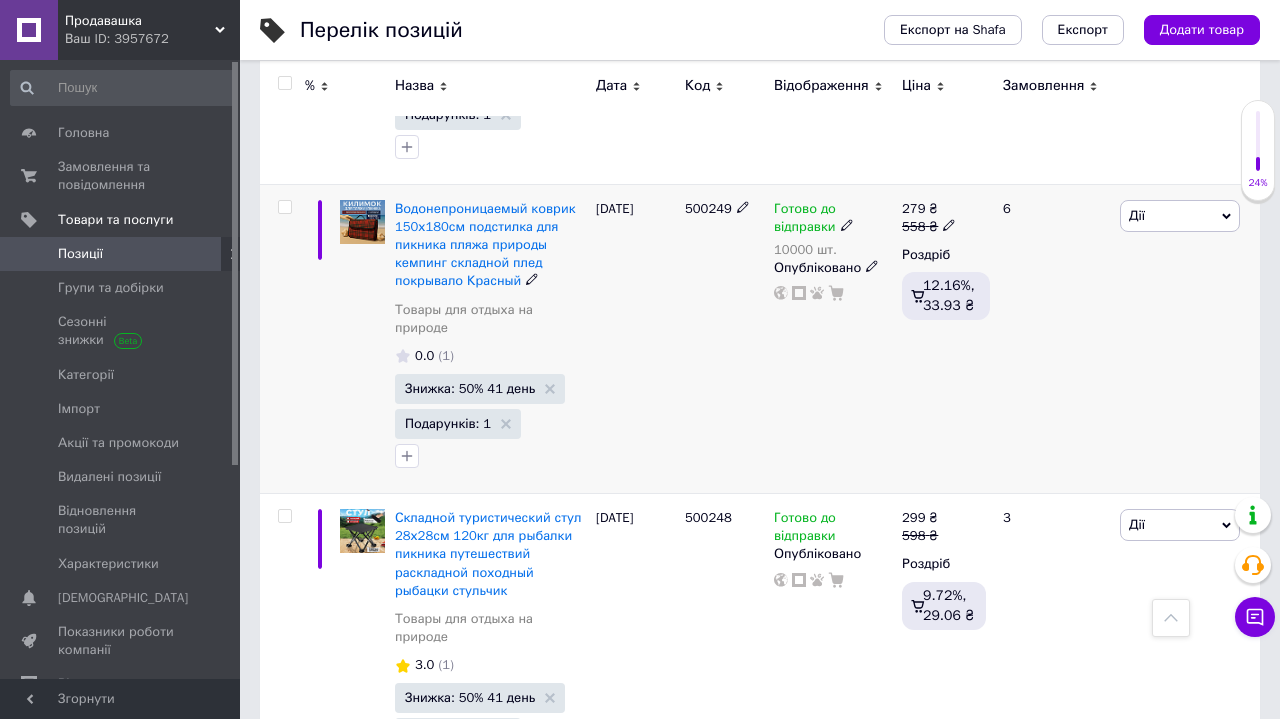 scroll, scrollTop: 4260, scrollLeft: 0, axis: vertical 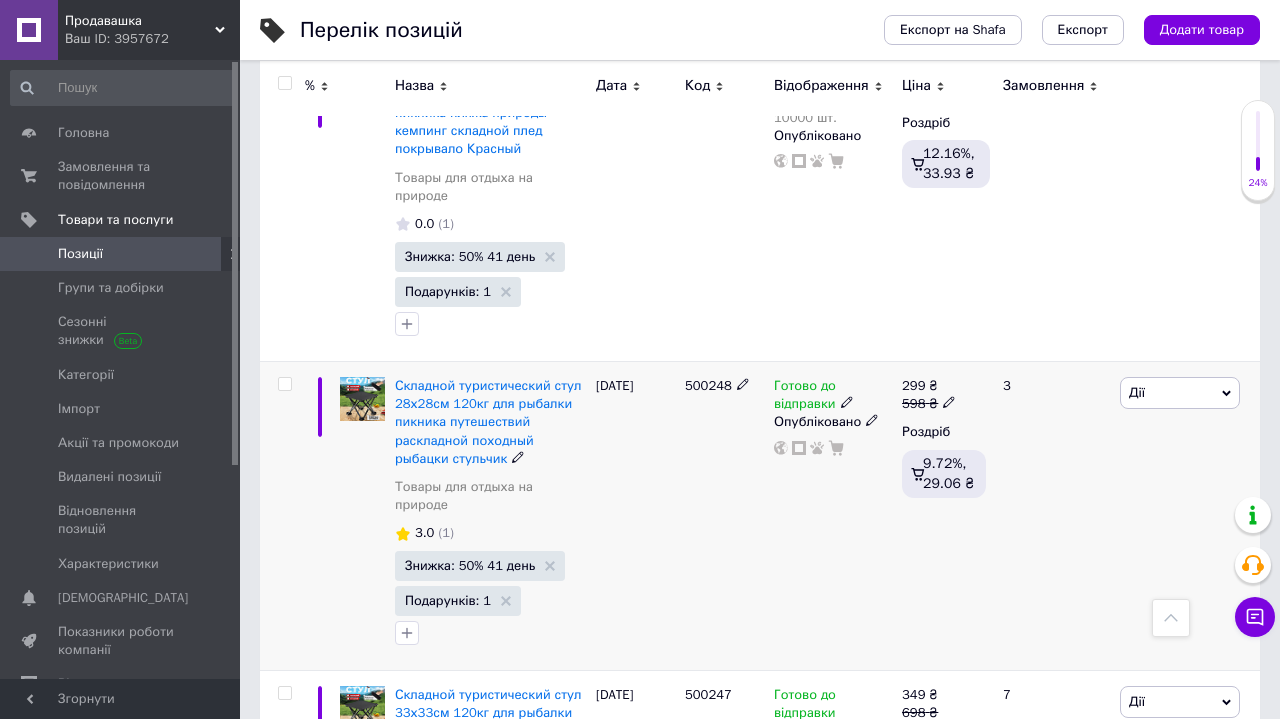 click 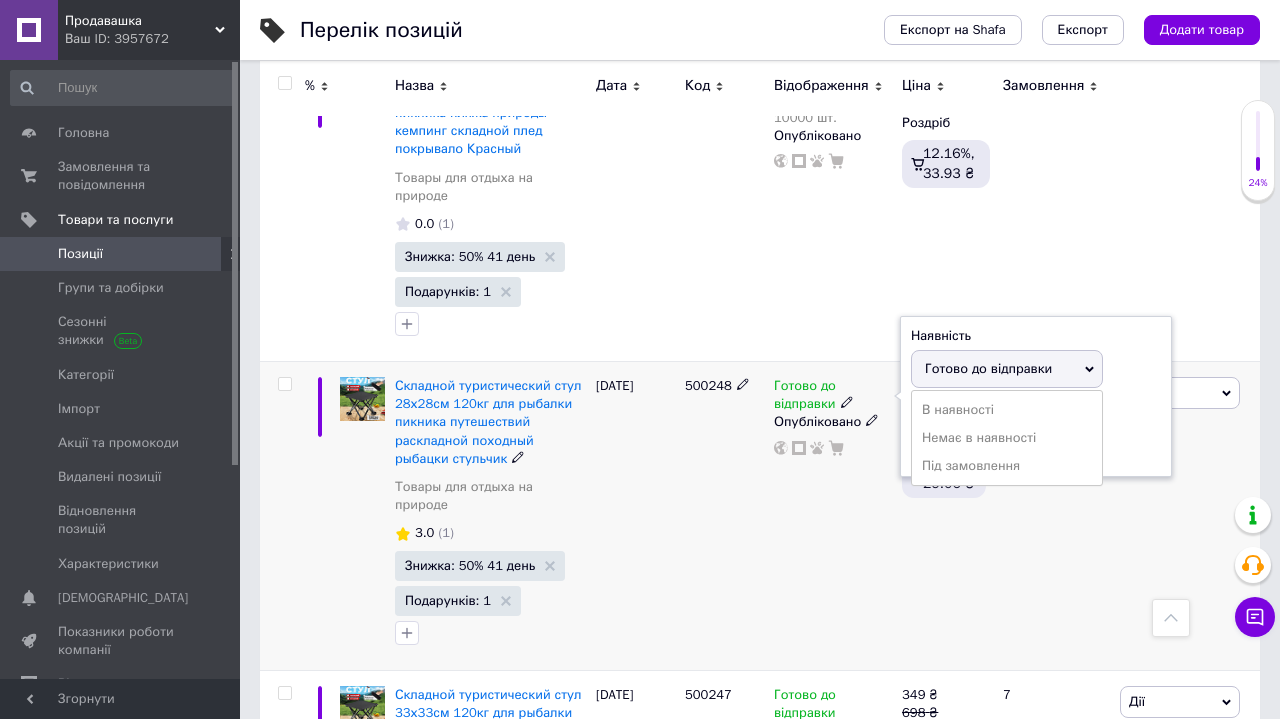 click on "Наявність [PERSON_NAME] до відправки В наявності Немає в наявності Під замовлення Залишки шт." at bounding box center (1036, 397) 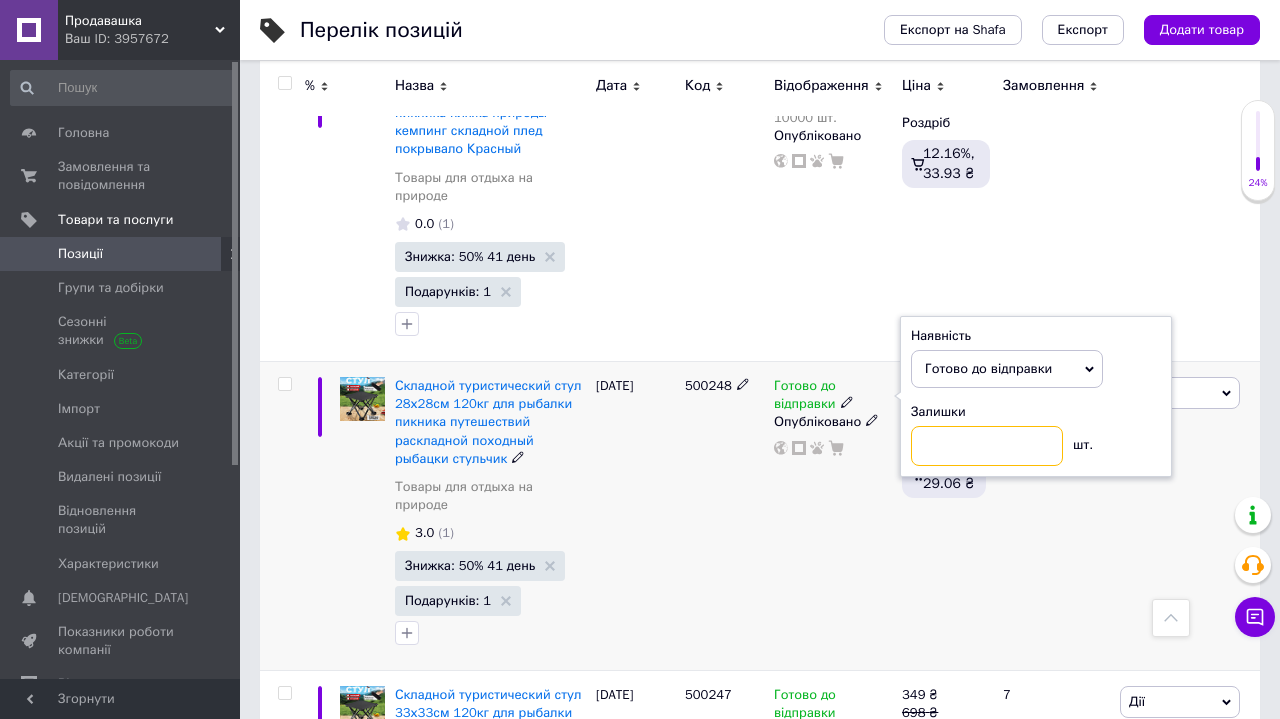 click at bounding box center (987, 446) 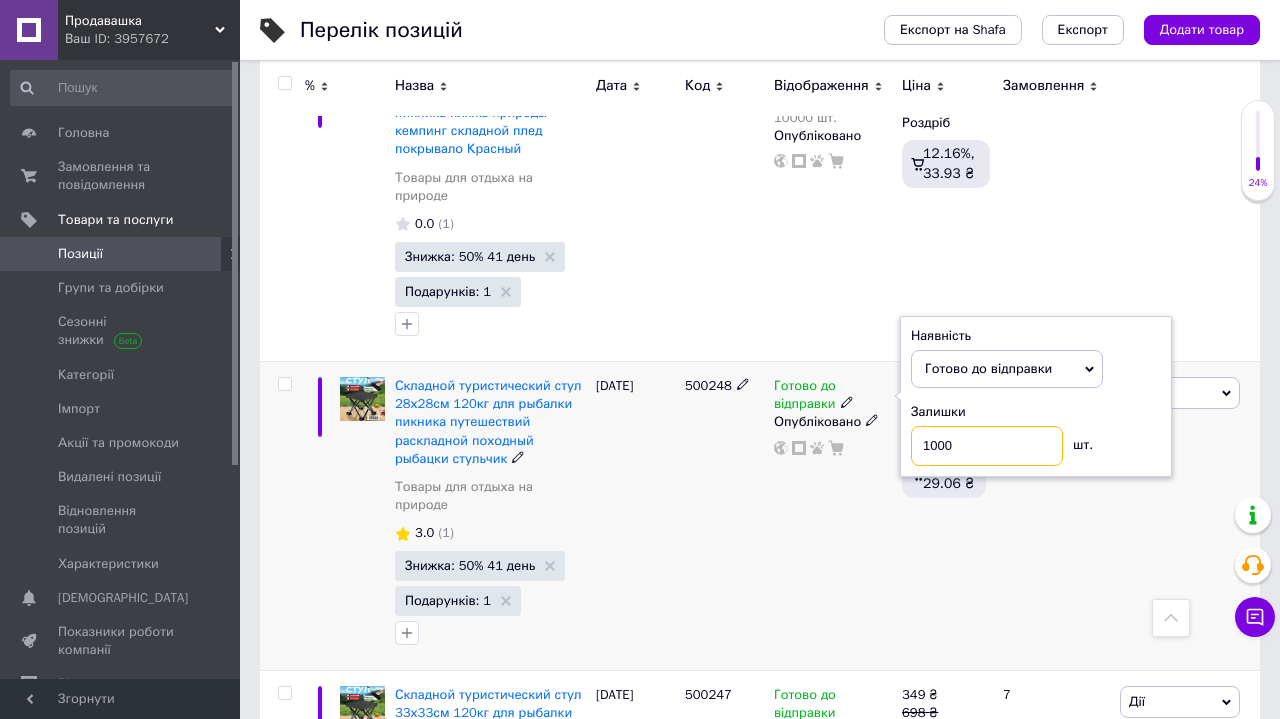 type on "10000" 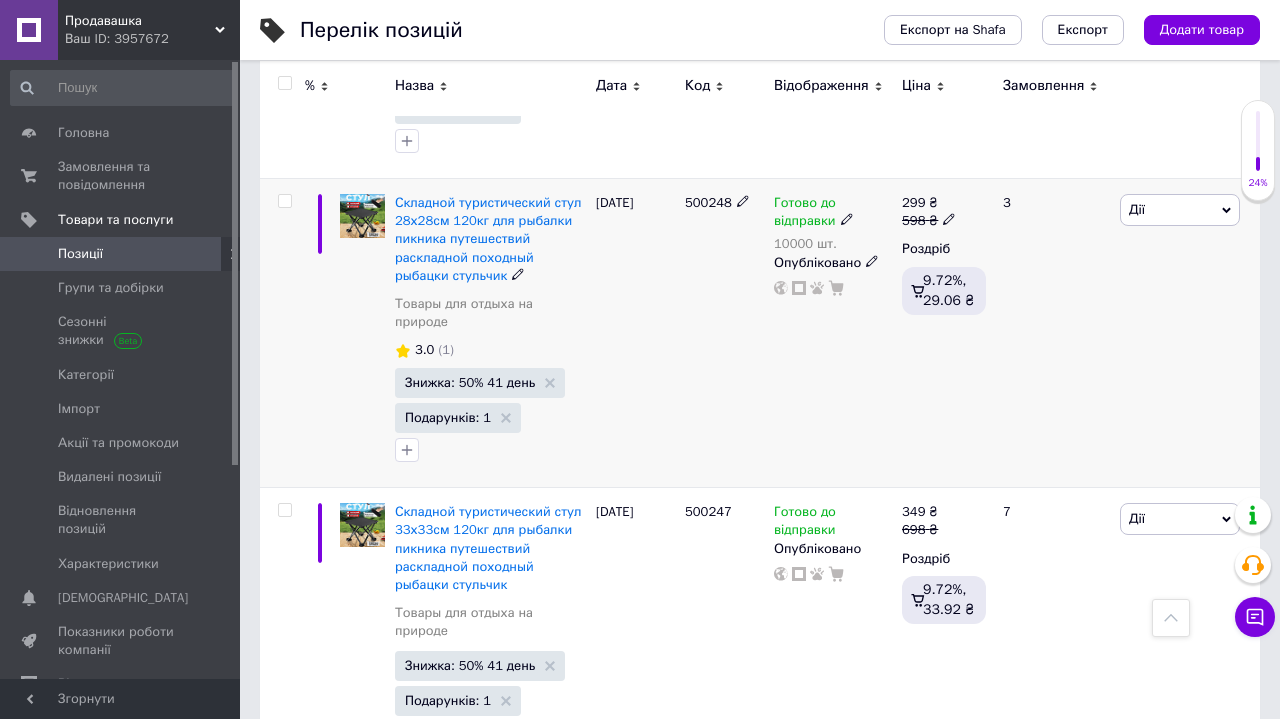 scroll, scrollTop: 4457, scrollLeft: 0, axis: vertical 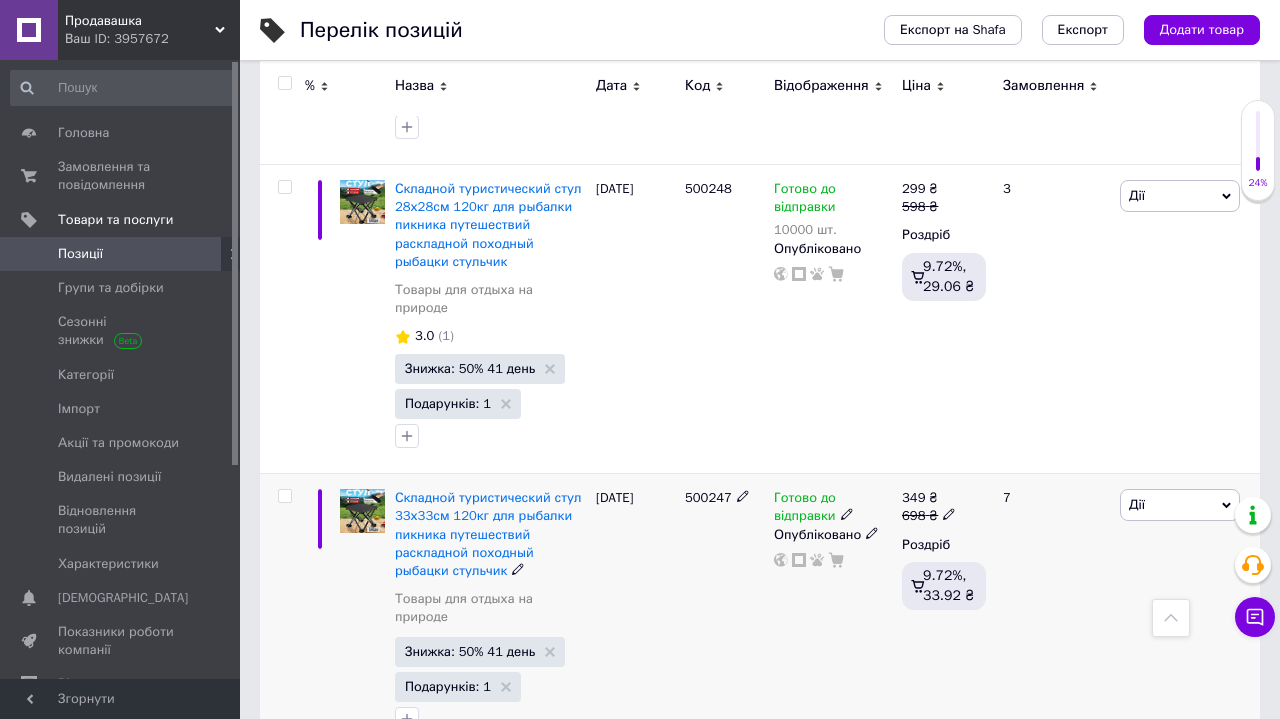 click 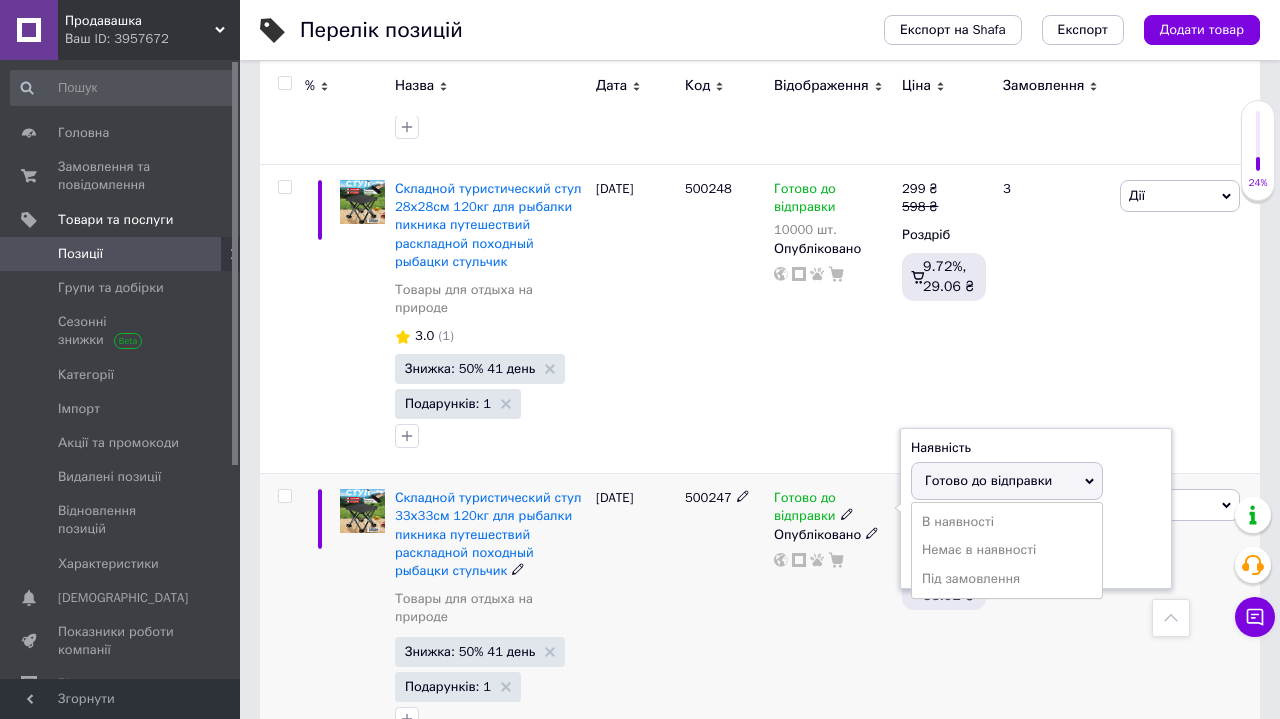 click on "Наявність [PERSON_NAME] до відправки В наявності Немає в наявності Під замовлення Залишки шт." at bounding box center (1036, 509) 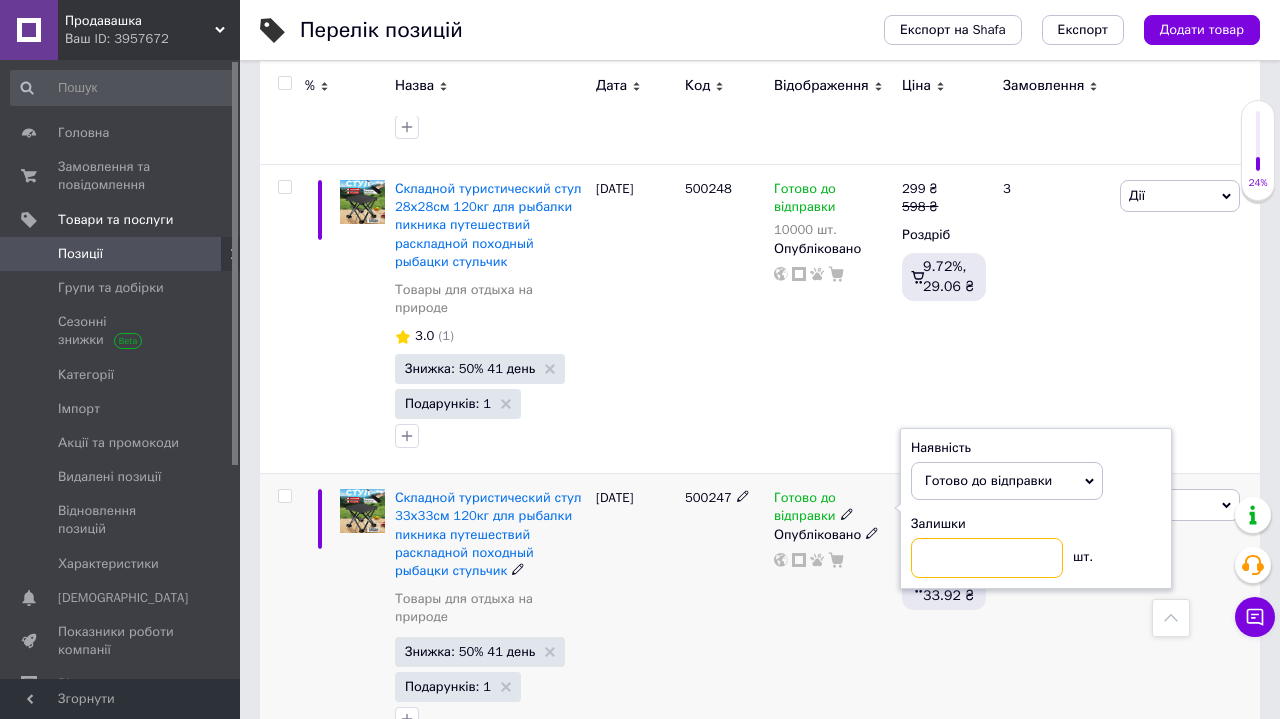 click at bounding box center (987, 558) 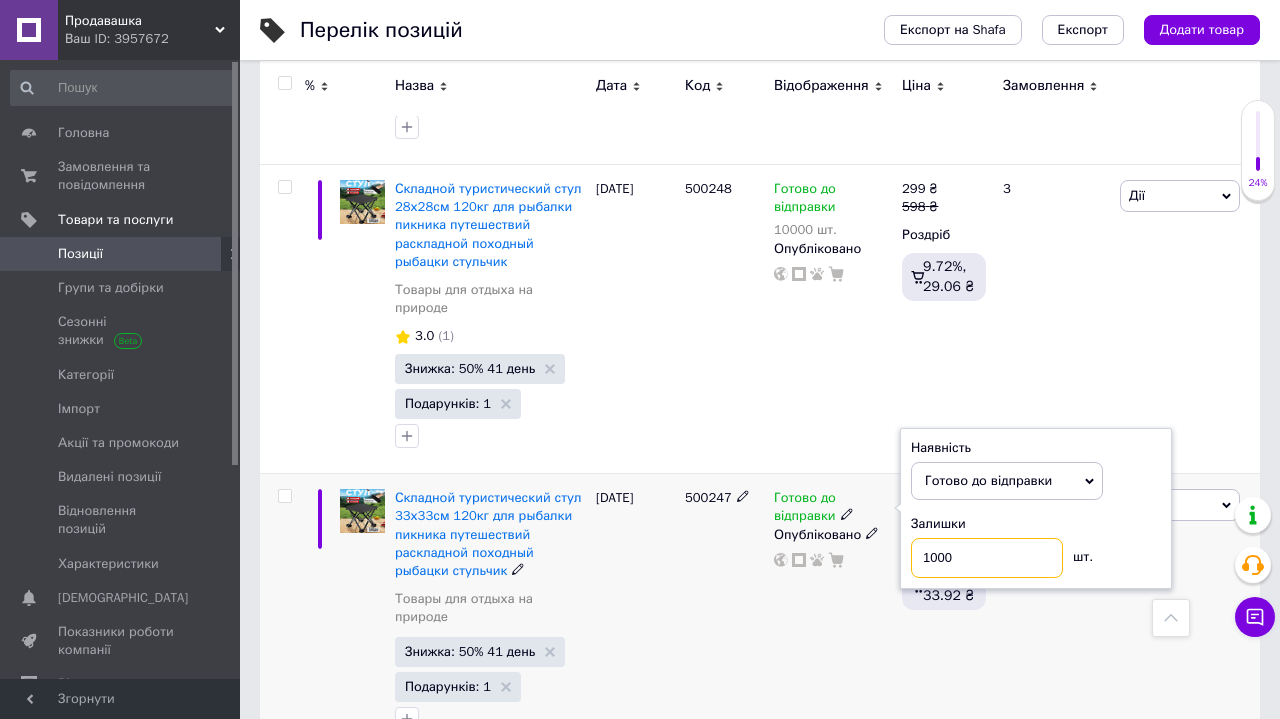 type on "10000" 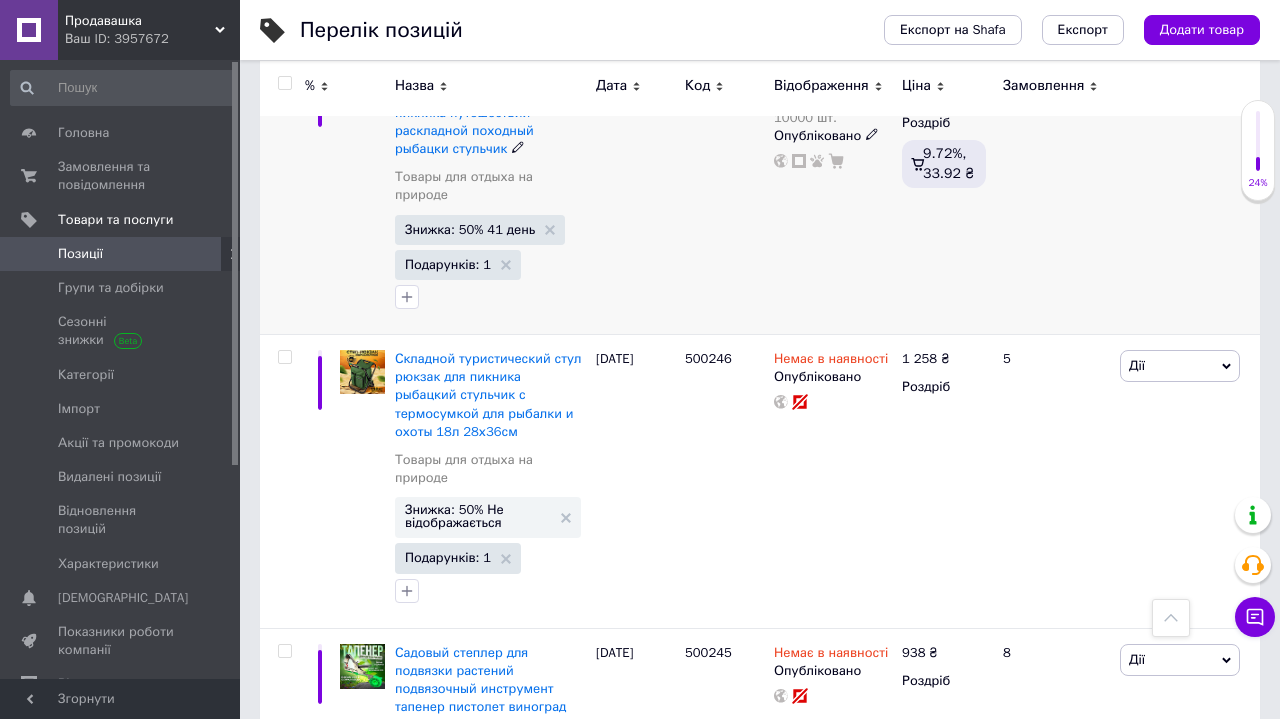 scroll, scrollTop: 4973, scrollLeft: 0, axis: vertical 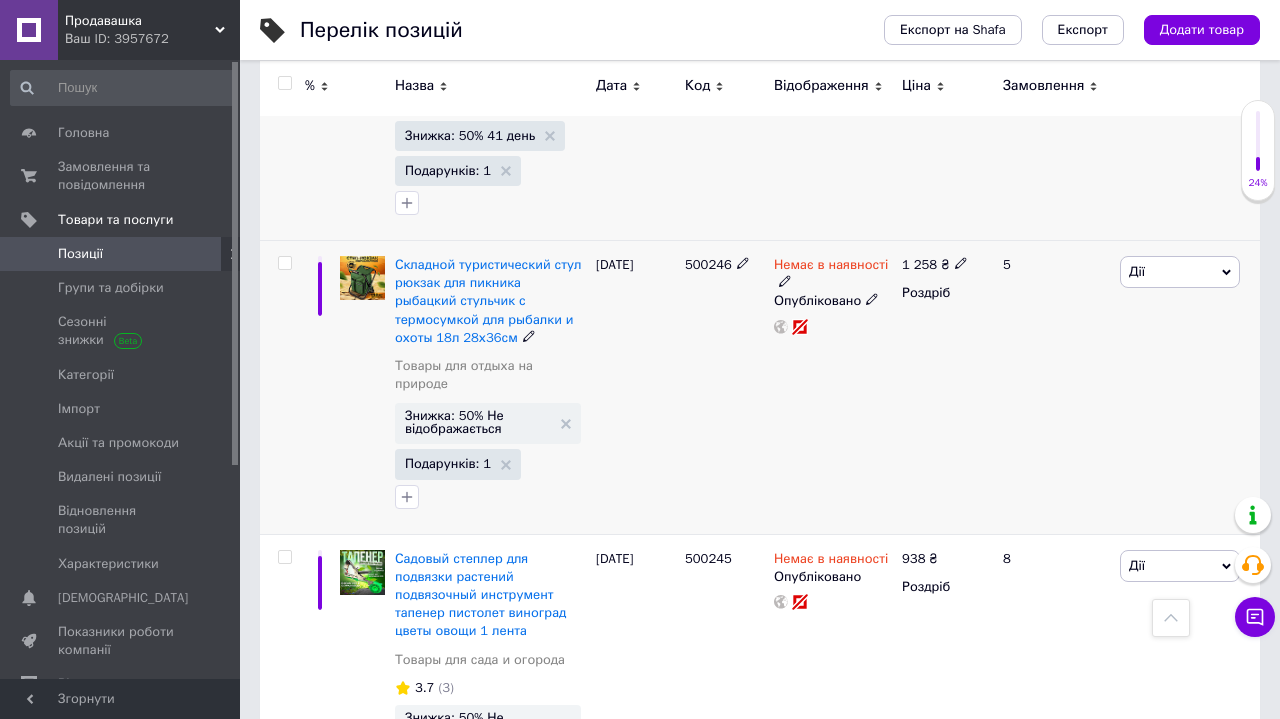 click 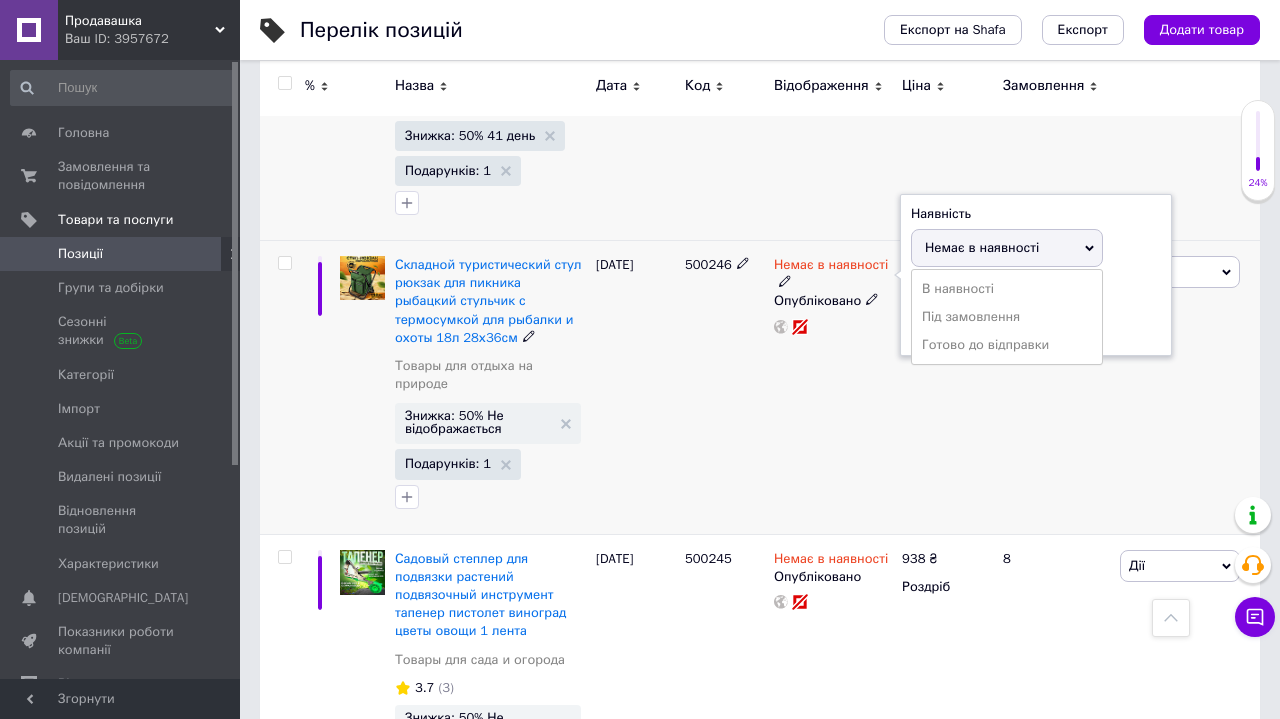 click on "Залишки шт." at bounding box center [1036, 313] 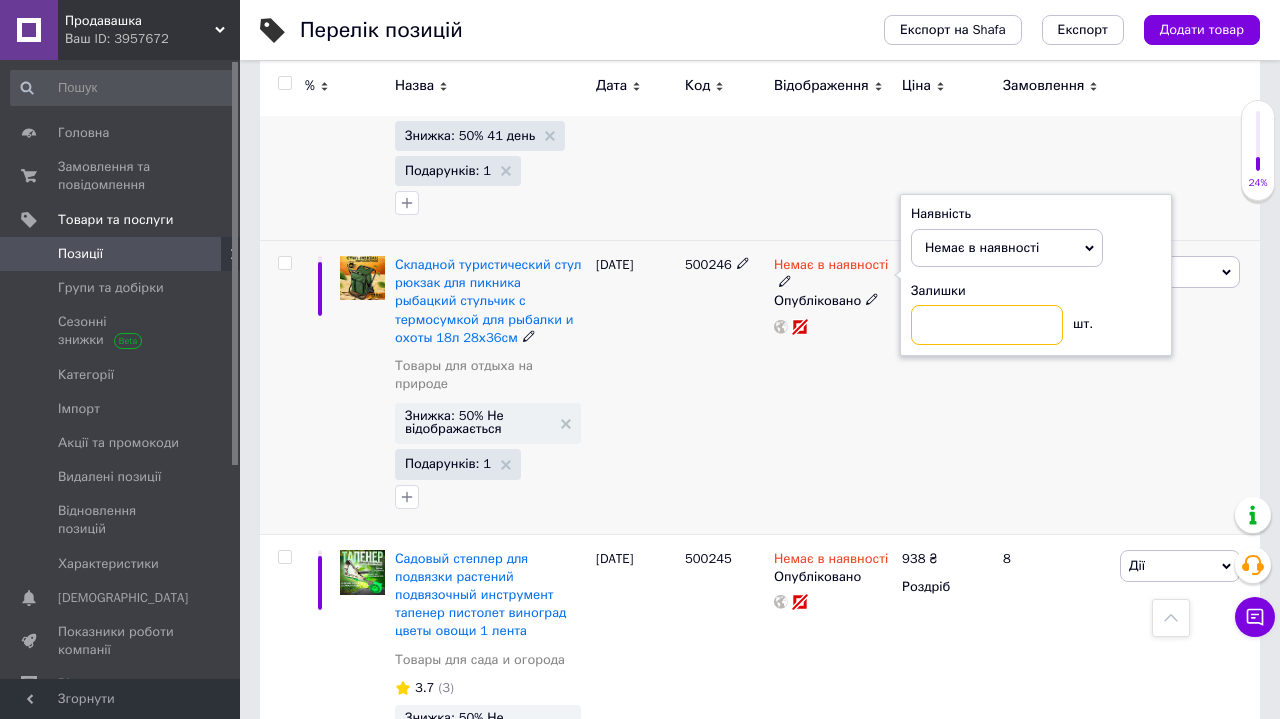 click at bounding box center (987, 325) 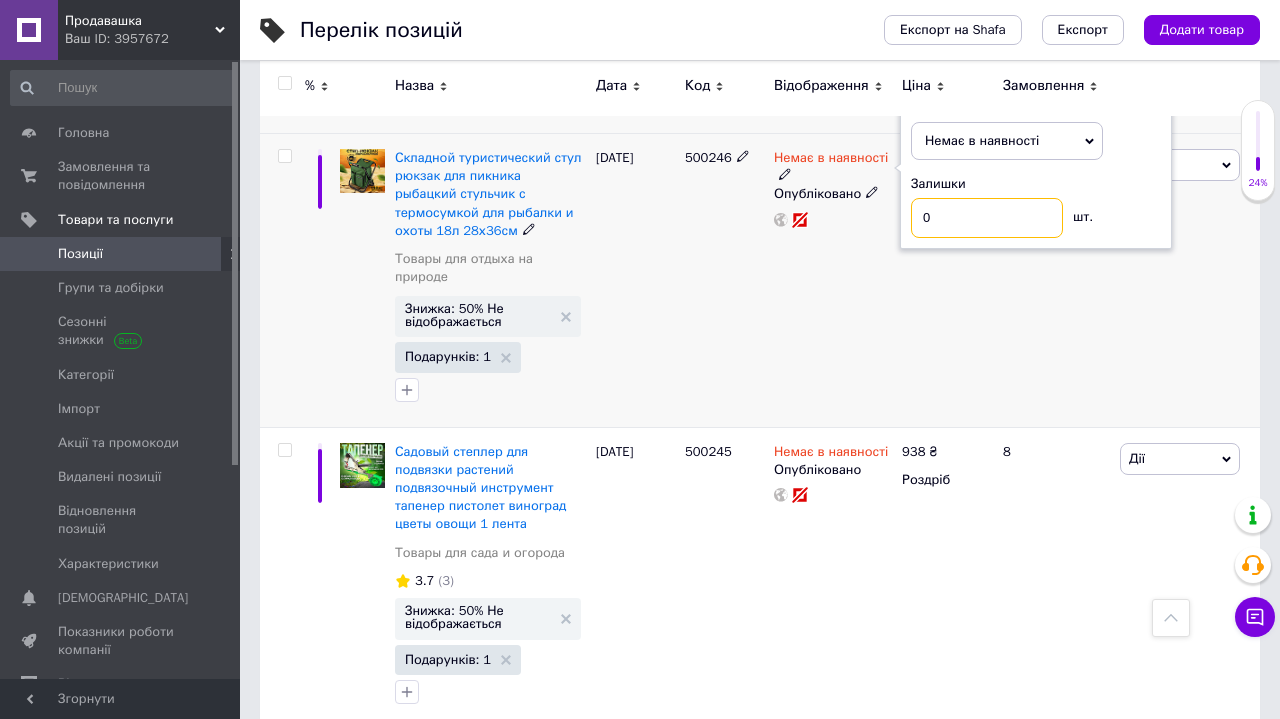 scroll, scrollTop: 5183, scrollLeft: 0, axis: vertical 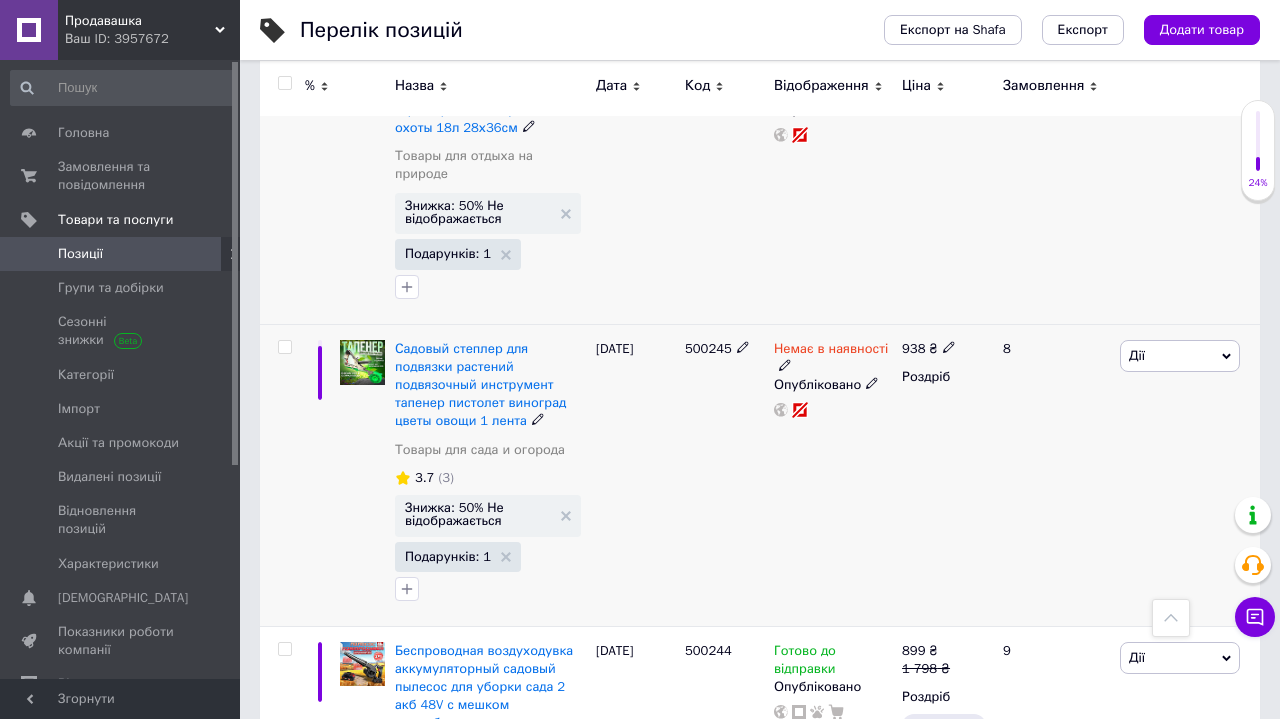 click 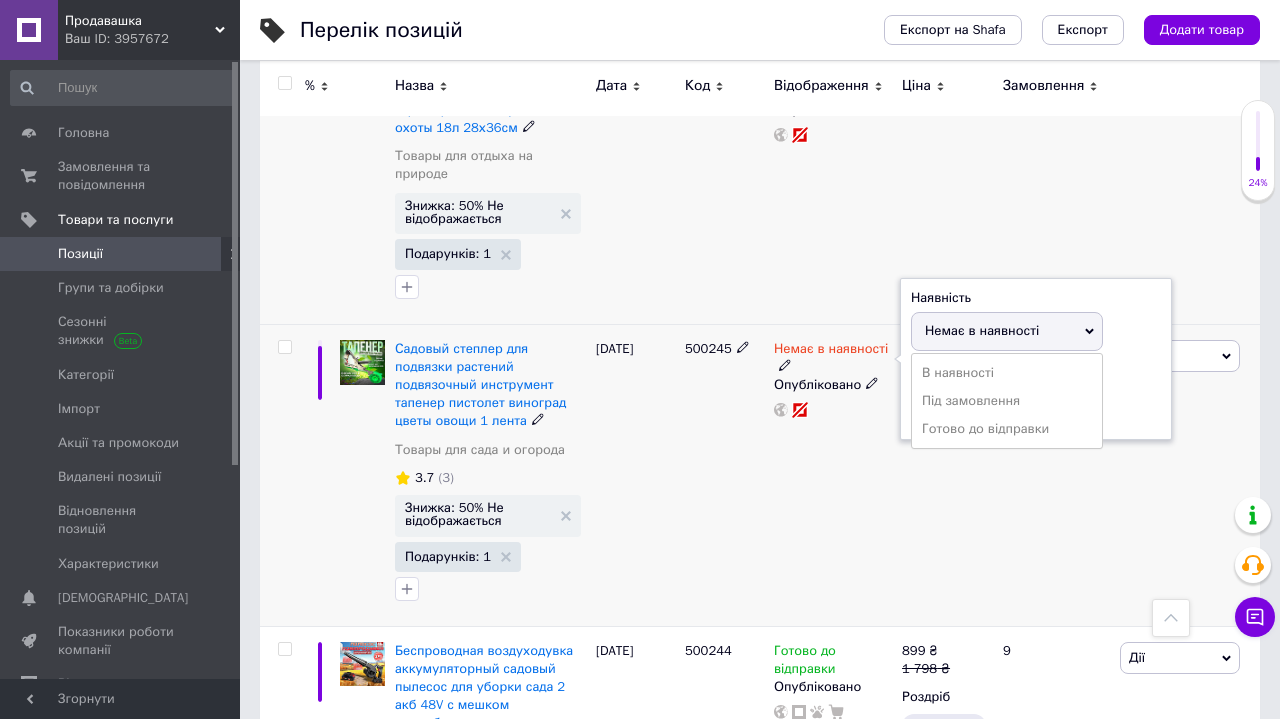 click on "Залишки шт." at bounding box center (1036, 397) 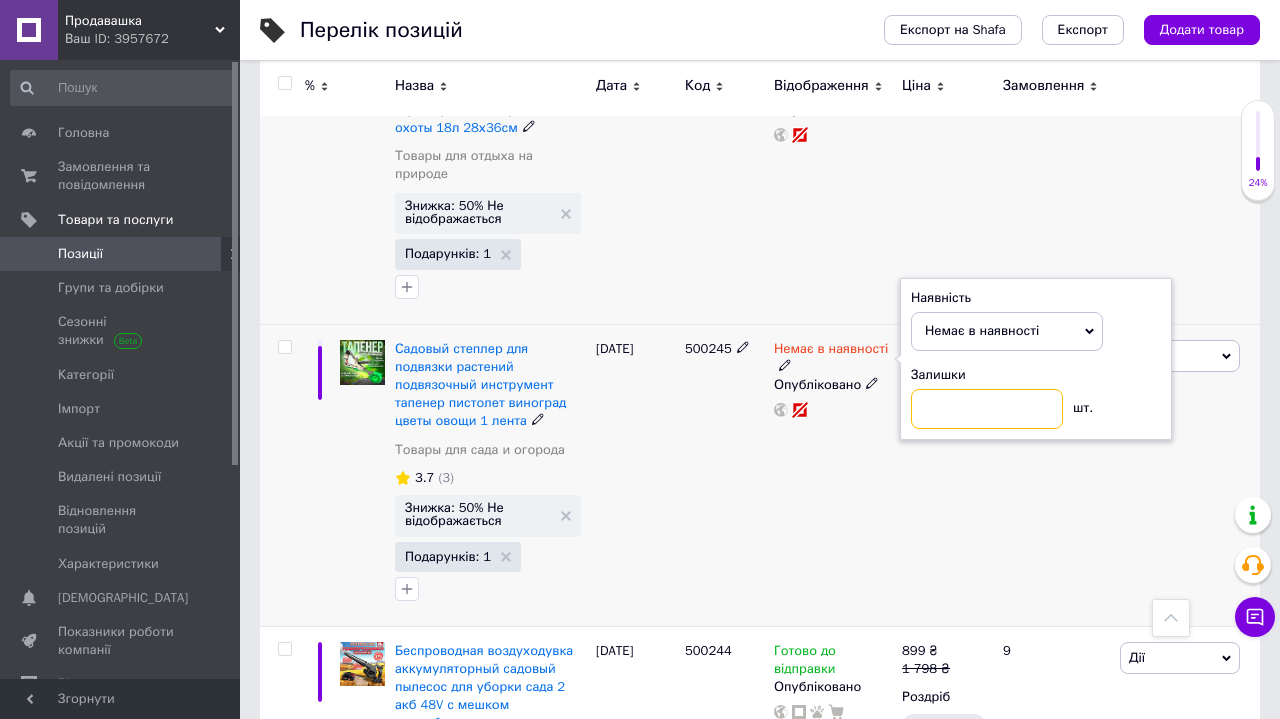 click at bounding box center [987, 409] 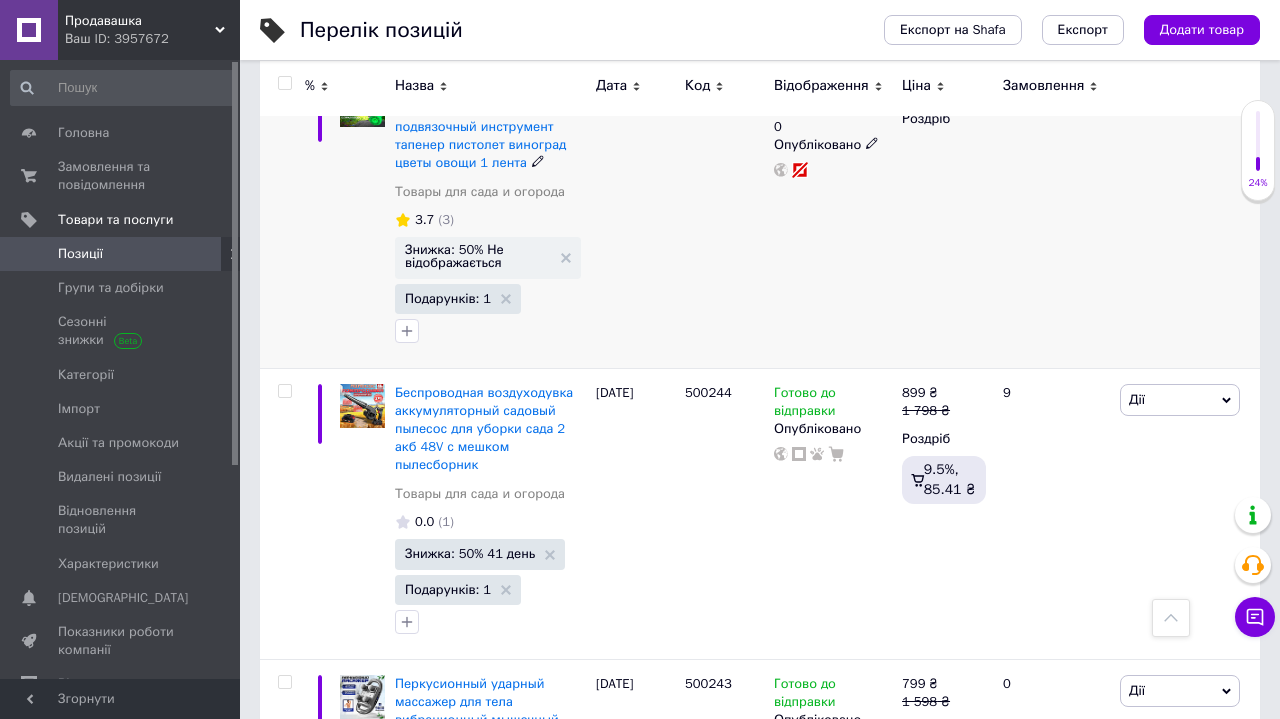 scroll, scrollTop: 5501, scrollLeft: 0, axis: vertical 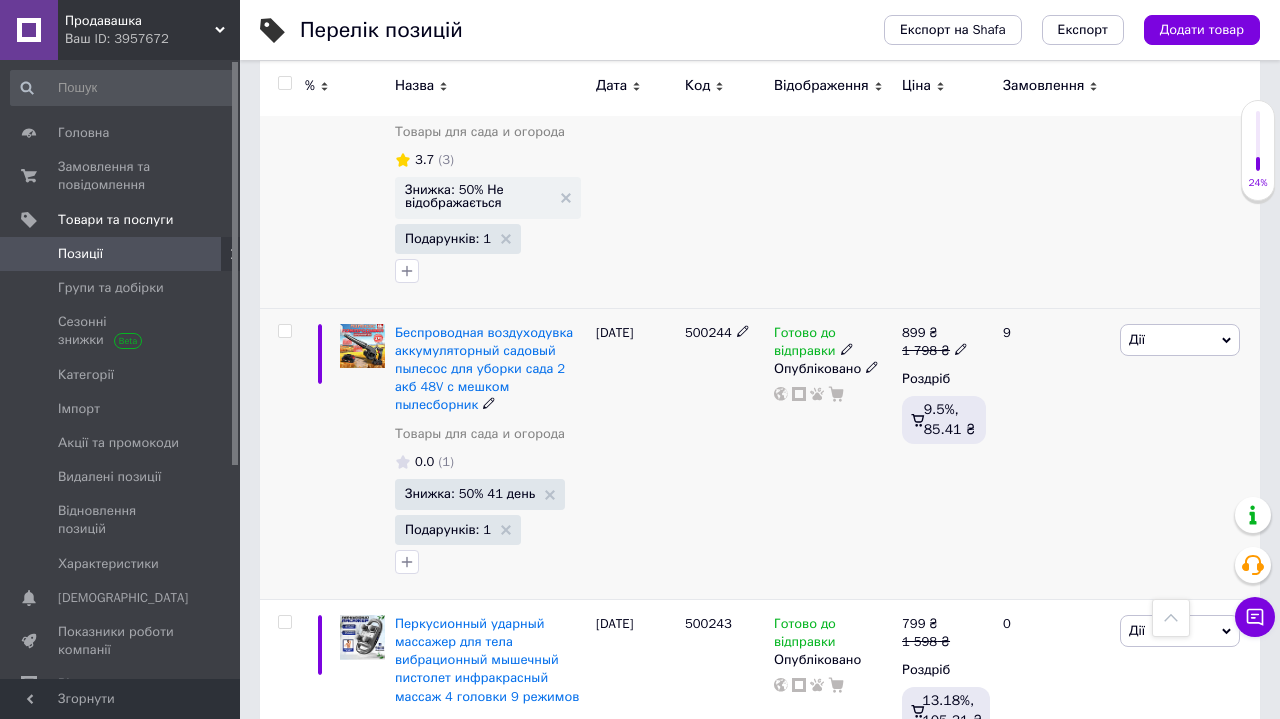 click 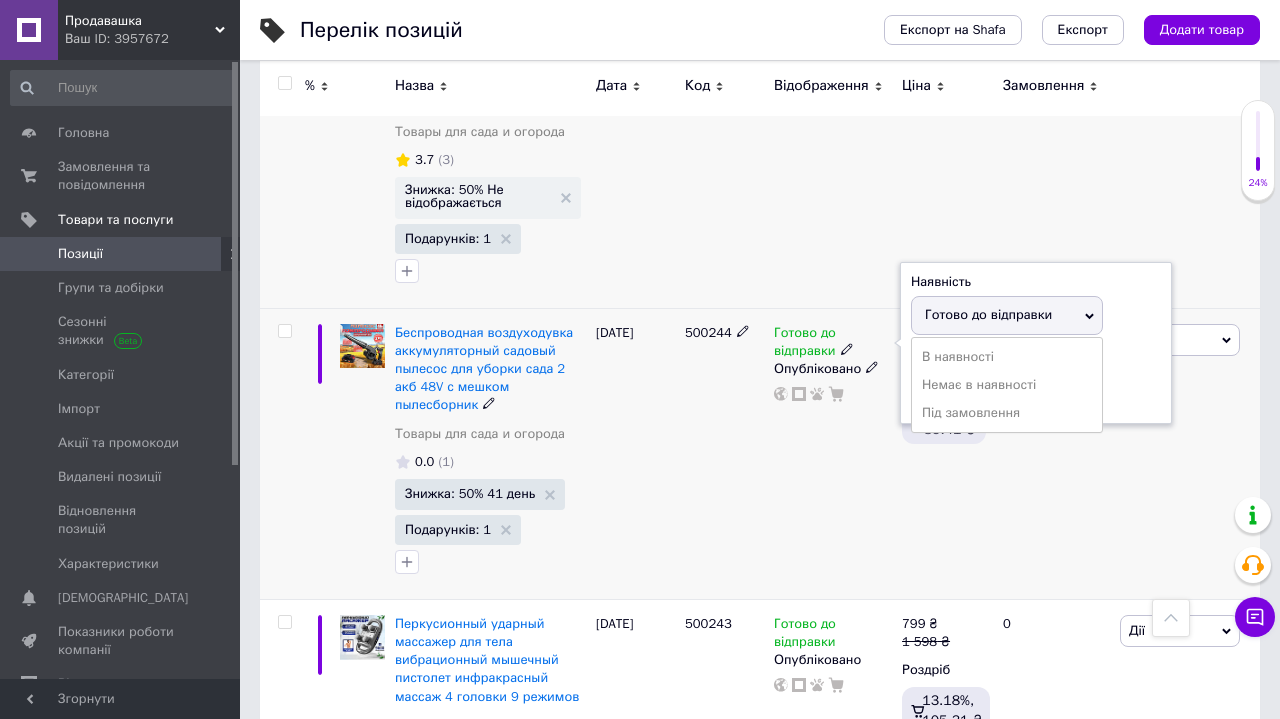 click on "Залишки" at bounding box center [1036, 359] 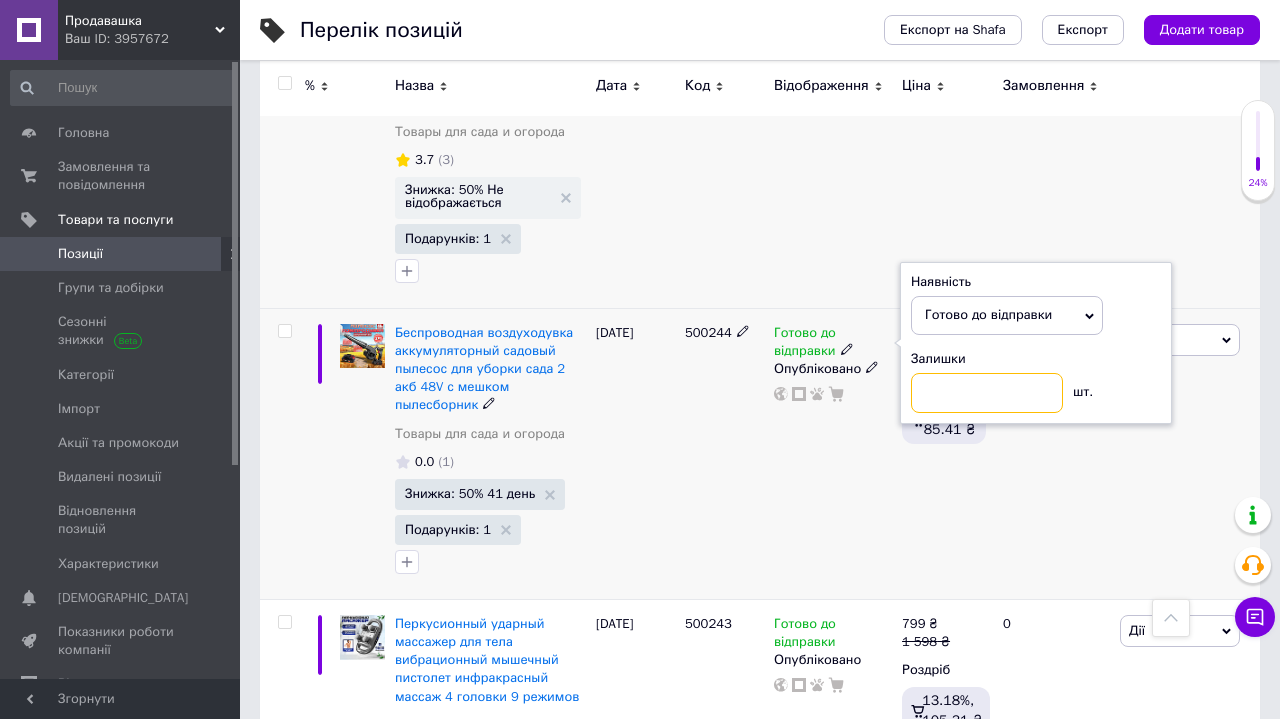 click at bounding box center (987, 393) 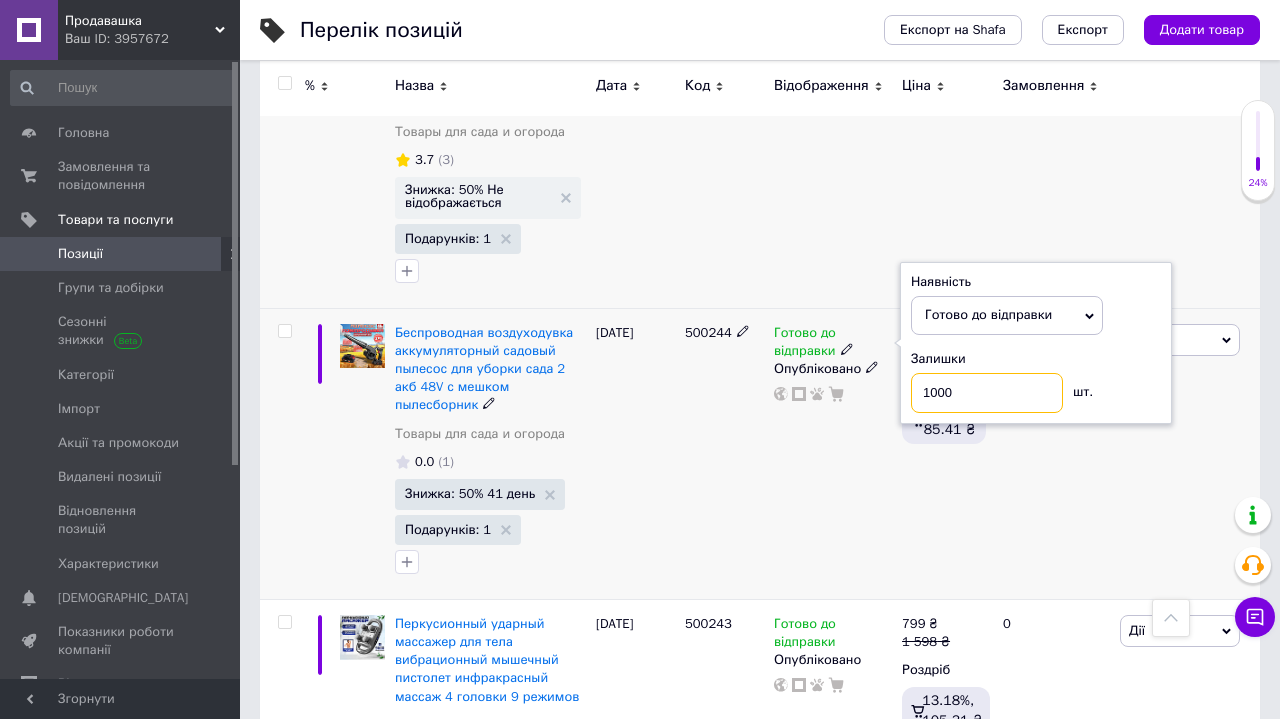 type on "10000" 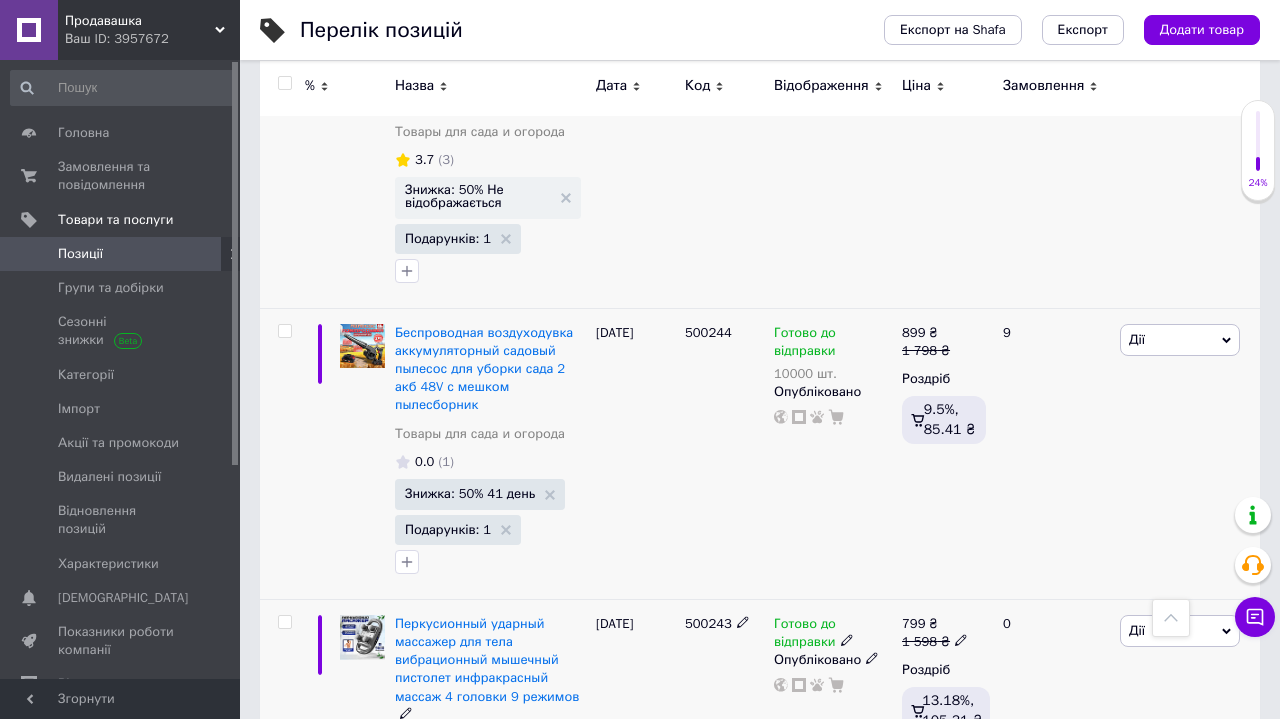 scroll, scrollTop: 5742, scrollLeft: 0, axis: vertical 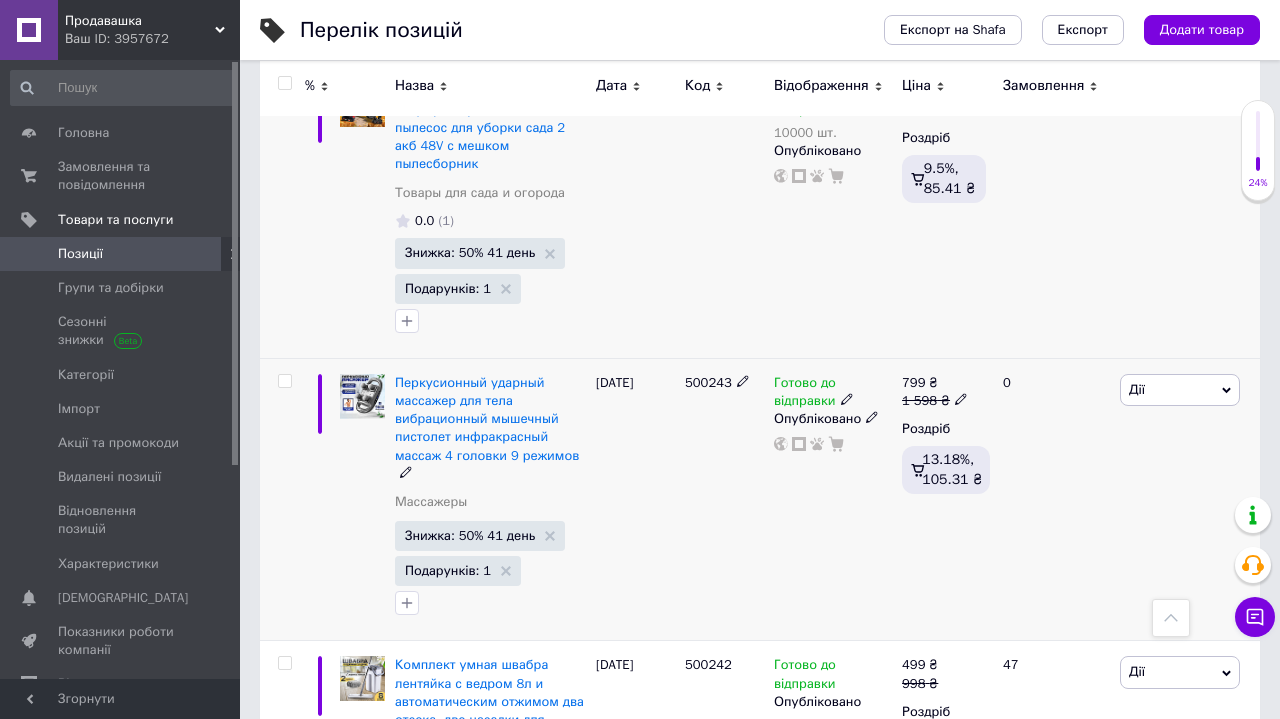 click 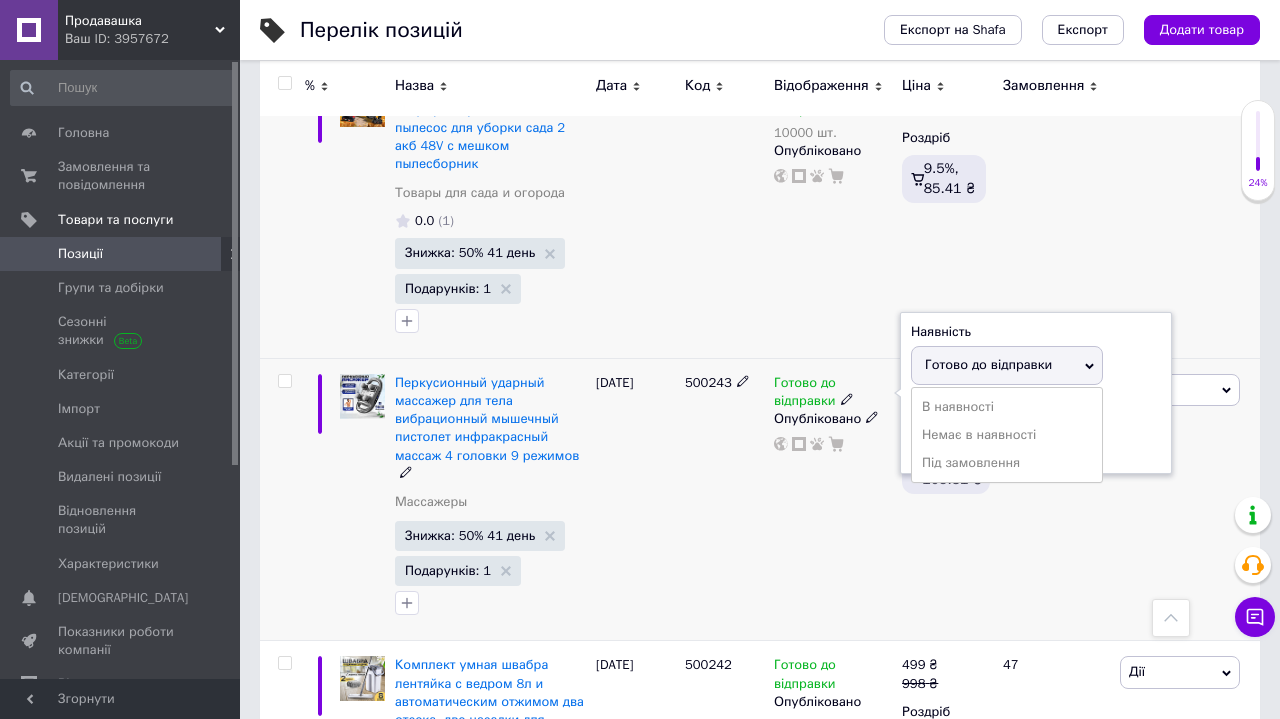 click on "Залишки шт." at bounding box center [1036, 431] 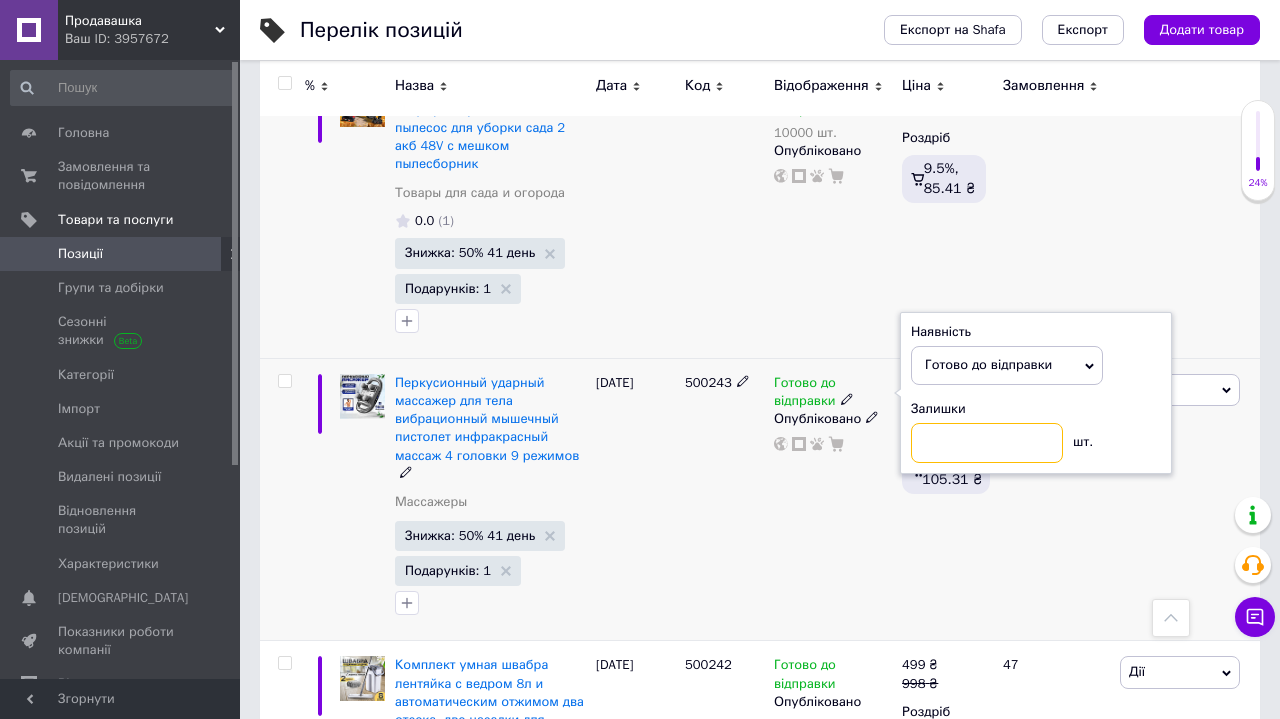 click at bounding box center (987, 443) 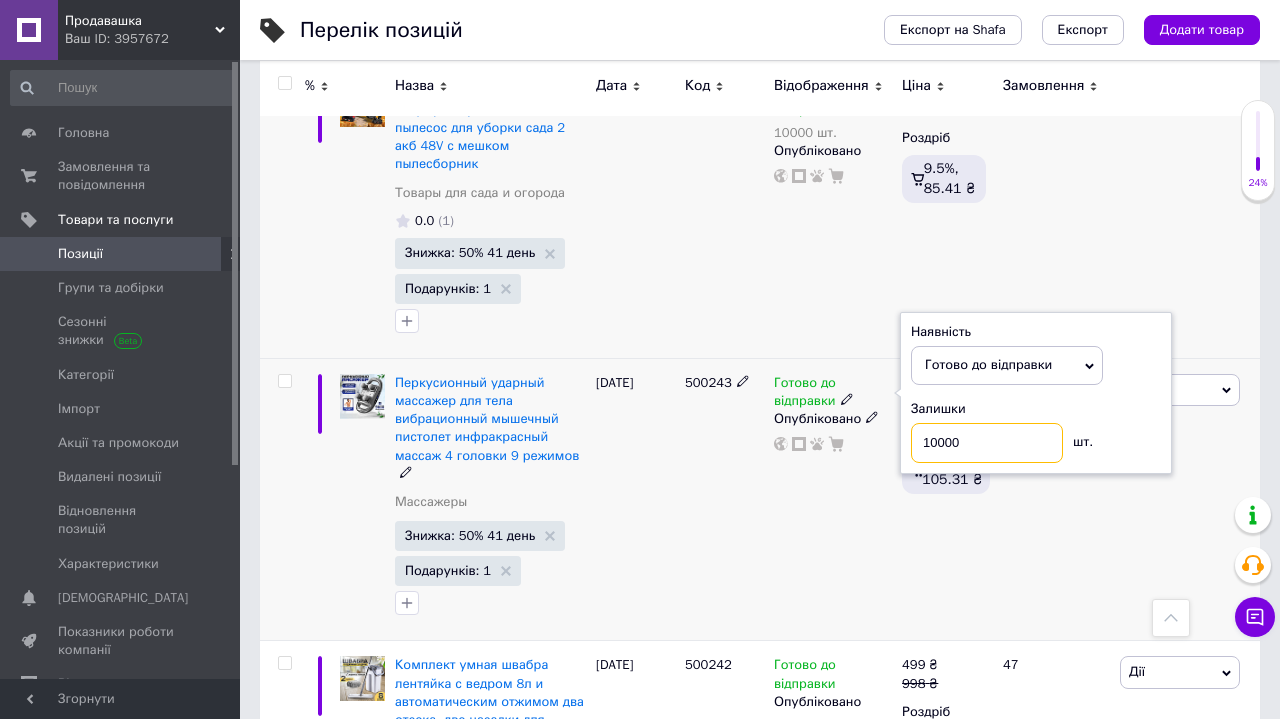 scroll, scrollTop: 5779, scrollLeft: 0, axis: vertical 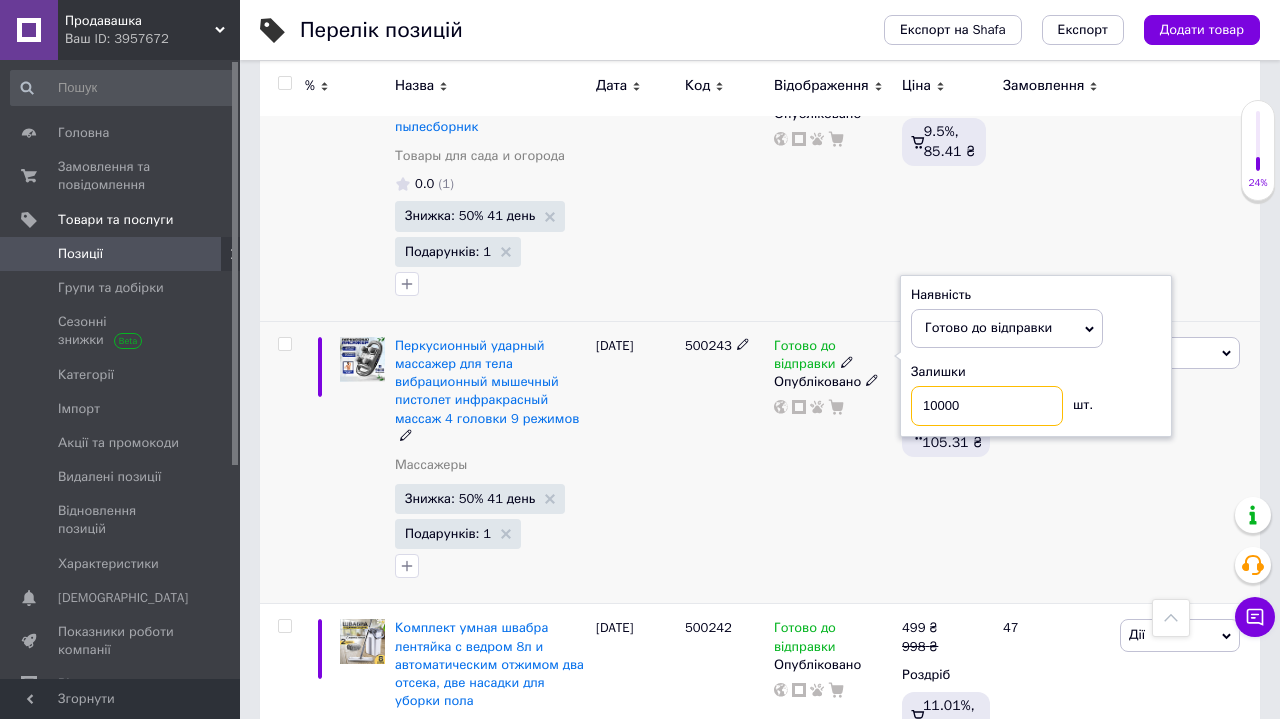 type on "10000" 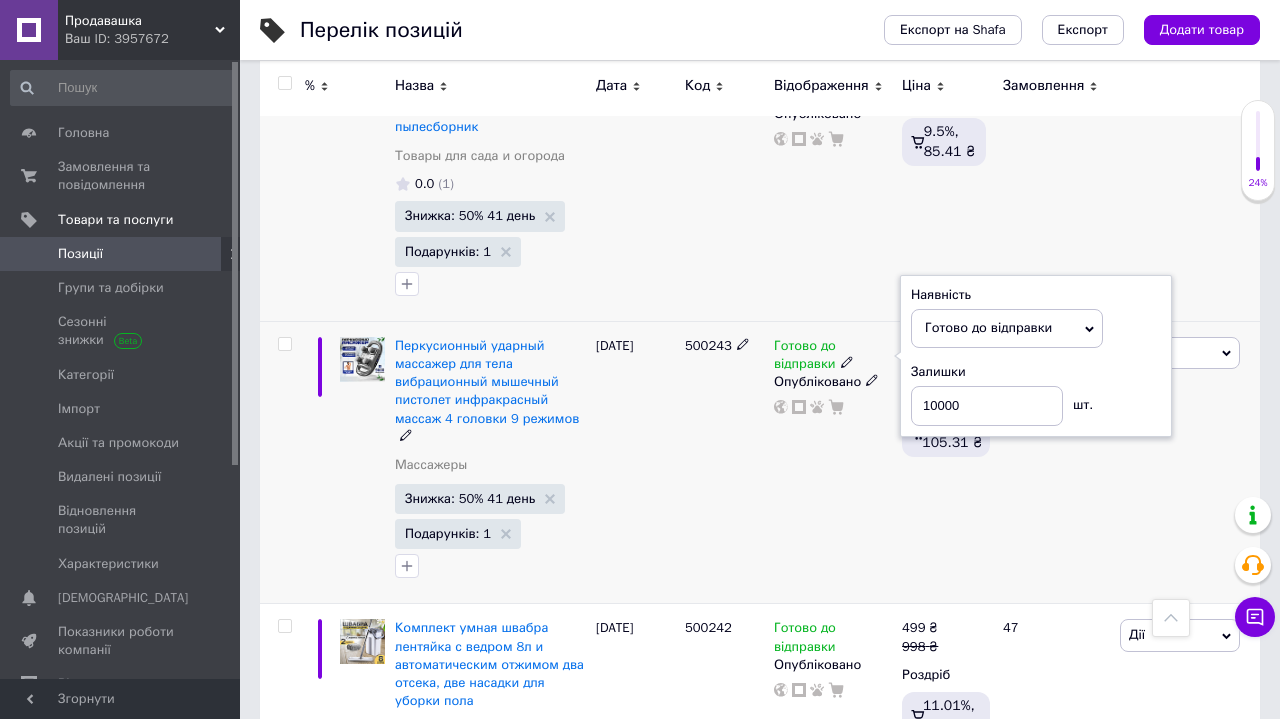 click on "Готово до відправки Наявність Готово до відправки В наявності Немає в наявності Під замовлення Залишки 10000 шт. Опубліковано" at bounding box center [833, 462] 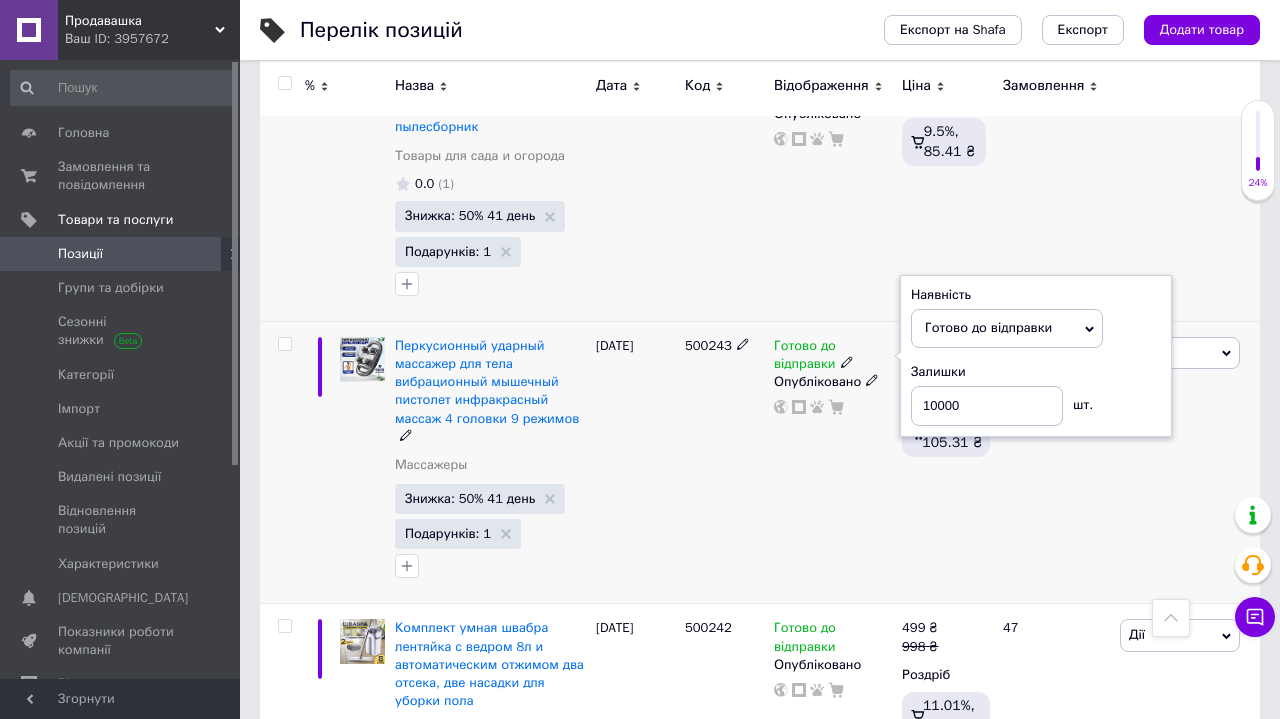 click on "Готово до відправки Наявність Готово до відправки В наявності Немає в наявності Під замовлення Залишки 10000 шт. Опубліковано" at bounding box center [833, 462] 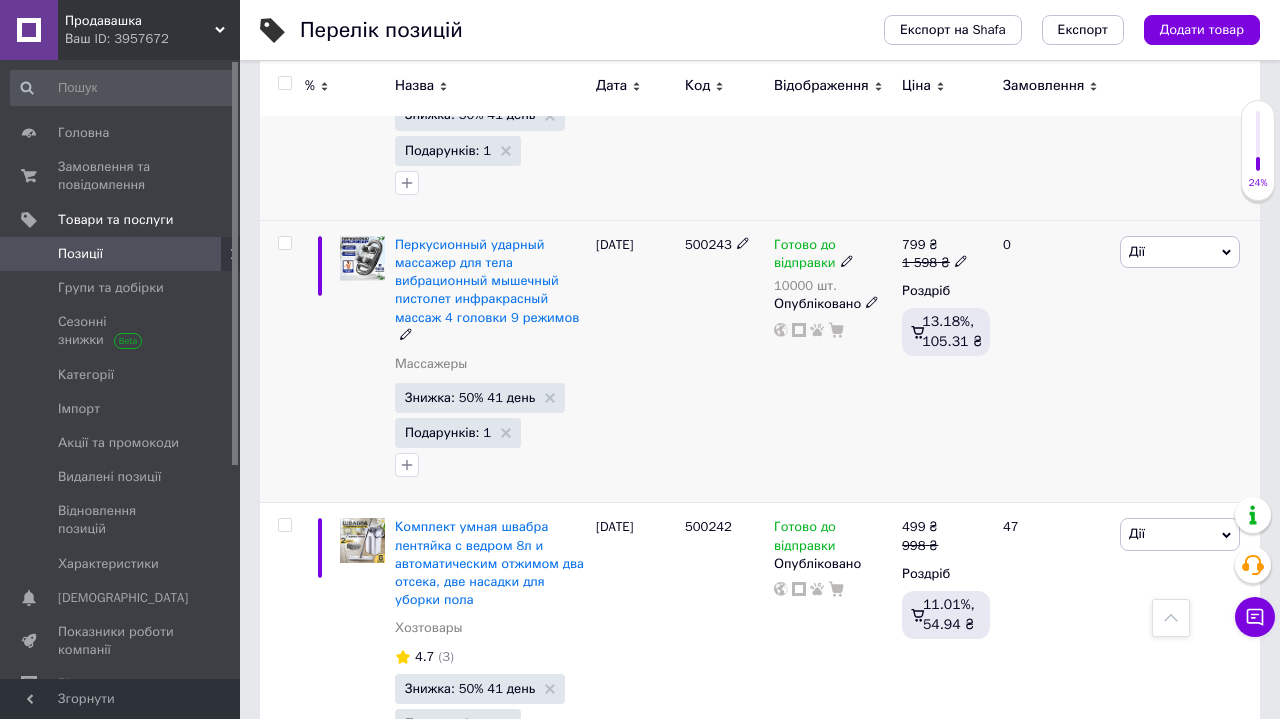 scroll, scrollTop: 6001, scrollLeft: 0, axis: vertical 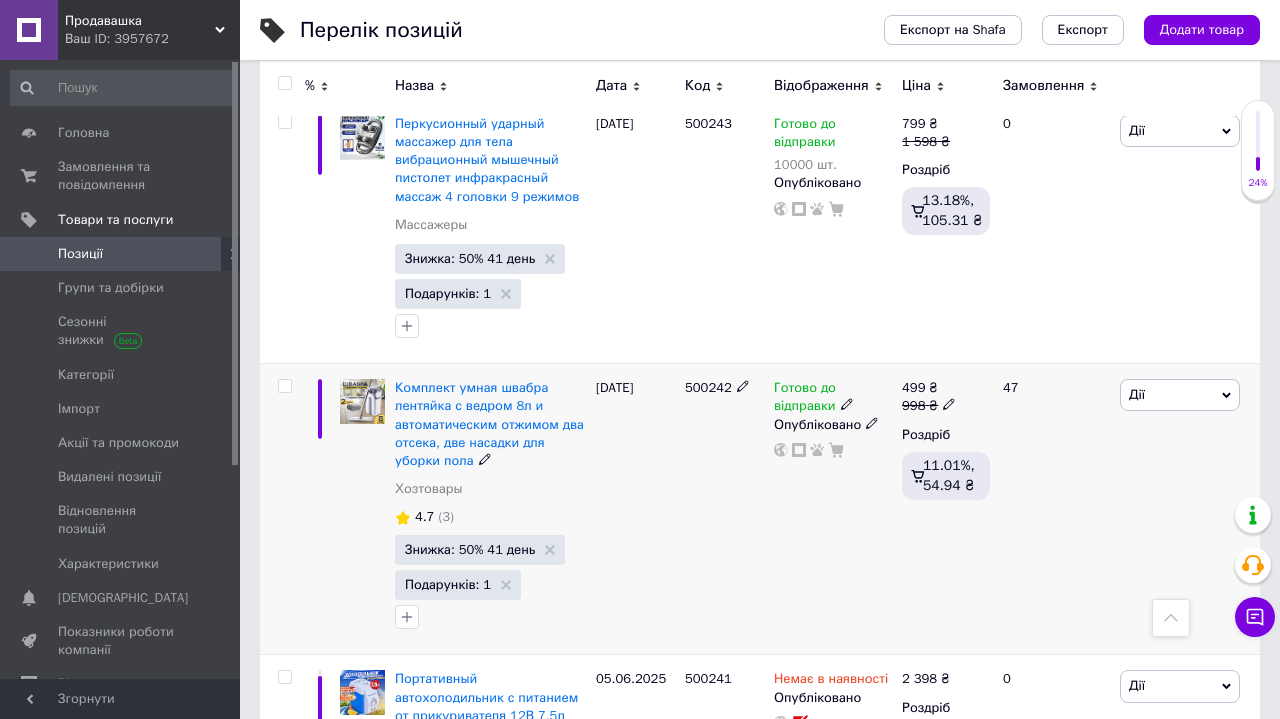 click 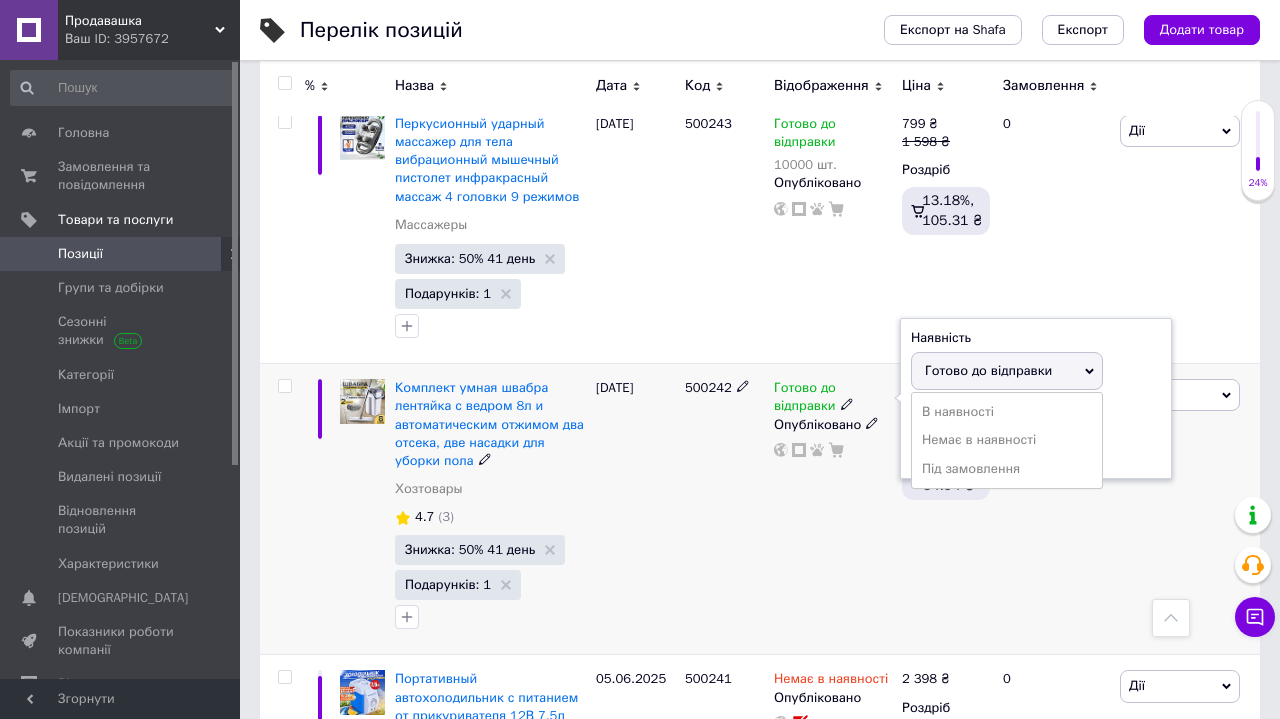 click on "Залишки" at bounding box center [1036, 414] 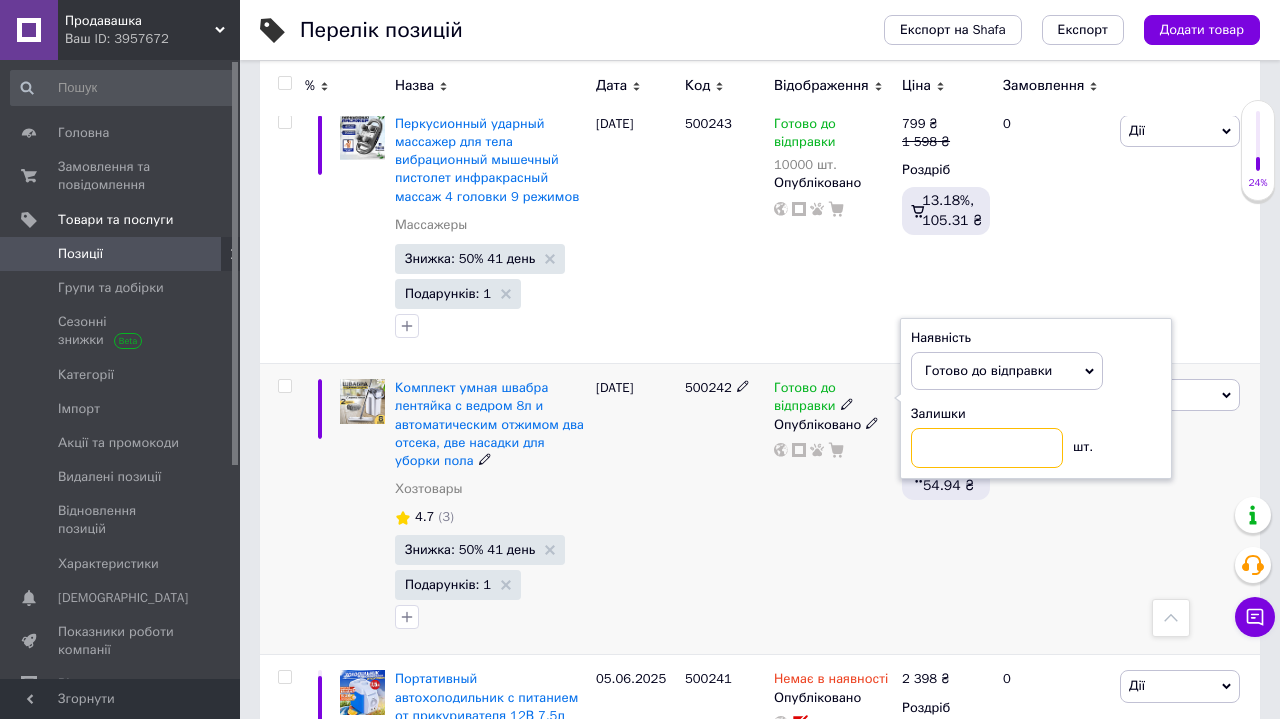 click at bounding box center (987, 448) 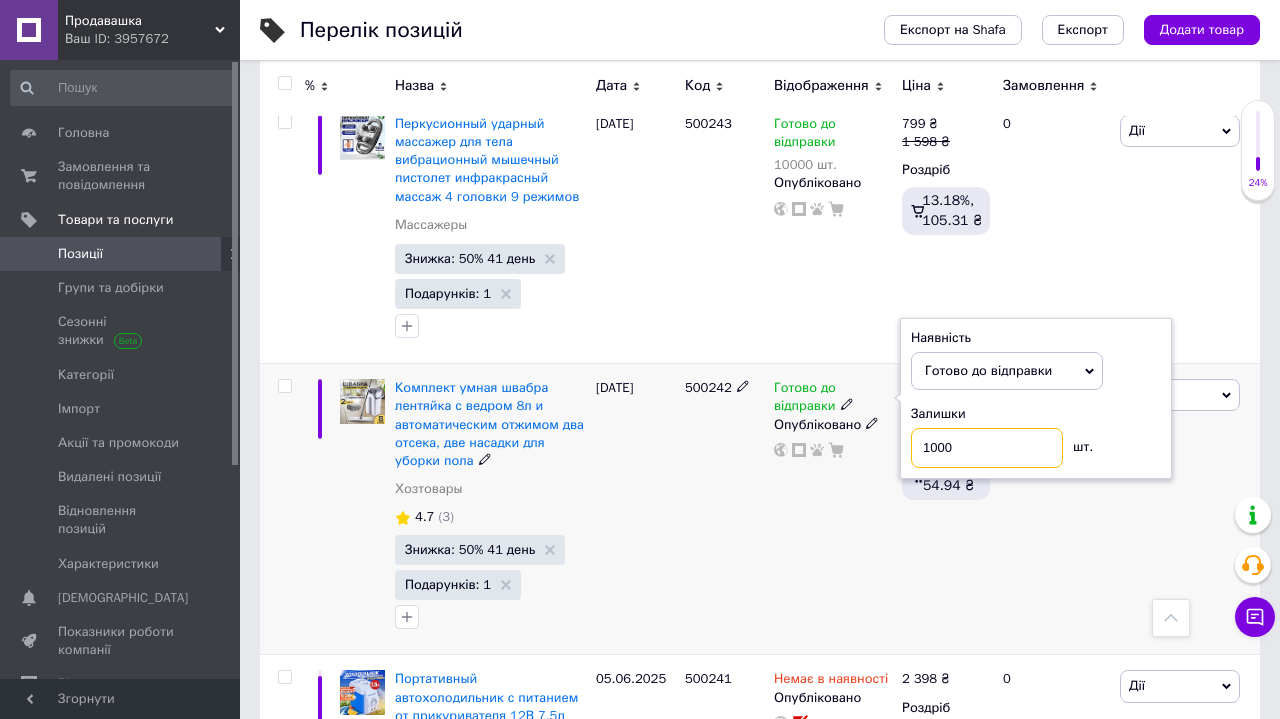 type on "10000" 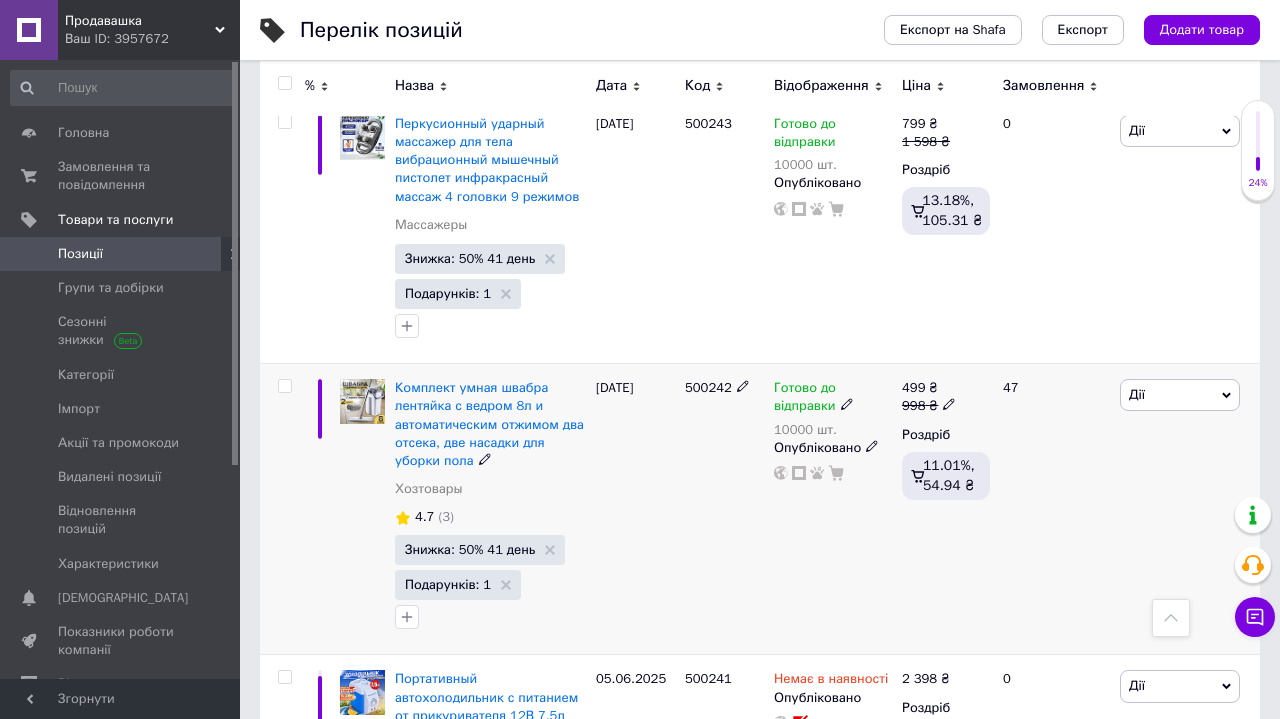 scroll, scrollTop: 6292, scrollLeft: 0, axis: vertical 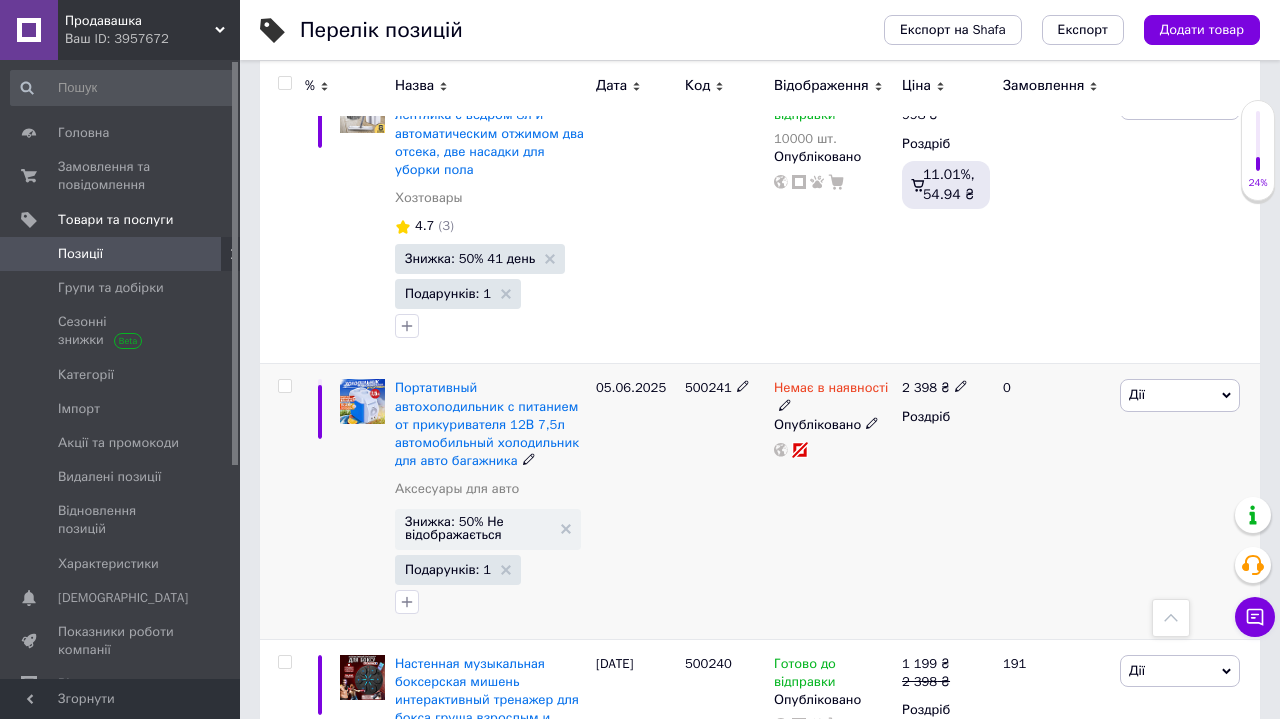 click 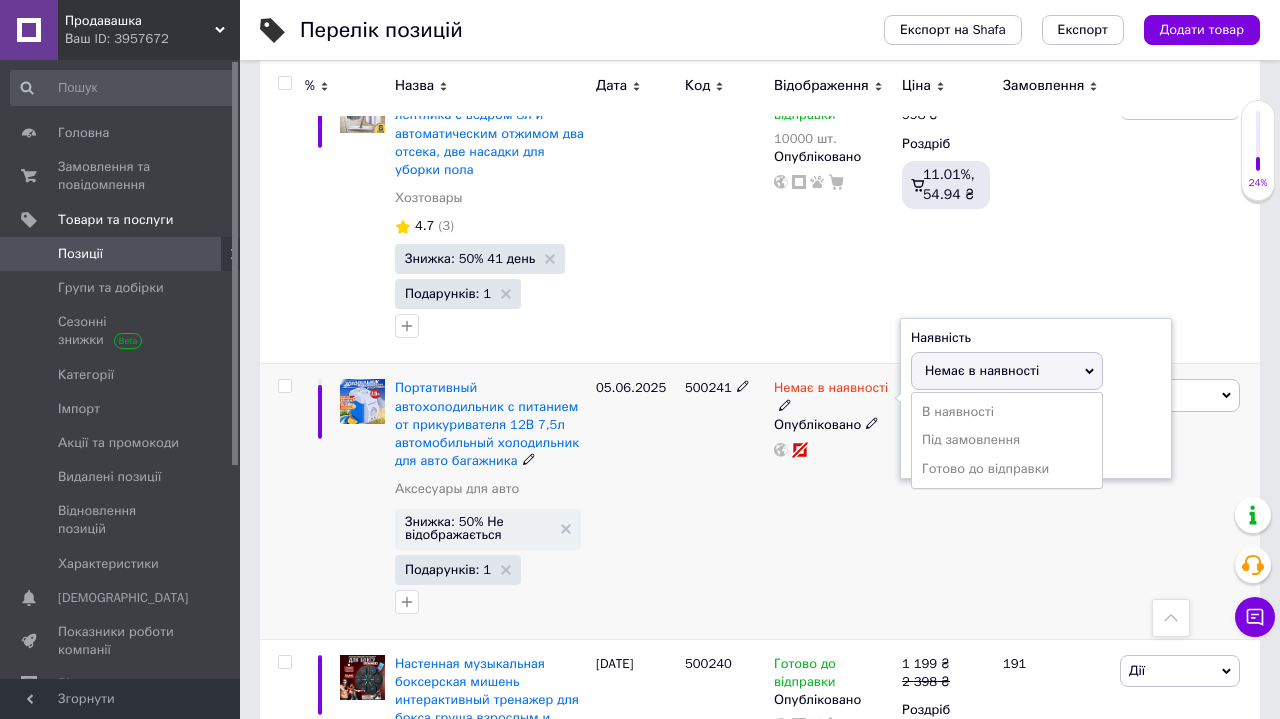 click on "Залишки шт." at bounding box center [1036, 436] 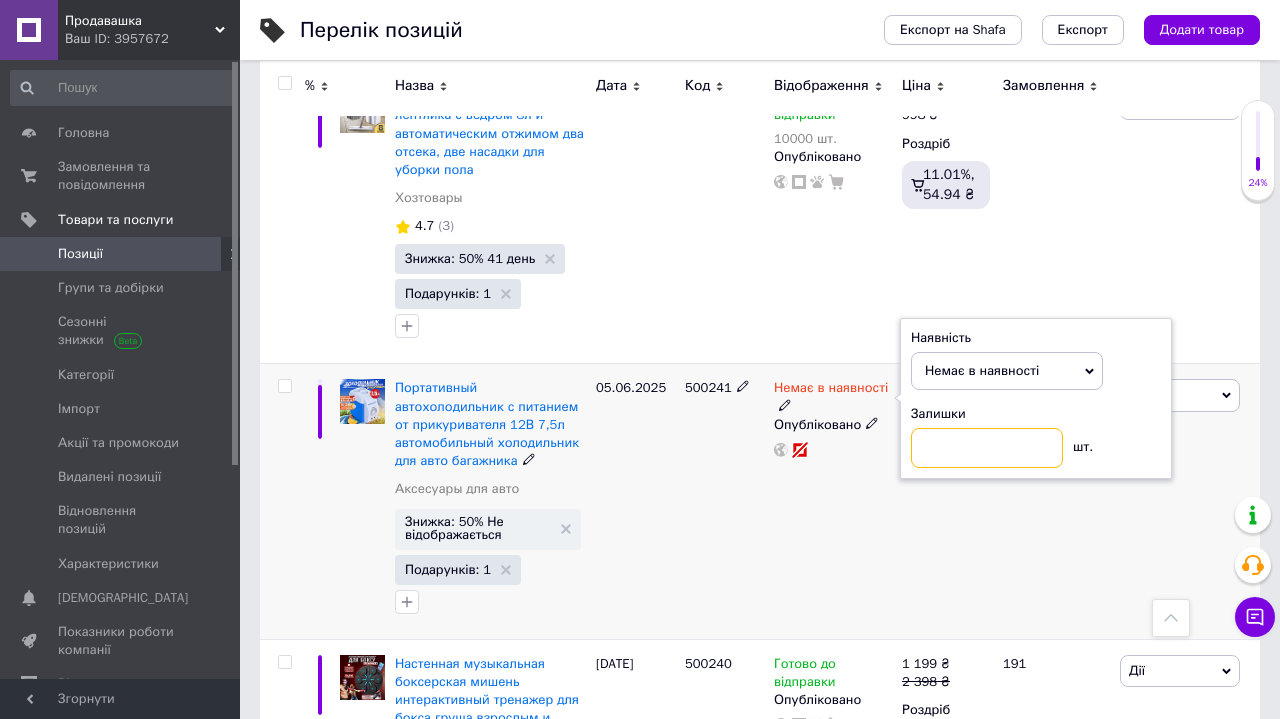 click at bounding box center (987, 448) 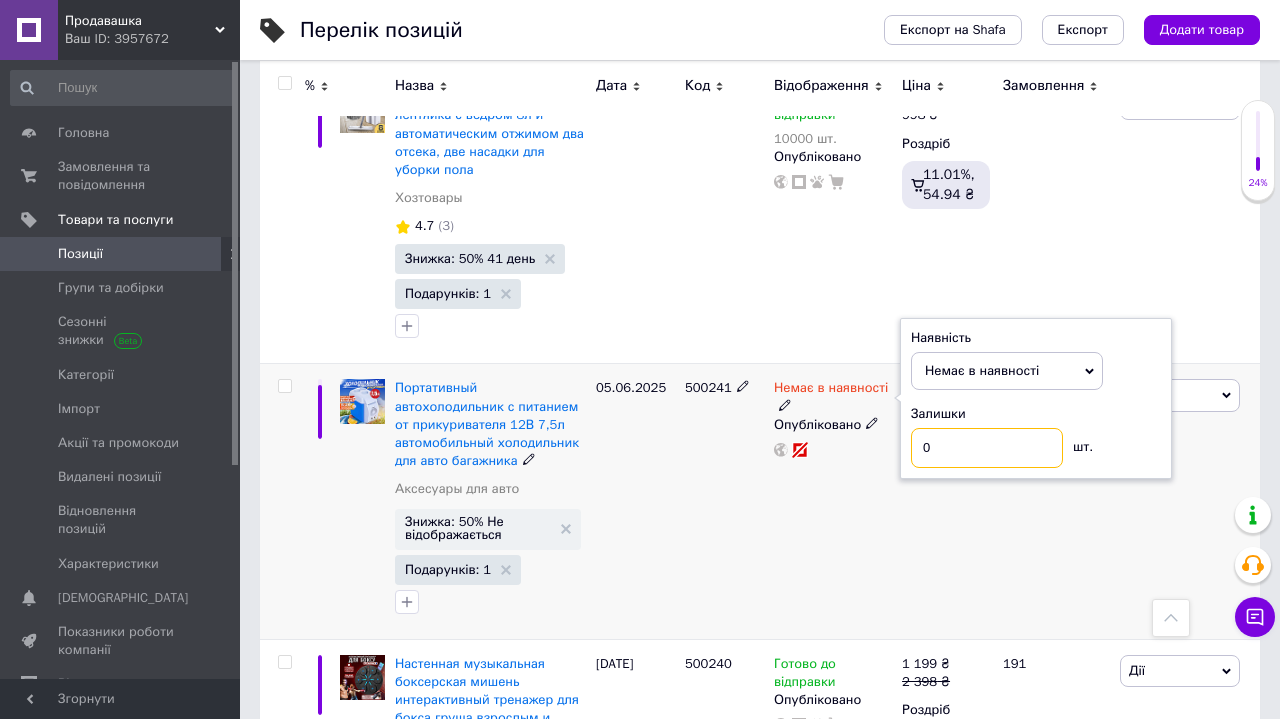 click on "2 398   ₴ Роздріб" at bounding box center (944, 502) 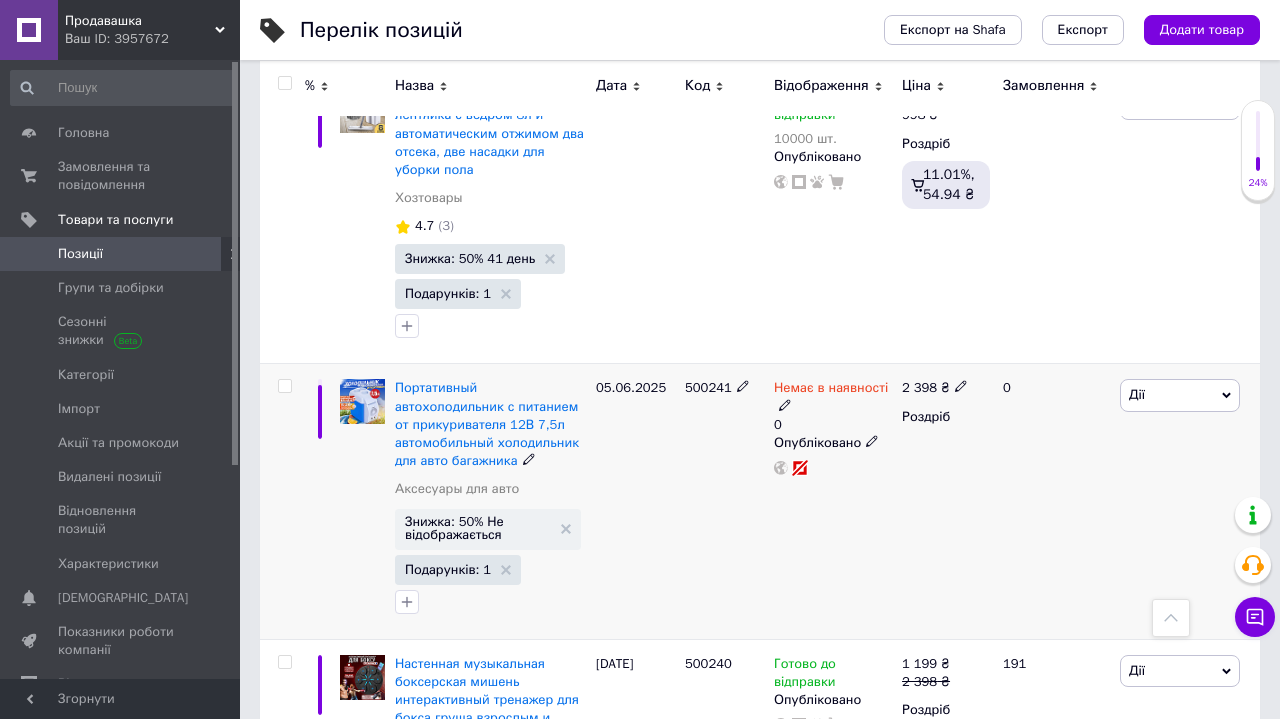 scroll, scrollTop: 6528, scrollLeft: 0, axis: vertical 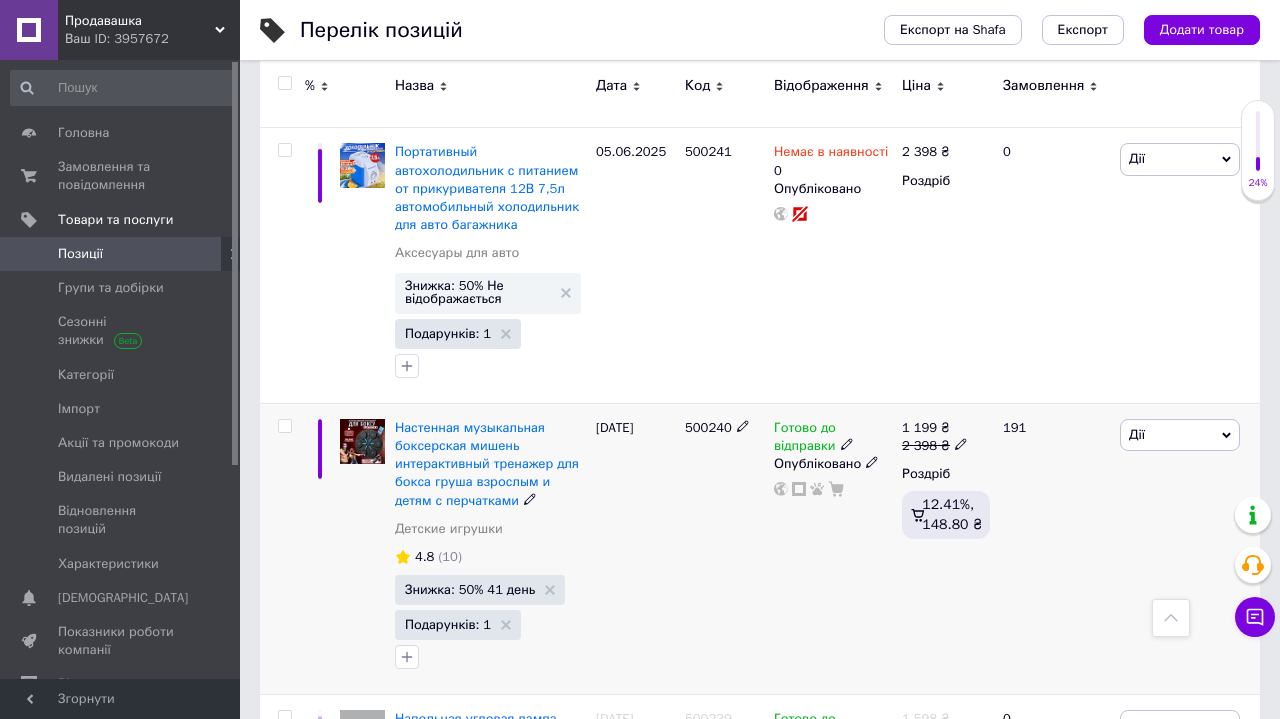 click 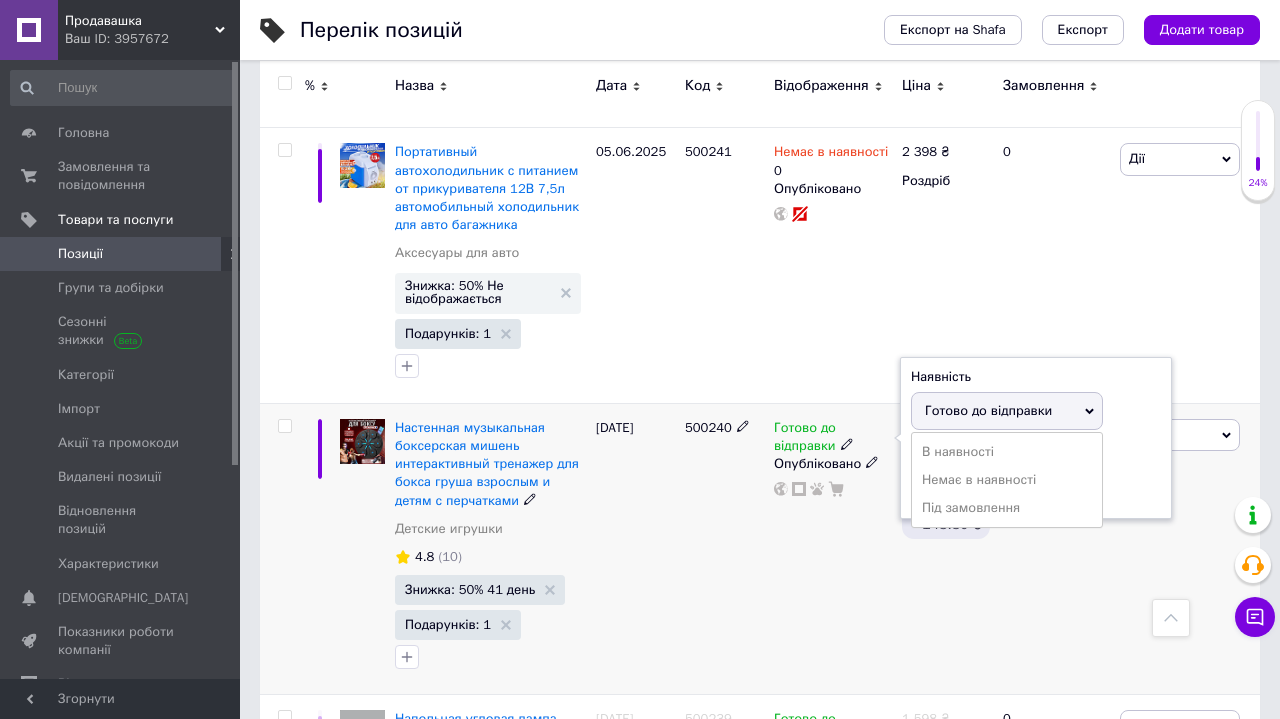 click on "Залишки шт." at bounding box center (1036, 476) 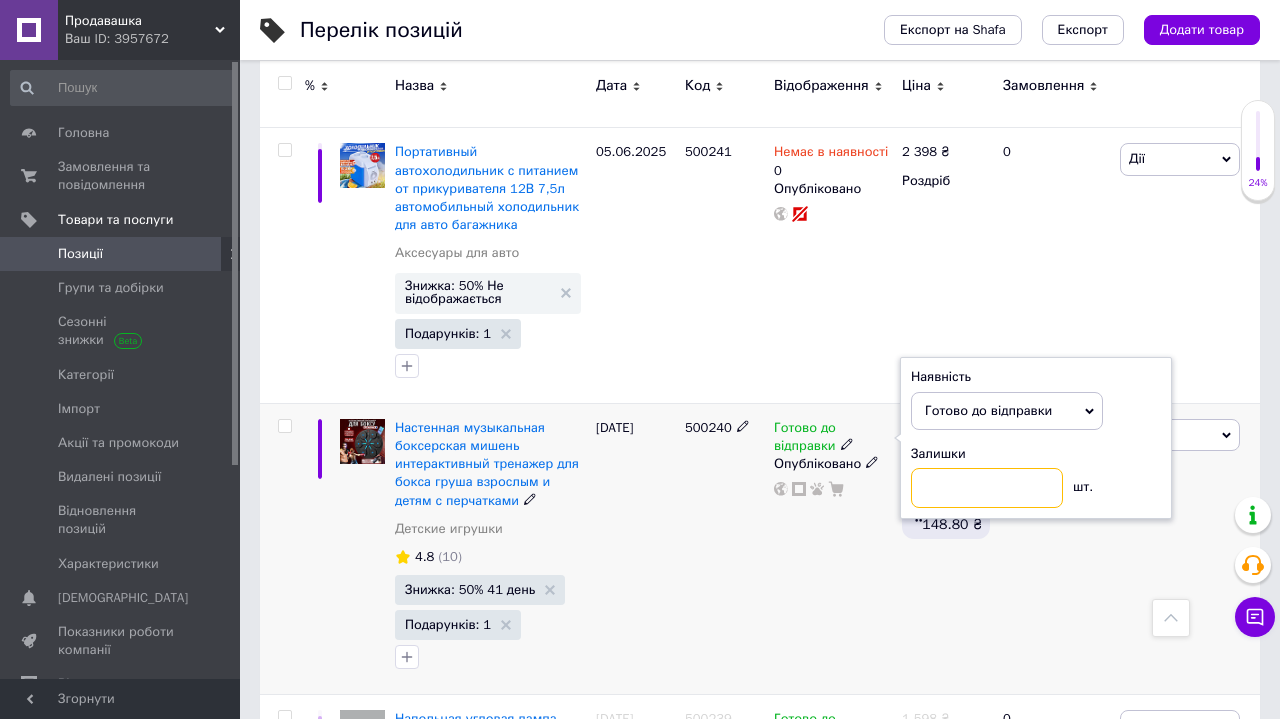 click at bounding box center (987, 488) 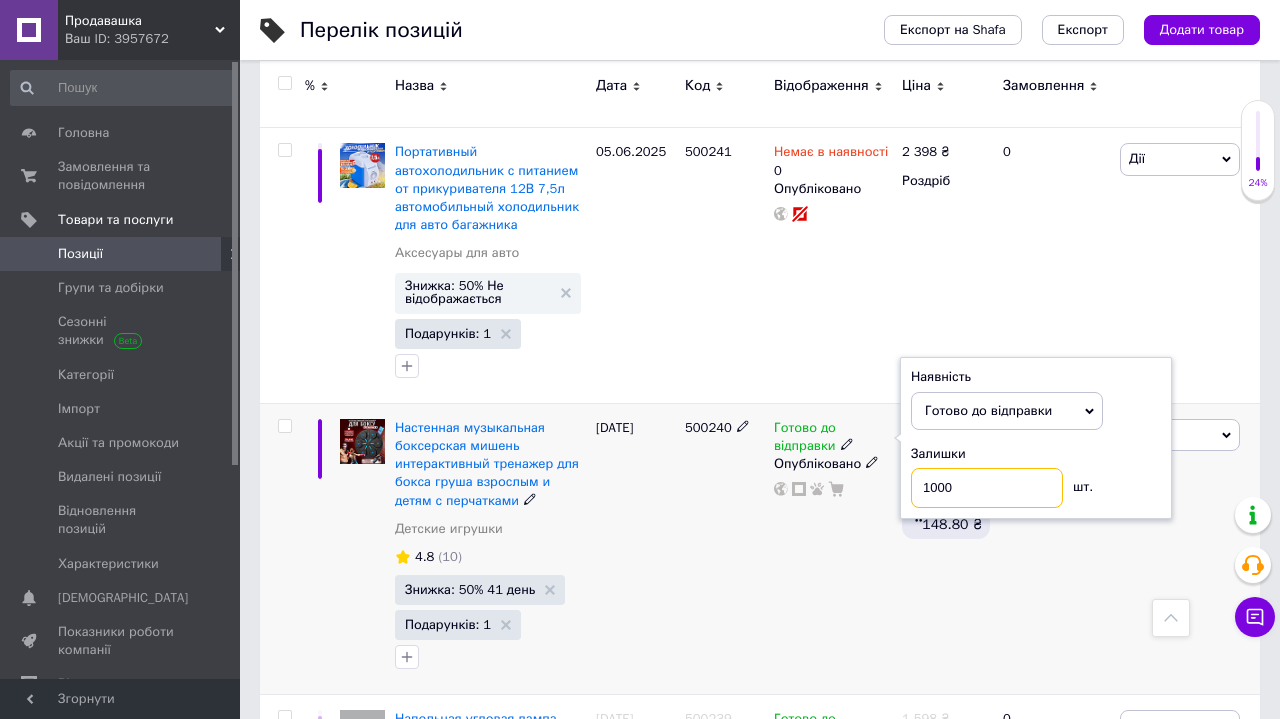 type on "10000" 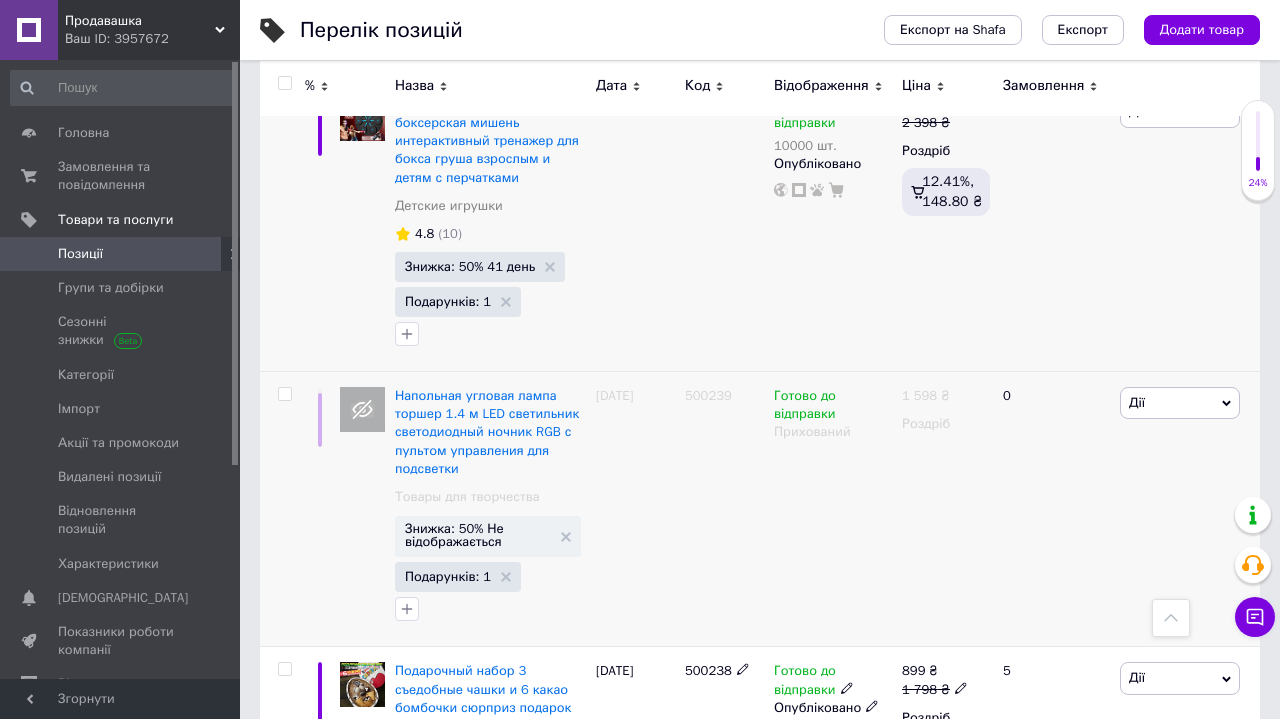 scroll, scrollTop: 6885, scrollLeft: 0, axis: vertical 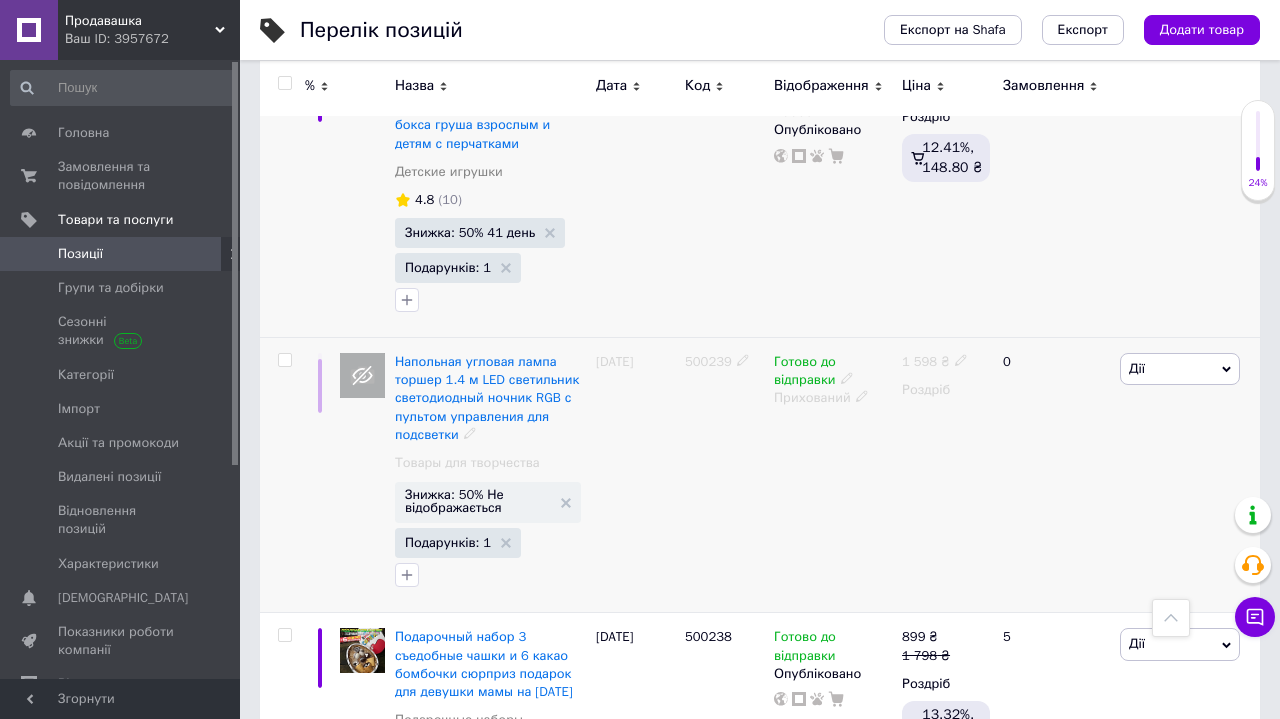 click 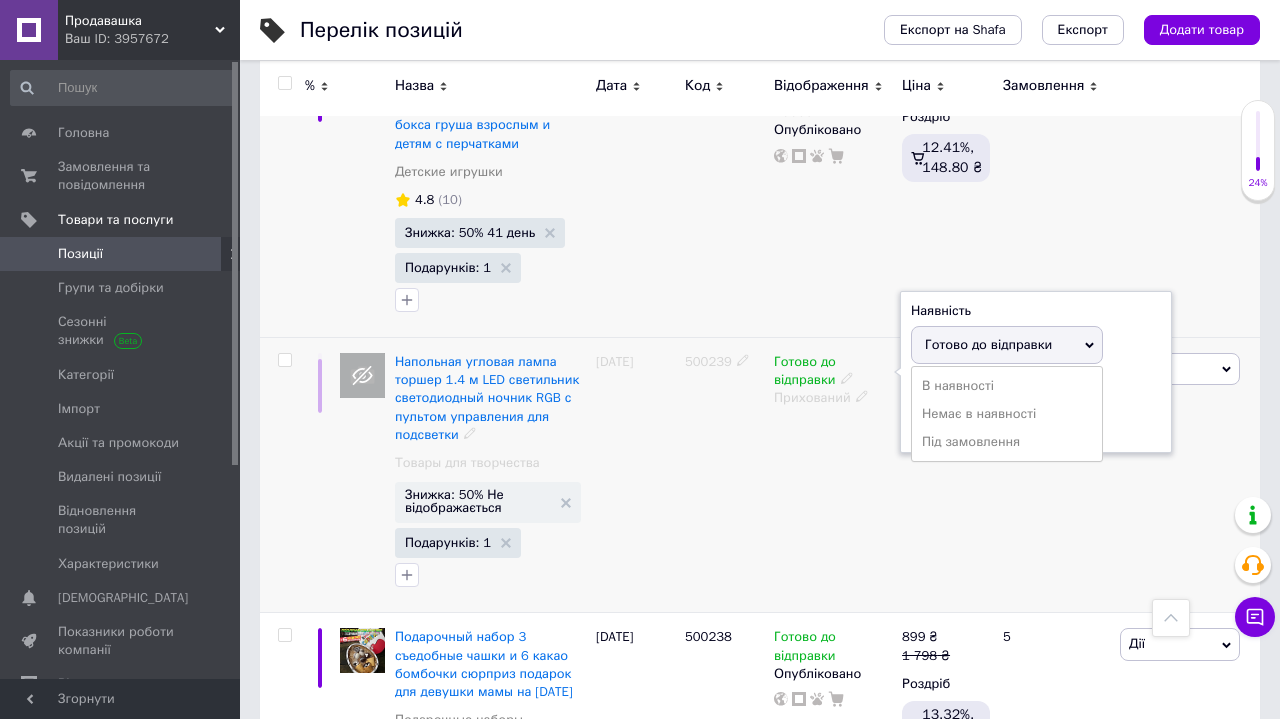 click on "Залишки" at bounding box center [1036, 388] 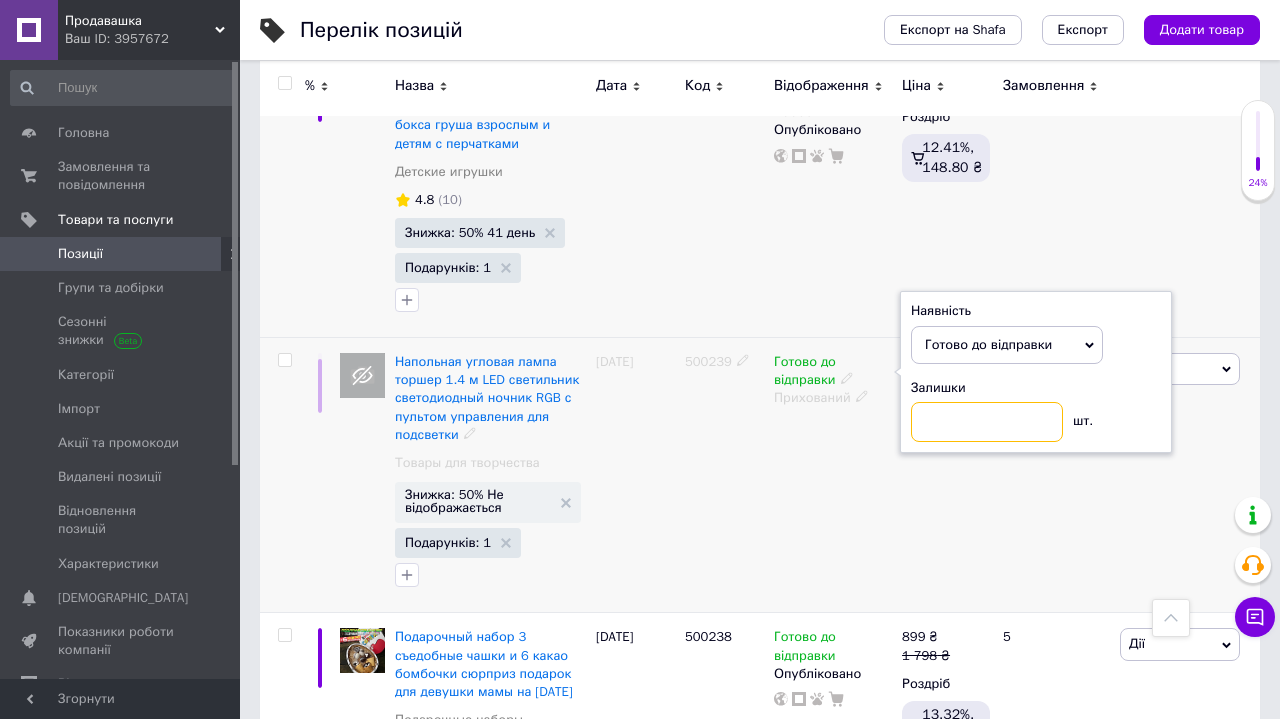 click at bounding box center [987, 422] 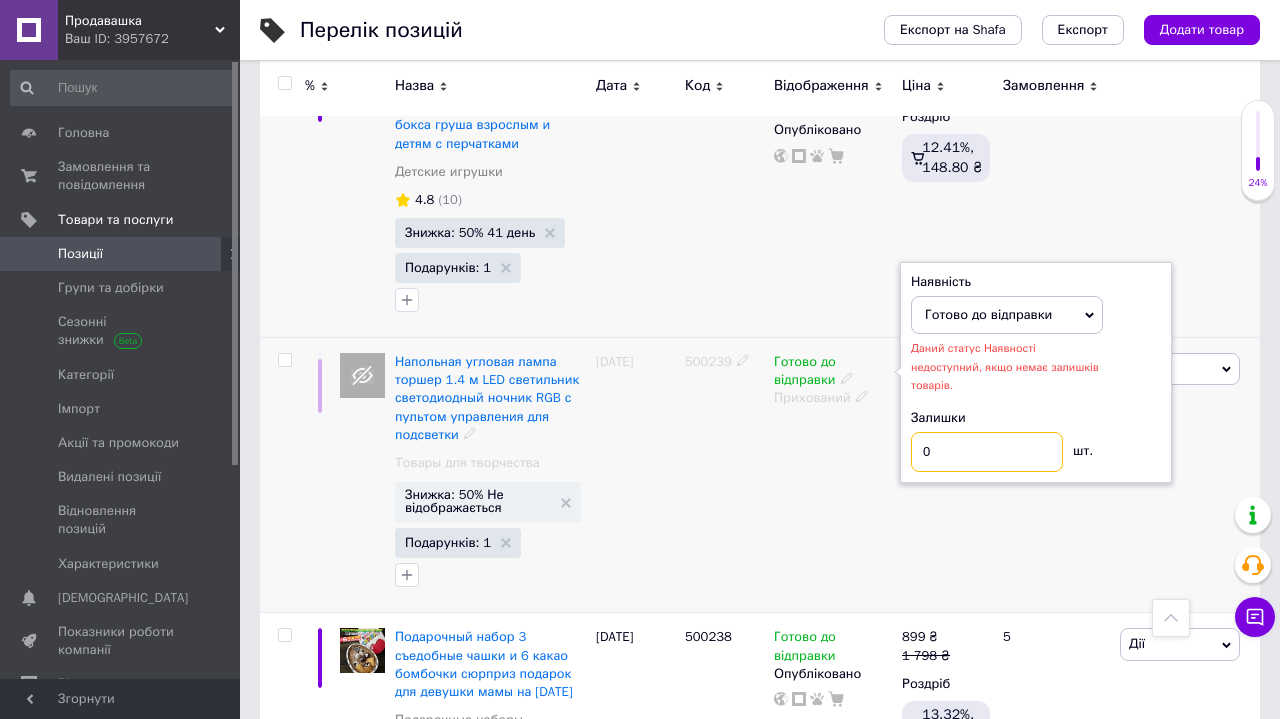 click on "0" at bounding box center (987, 452) 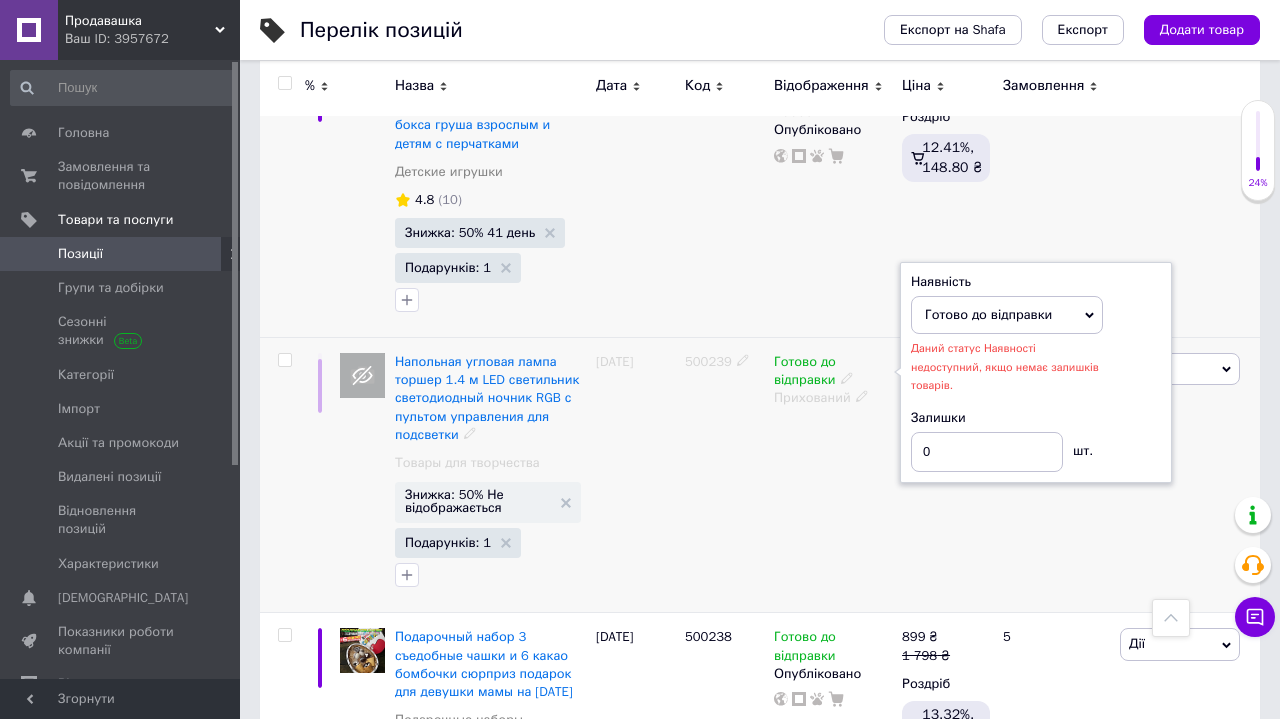 click on "Готово до відправки" at bounding box center (988, 314) 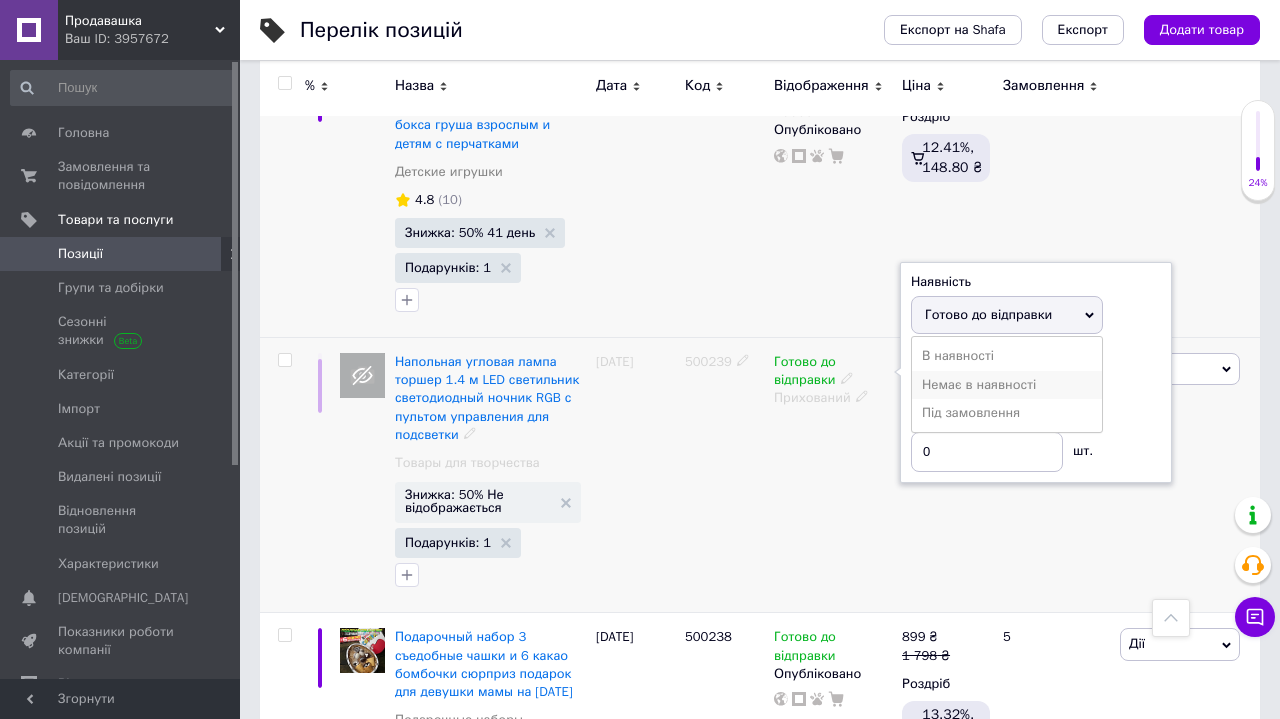 click on "Немає в наявності" at bounding box center [1007, 385] 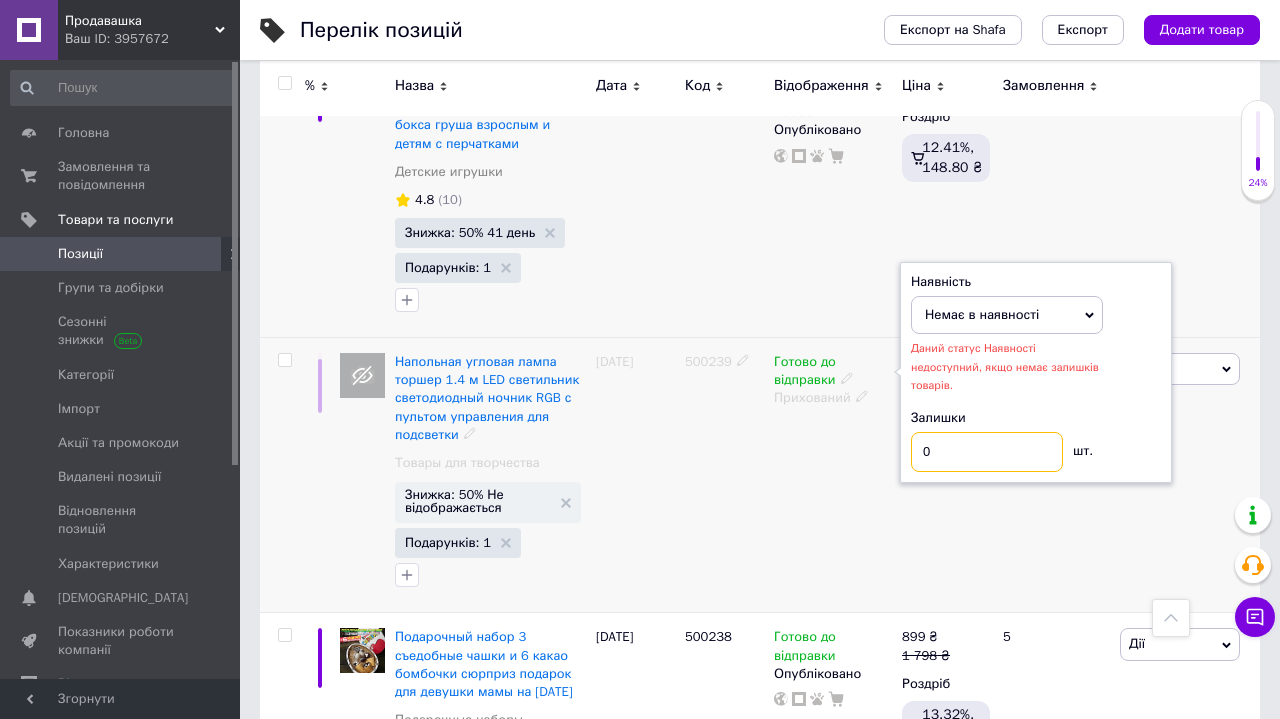 click on "0" at bounding box center [987, 452] 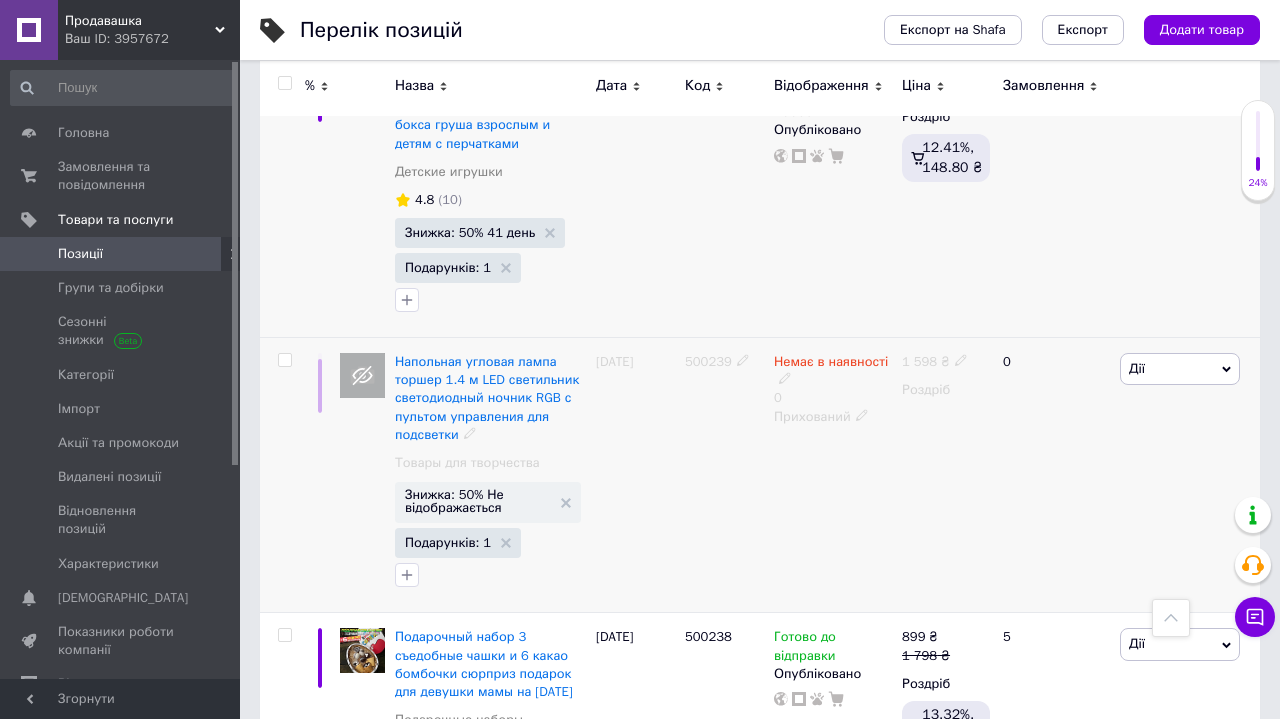 scroll, scrollTop: 7251, scrollLeft: 0, axis: vertical 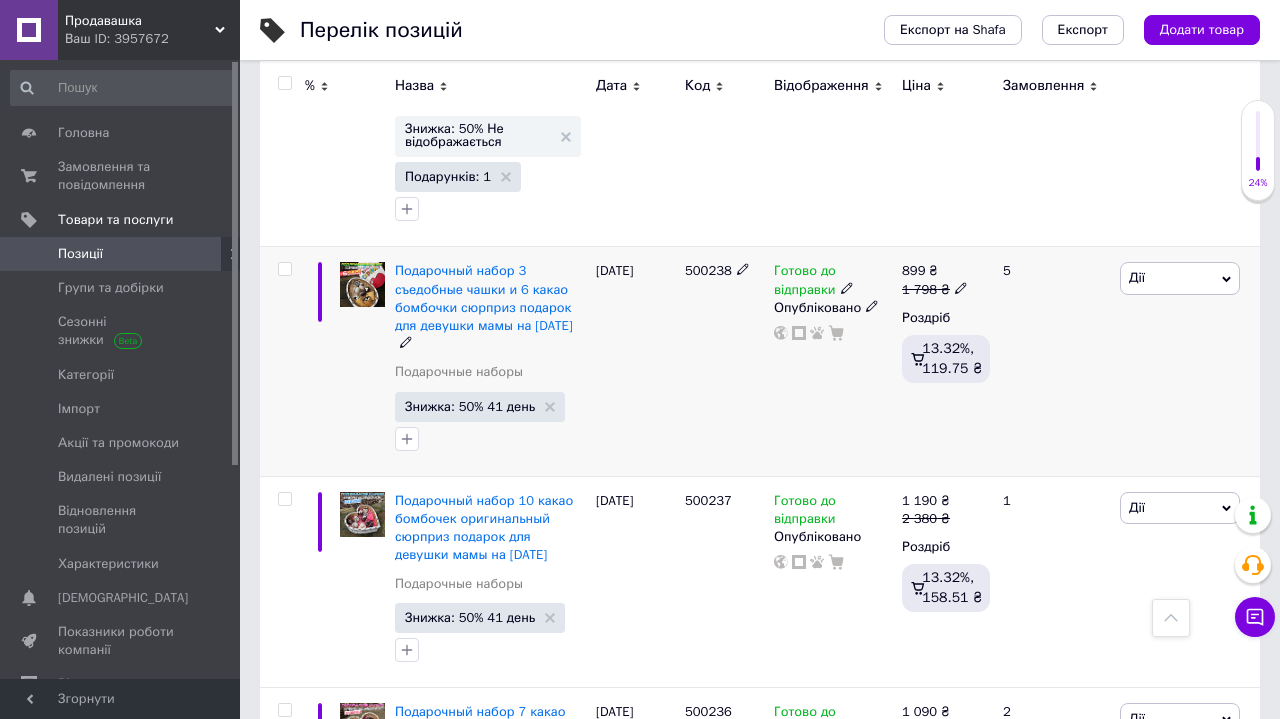 click 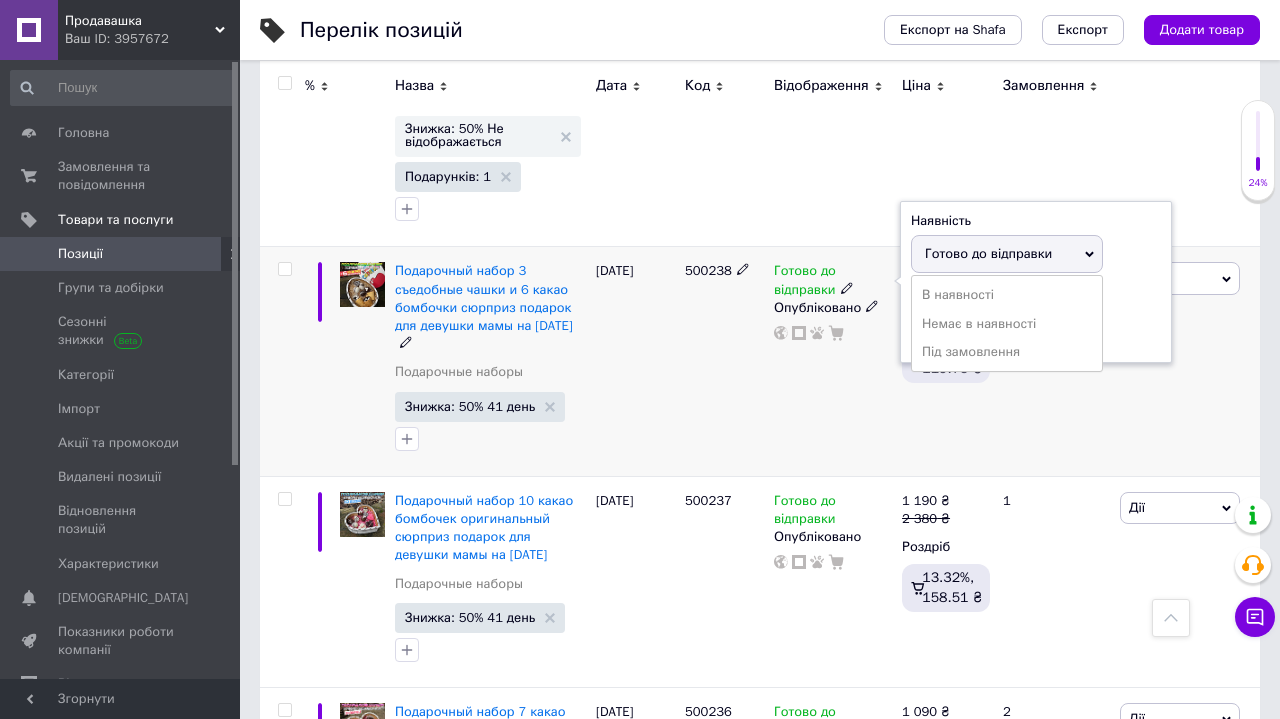 click on "Залишки шт." at bounding box center [1036, 319] 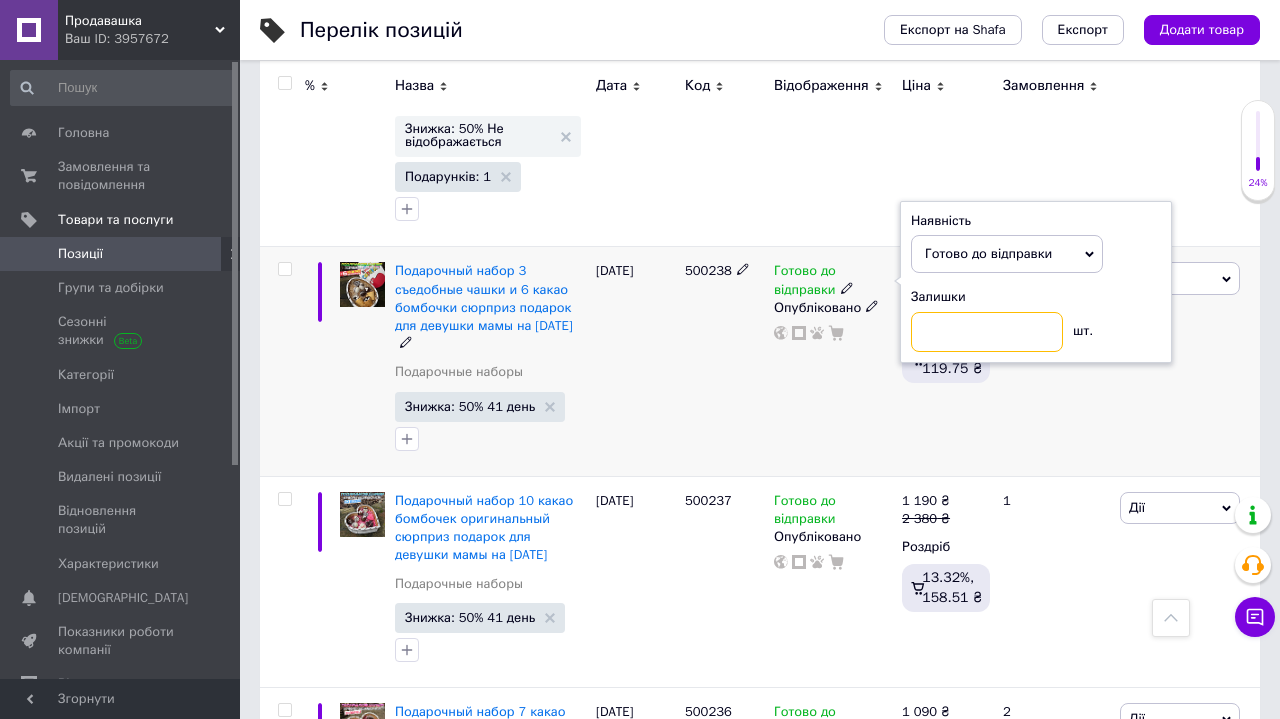 click at bounding box center [987, 332] 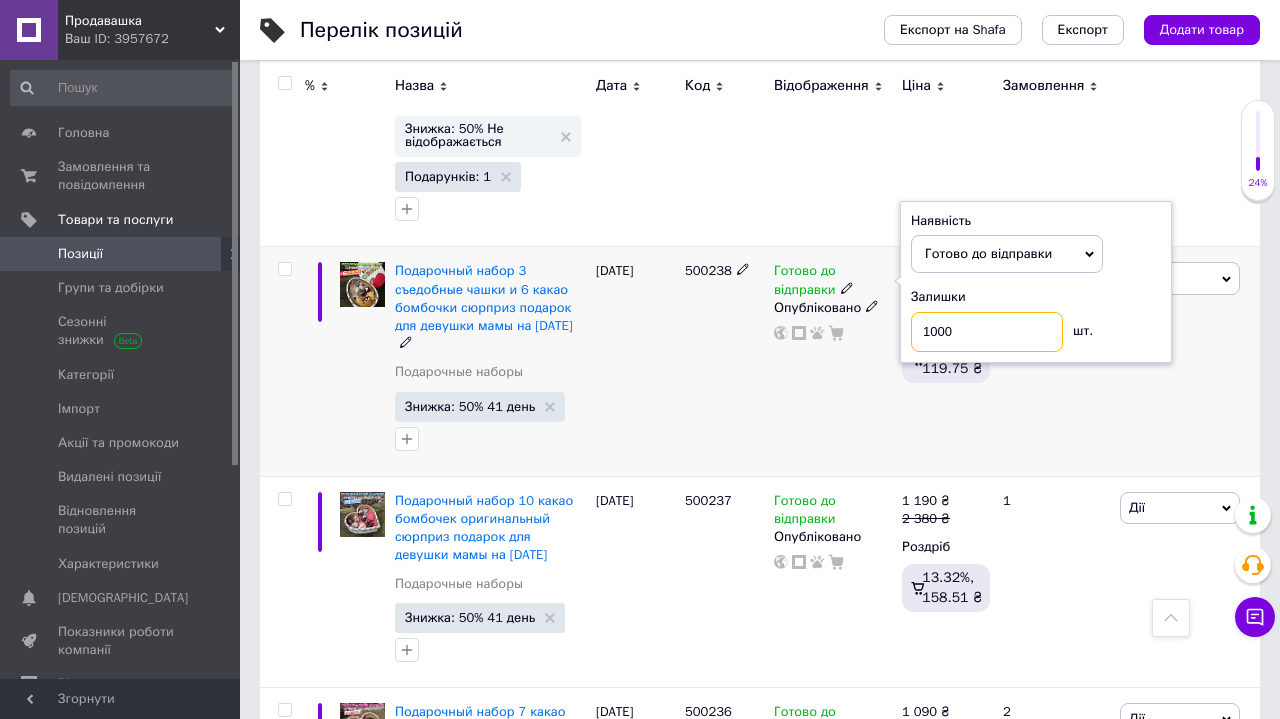 type on "10000" 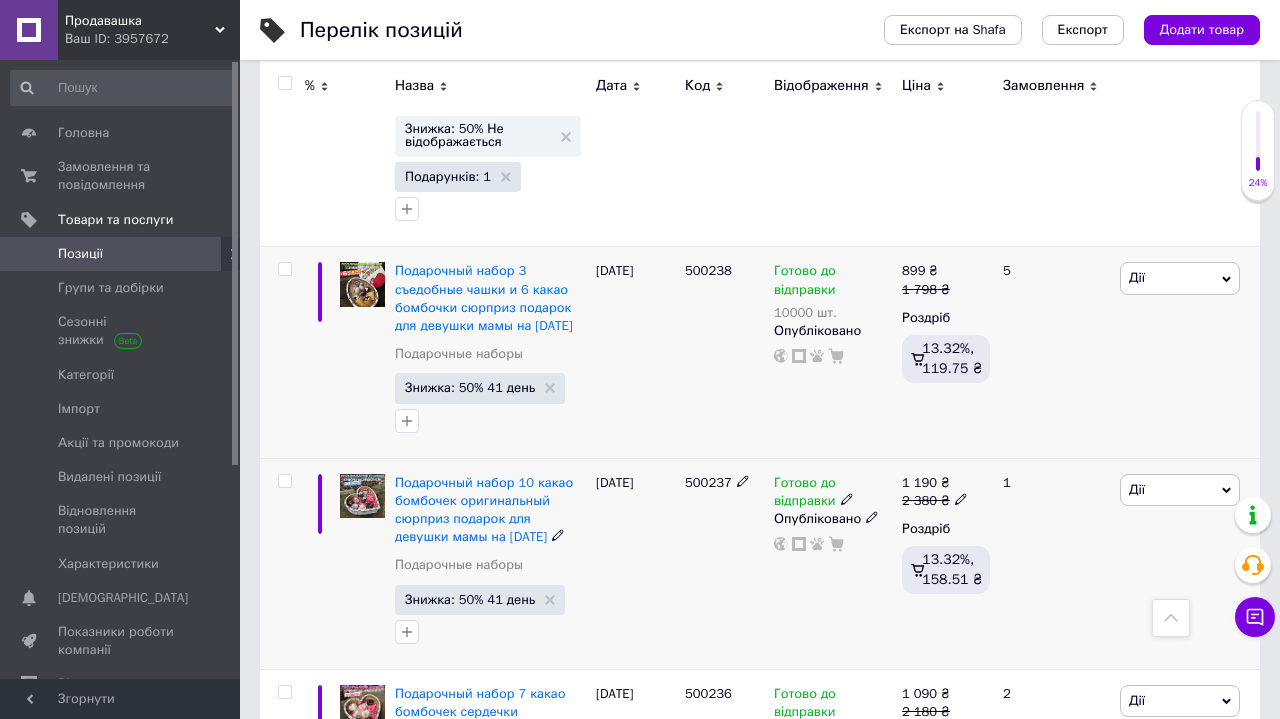 click 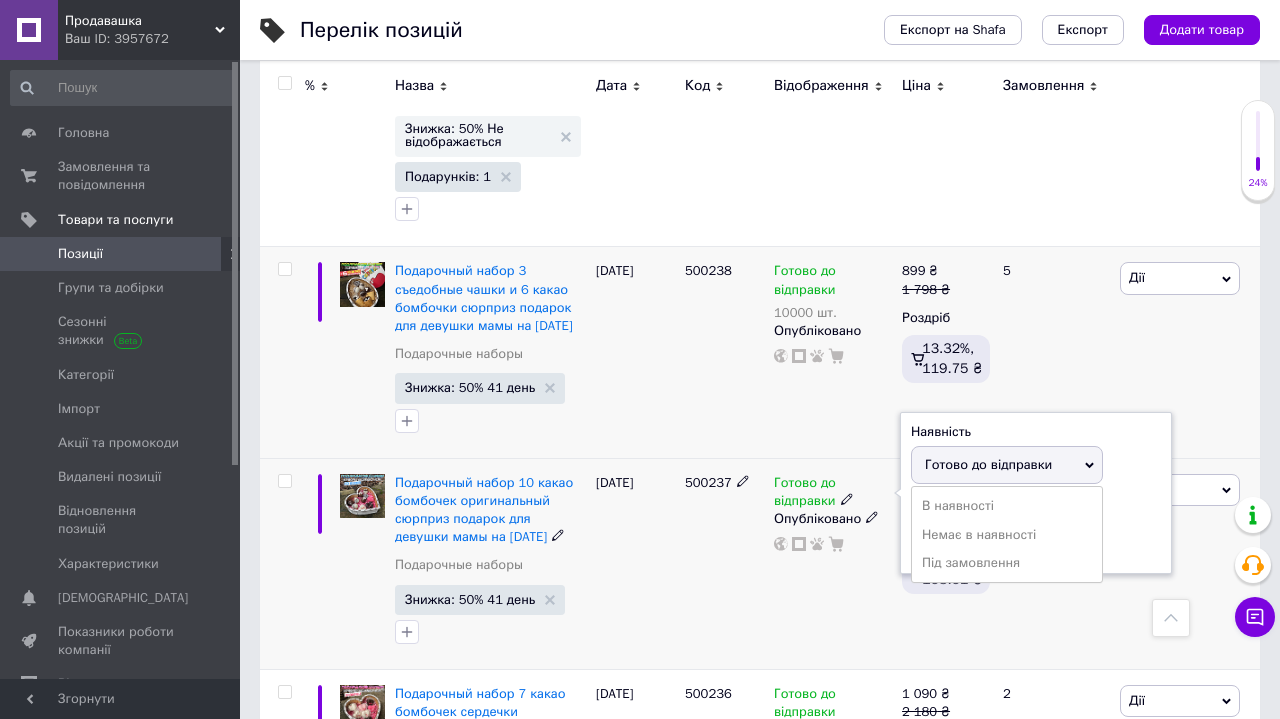 click on "Залишки" at bounding box center (1036, 508) 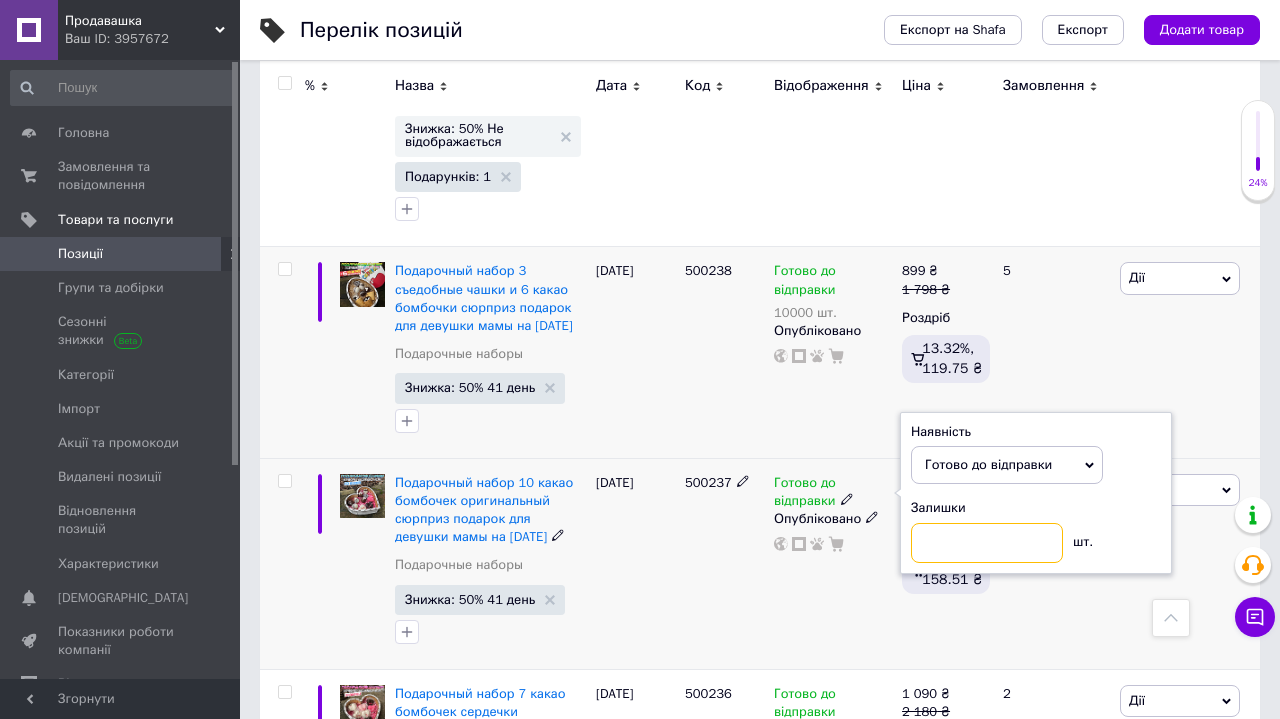 click at bounding box center [987, 543] 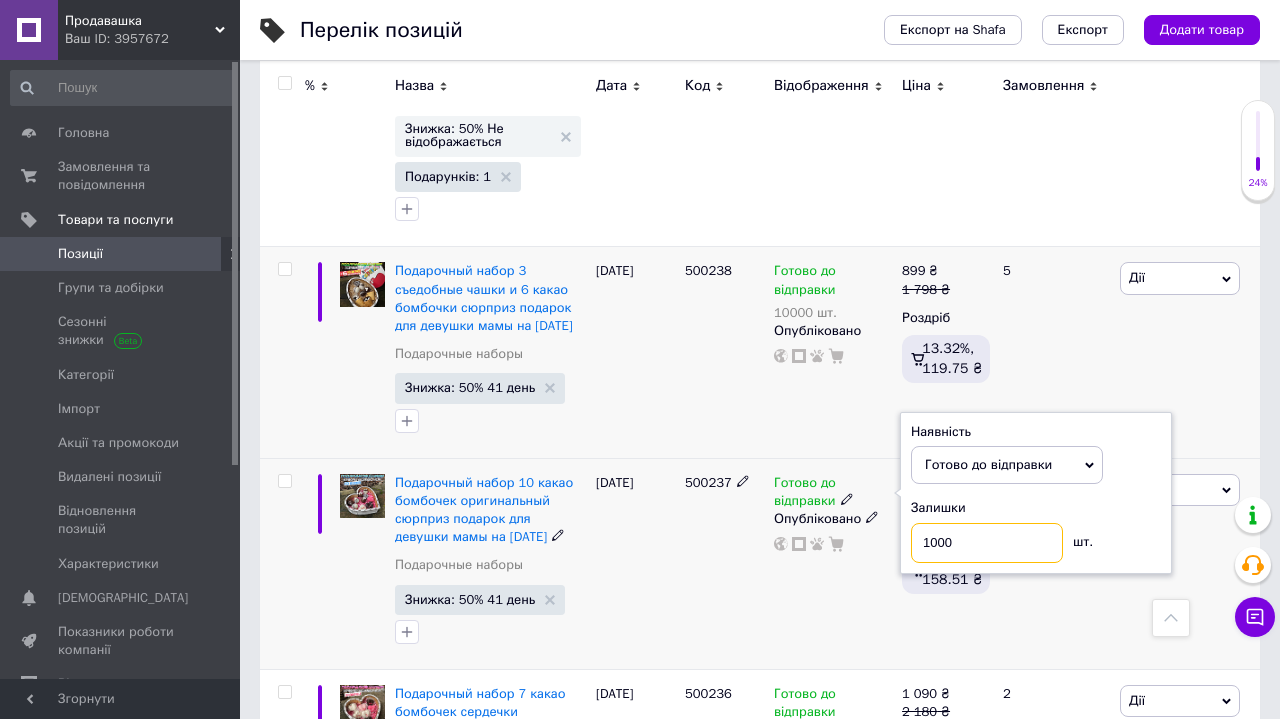 type on "10000" 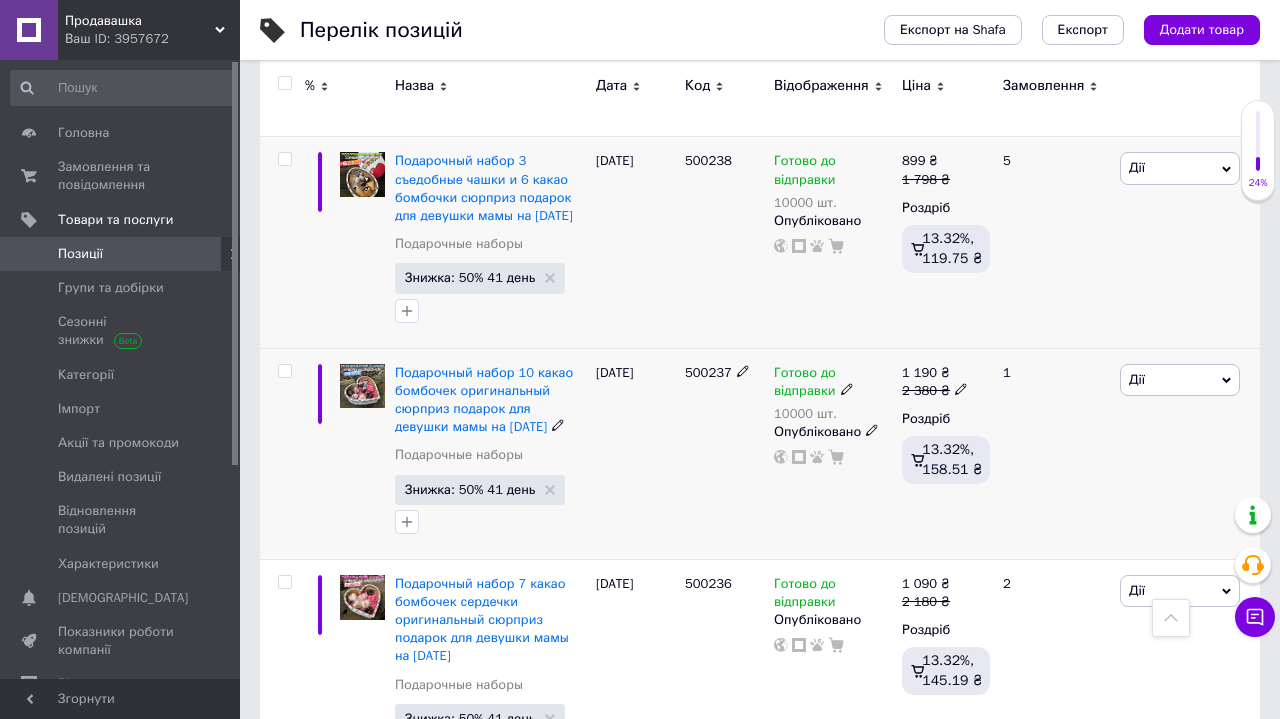 scroll, scrollTop: 7512, scrollLeft: 0, axis: vertical 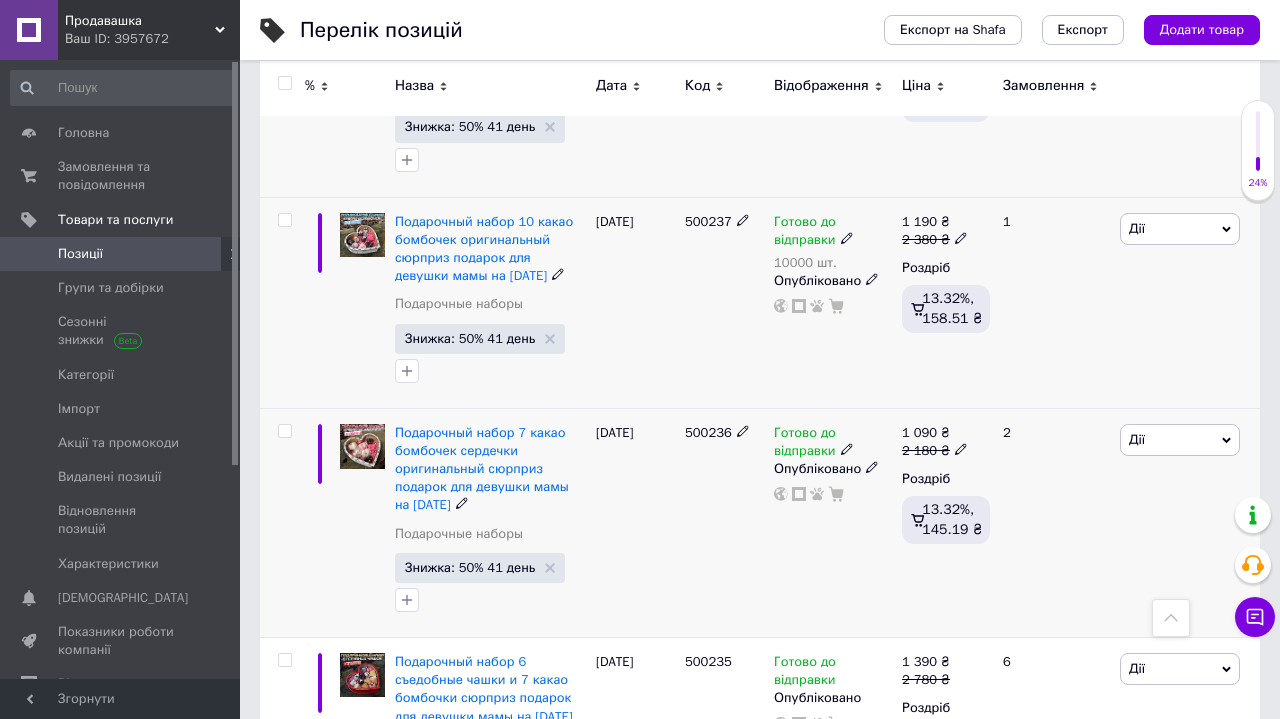 click 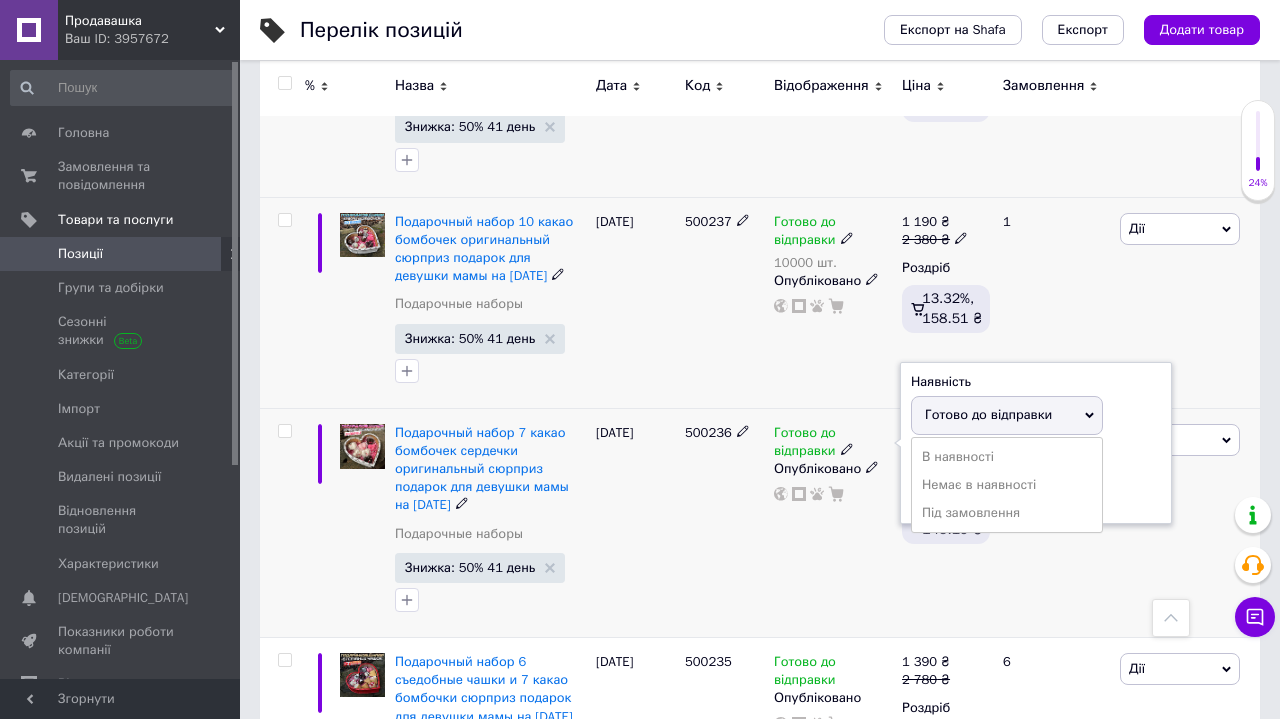 click on "Залишки" at bounding box center [1036, 459] 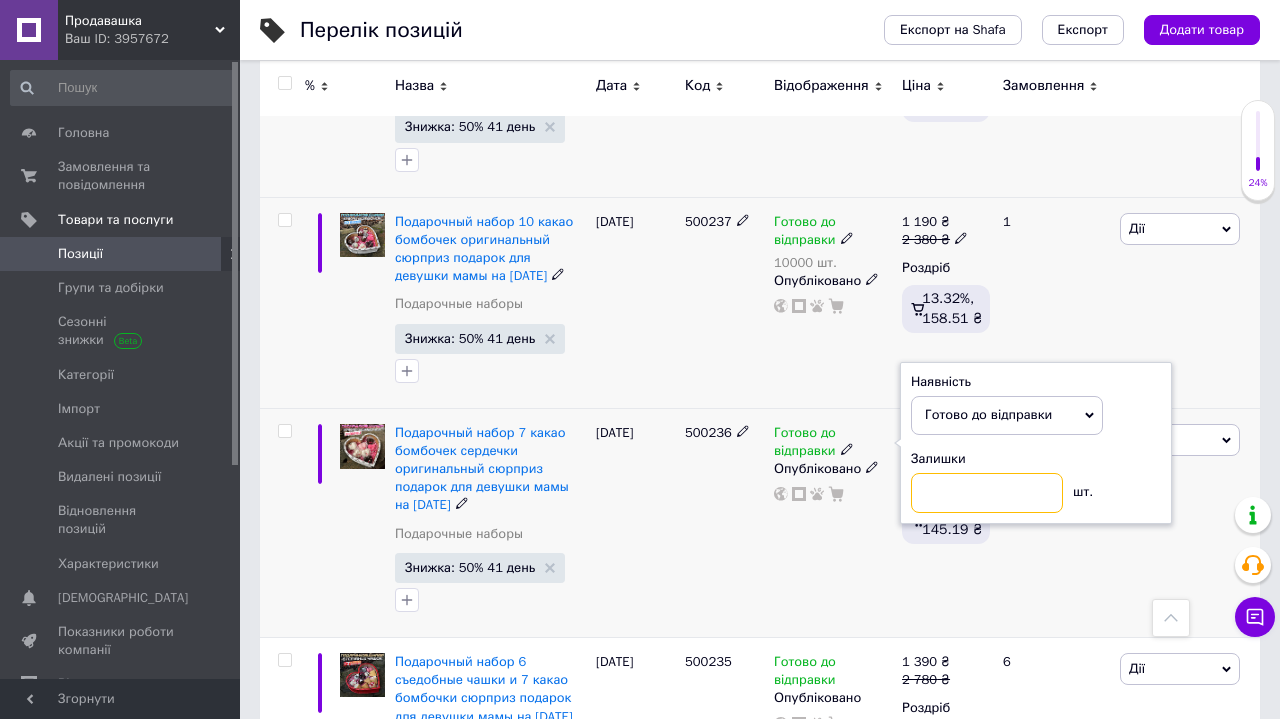 click at bounding box center [987, 493] 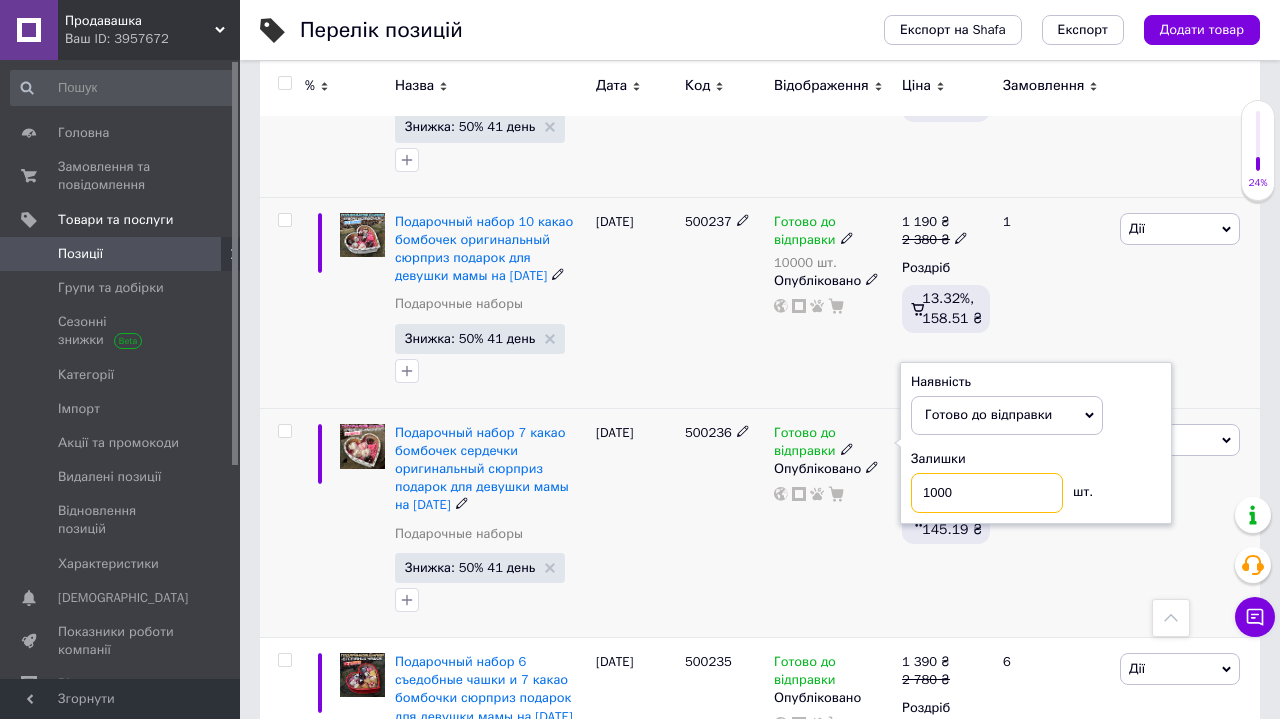 type on "10000" 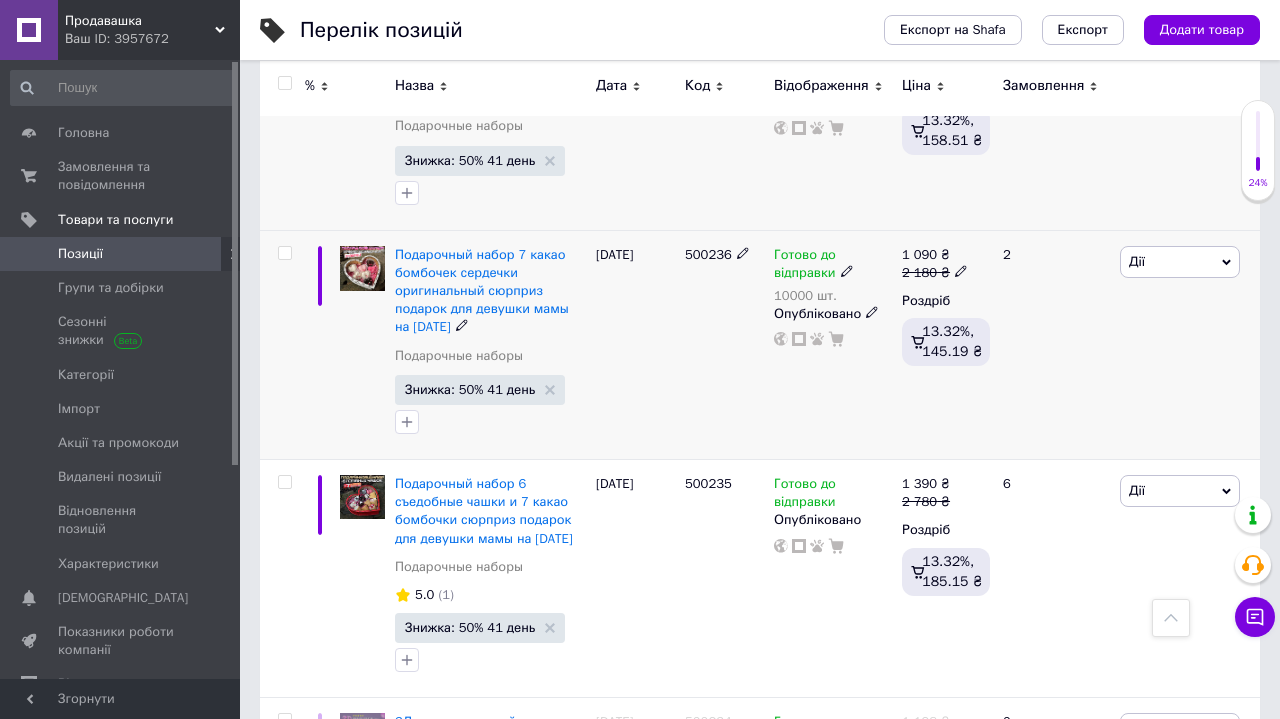 scroll, scrollTop: 7709, scrollLeft: 0, axis: vertical 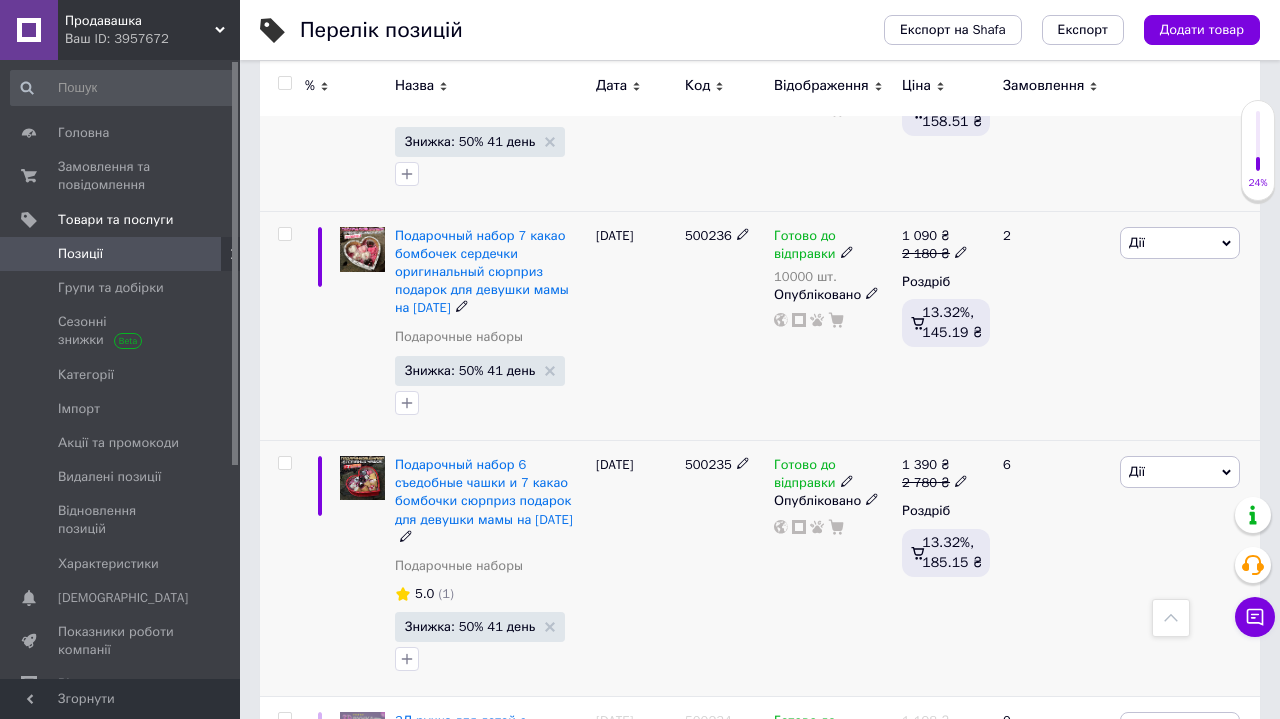 click 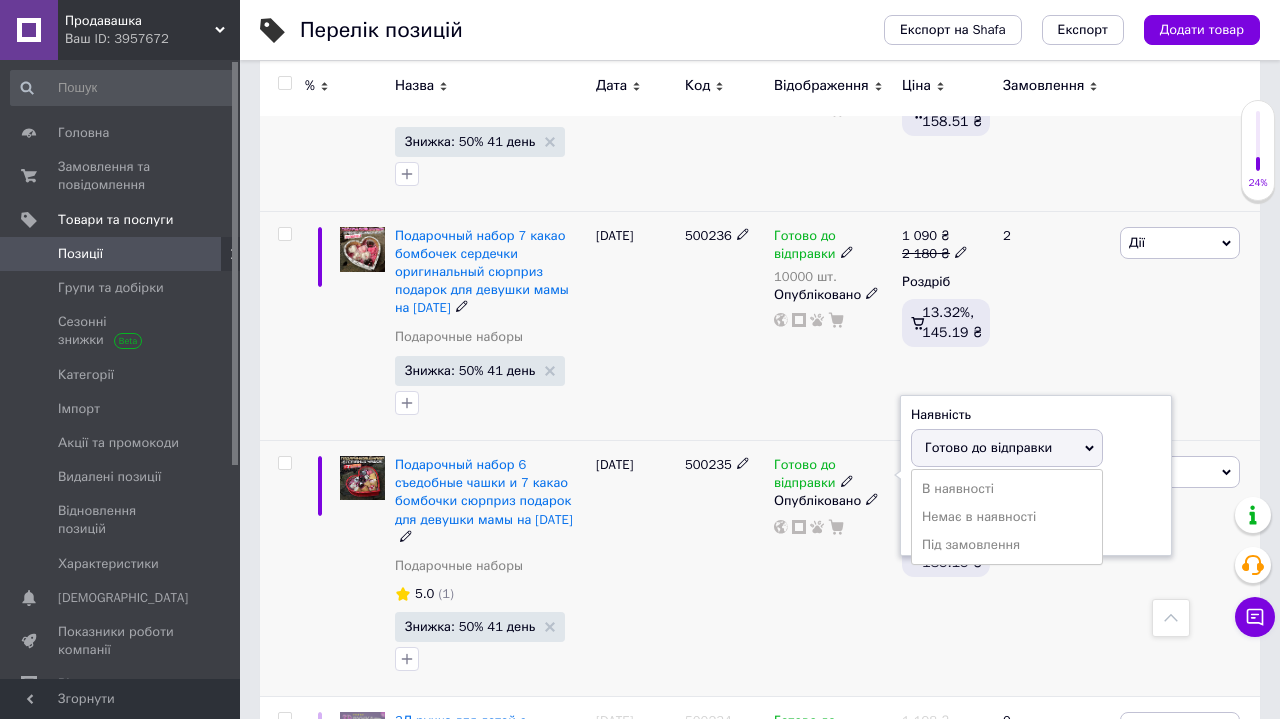 click on "Залишки" at bounding box center (1036, 491) 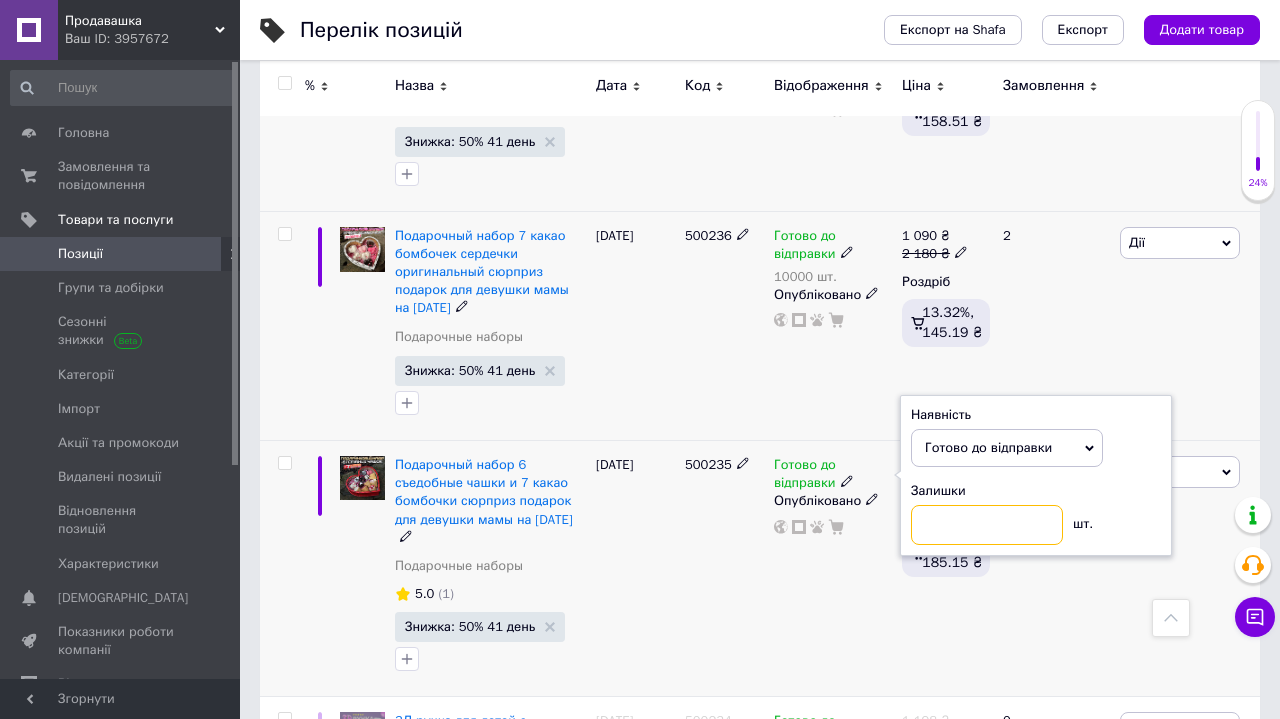 click at bounding box center (987, 525) 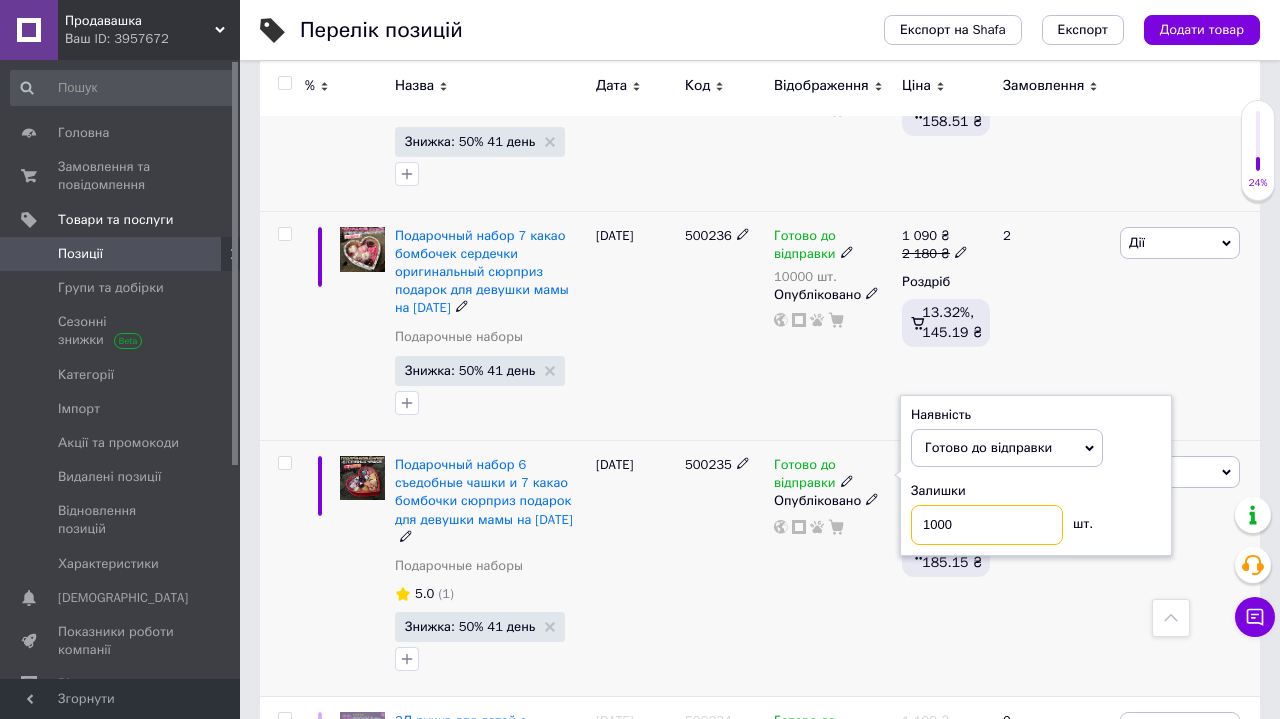 type on "10000" 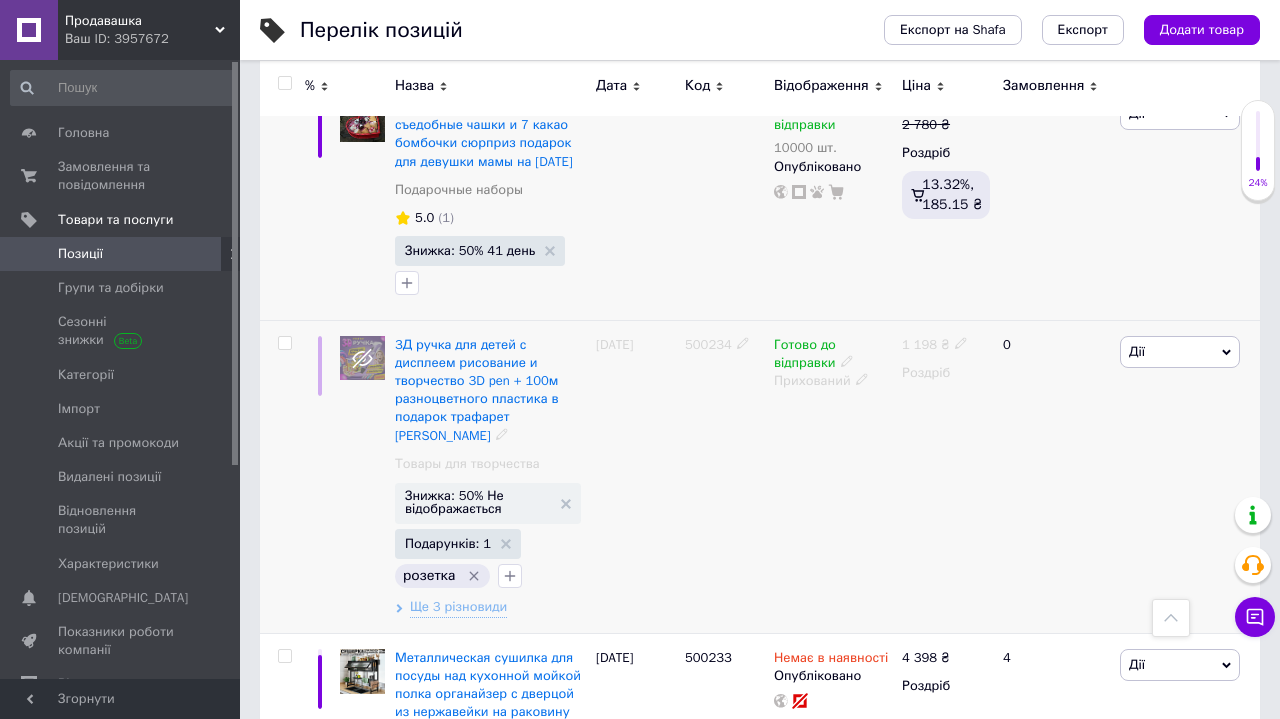 scroll, scrollTop: 8113, scrollLeft: 0, axis: vertical 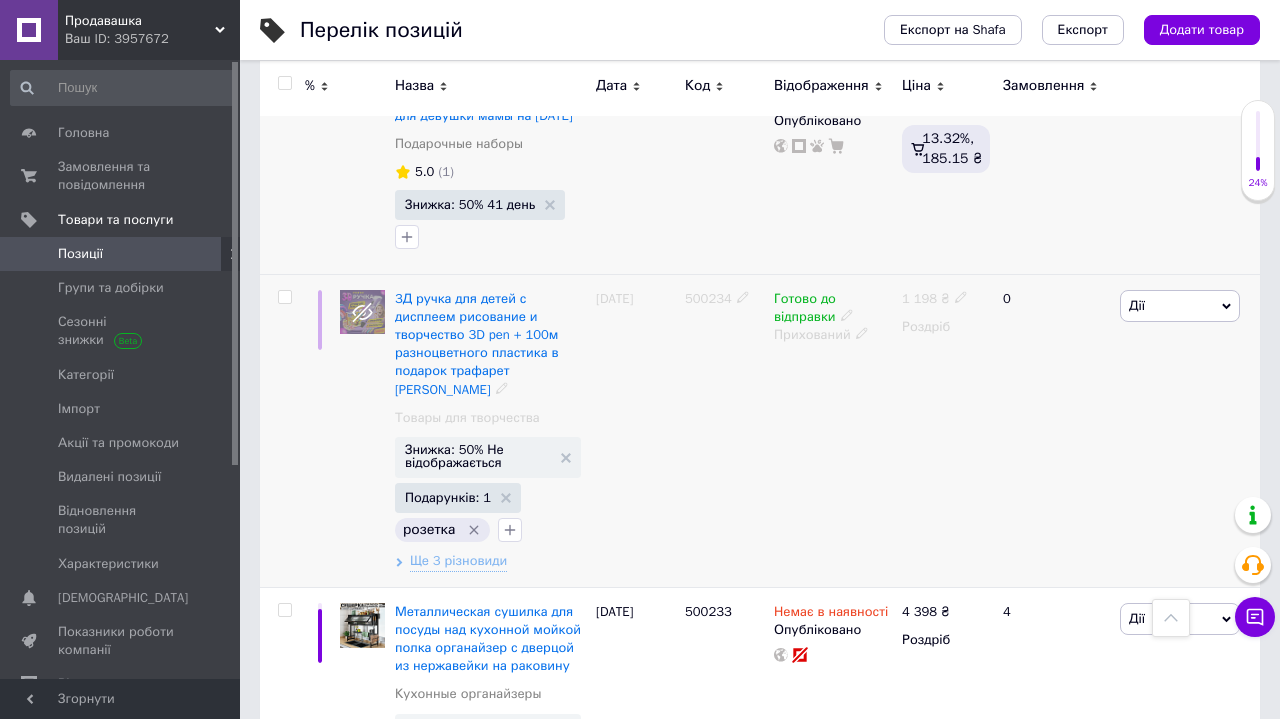 click at bounding box center [284, 297] 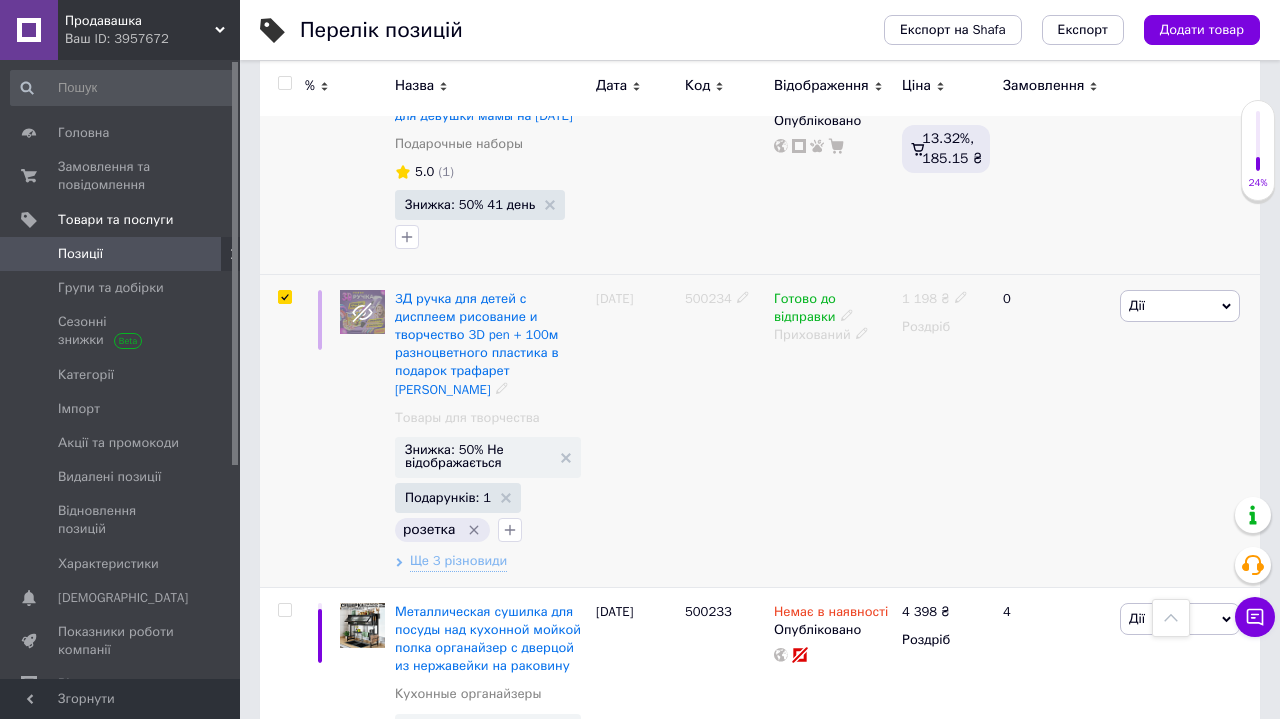 checkbox on "true" 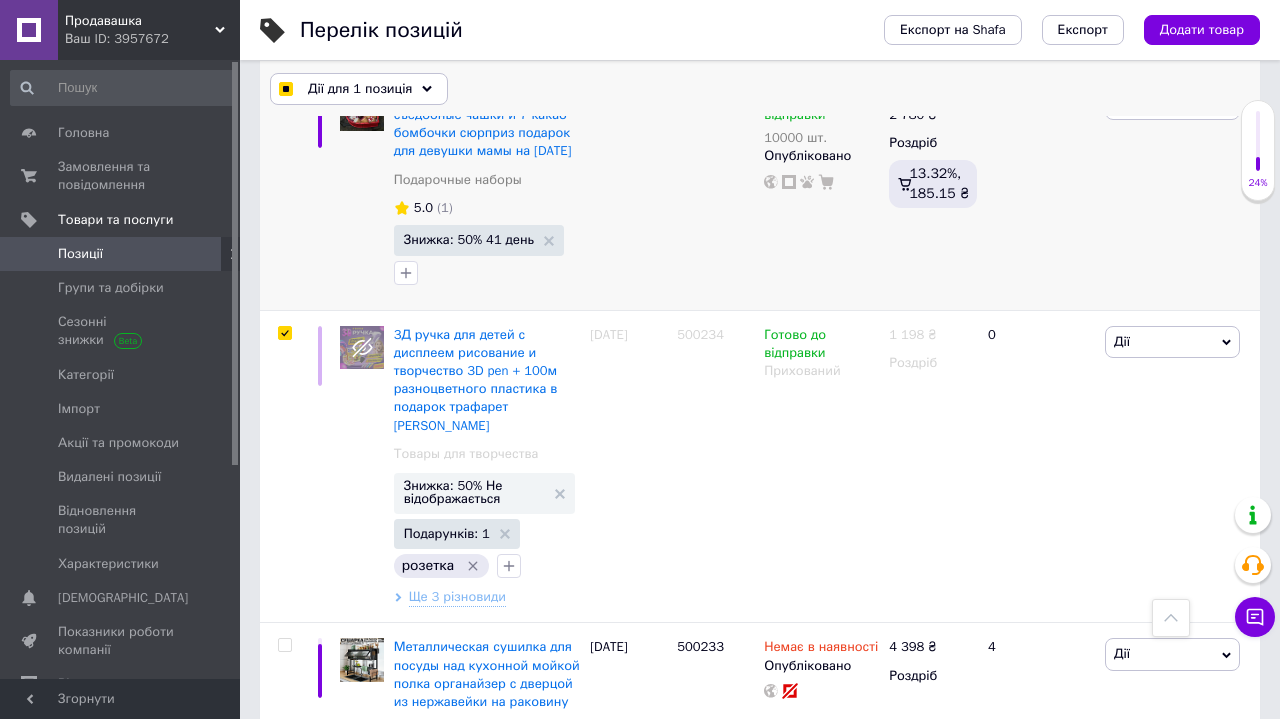 click on "Дії для 1 позиція" at bounding box center (360, 89) 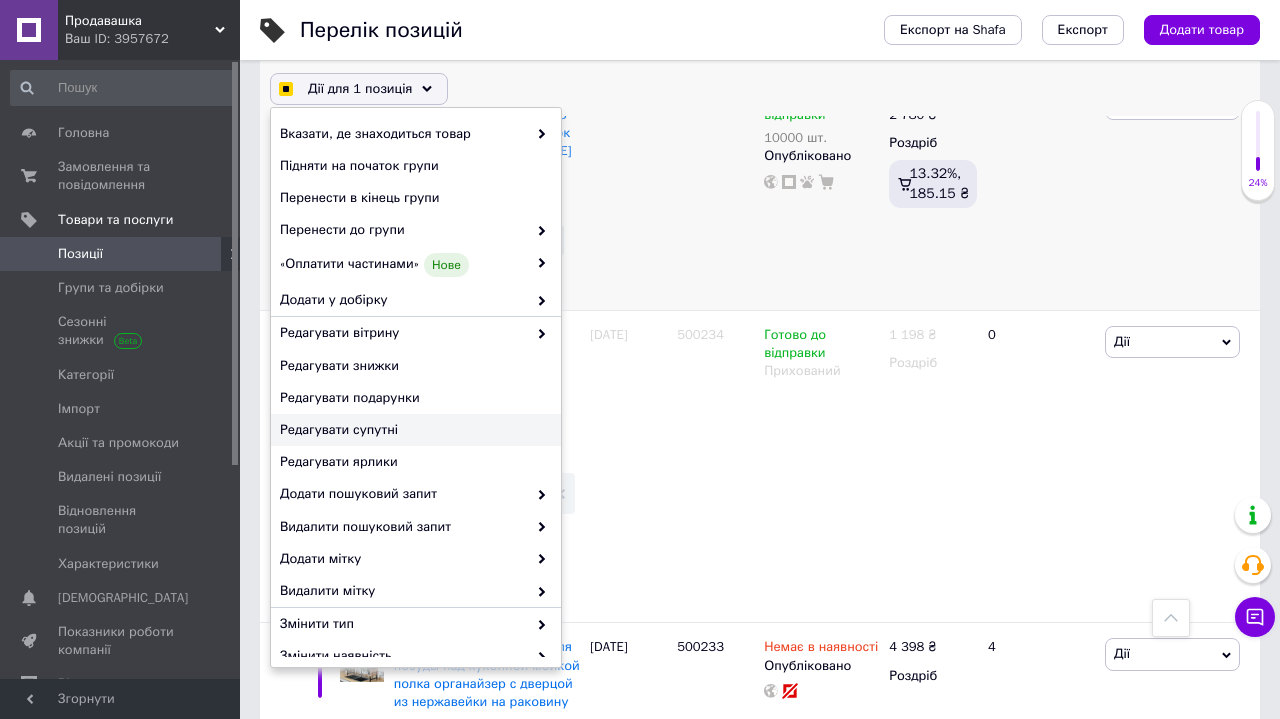 checkbox on "true" 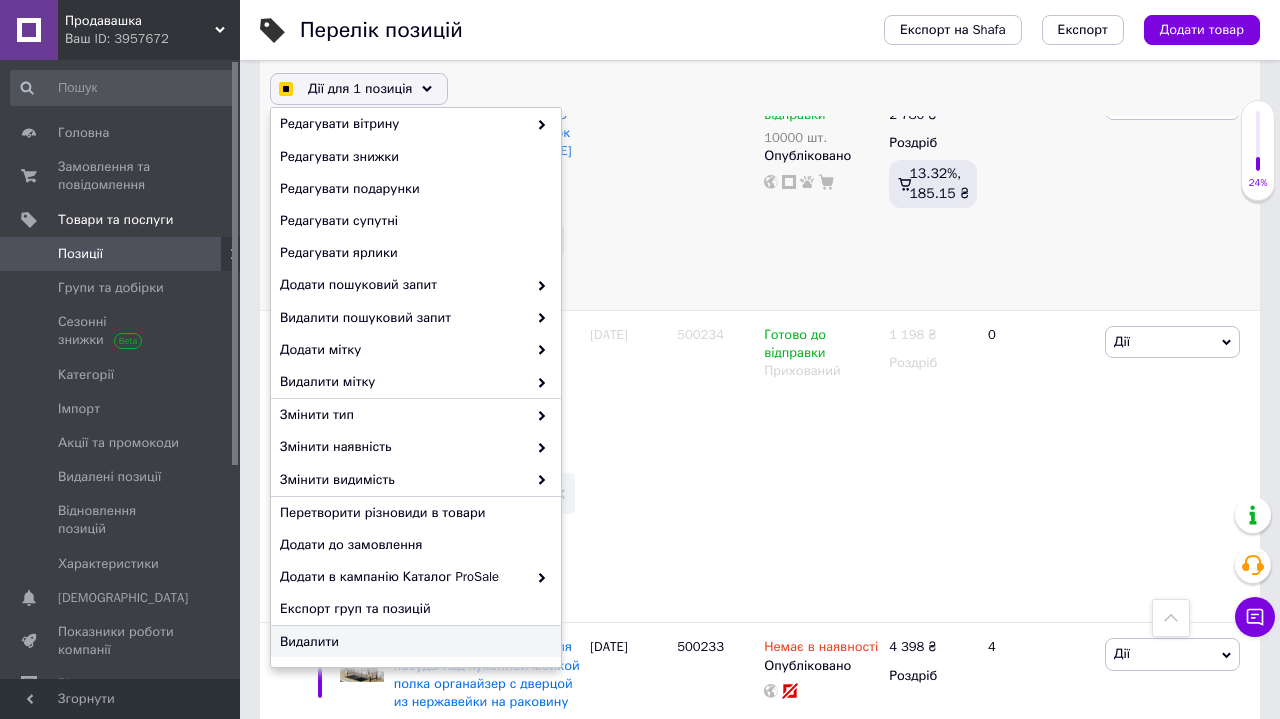 scroll, scrollTop: 207, scrollLeft: 0, axis: vertical 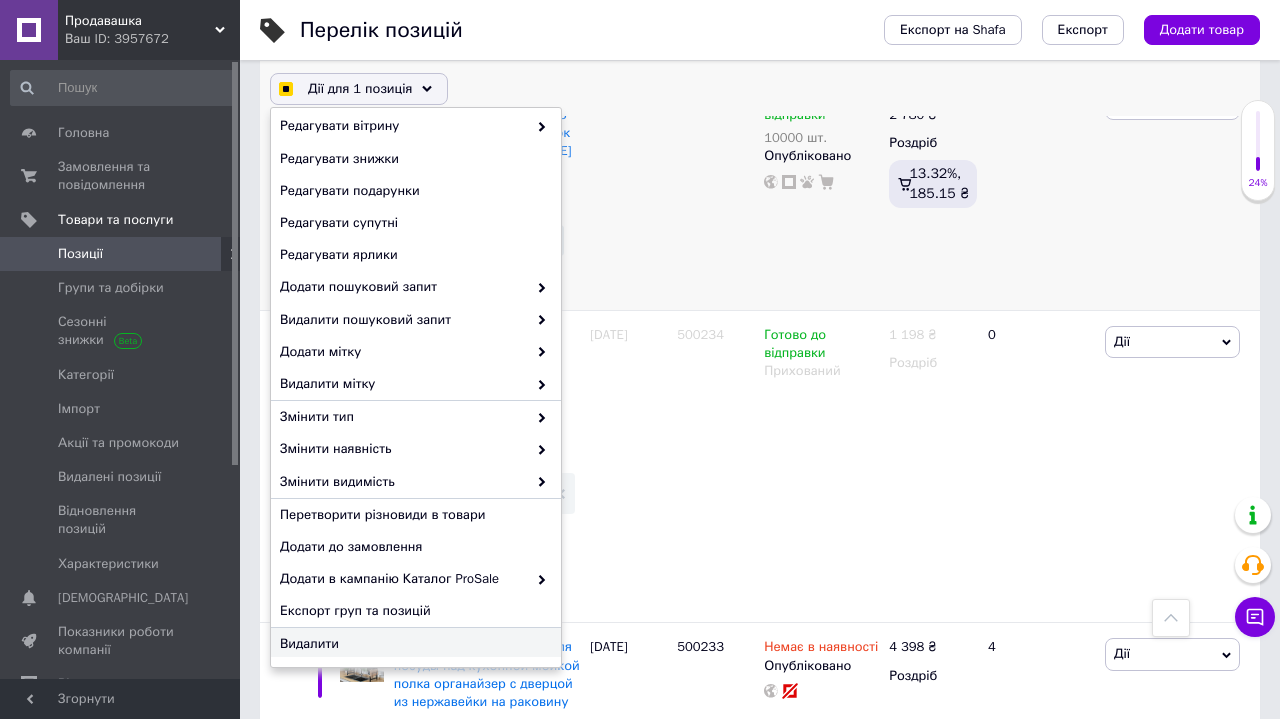 click on "Видалити" at bounding box center (413, 644) 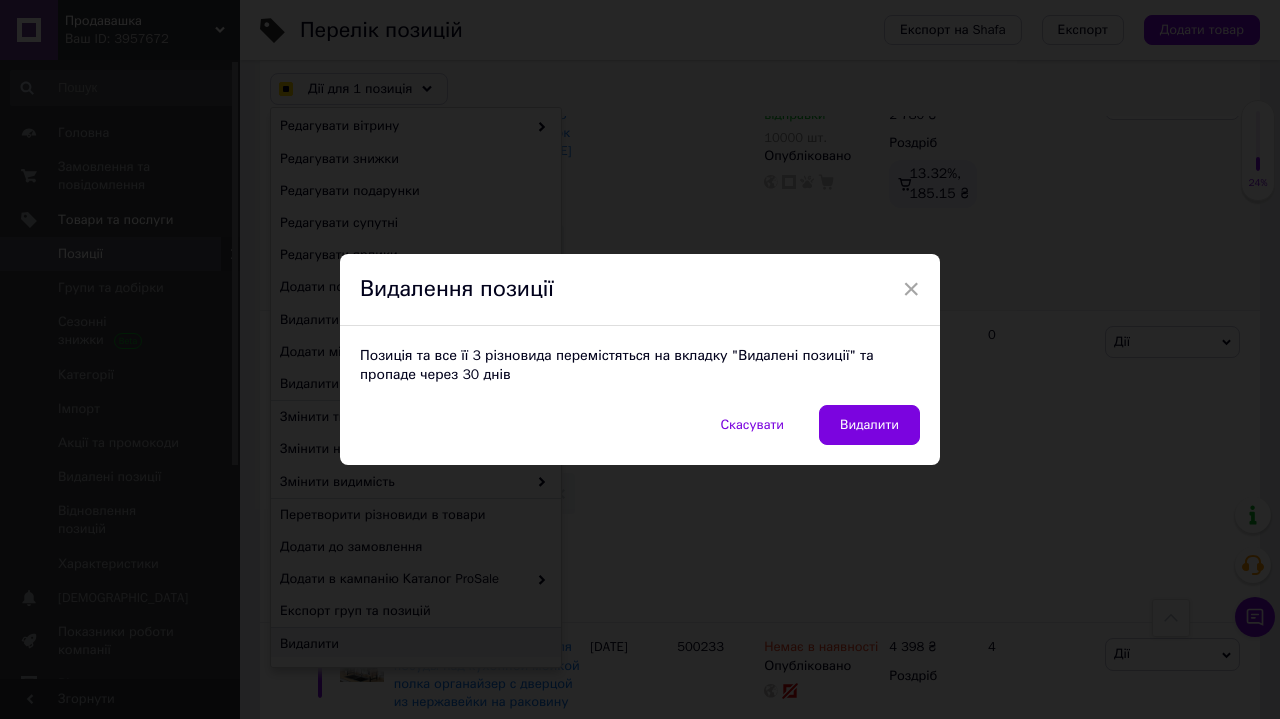 checkbox on "true" 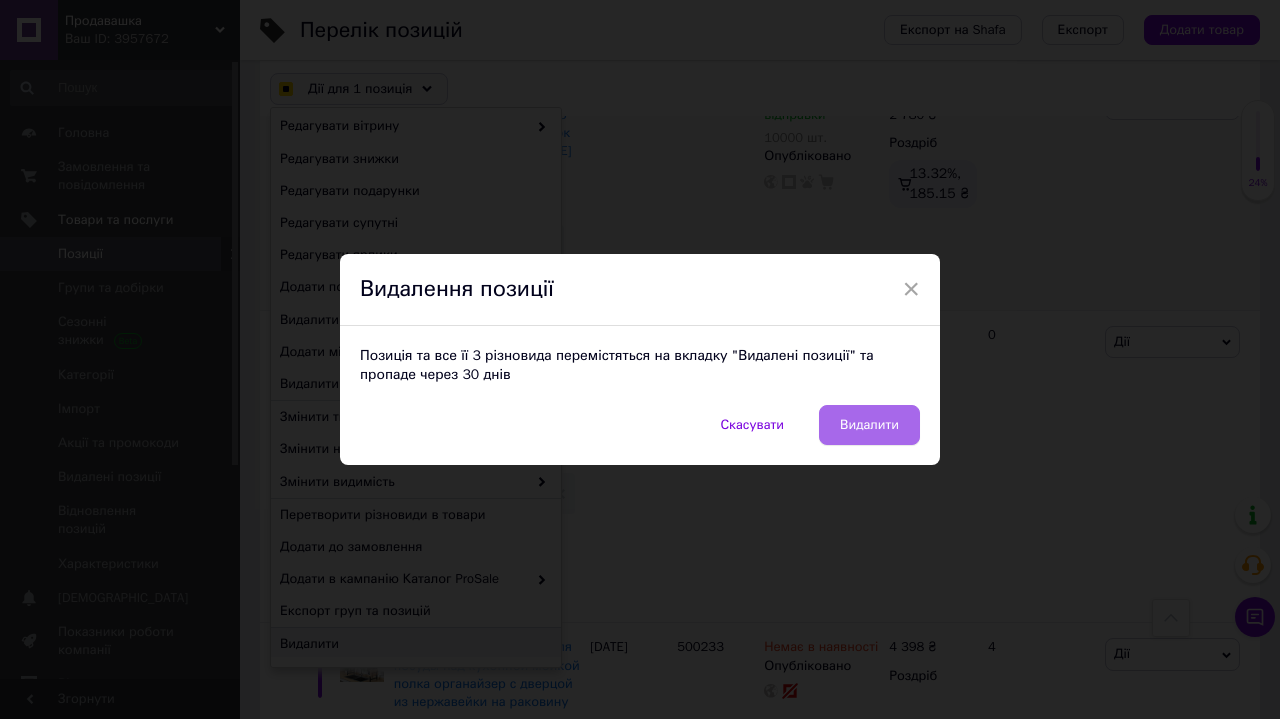 click on "Видалити" at bounding box center (869, 425) 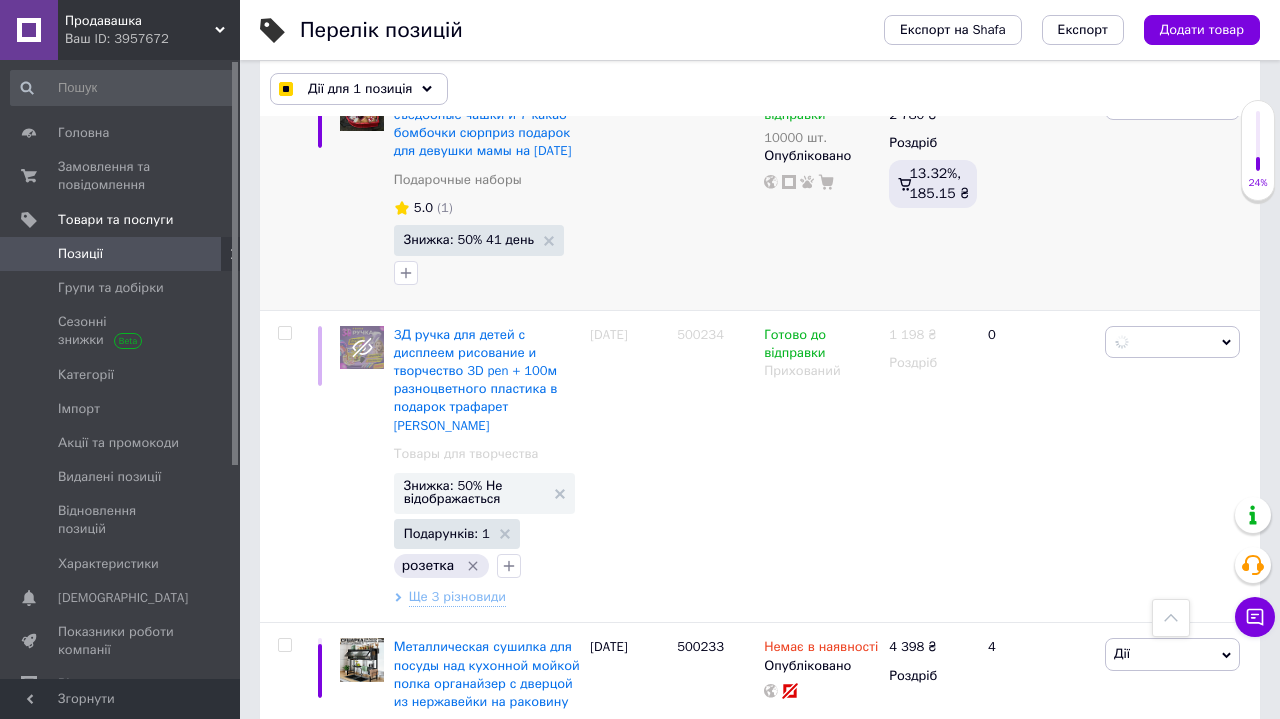 checkbox on "false" 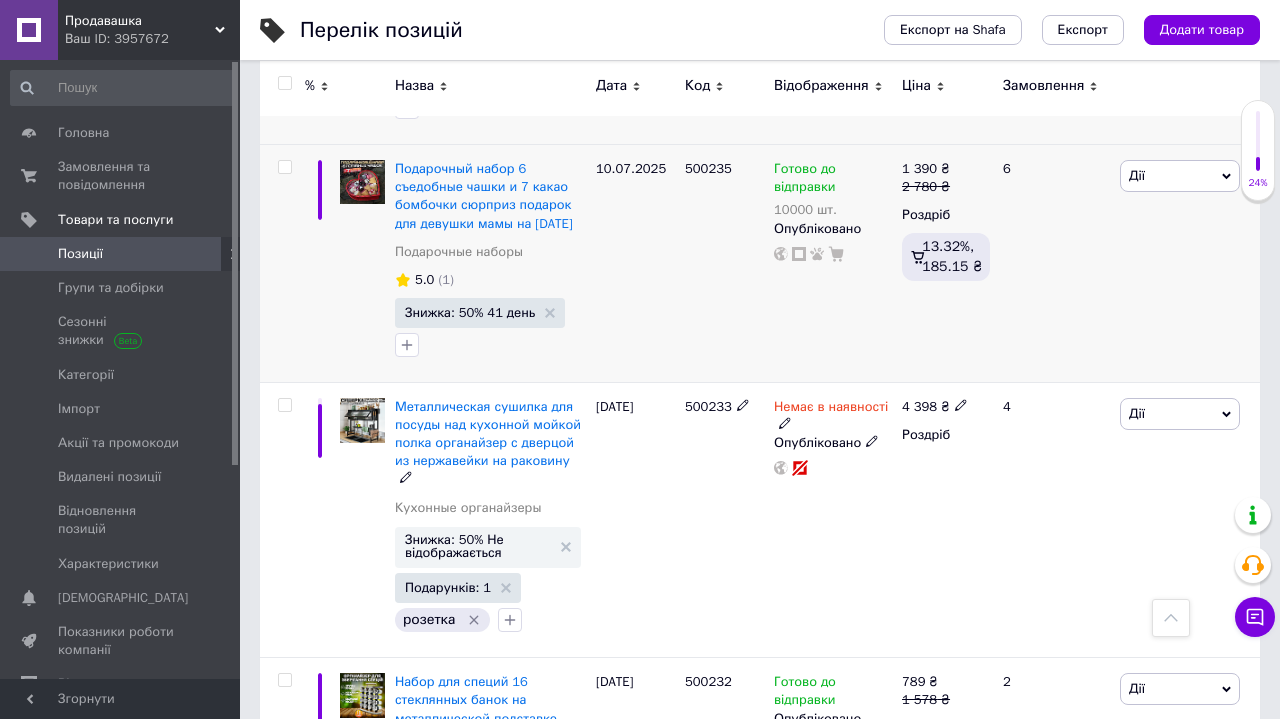scroll, scrollTop: 8027, scrollLeft: 0, axis: vertical 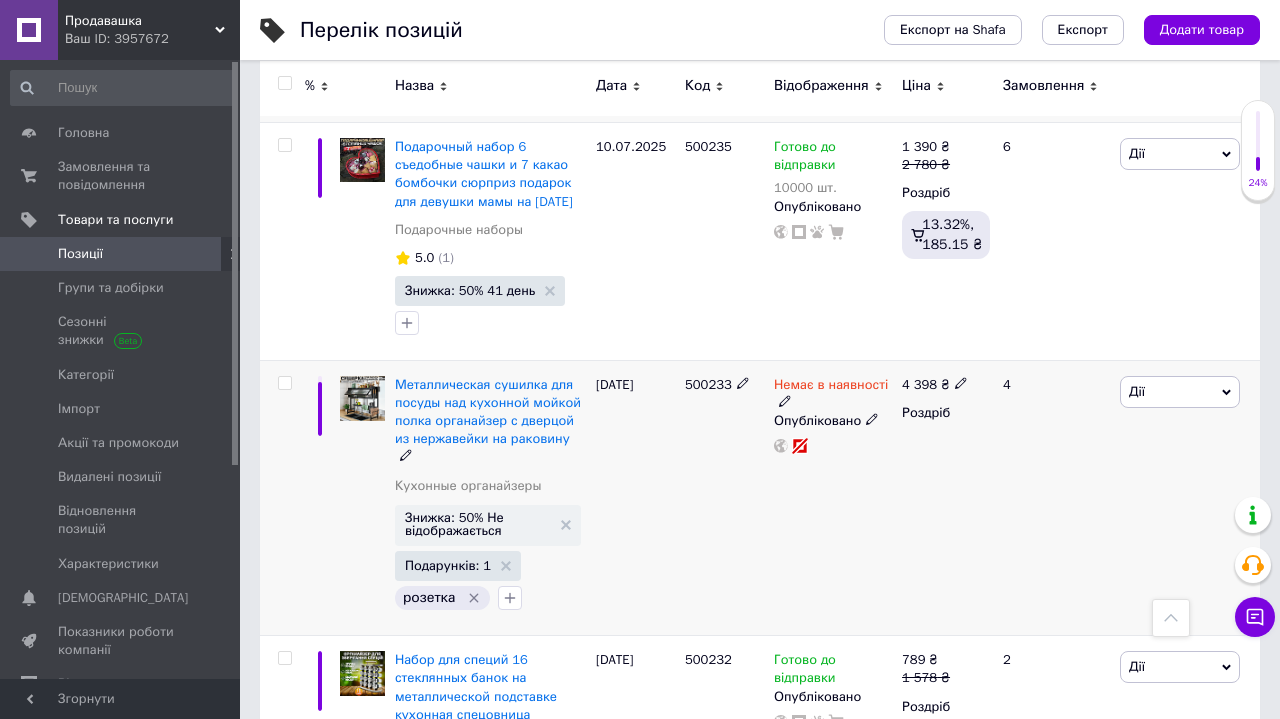 click 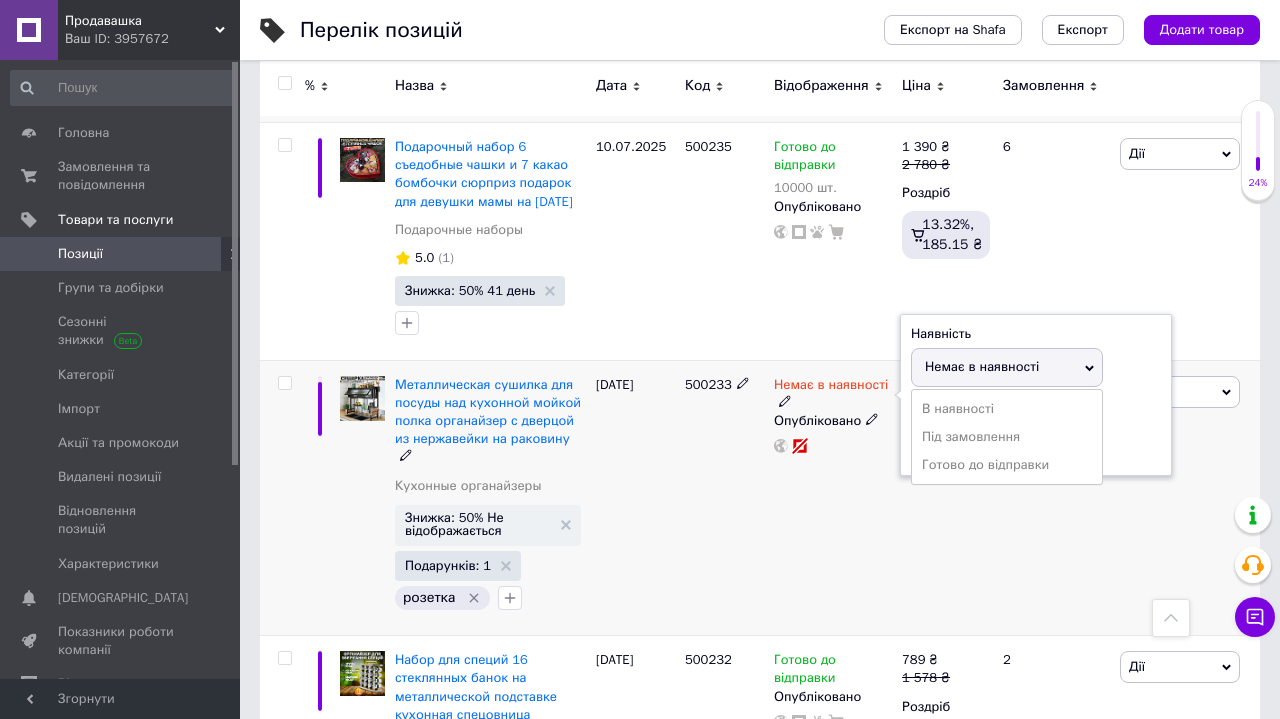 click on "Залишки" at bounding box center [1036, 411] 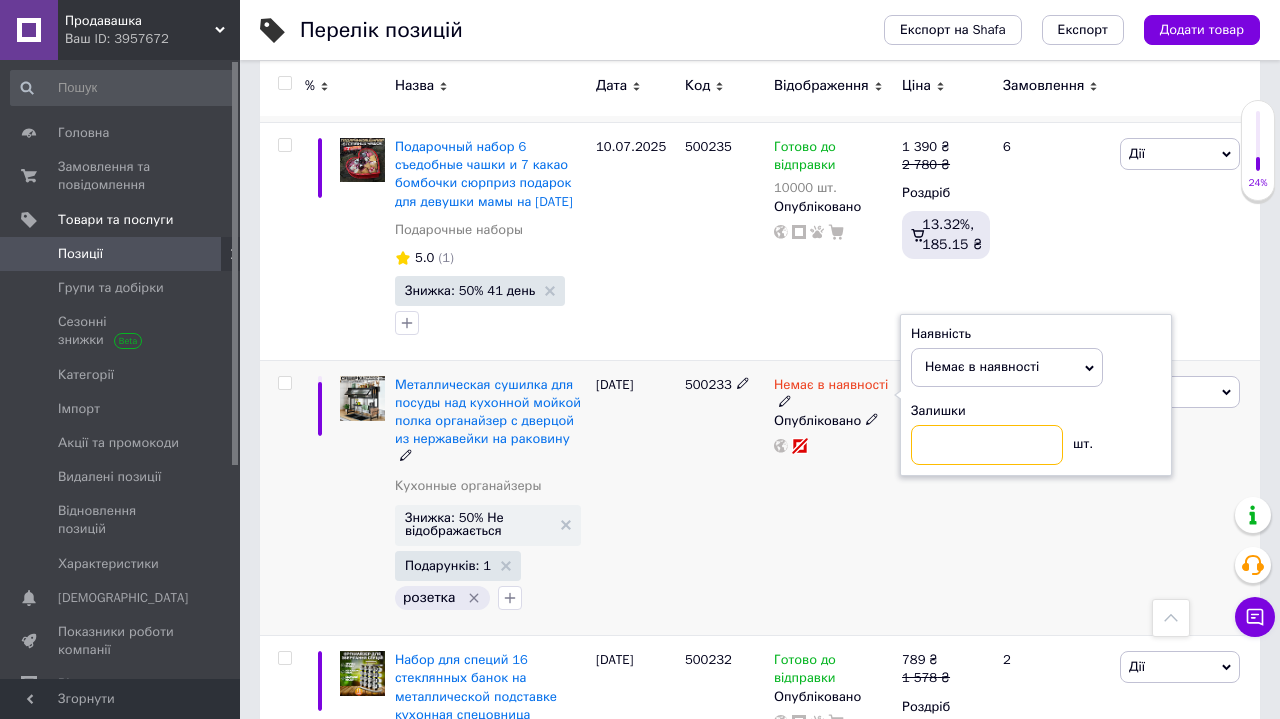 click at bounding box center (987, 445) 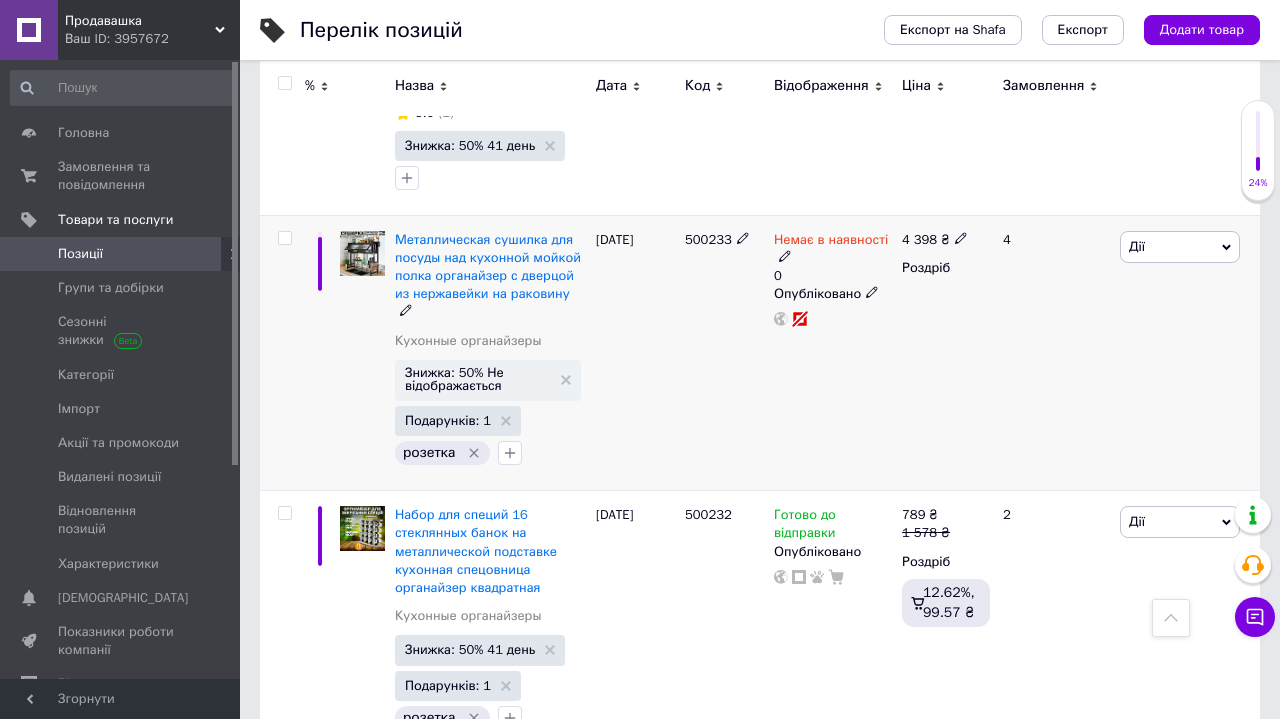 scroll, scrollTop: 8217, scrollLeft: 0, axis: vertical 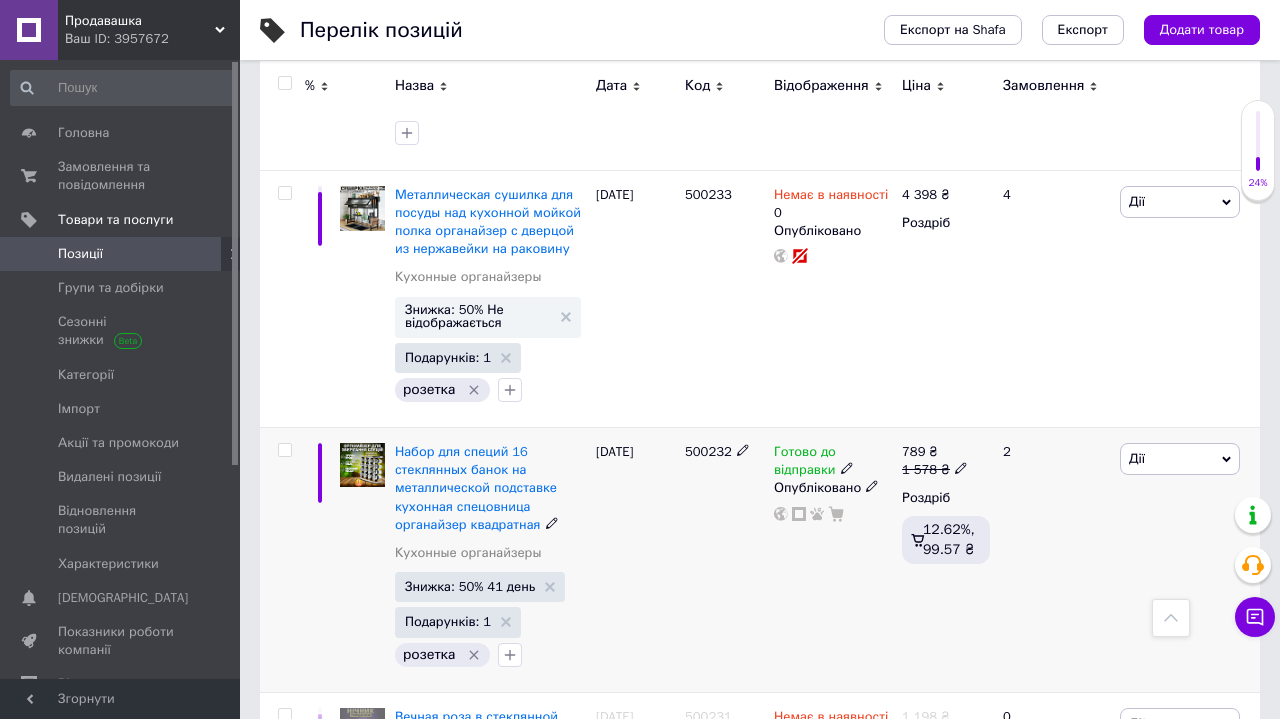 click 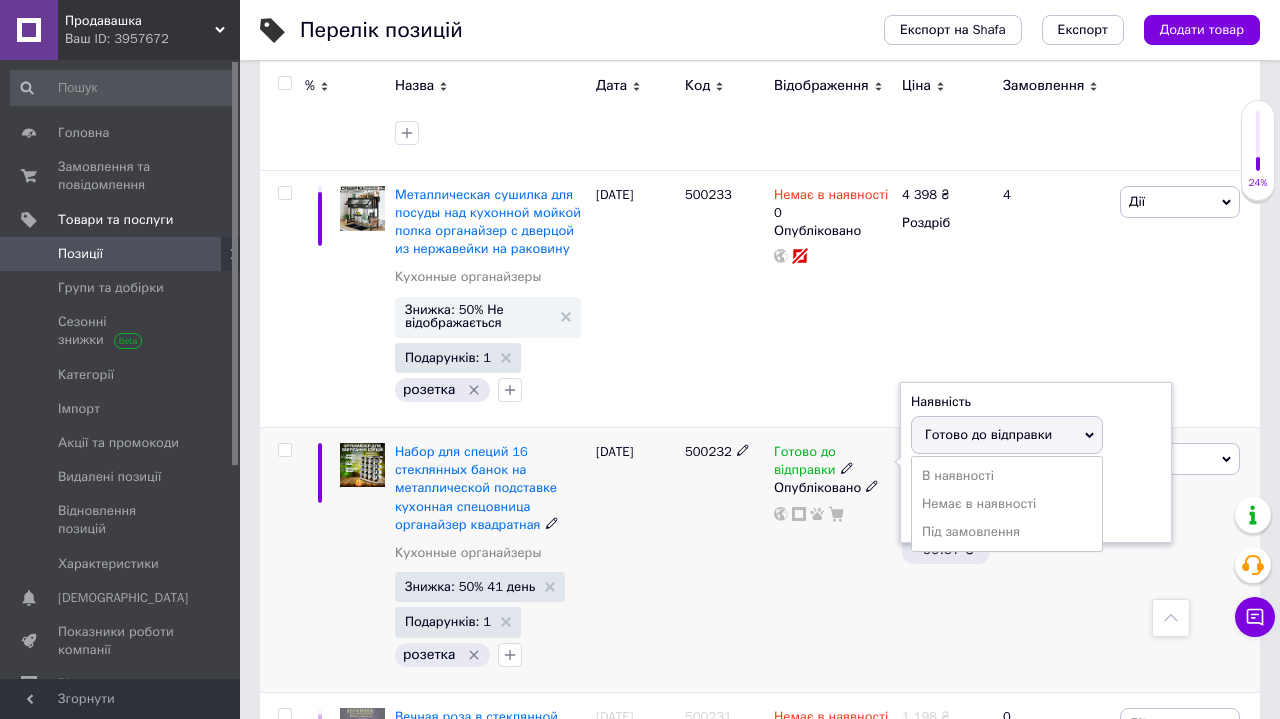 click on "Залишки" at bounding box center [1036, 478] 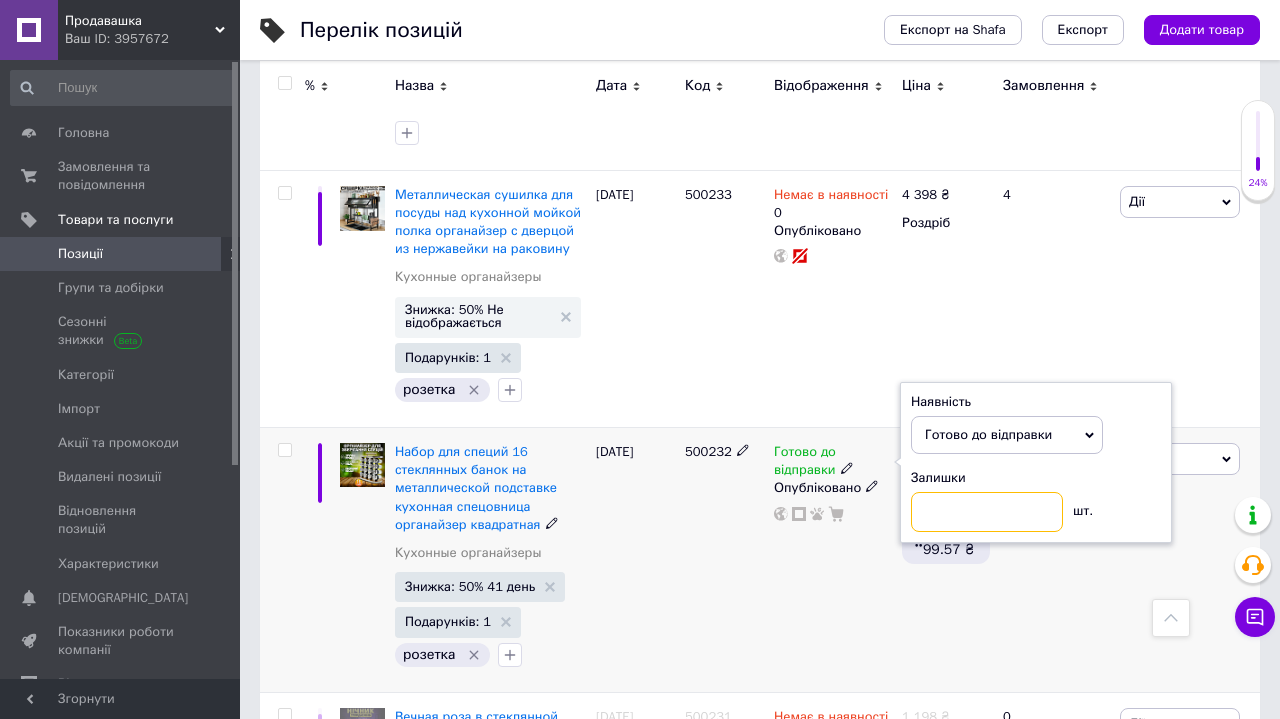 click at bounding box center [987, 512] 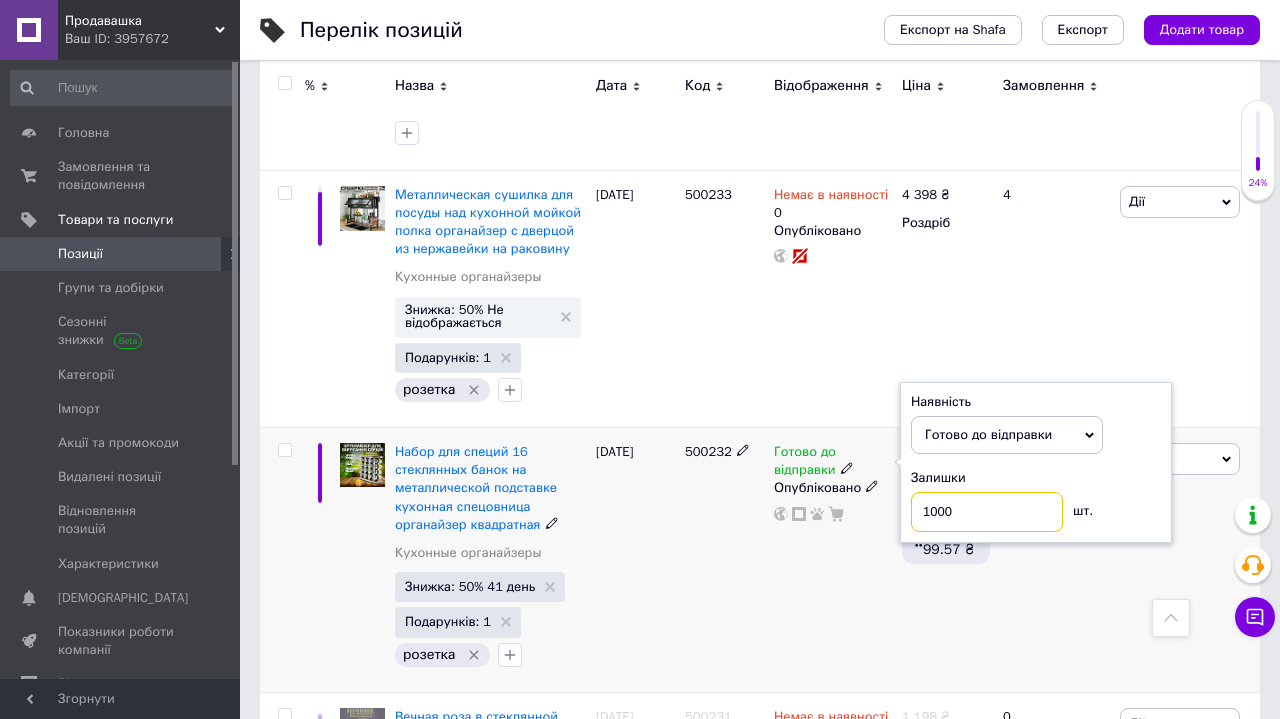 type on "10000" 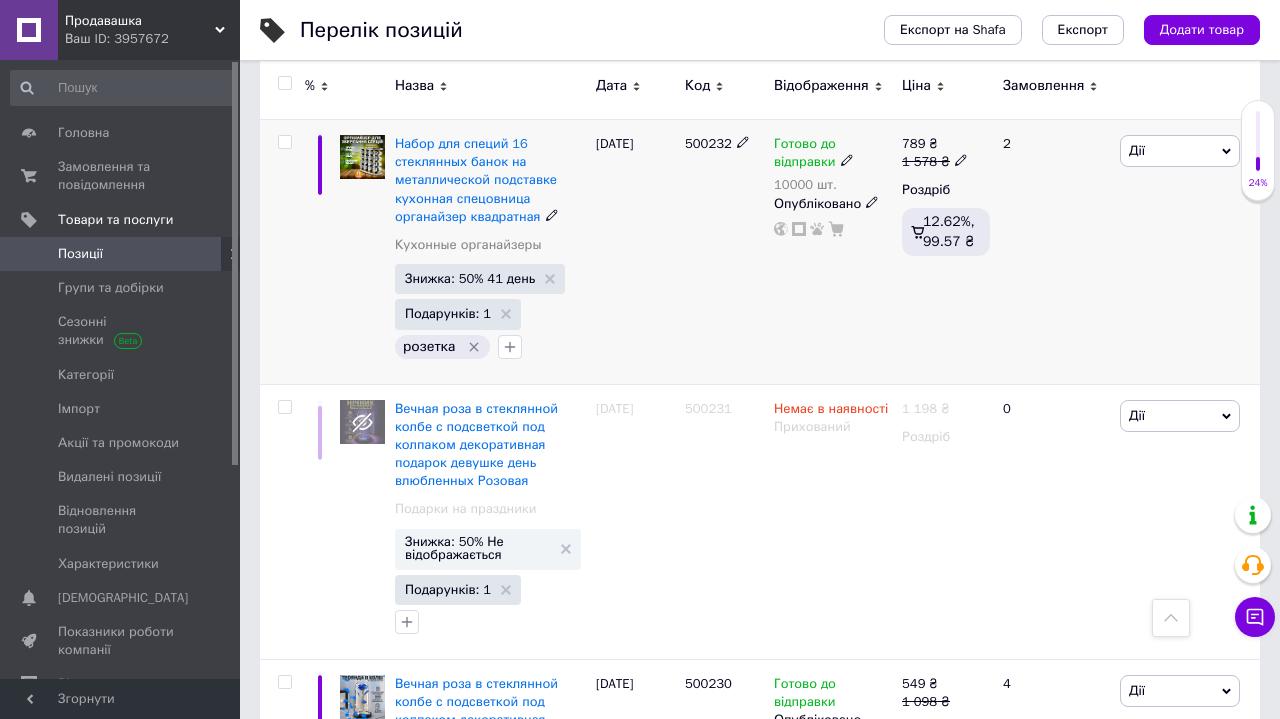 scroll, scrollTop: 8539, scrollLeft: 0, axis: vertical 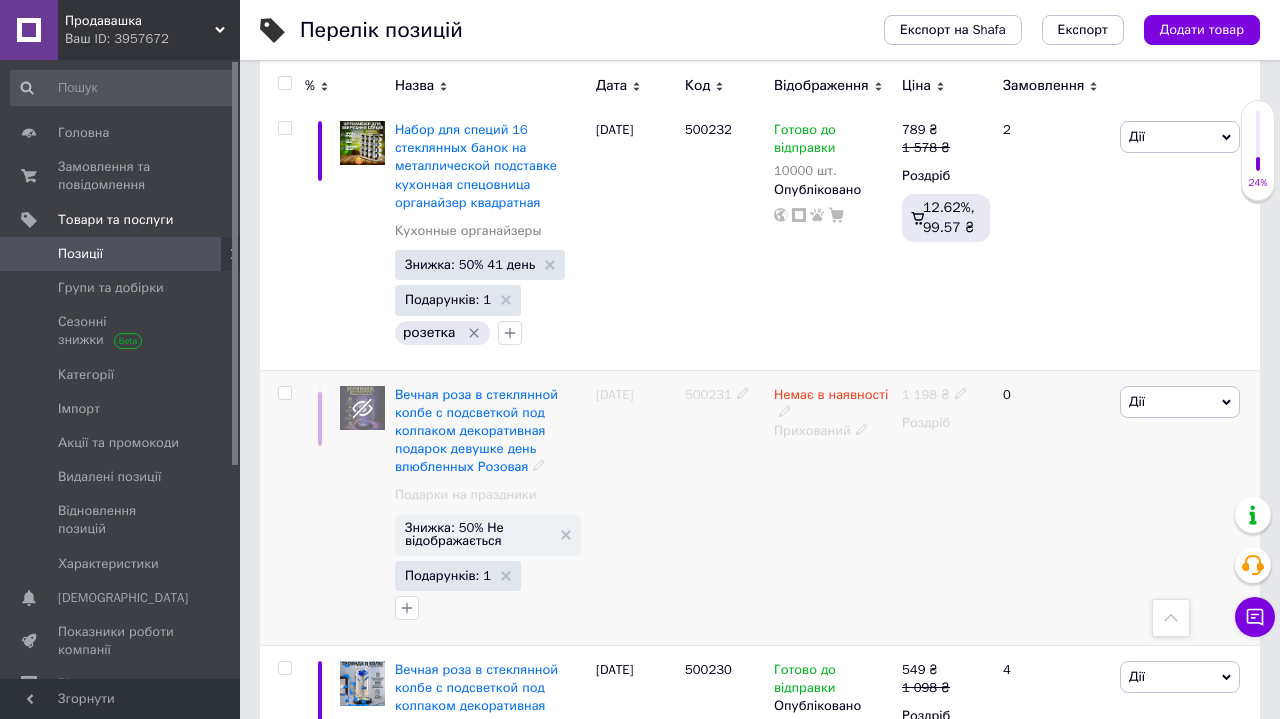 click 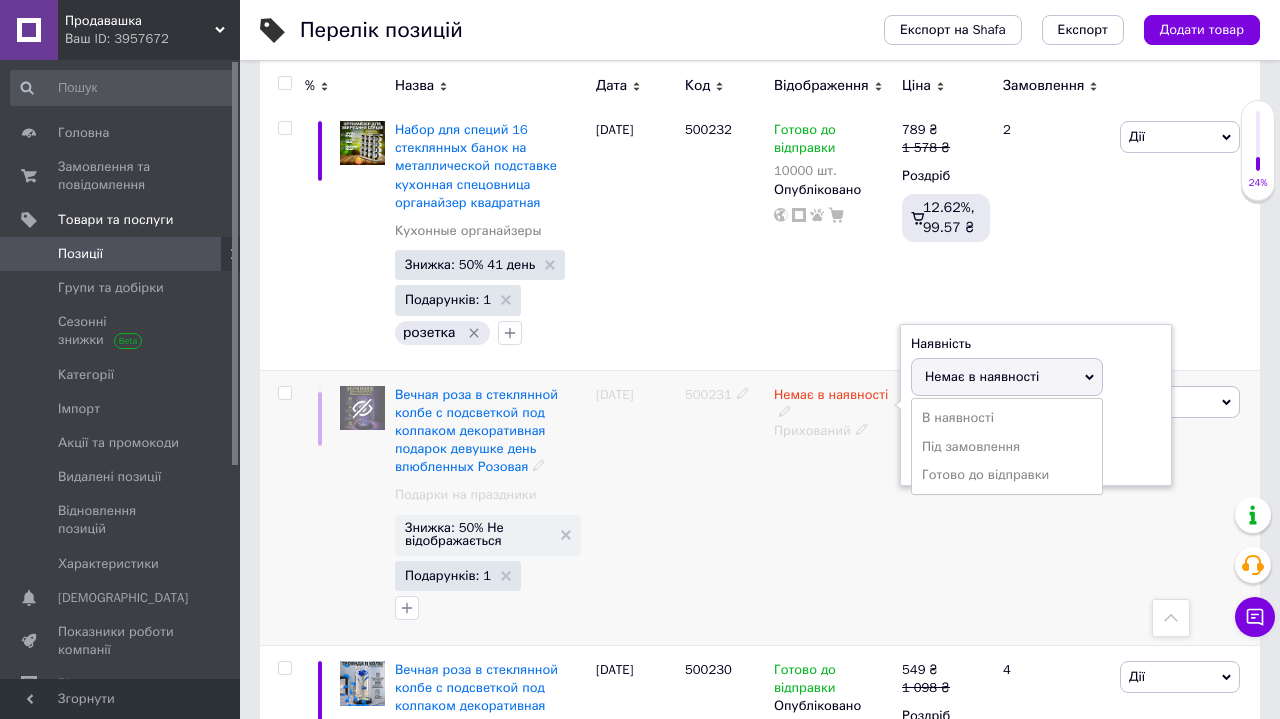 click on "Залишки шт." at bounding box center (1036, 442) 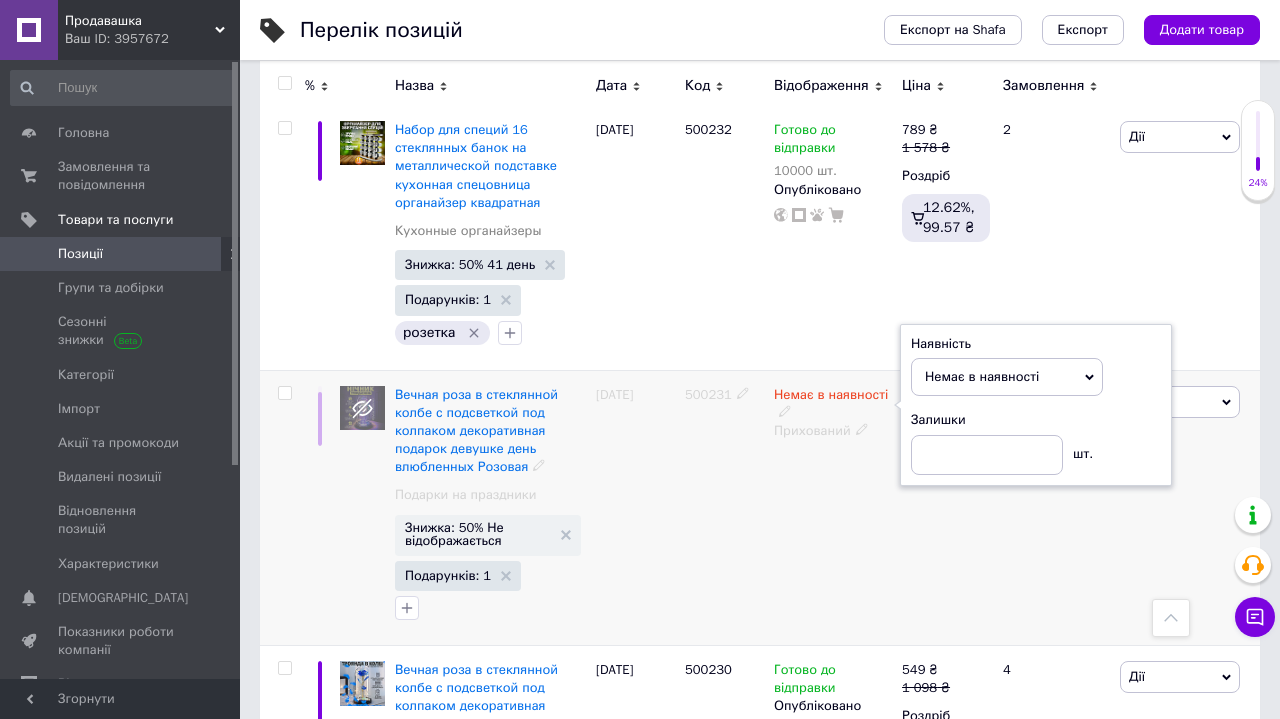 click on "Наявність Немає в наявності В наявності Під замовлення Готово до відправки Залишки шт." at bounding box center (1036, 405) 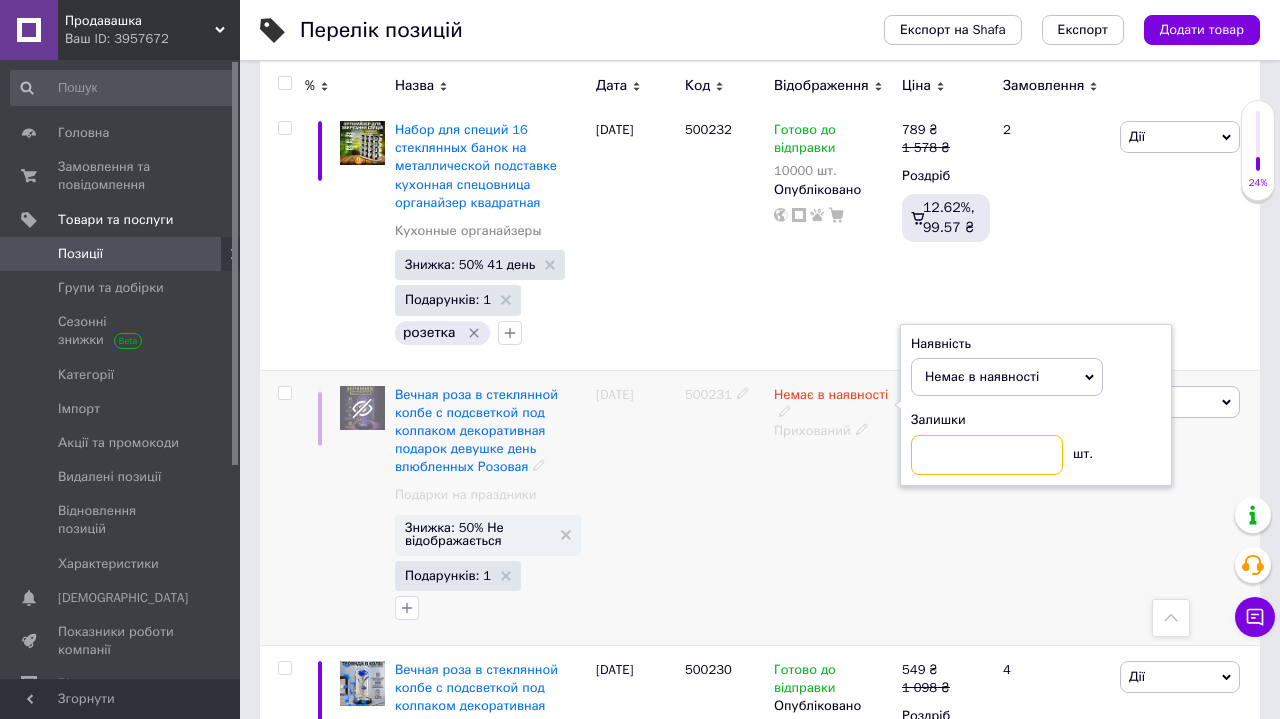 click at bounding box center (987, 455) 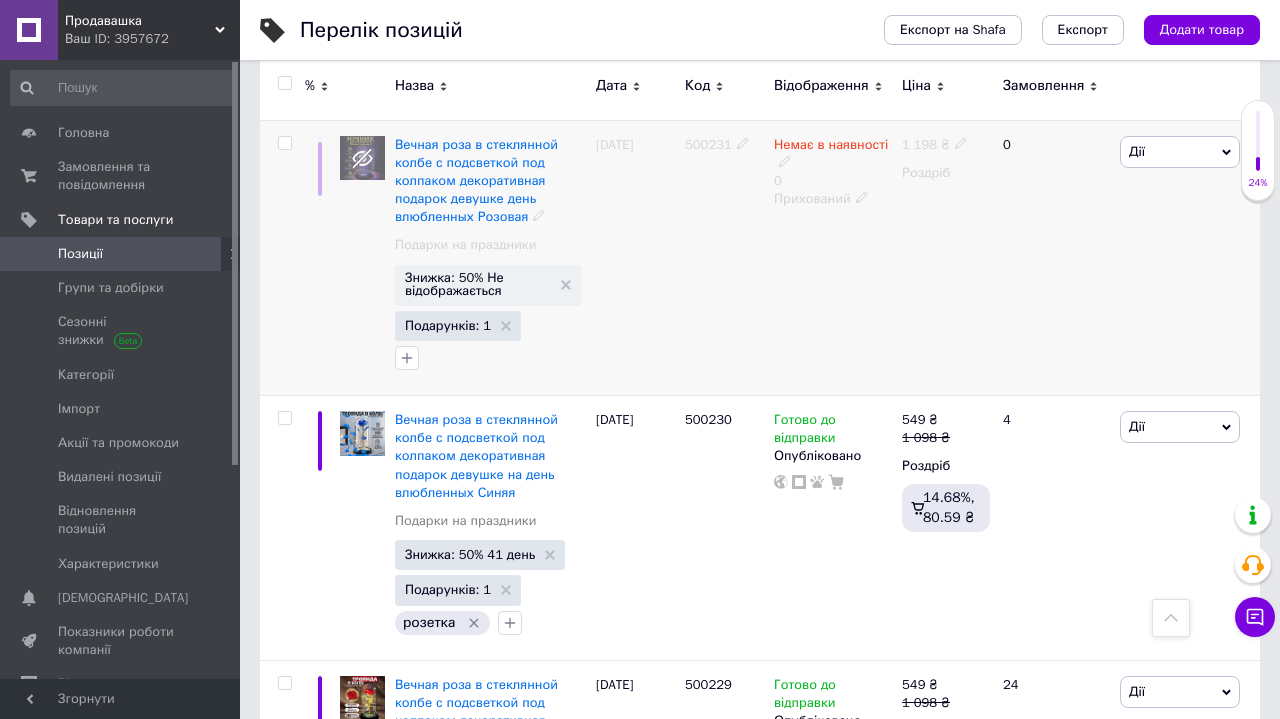 scroll, scrollTop: 8802, scrollLeft: 0, axis: vertical 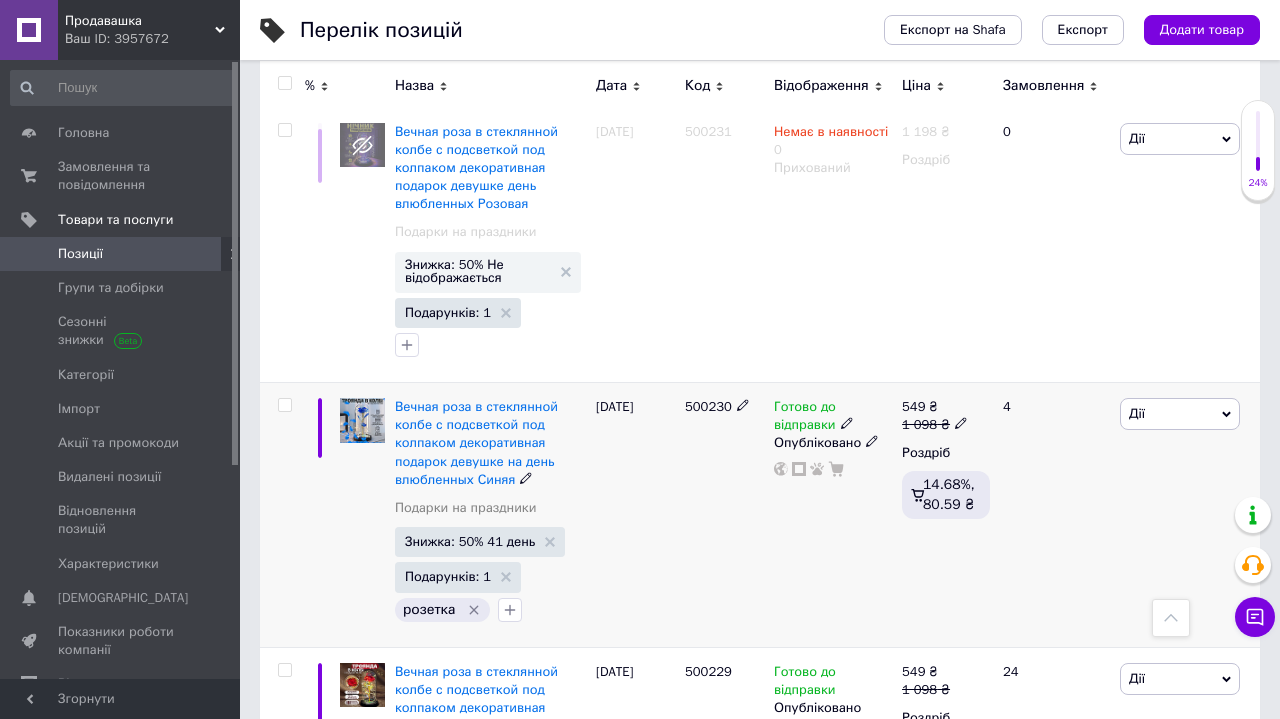 click 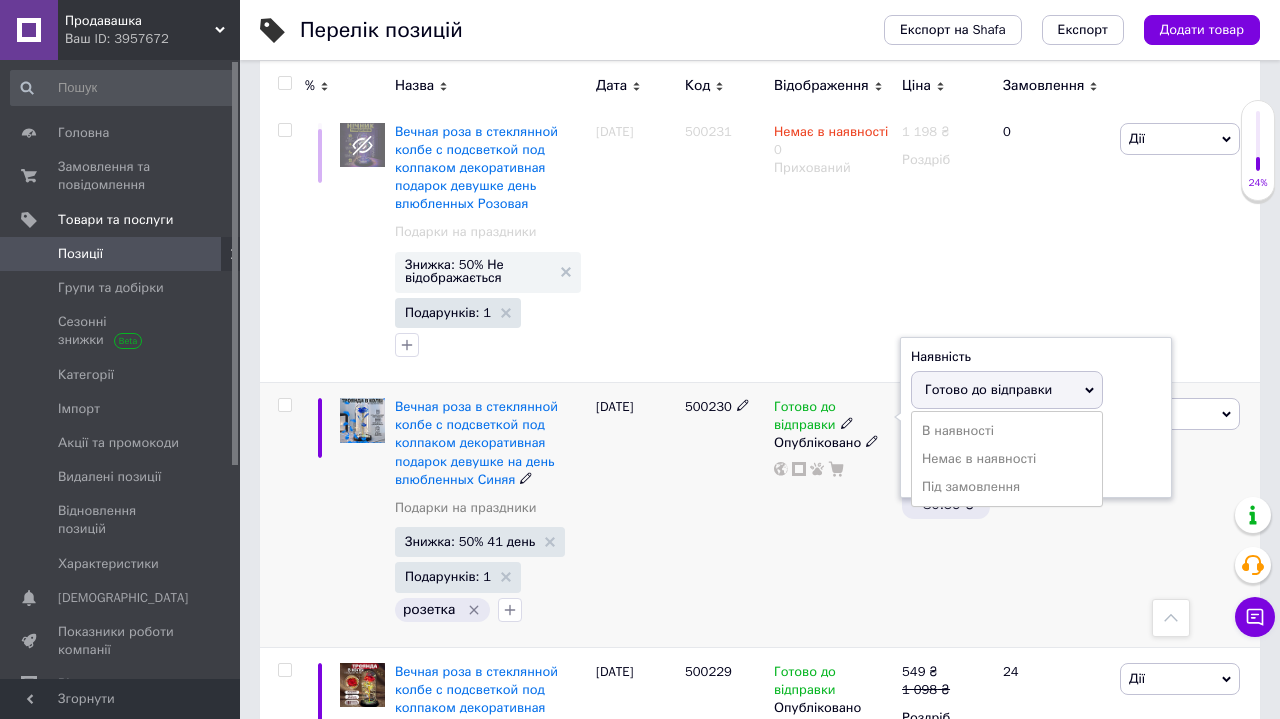 click on "Наявність [PERSON_NAME] до відправки В наявності Немає в наявності Під замовлення Залишки шт." at bounding box center (1036, 418) 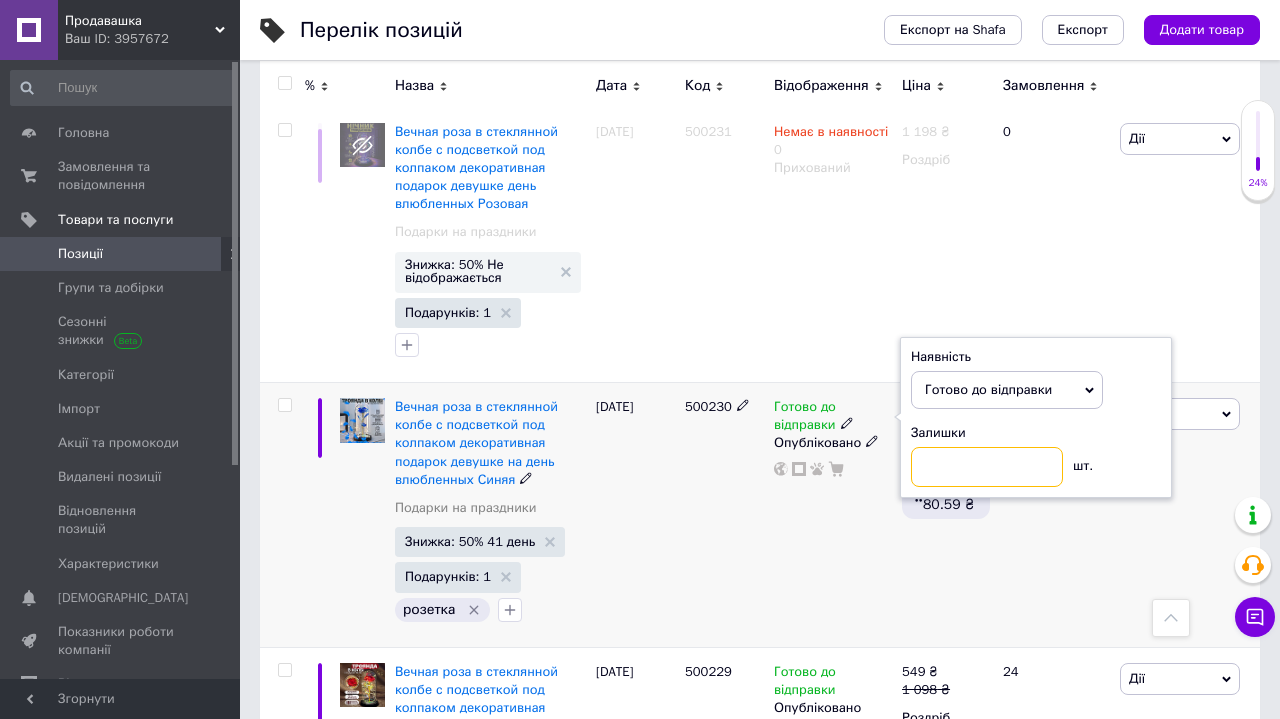click at bounding box center [987, 467] 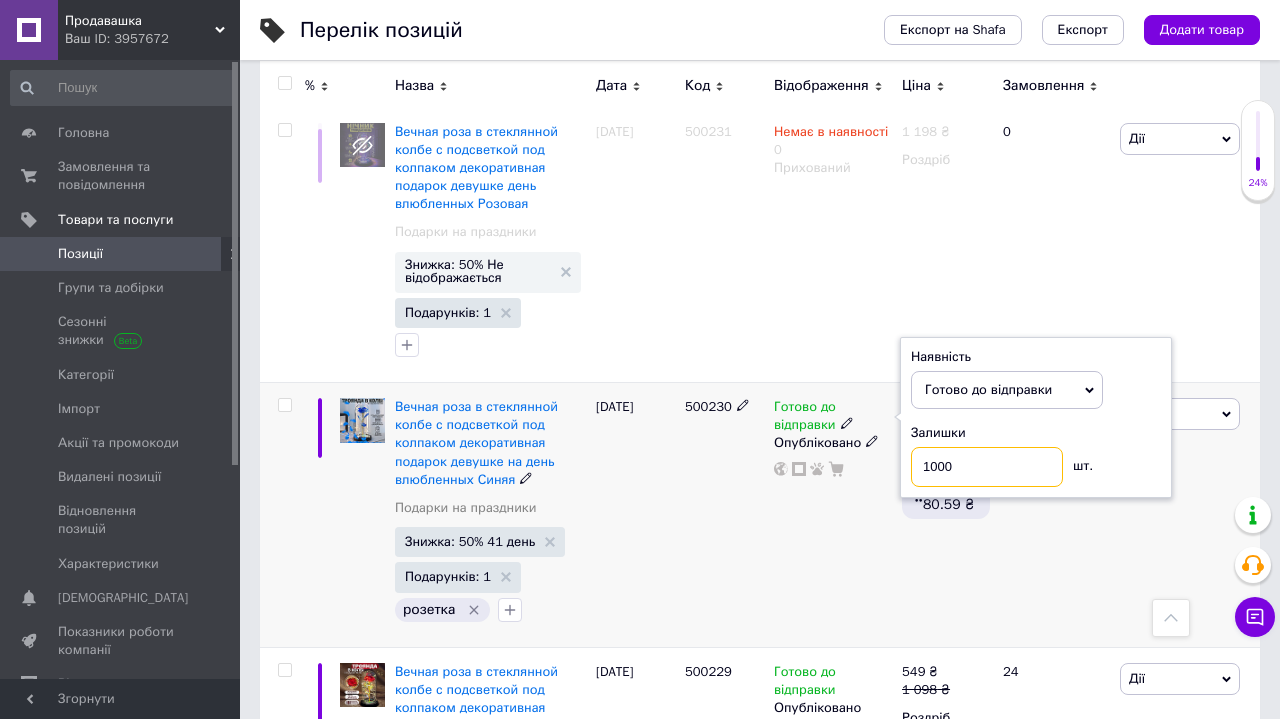 type on "10000" 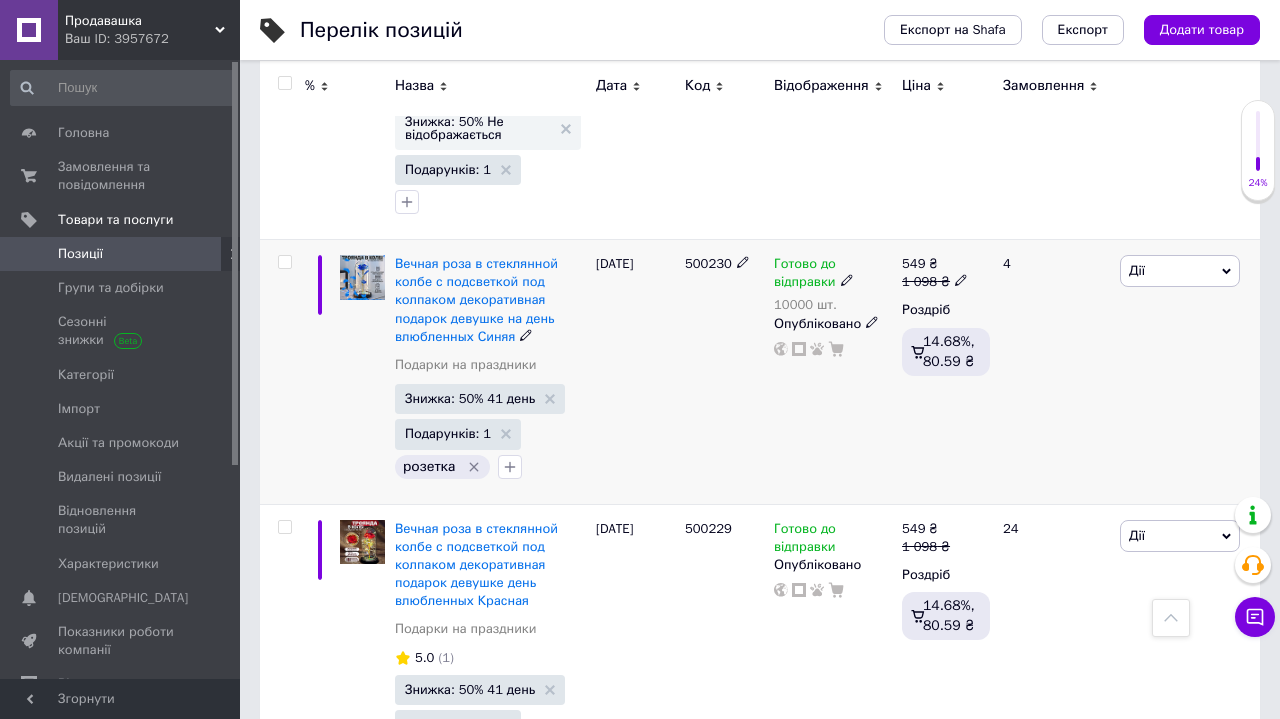 scroll, scrollTop: 9012, scrollLeft: 0, axis: vertical 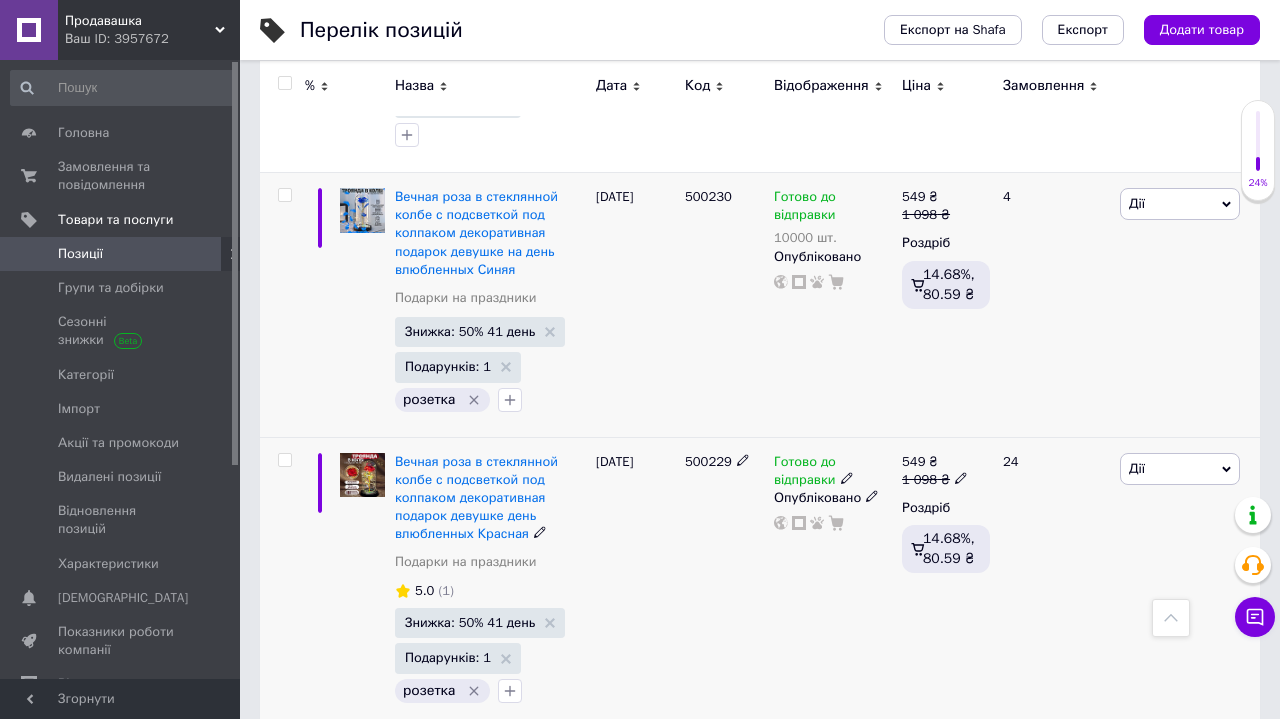 click 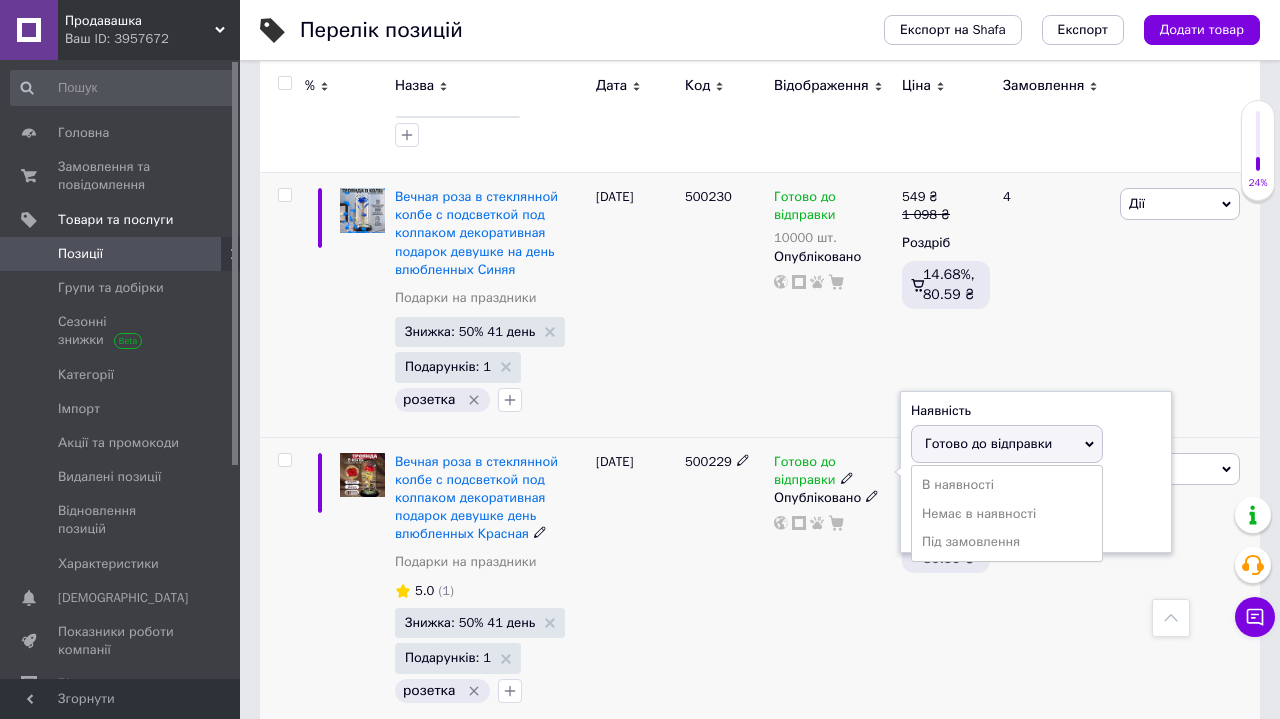click on "Залишки" at bounding box center (1036, 487) 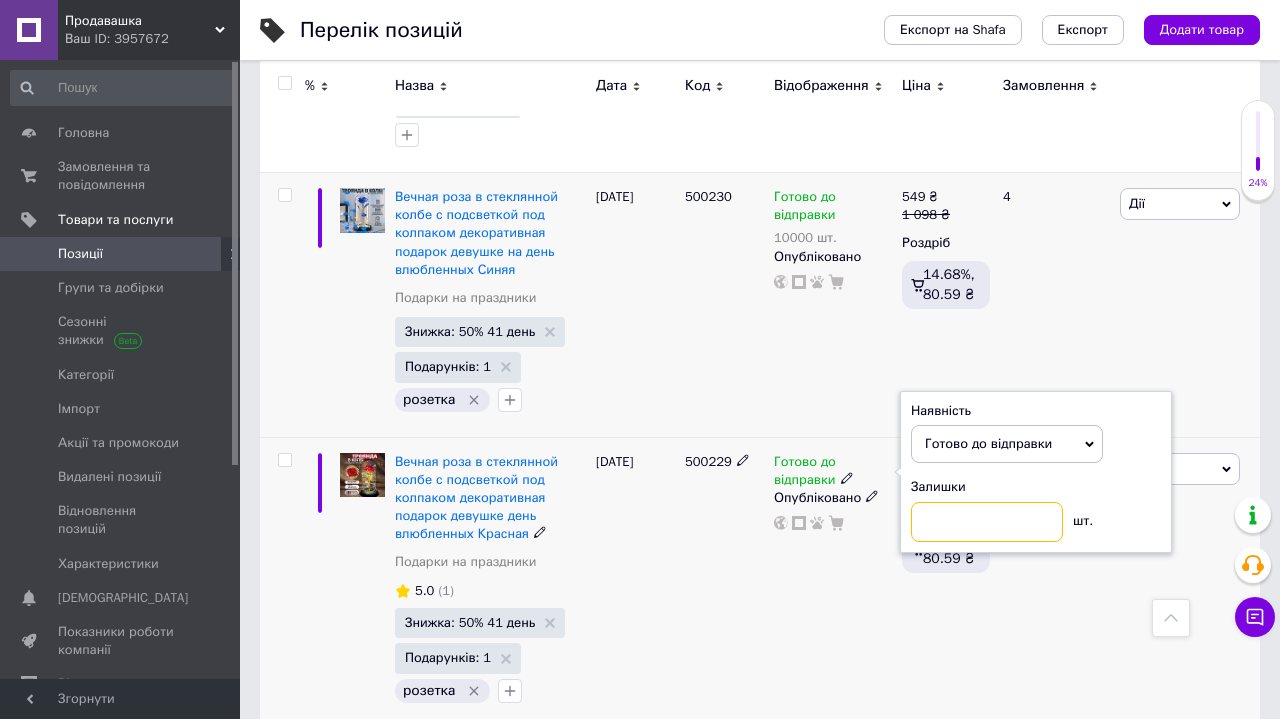 click at bounding box center [987, 522] 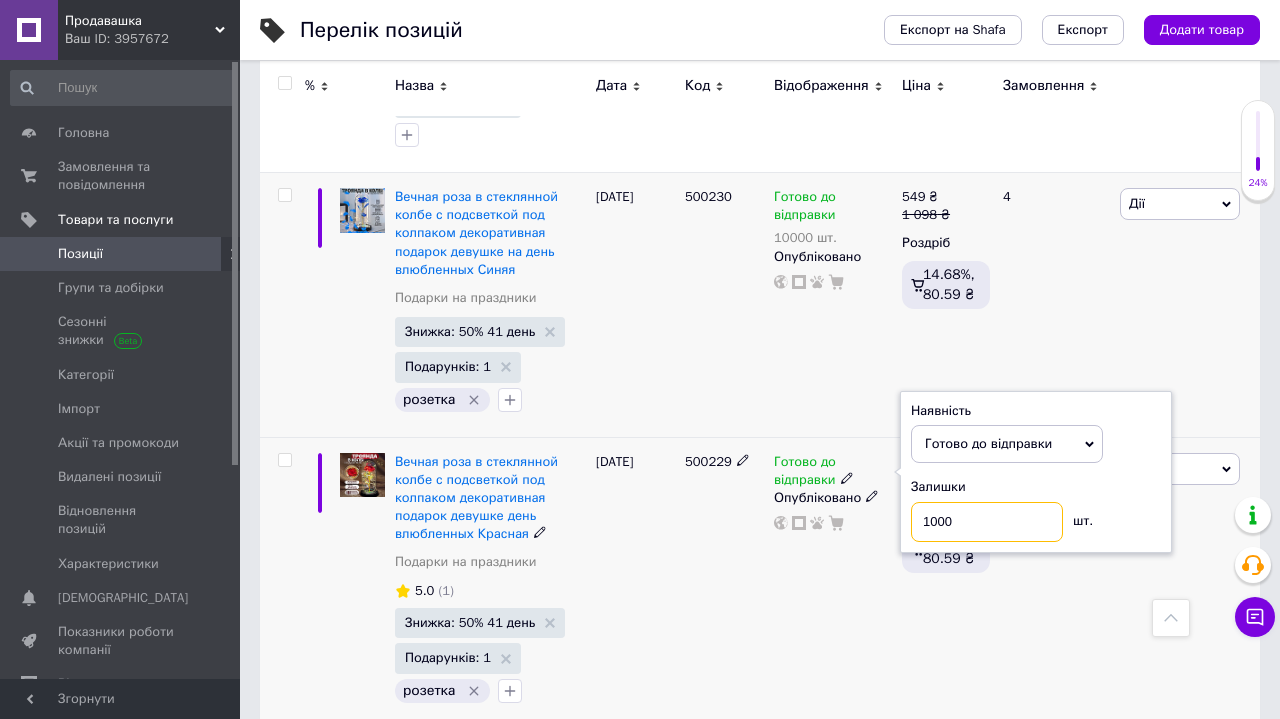 type on "10000" 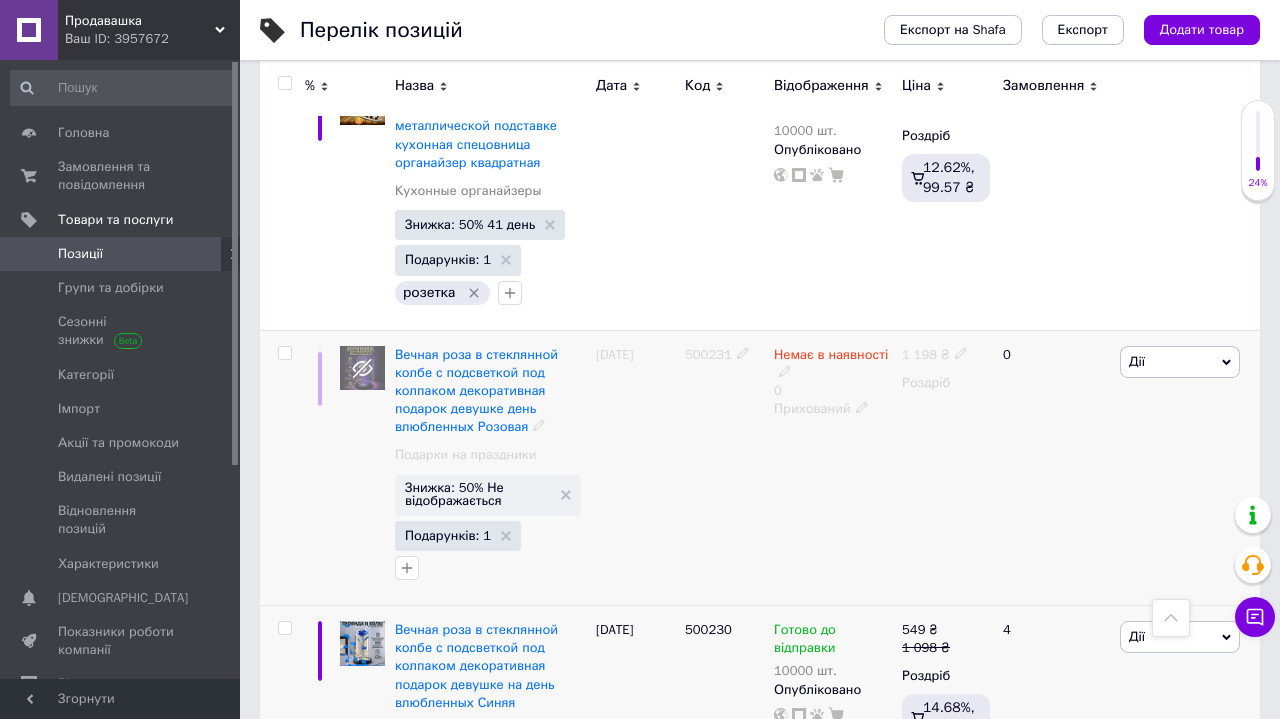 scroll, scrollTop: 8561, scrollLeft: 0, axis: vertical 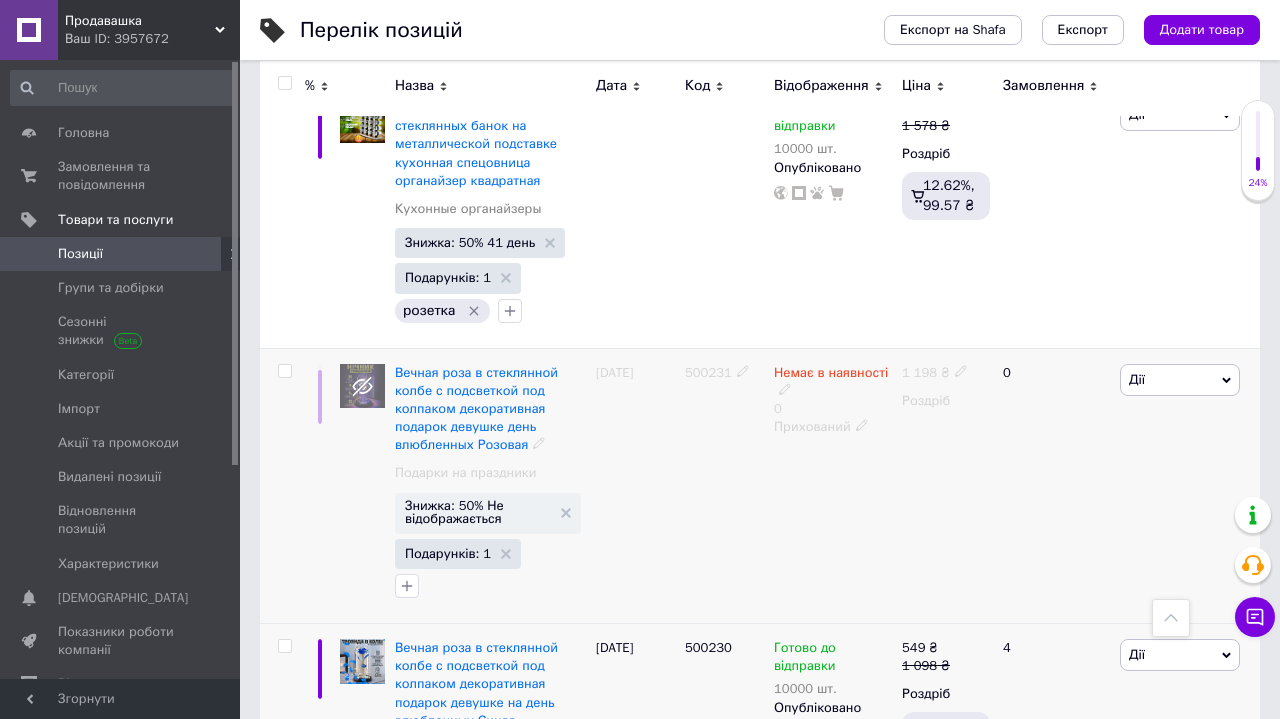 click at bounding box center (284, 371) 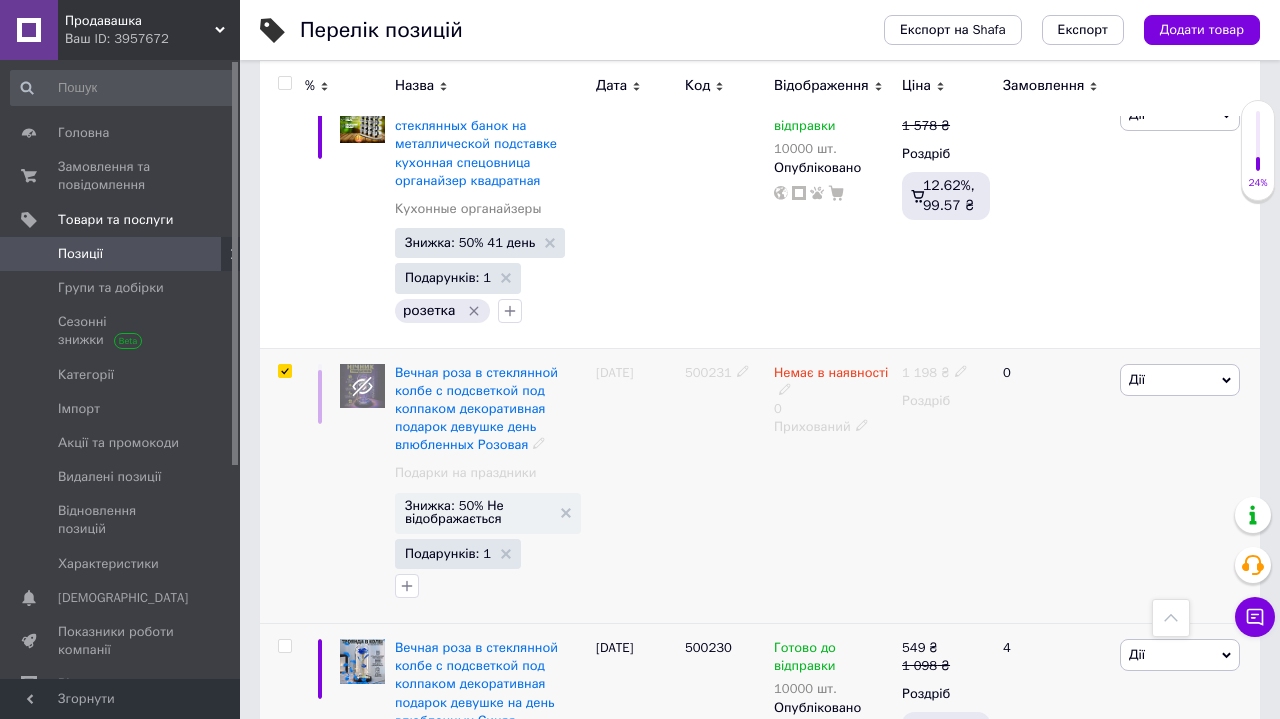 checkbox on "true" 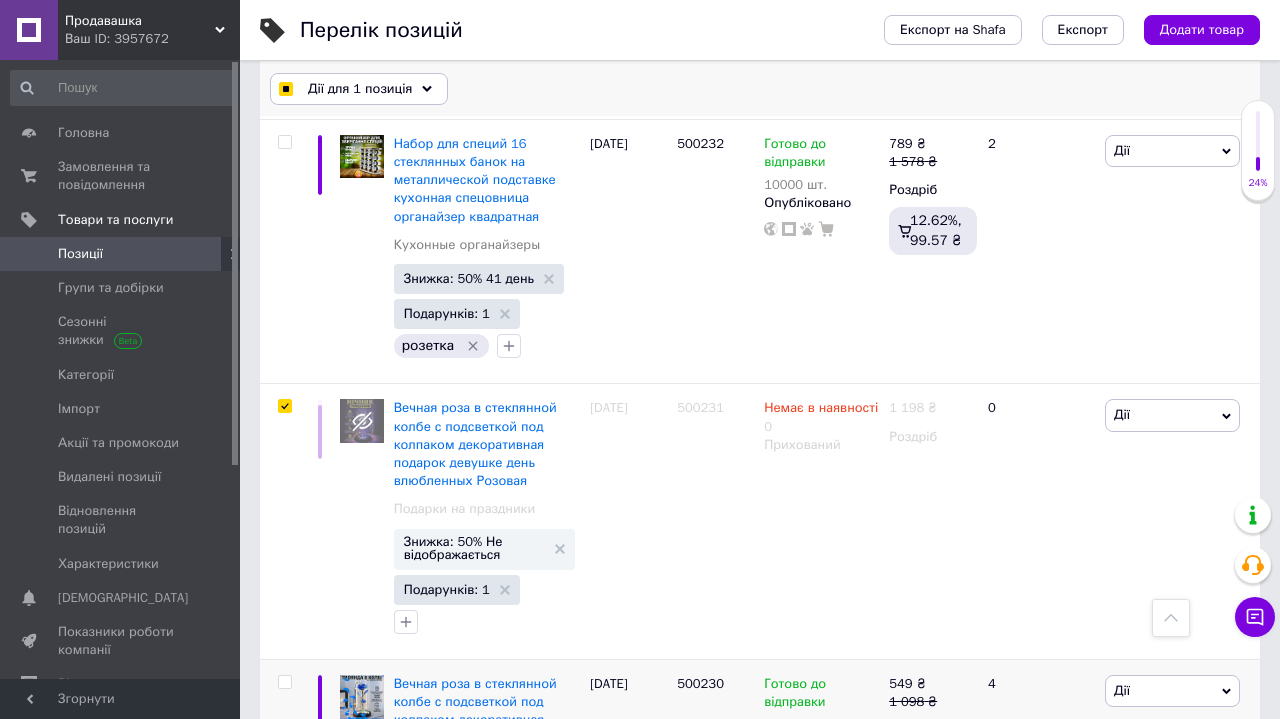 click on "Дії для 1 позиція" at bounding box center [360, 89] 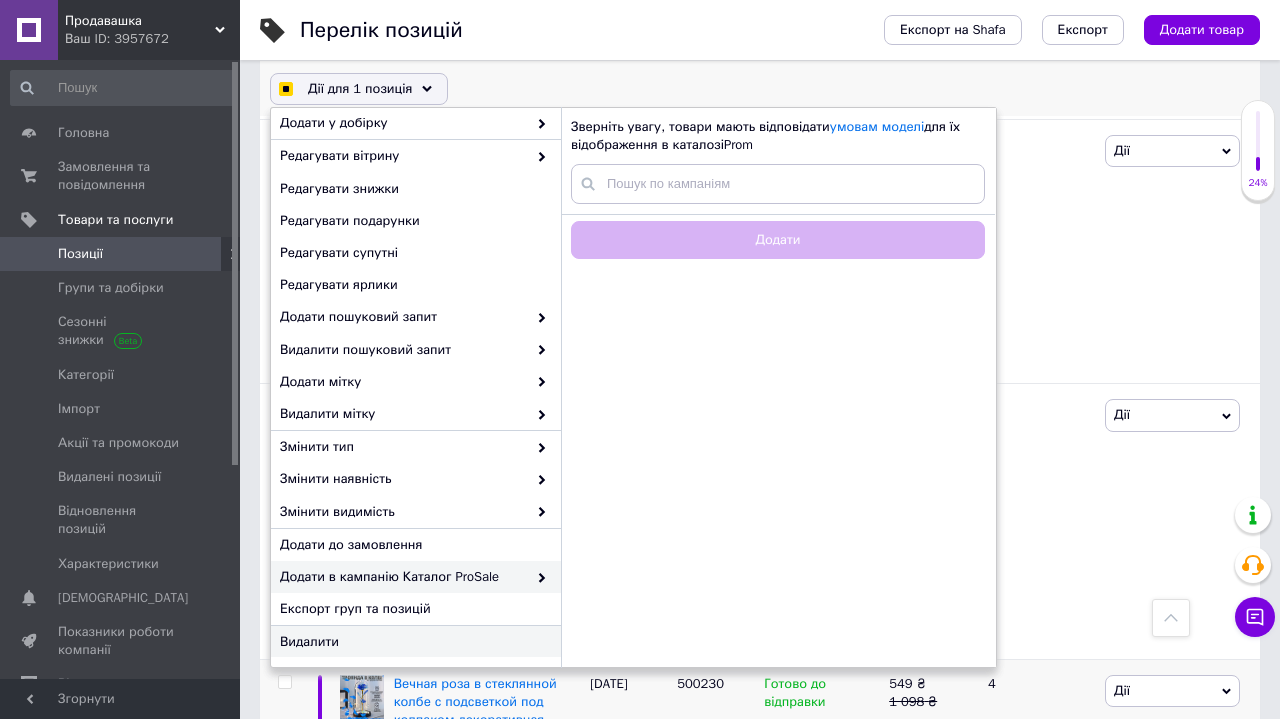 scroll, scrollTop: 175, scrollLeft: 0, axis: vertical 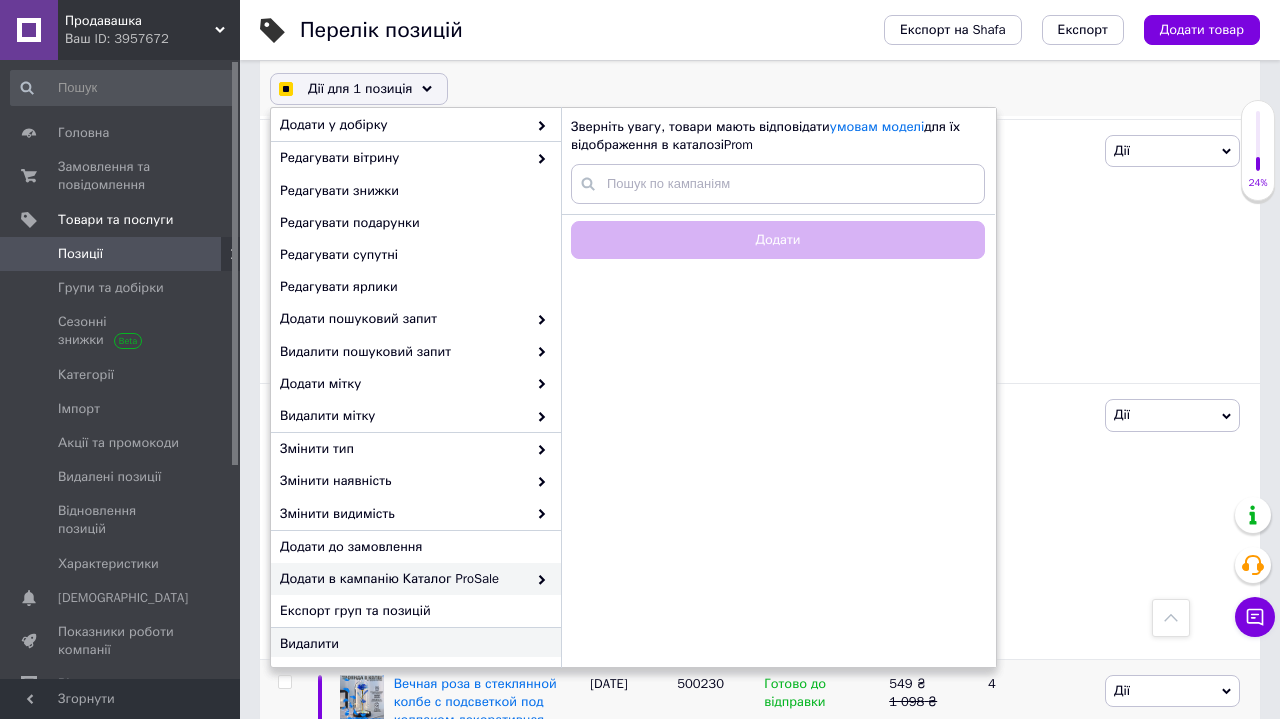checkbox on "true" 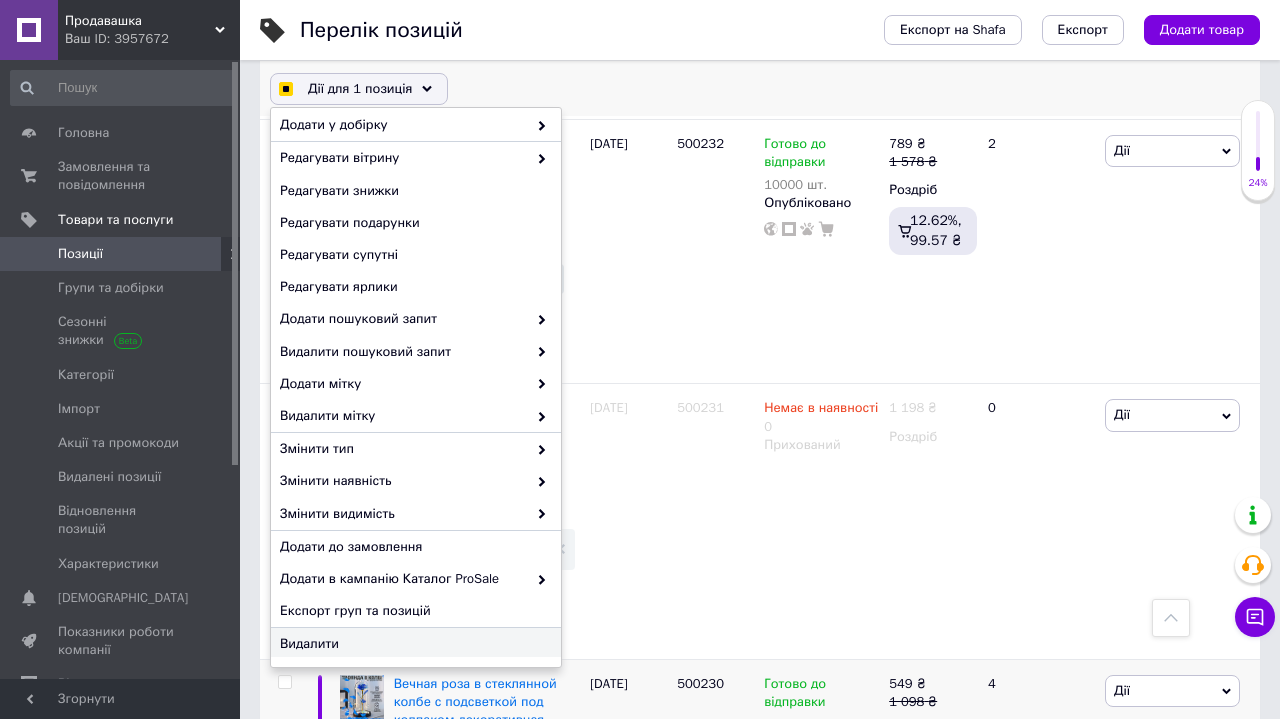 click on "Видалити" at bounding box center [413, 644] 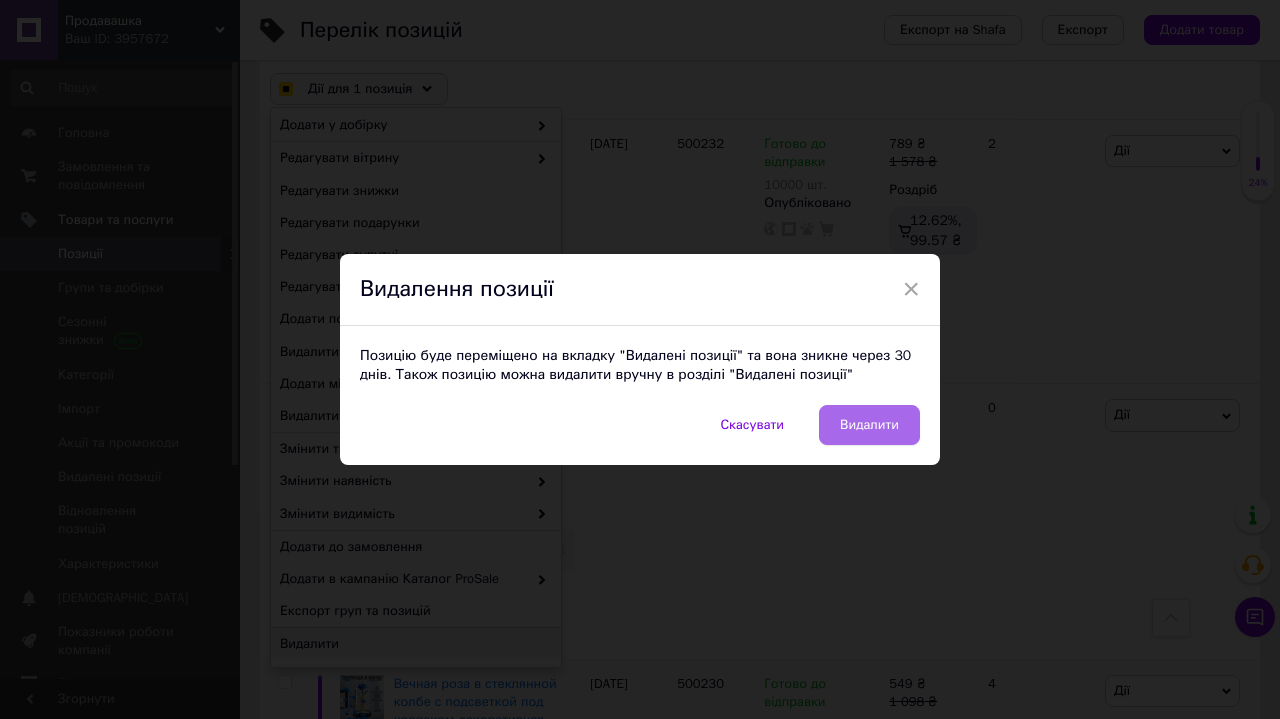 click on "Видалити" at bounding box center (869, 425) 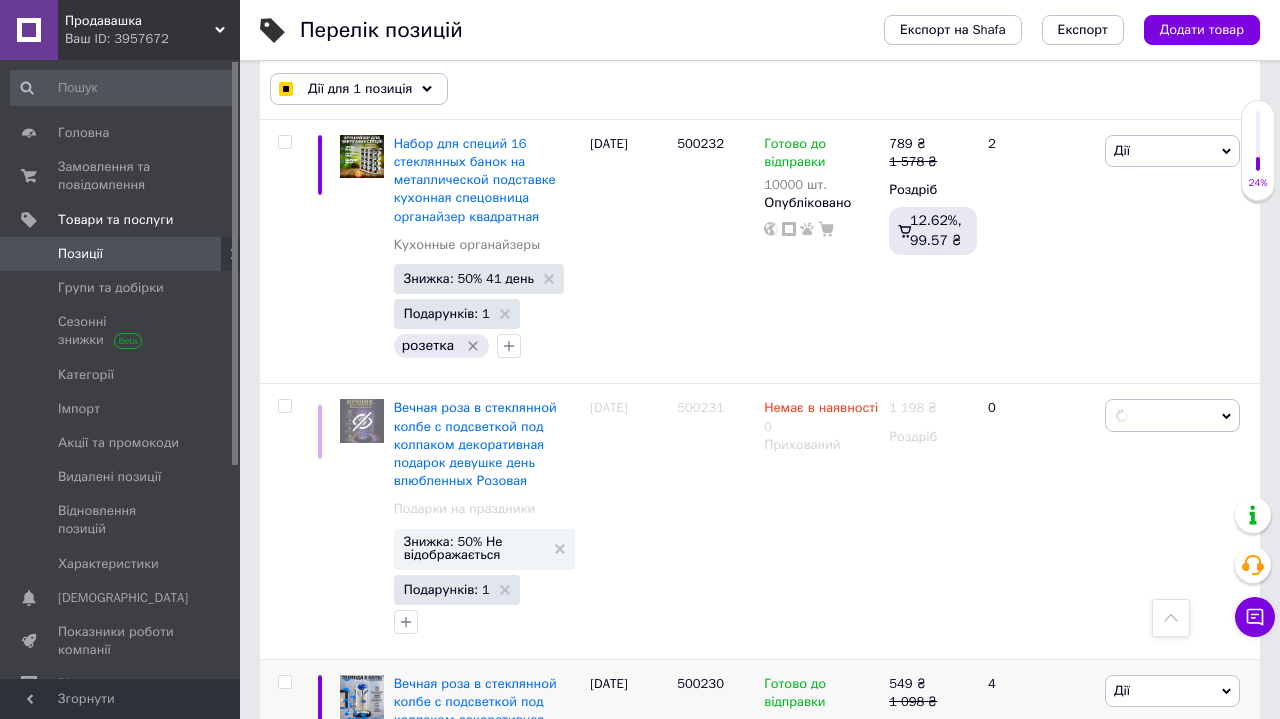checkbox on "false" 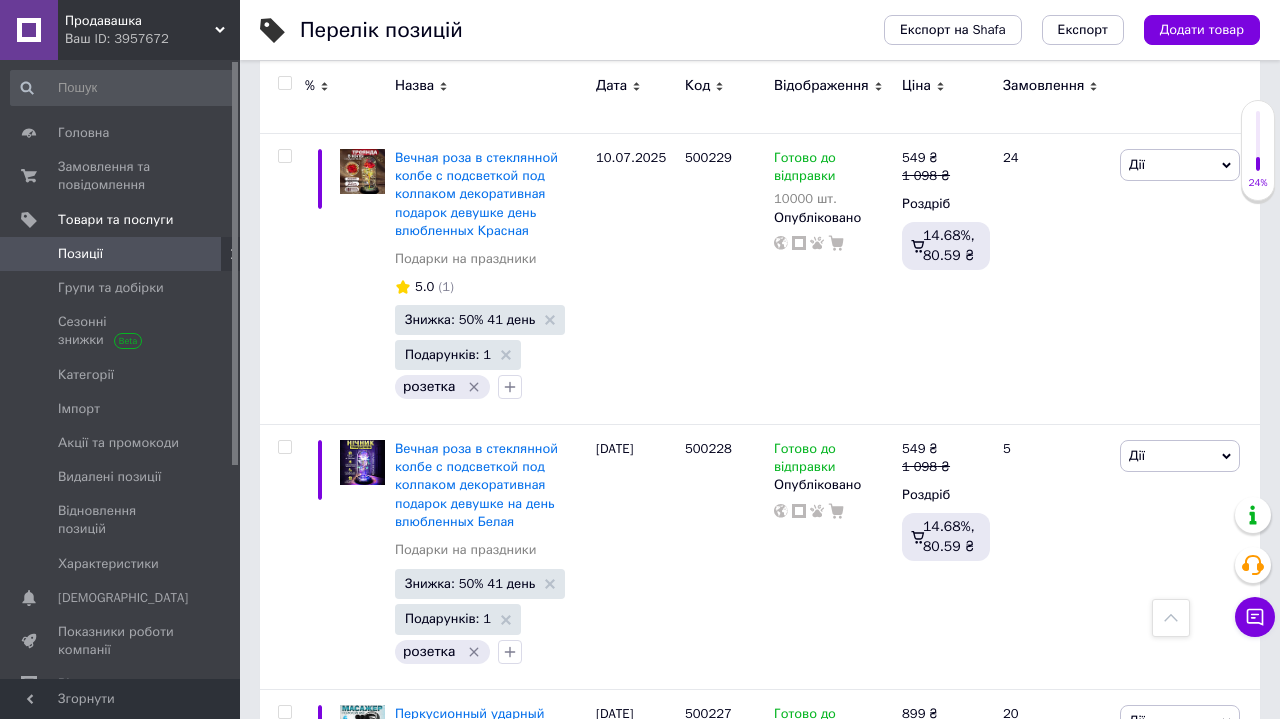 scroll, scrollTop: 9062, scrollLeft: 0, axis: vertical 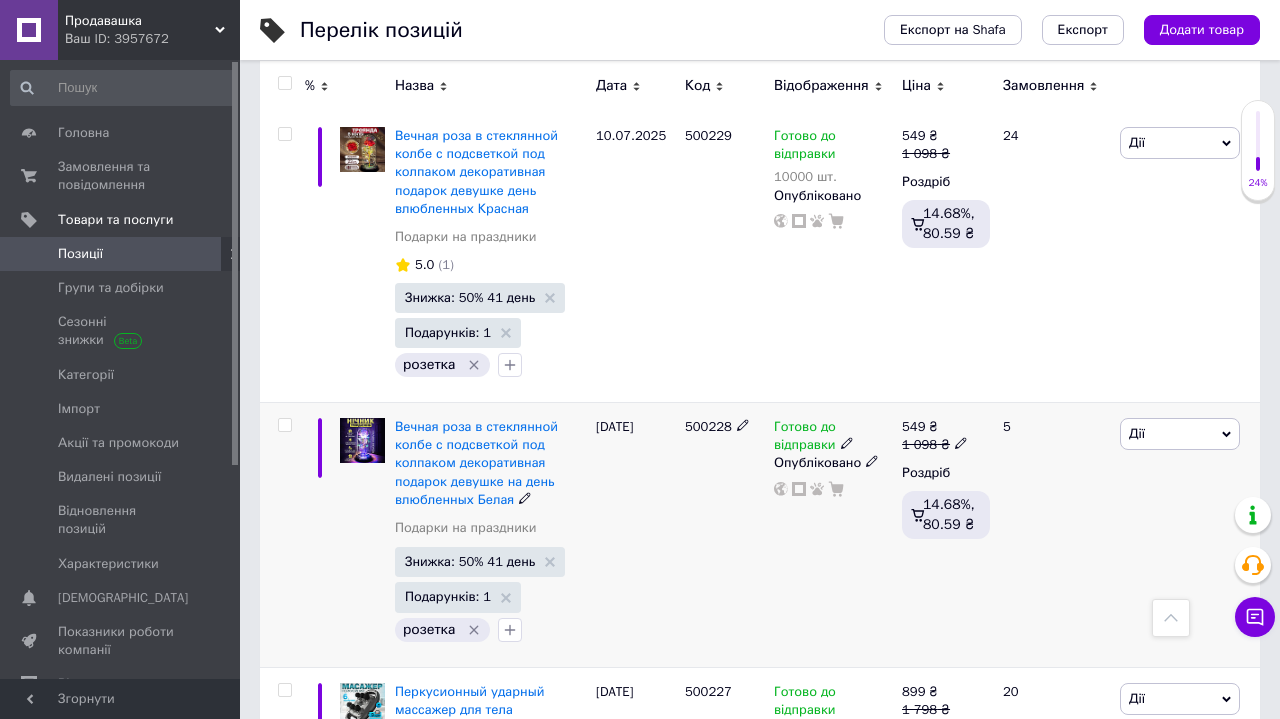 click 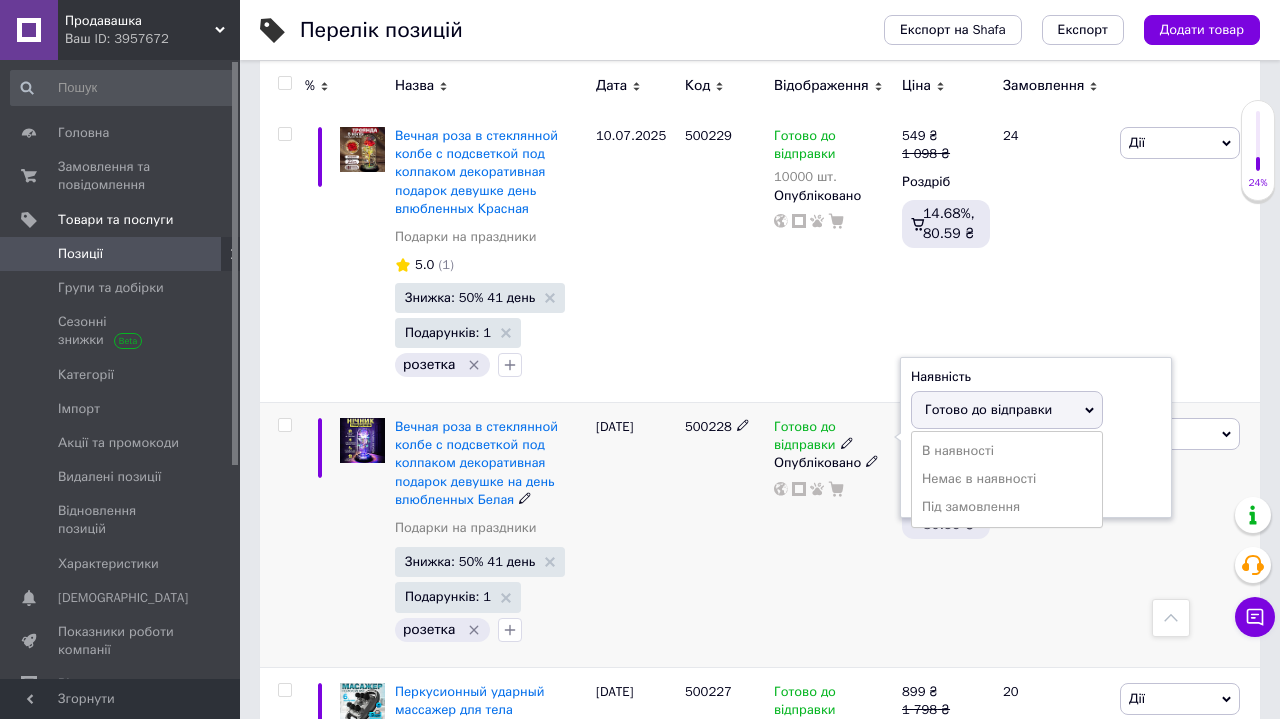 click on "Залишки шт." at bounding box center [1036, 475] 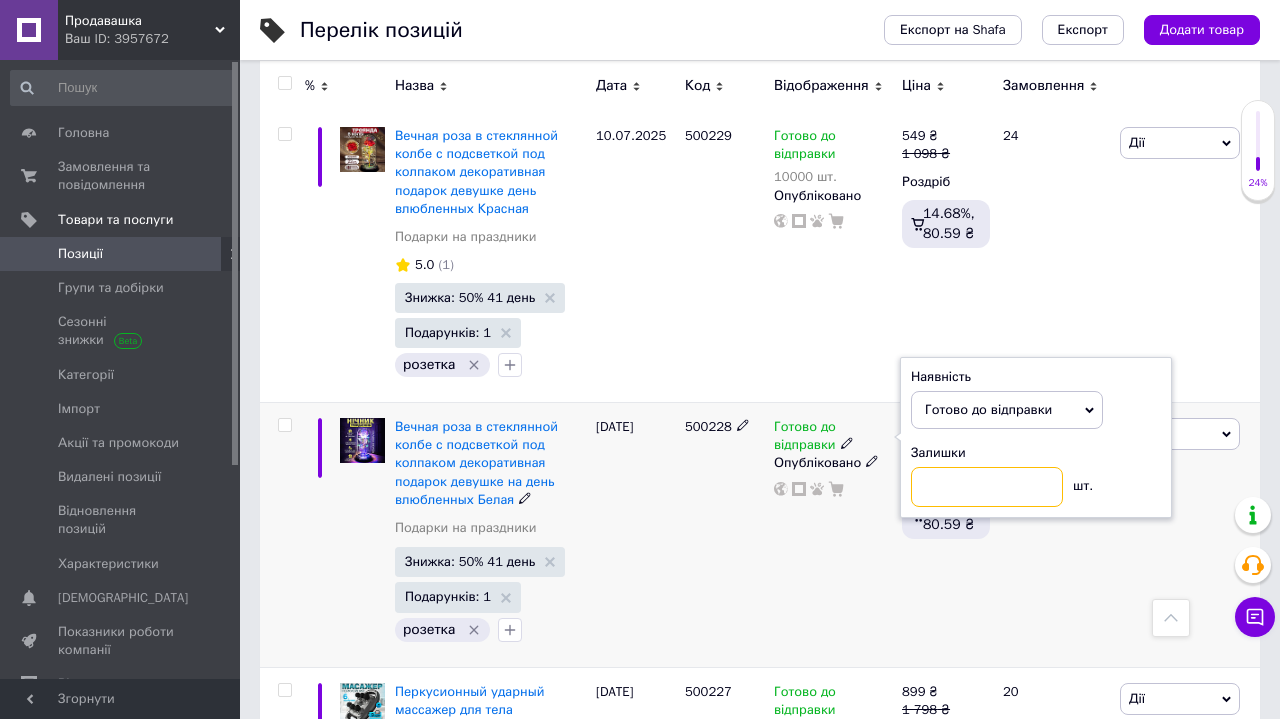 click at bounding box center [987, 487] 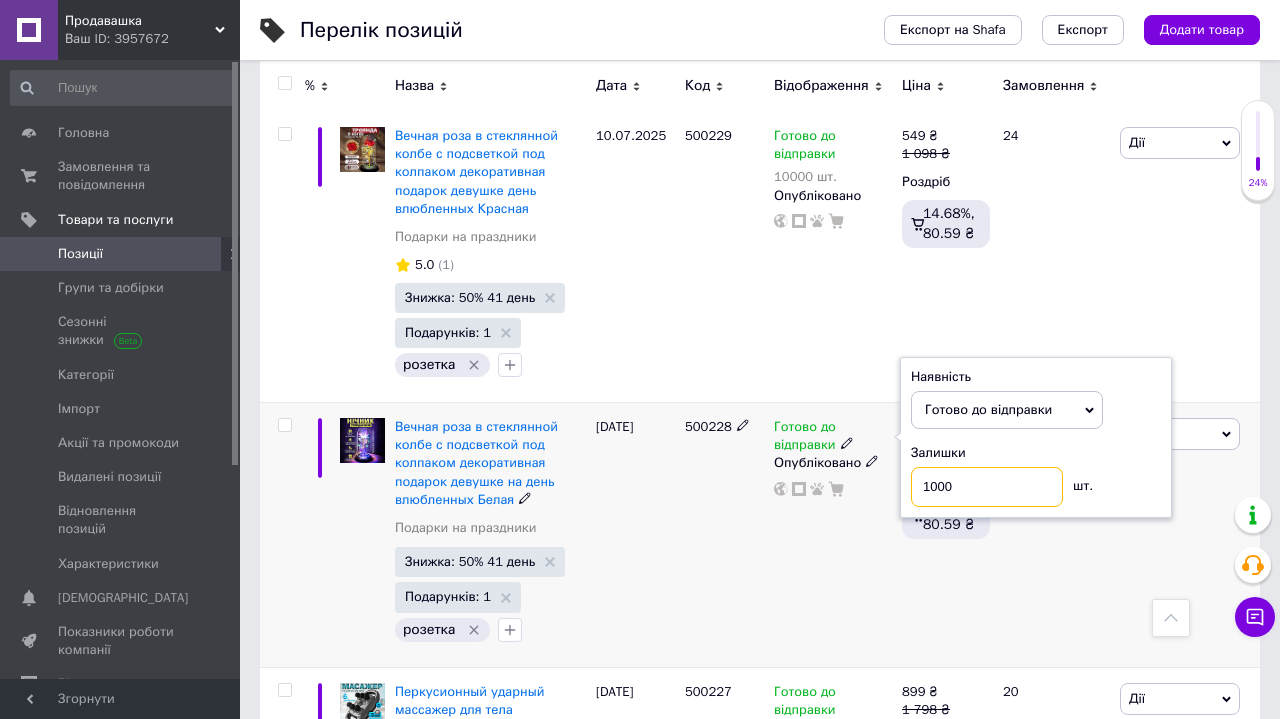 type on "10000" 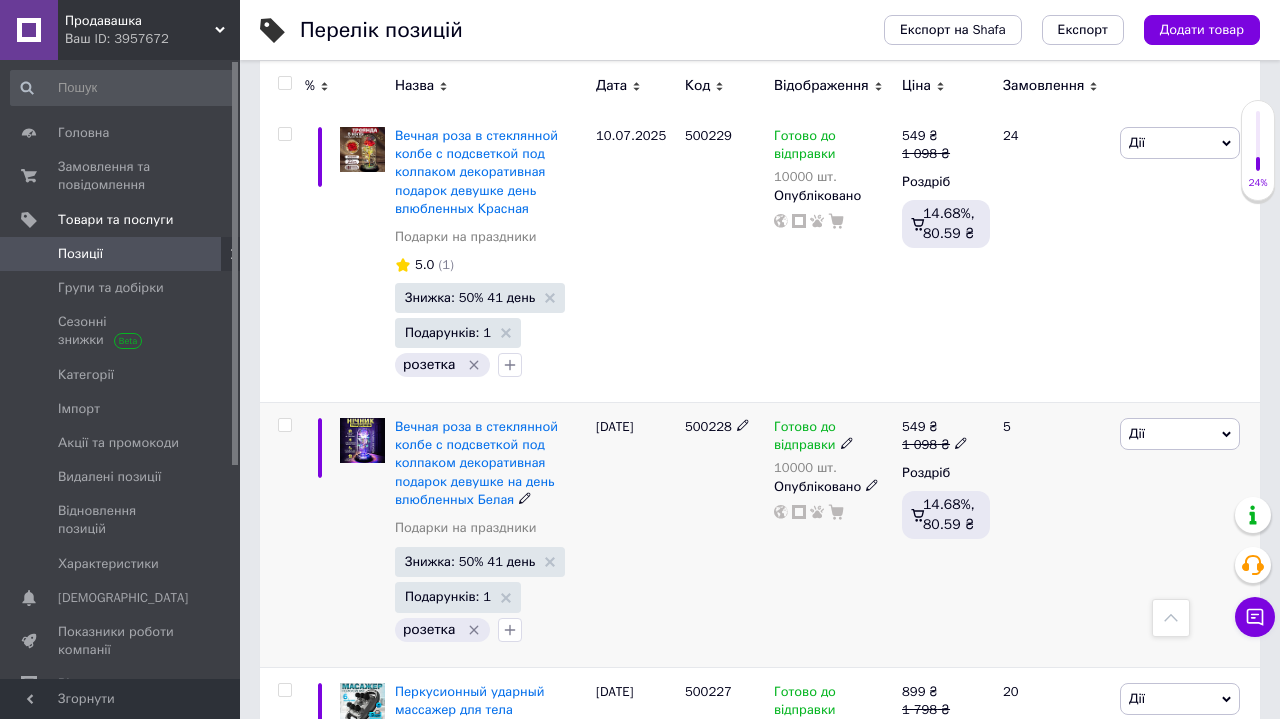 scroll, scrollTop: 9275, scrollLeft: 0, axis: vertical 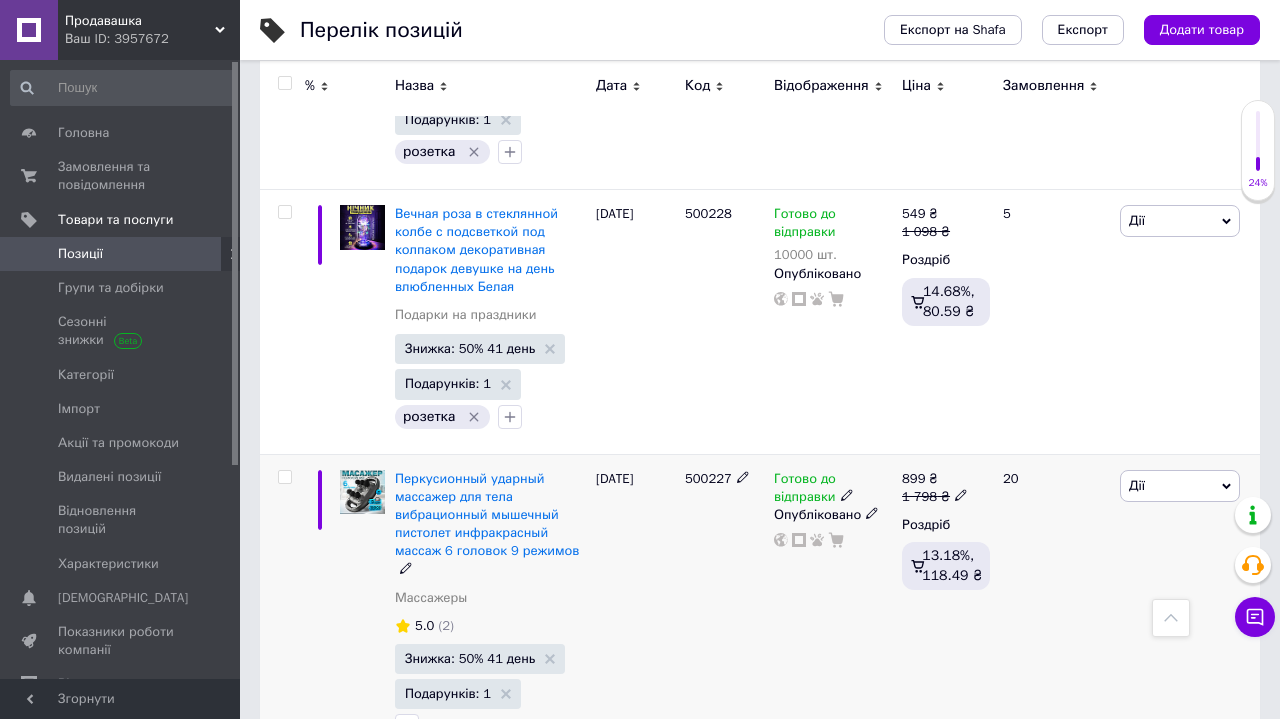 click 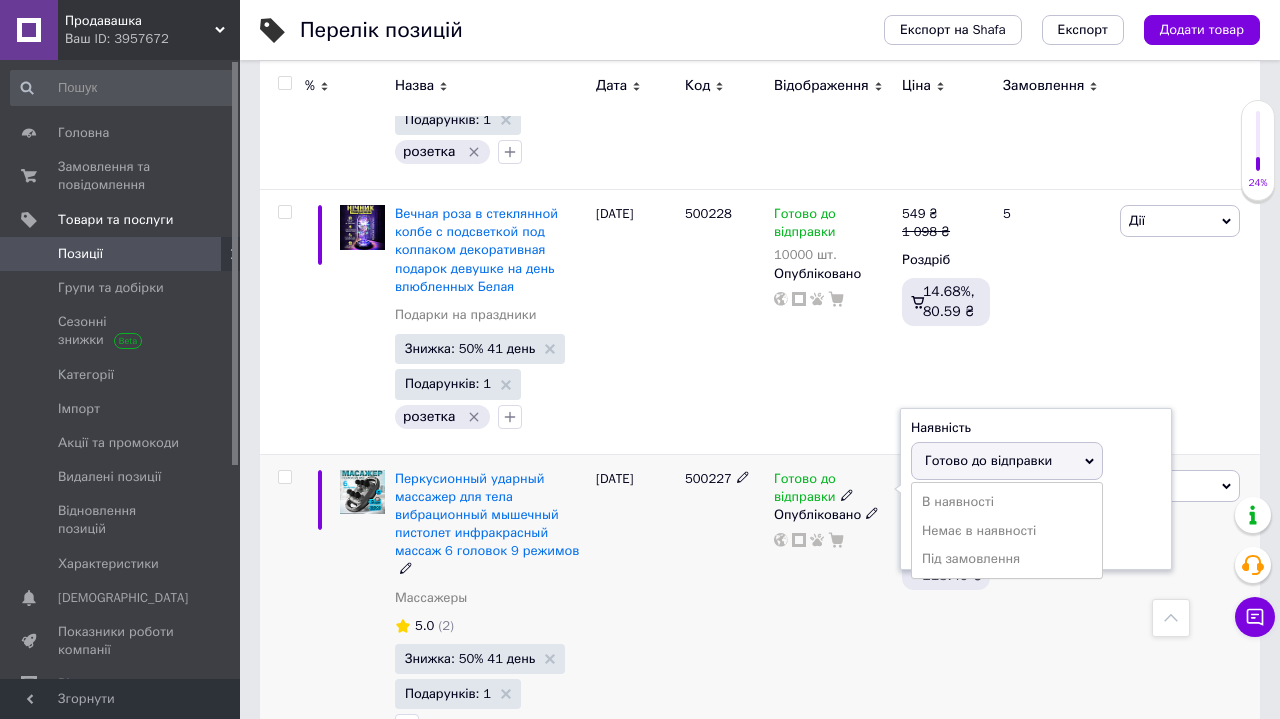 click on "Залишки" at bounding box center (1036, 504) 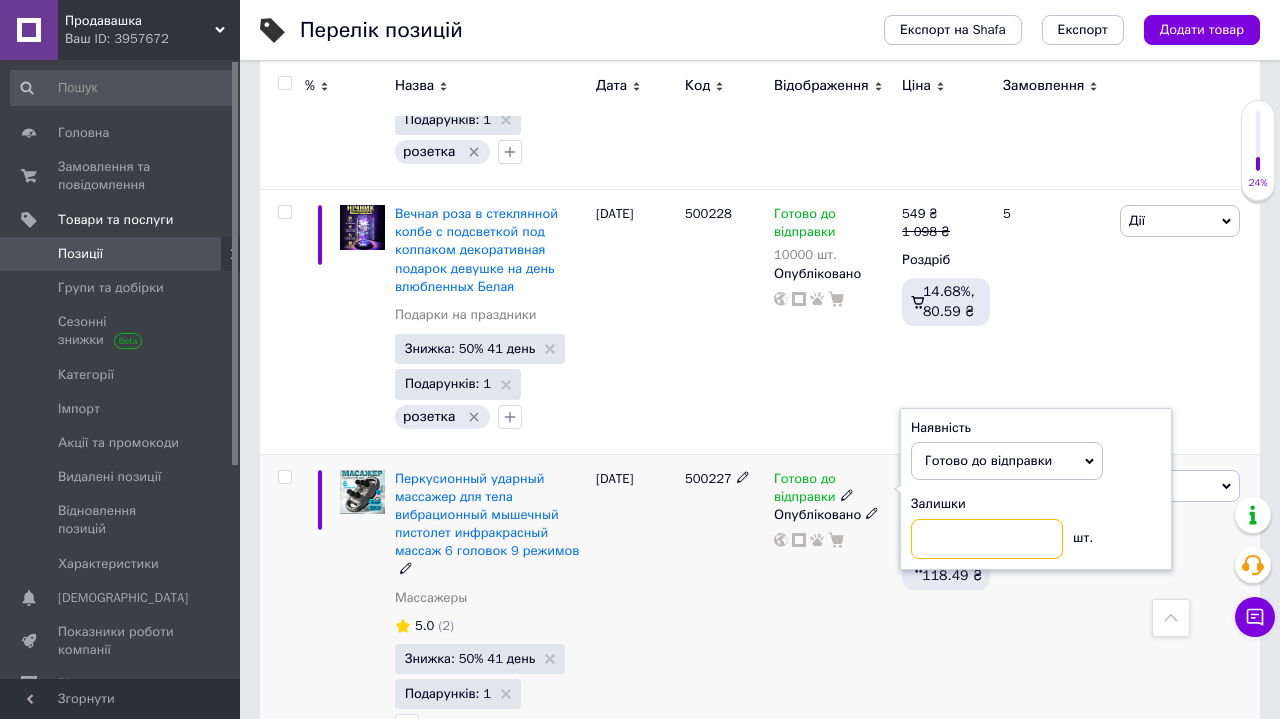 click at bounding box center [987, 539] 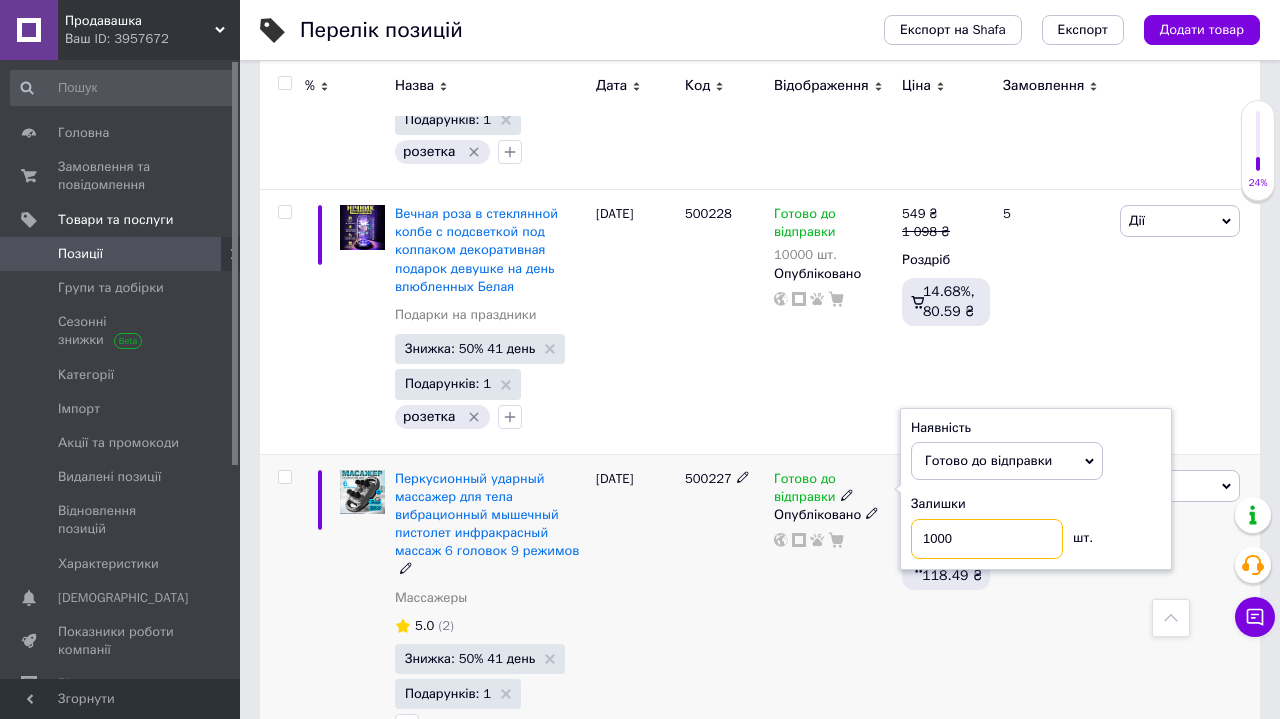 type on "10000" 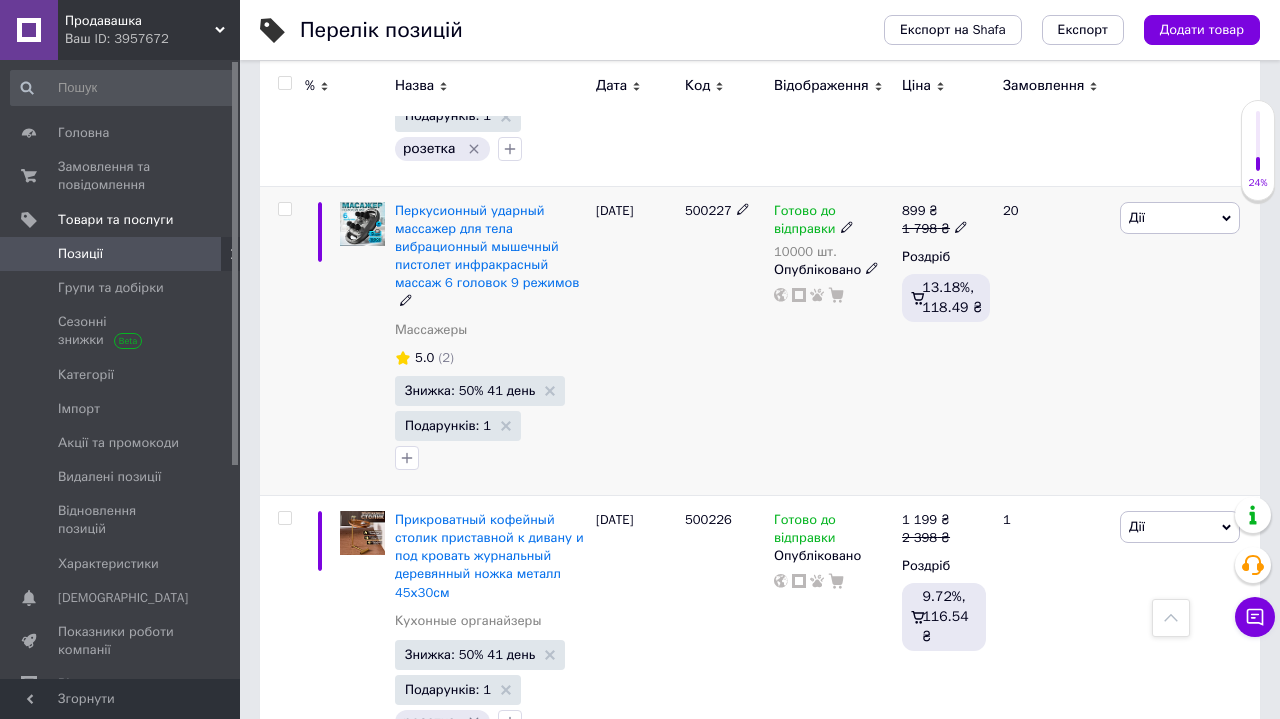 scroll, scrollTop: 9775, scrollLeft: 0, axis: vertical 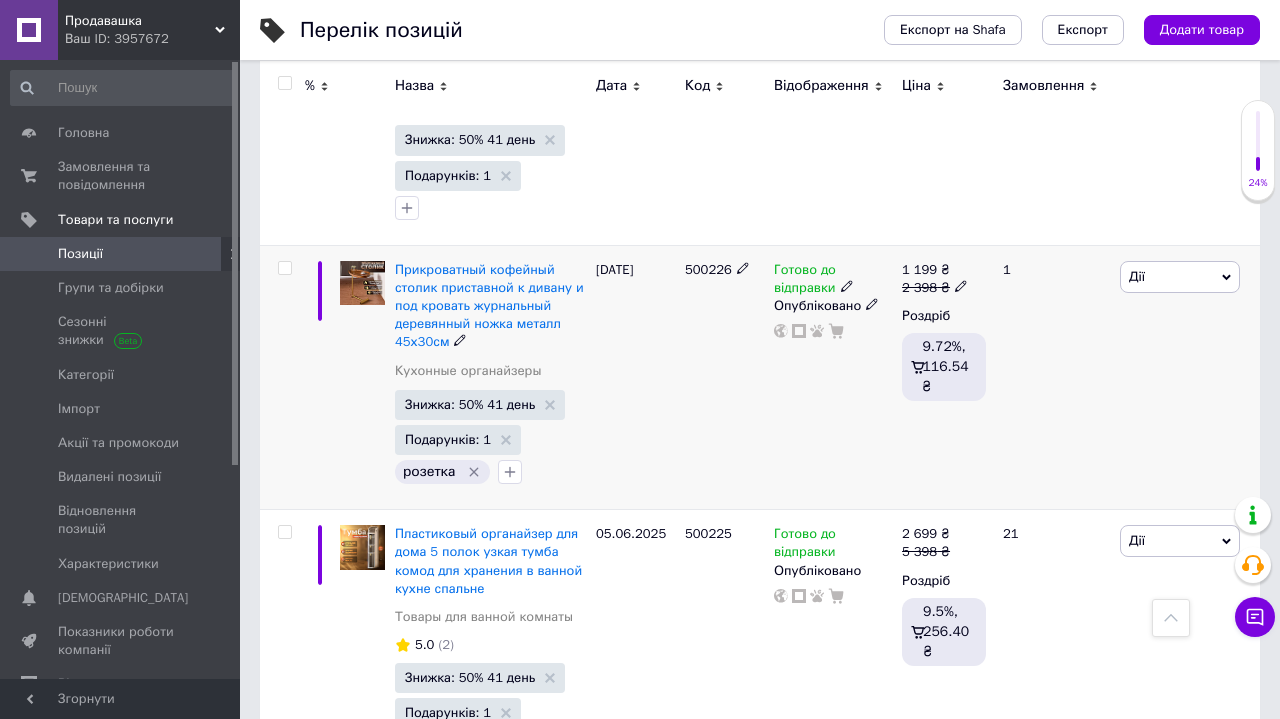 click 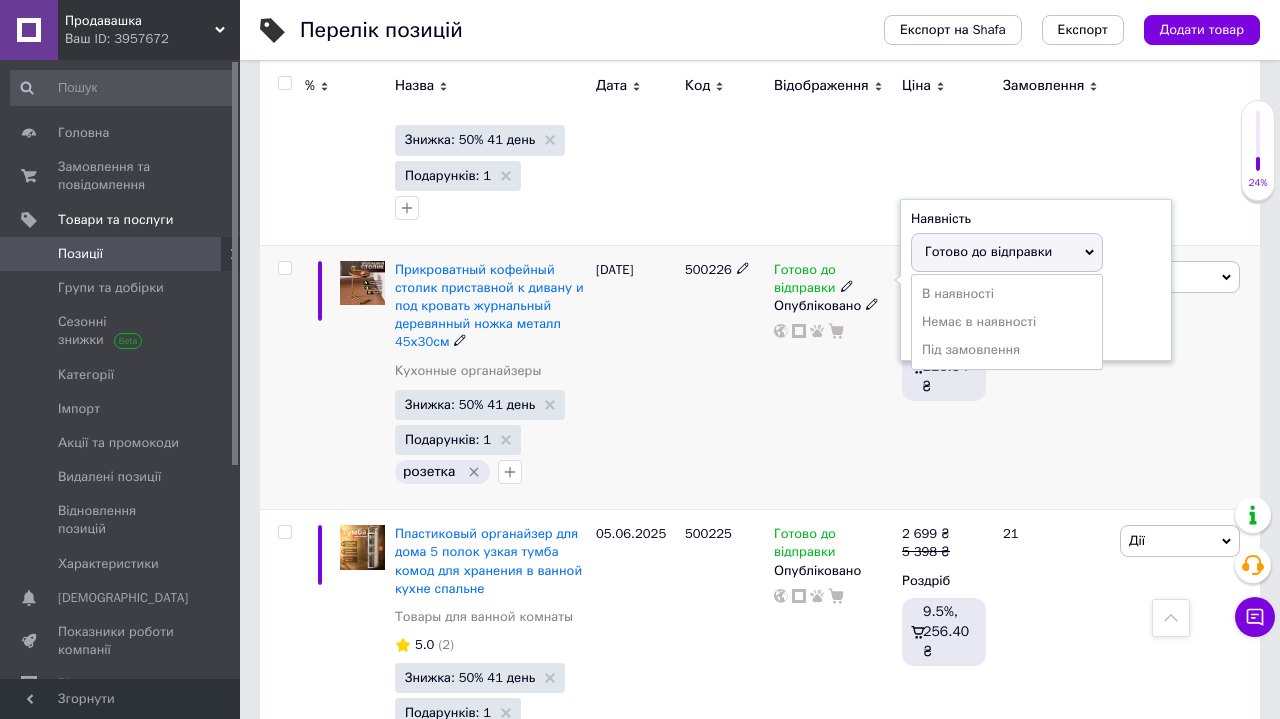 click on "Залишки шт." at bounding box center [1036, 318] 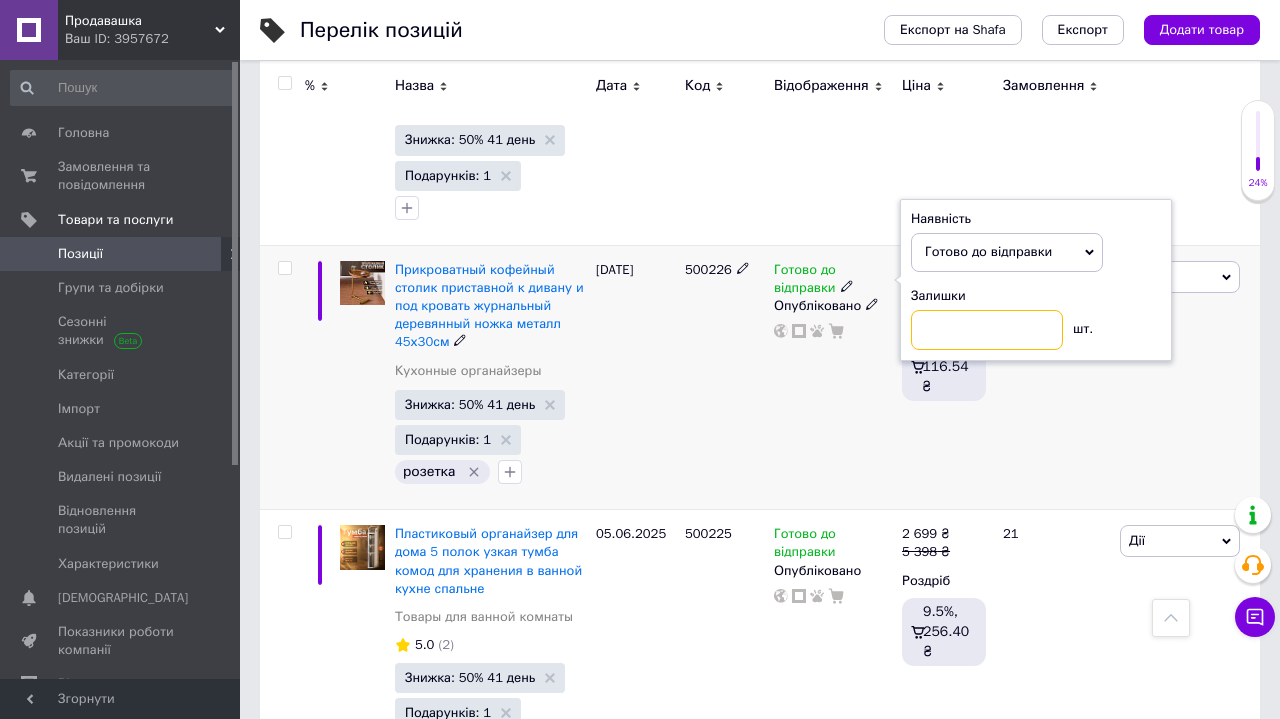 click at bounding box center (987, 330) 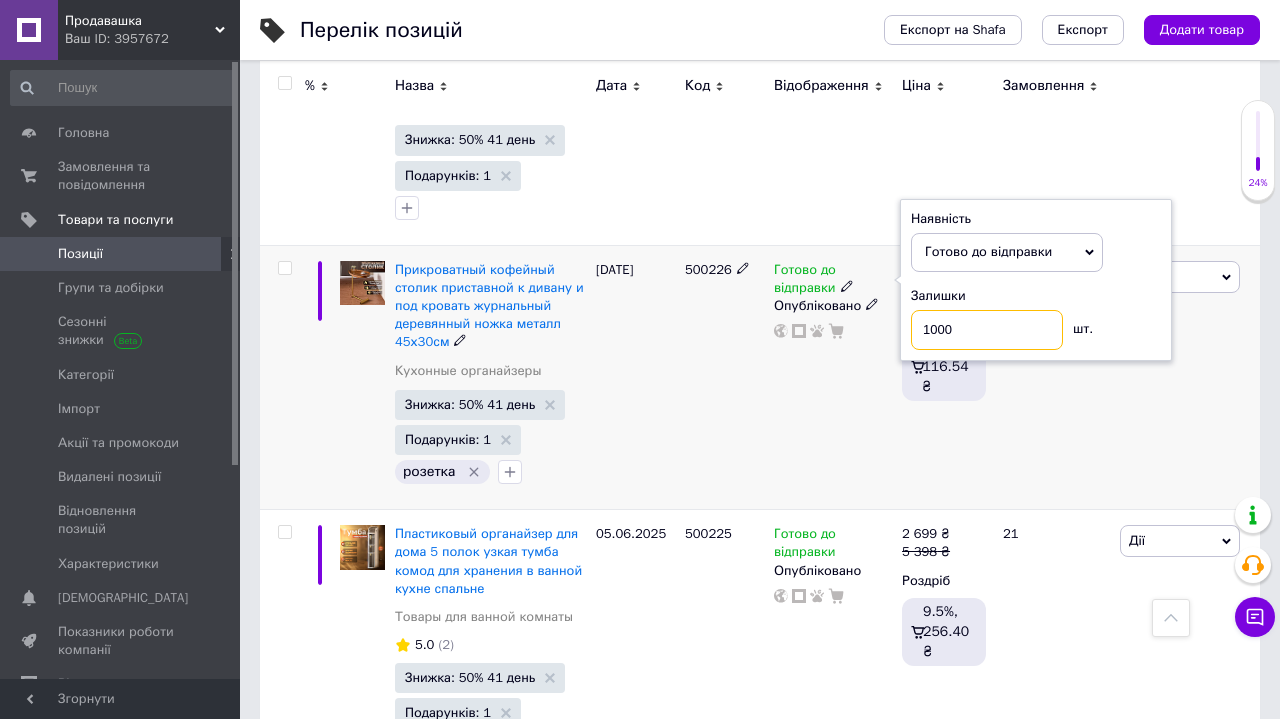 type on "10000" 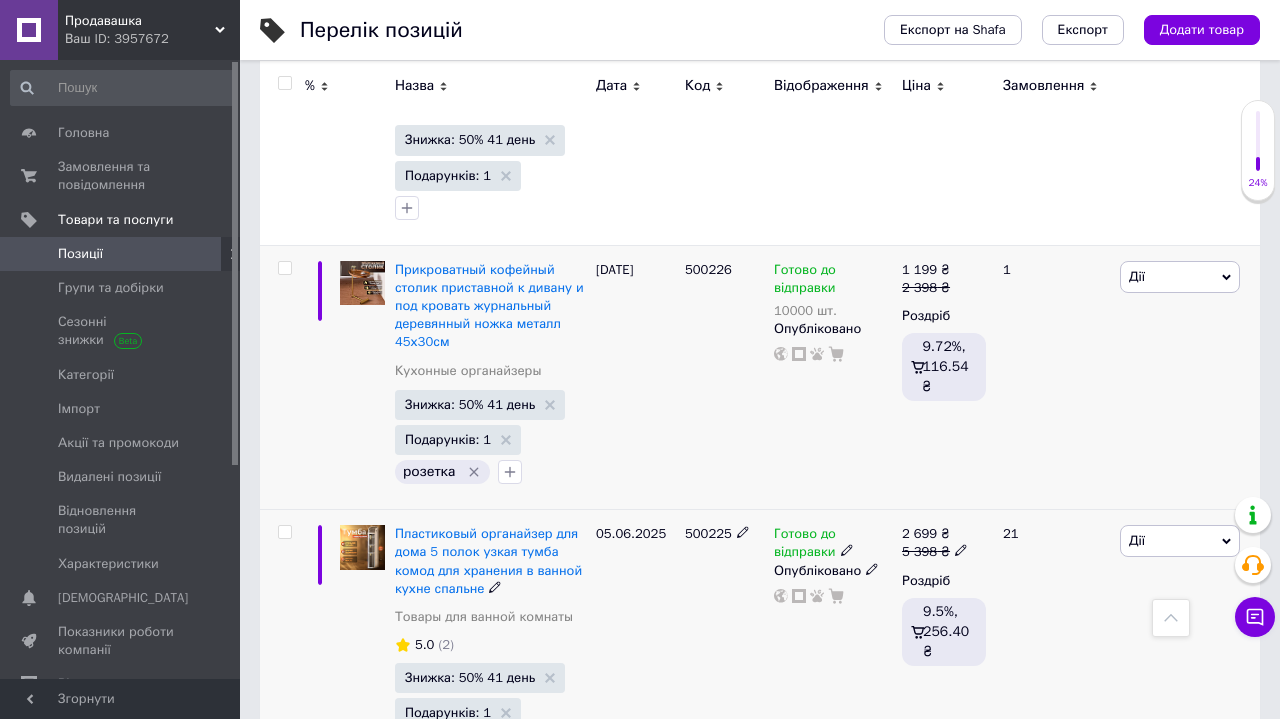 click 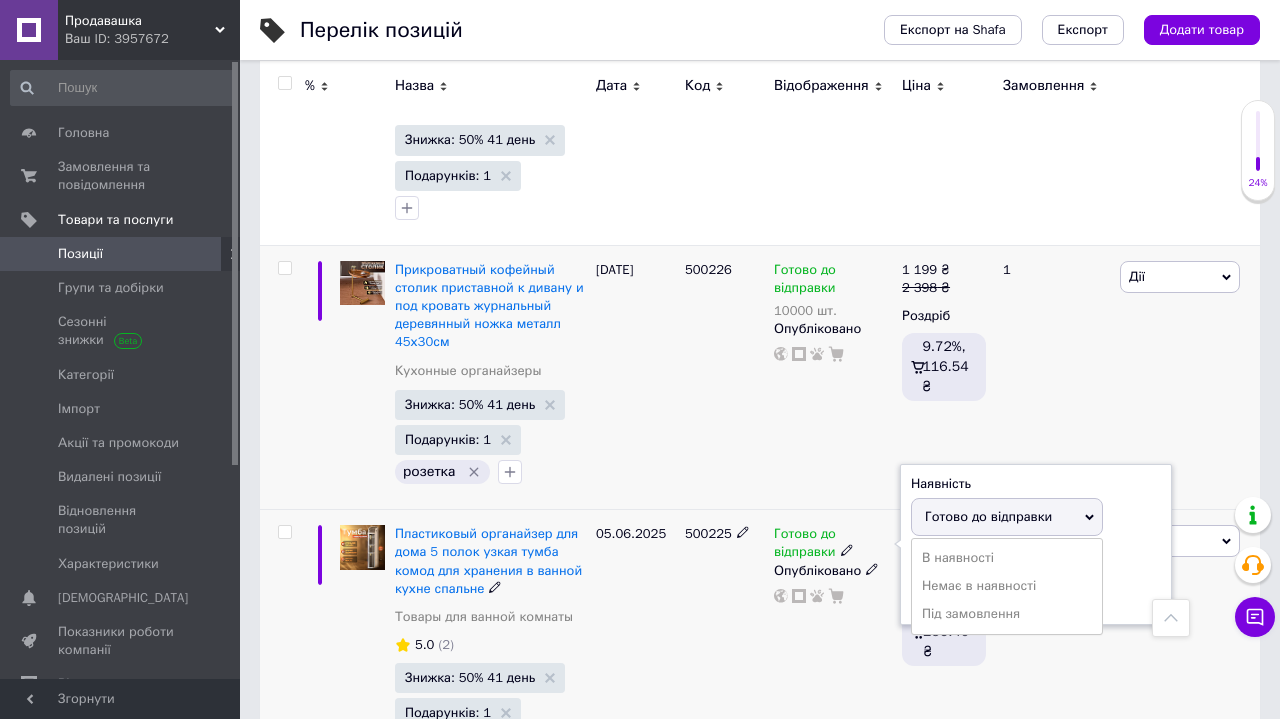 click on "Залишки шт." at bounding box center (1036, 582) 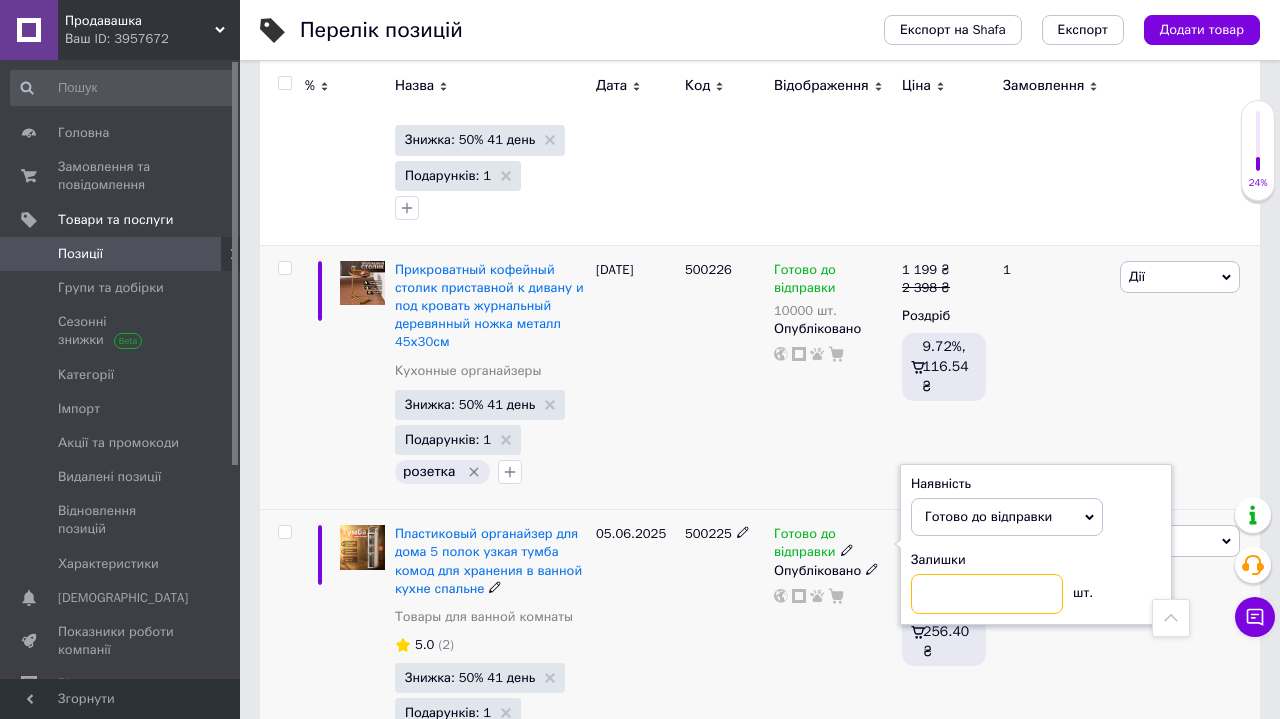 click at bounding box center (987, 594) 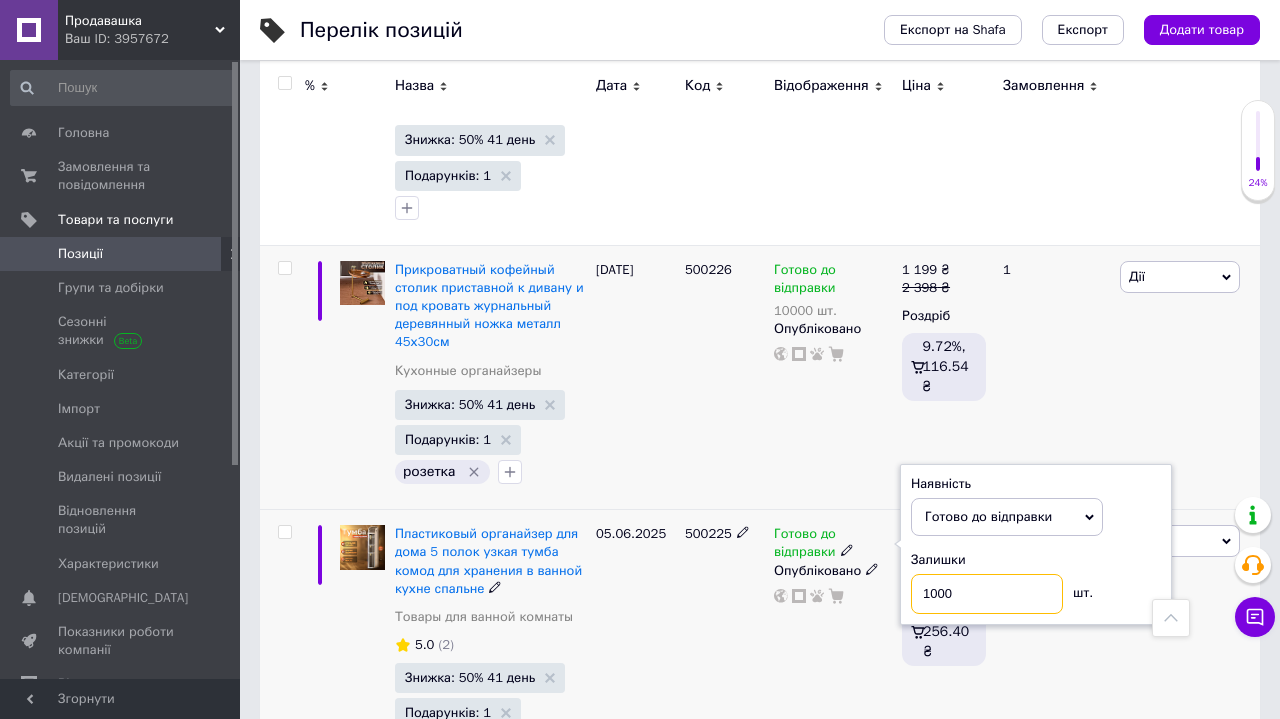 type on "10000" 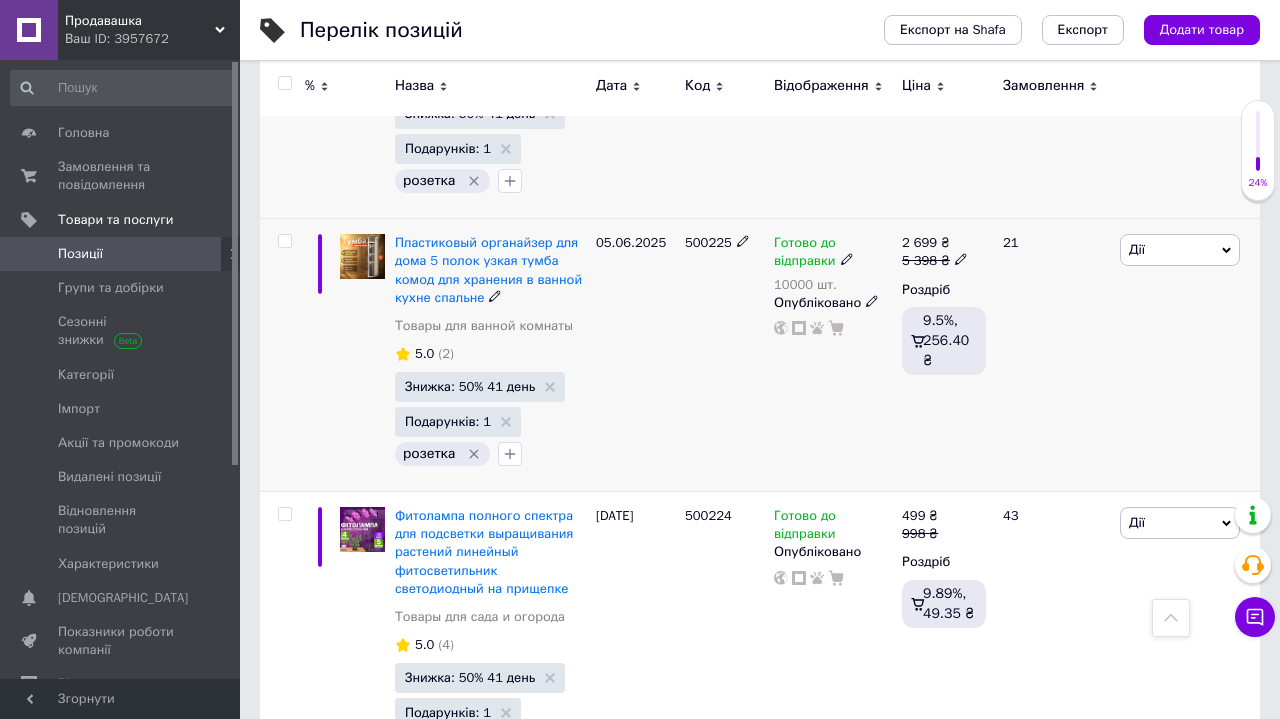 scroll, scrollTop: 10187, scrollLeft: 0, axis: vertical 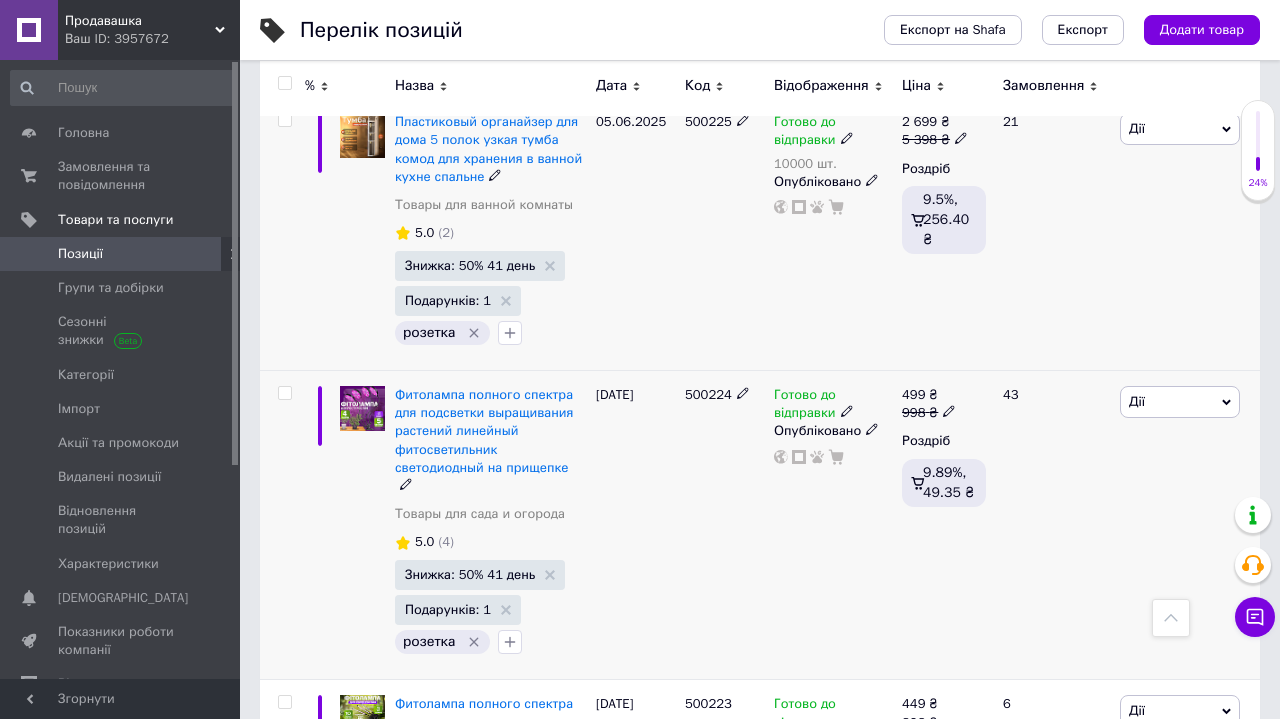 click 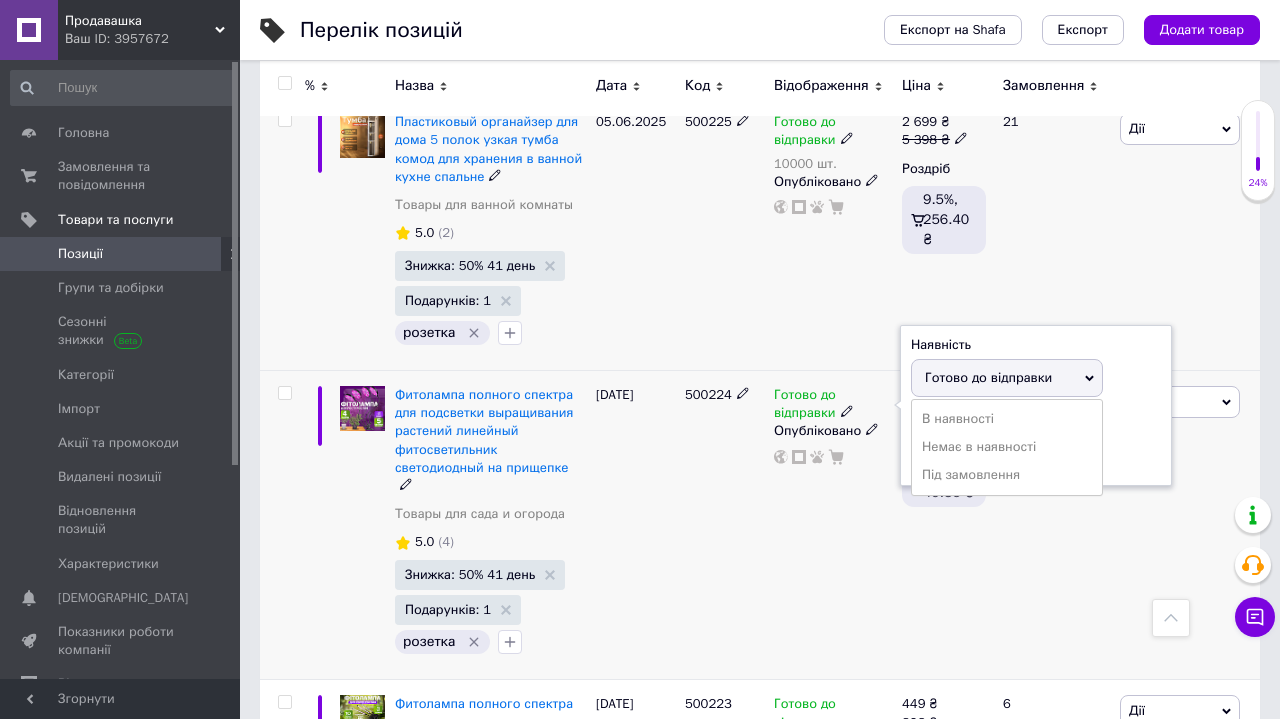click on "Залишки шт." at bounding box center (1036, 443) 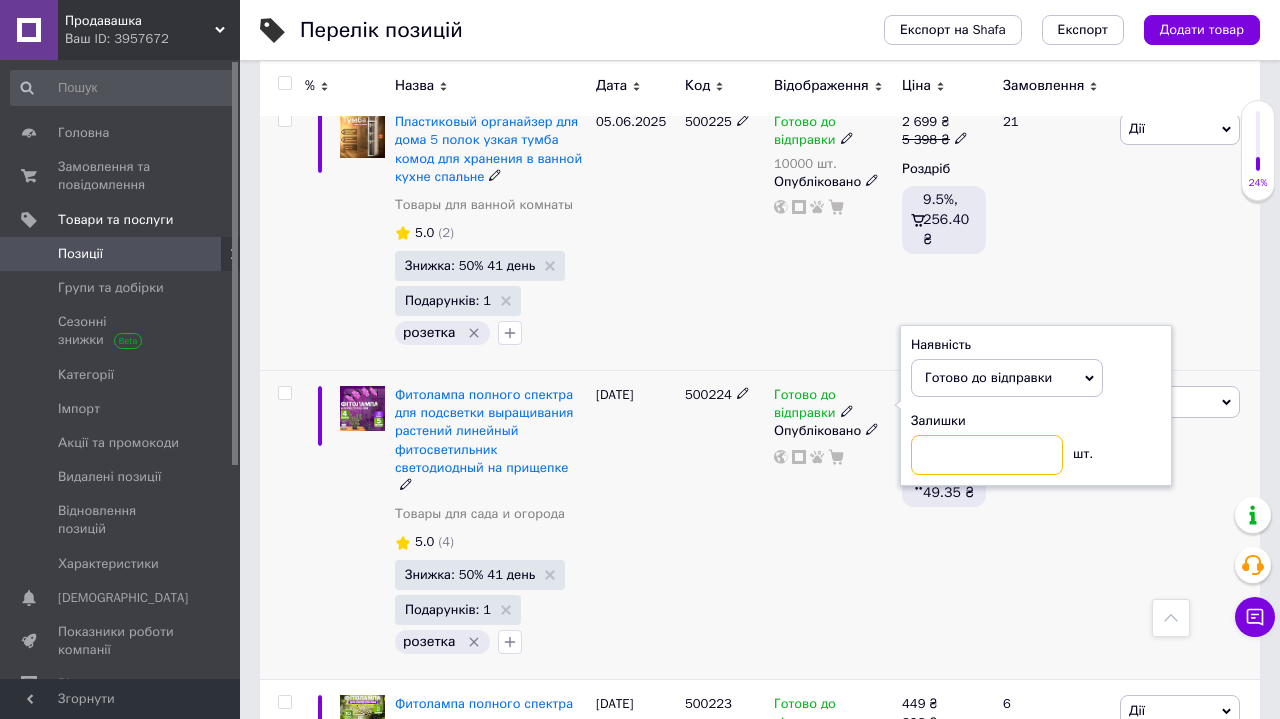 click at bounding box center [987, 455] 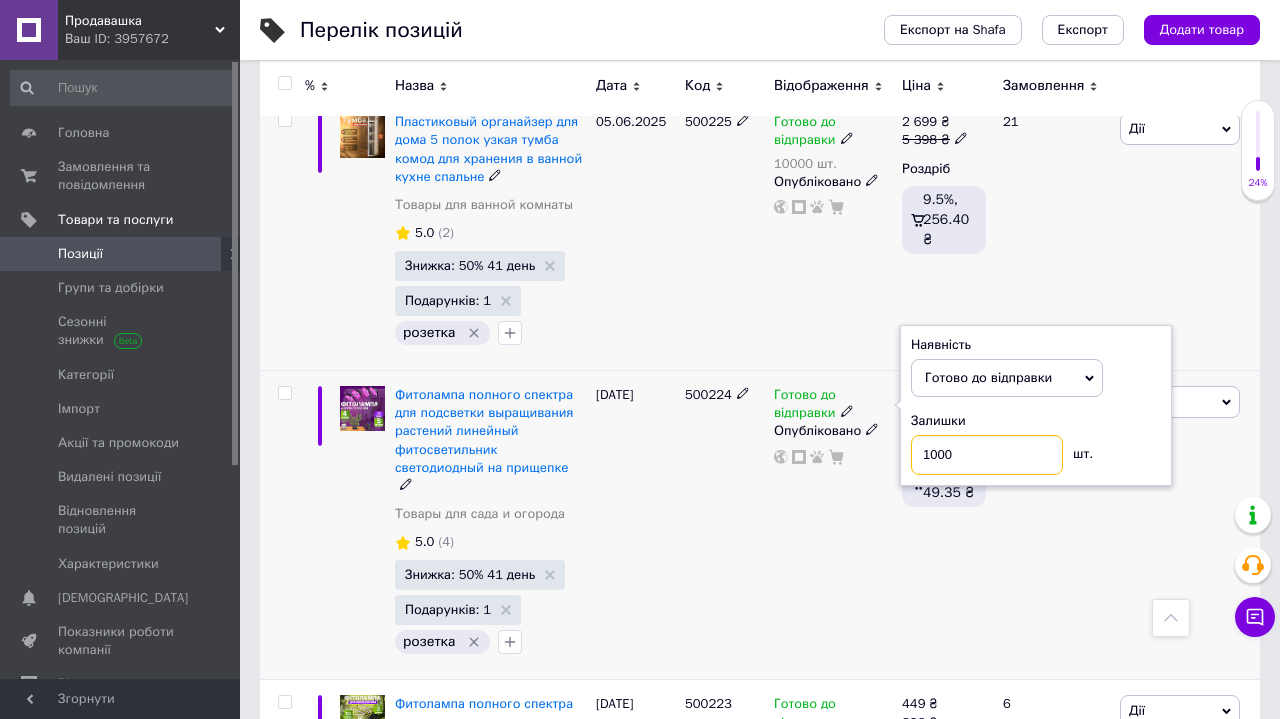 type on "10000" 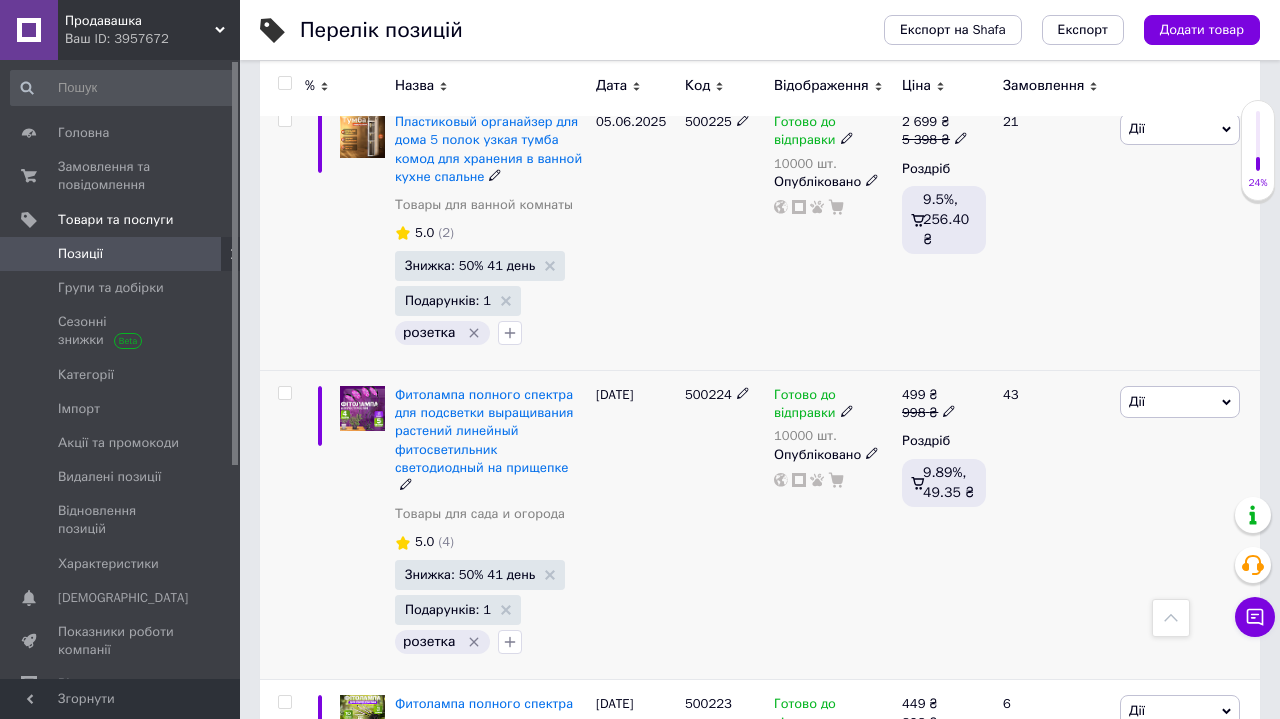 scroll, scrollTop: 10514, scrollLeft: 0, axis: vertical 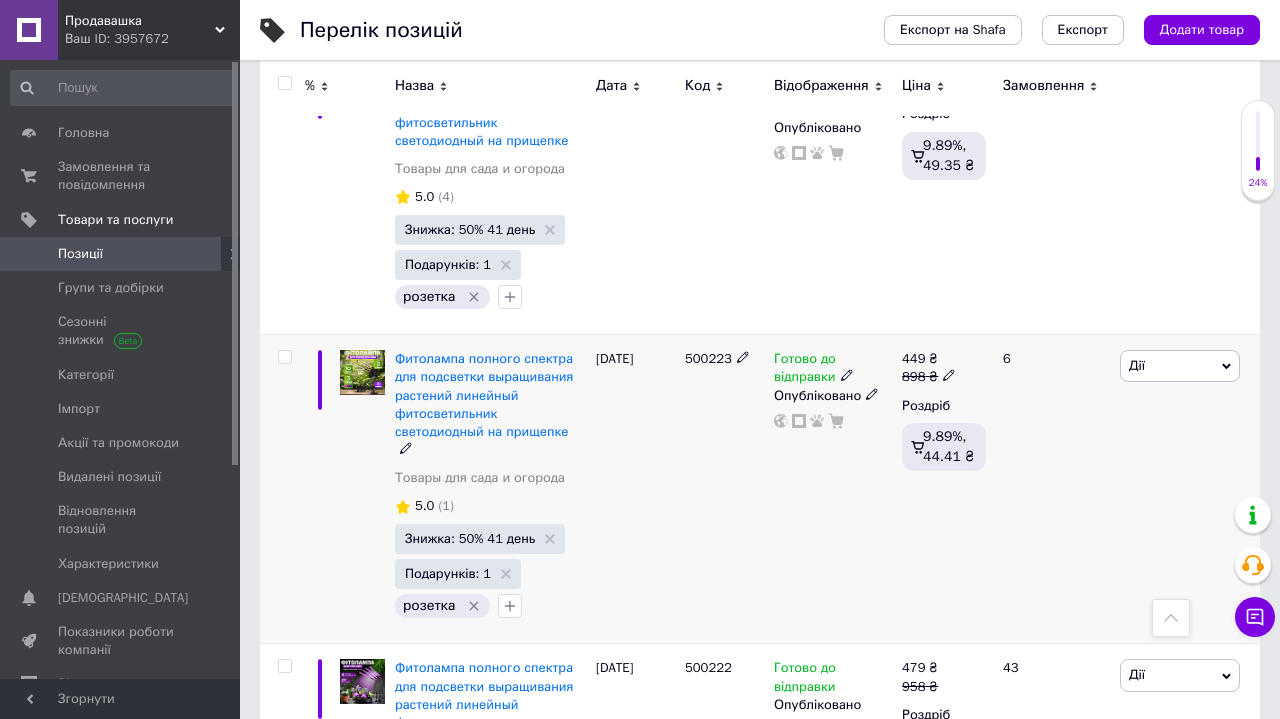 click 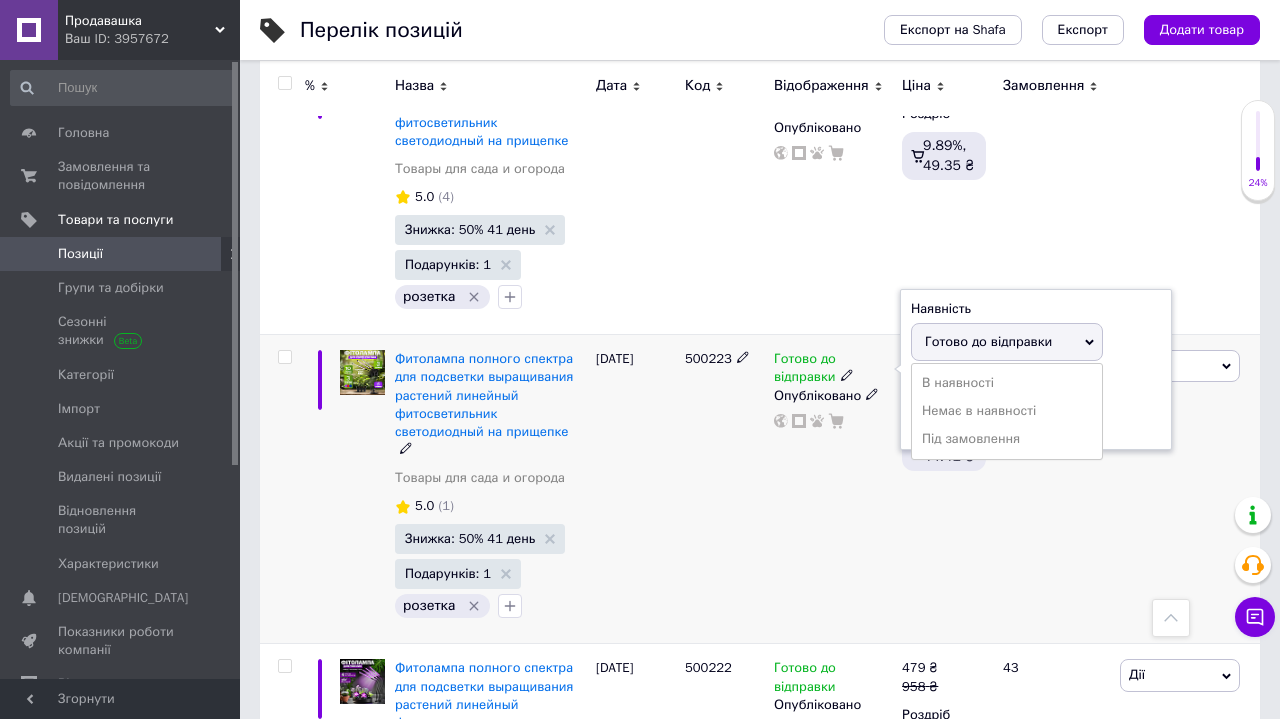 click on "Залишки шт." at bounding box center (1036, 407) 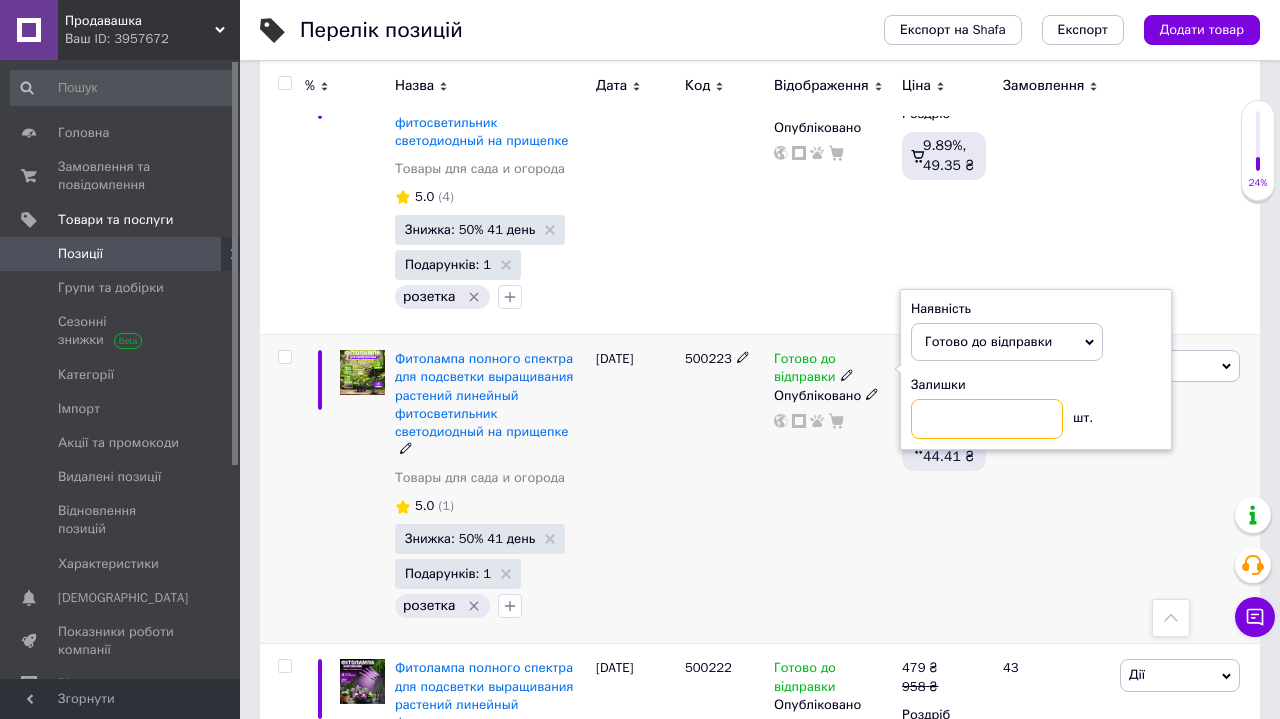 click at bounding box center (987, 419) 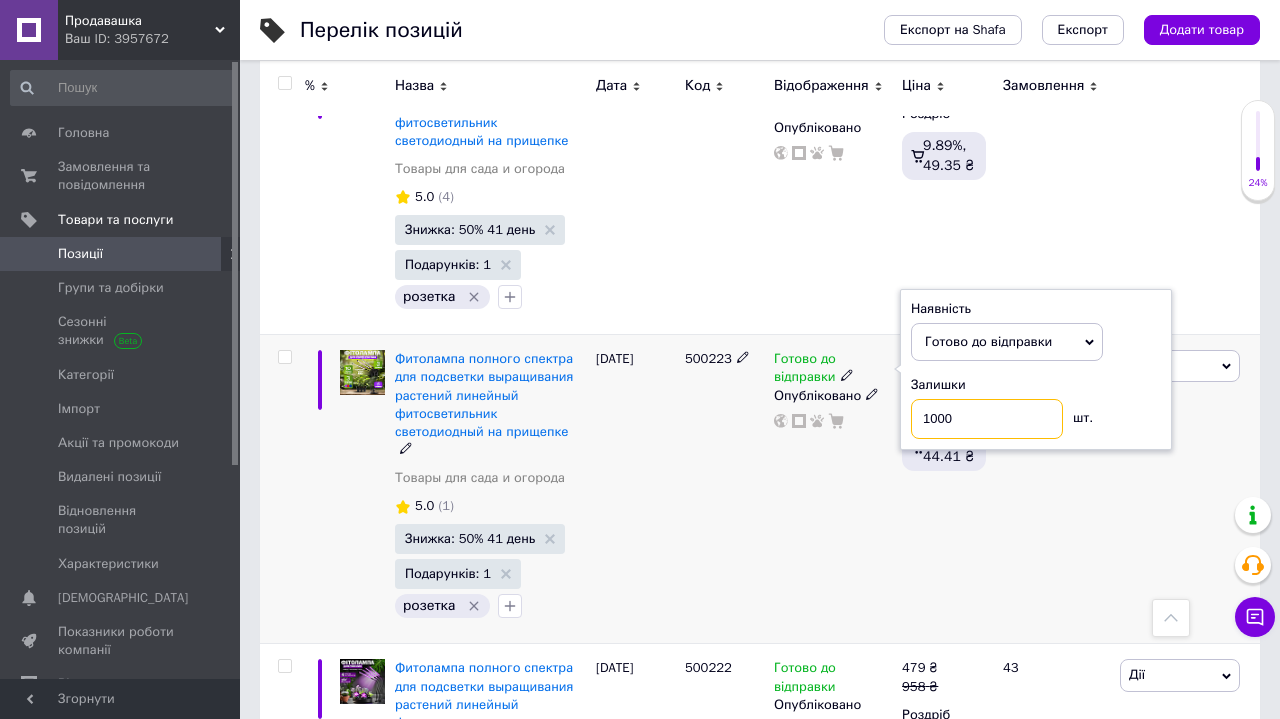 type on "10000" 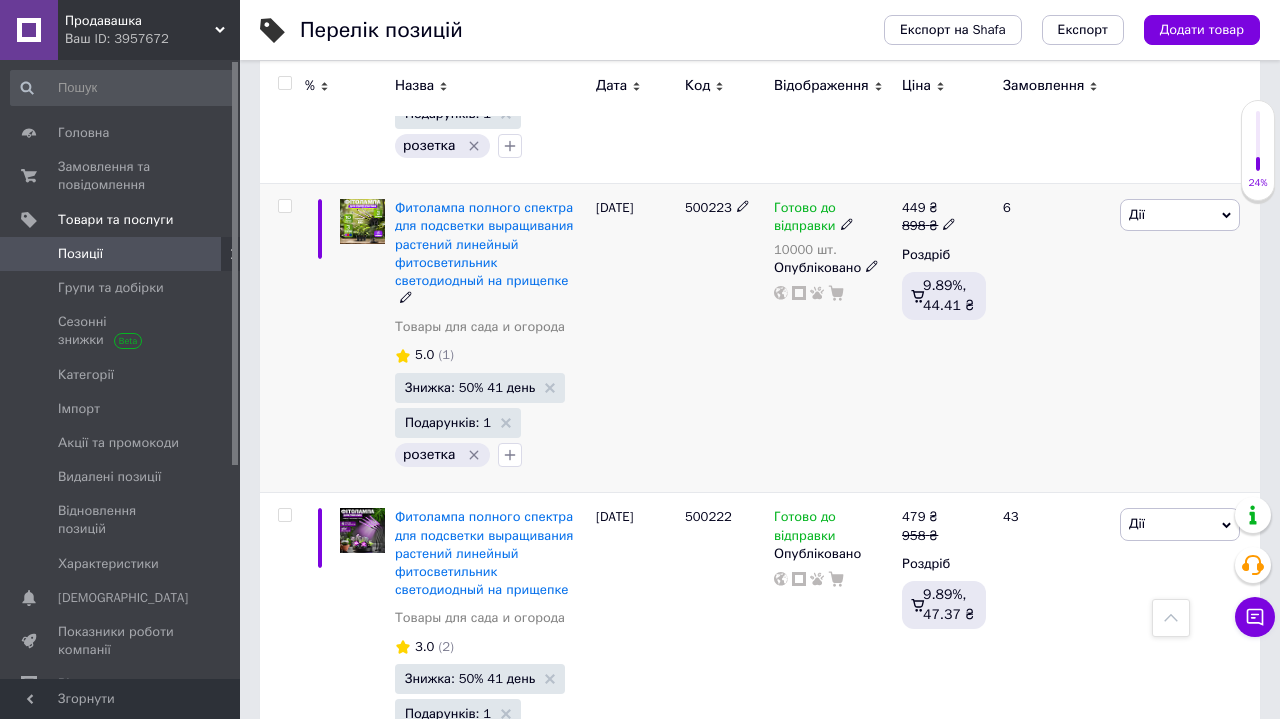 scroll, scrollTop: 10669, scrollLeft: 0, axis: vertical 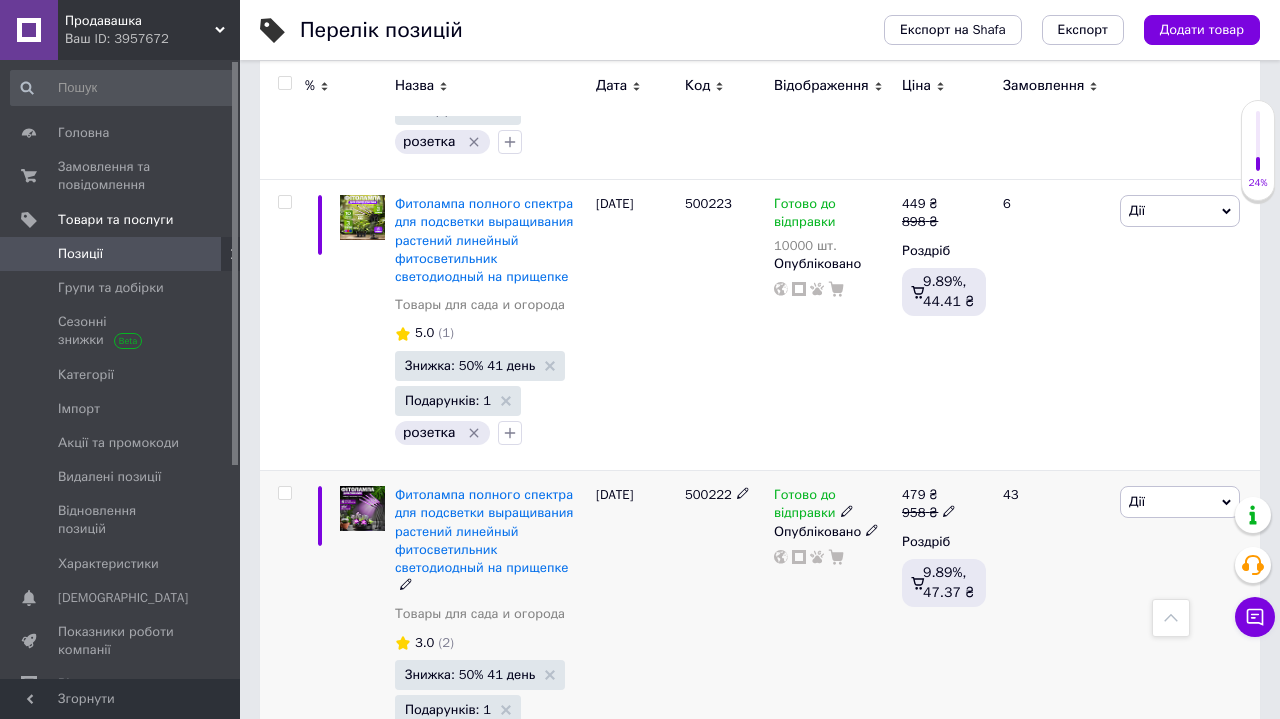 click 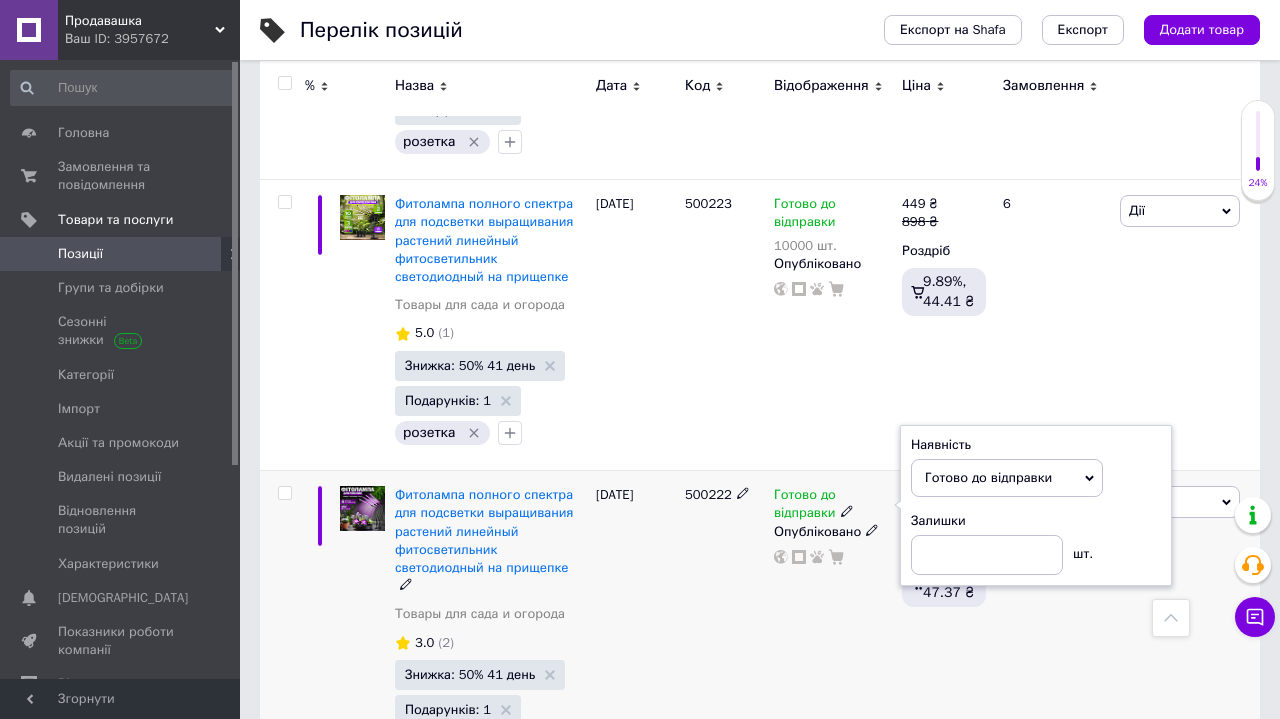 click on "Наявність [PERSON_NAME] до відправки В наявності Немає в наявності Під замовлення Залишки шт." at bounding box center (1036, 506) 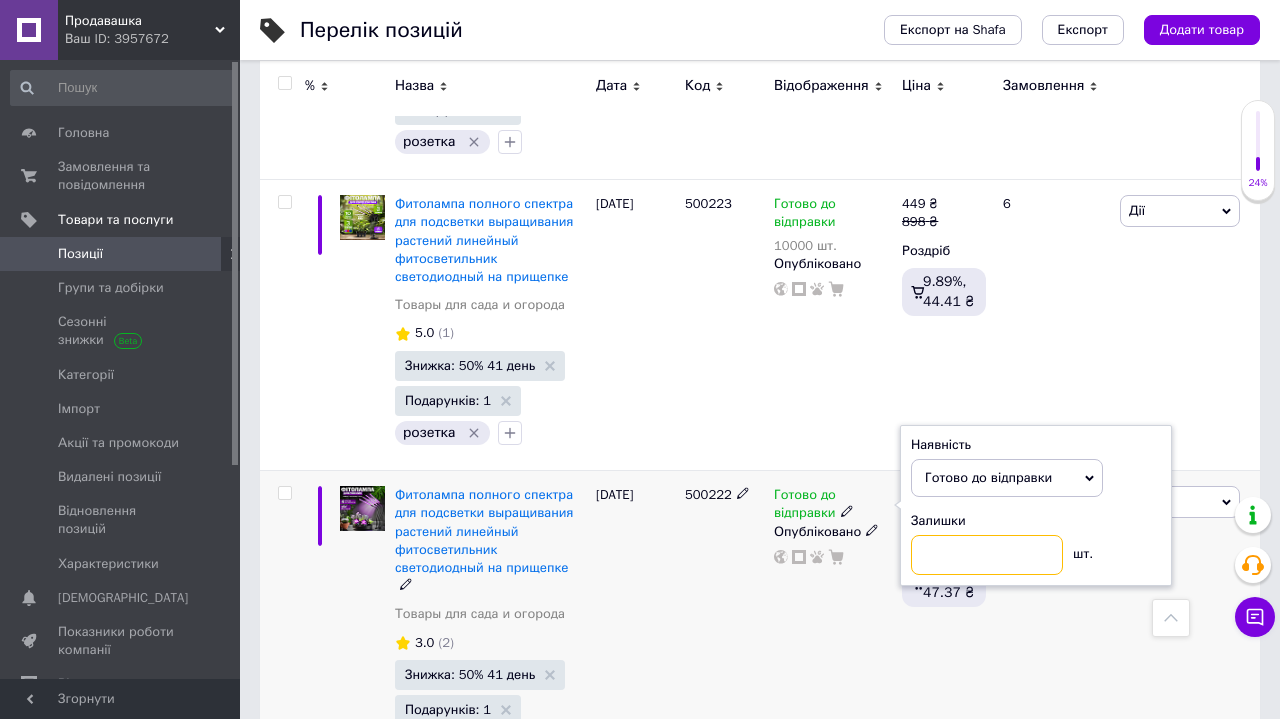 click at bounding box center (987, 555) 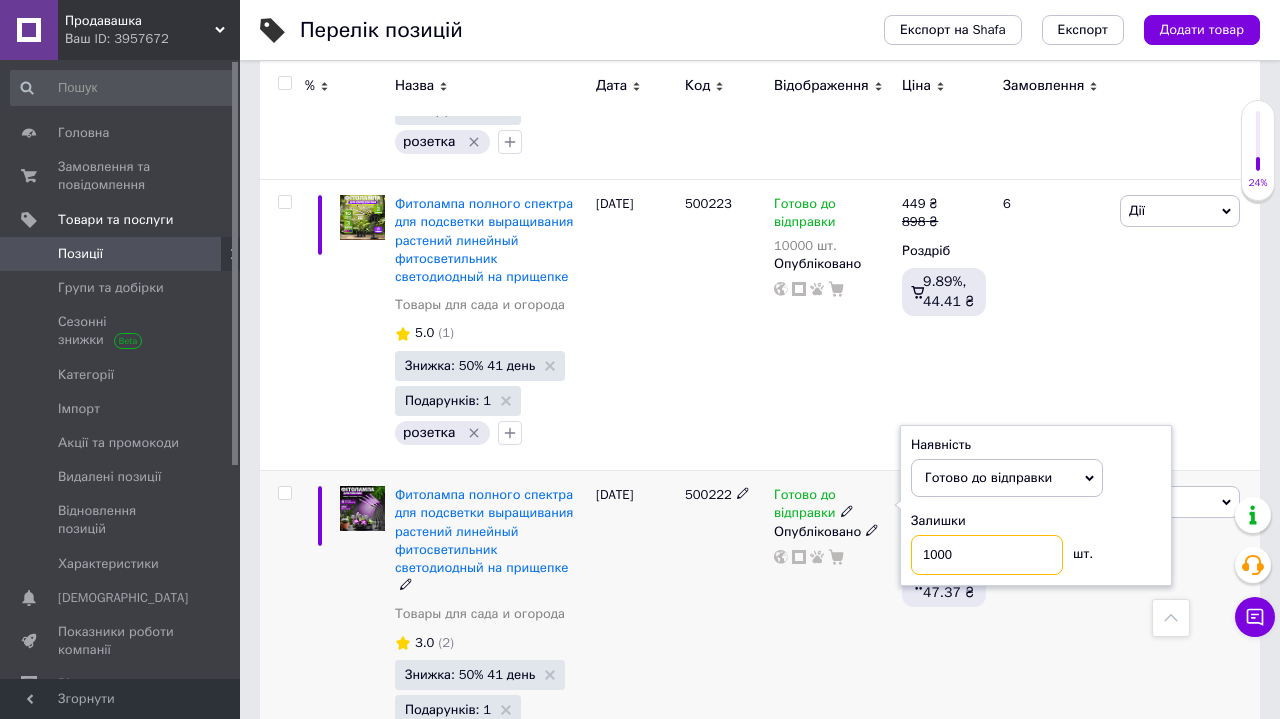 type on "10000" 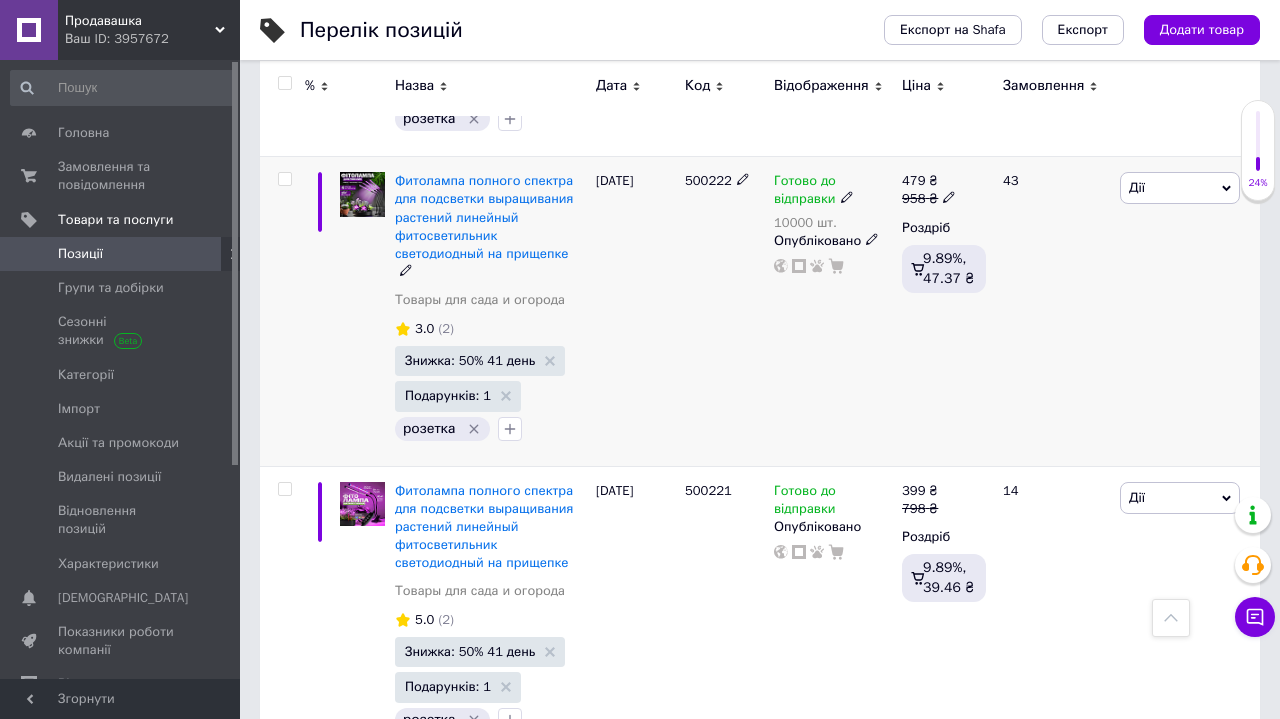scroll, scrollTop: 10986, scrollLeft: 0, axis: vertical 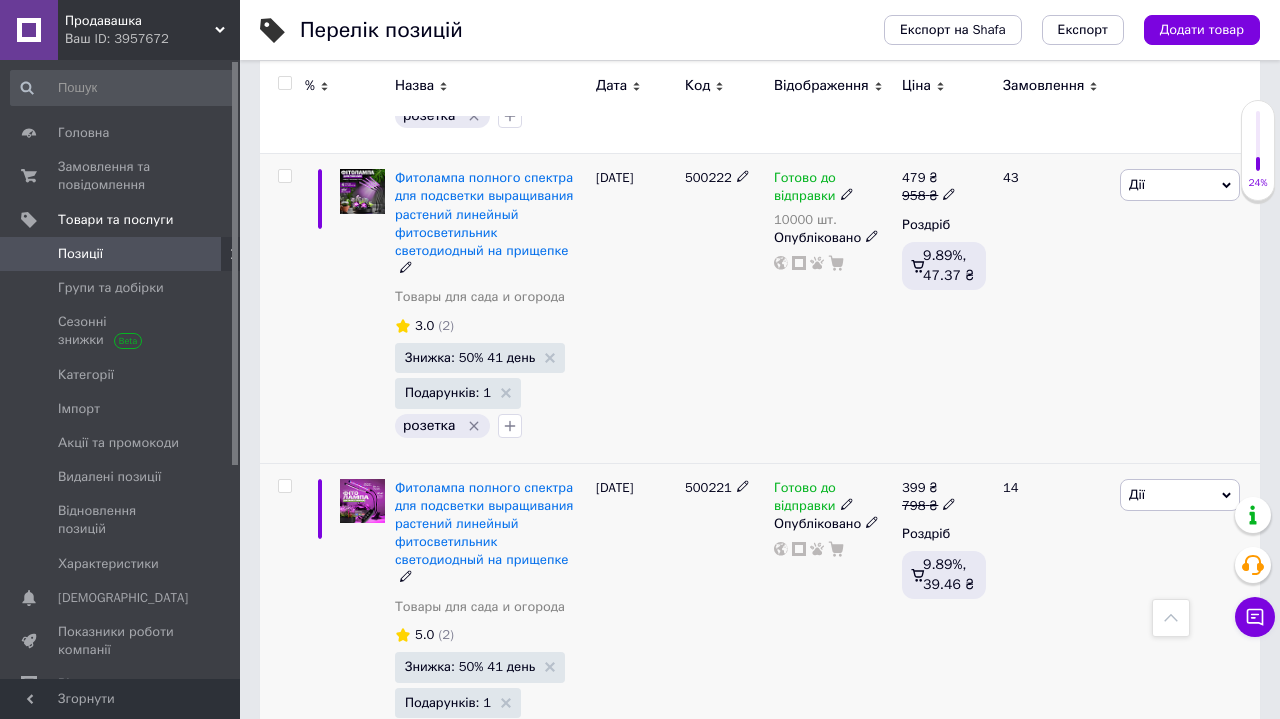 click 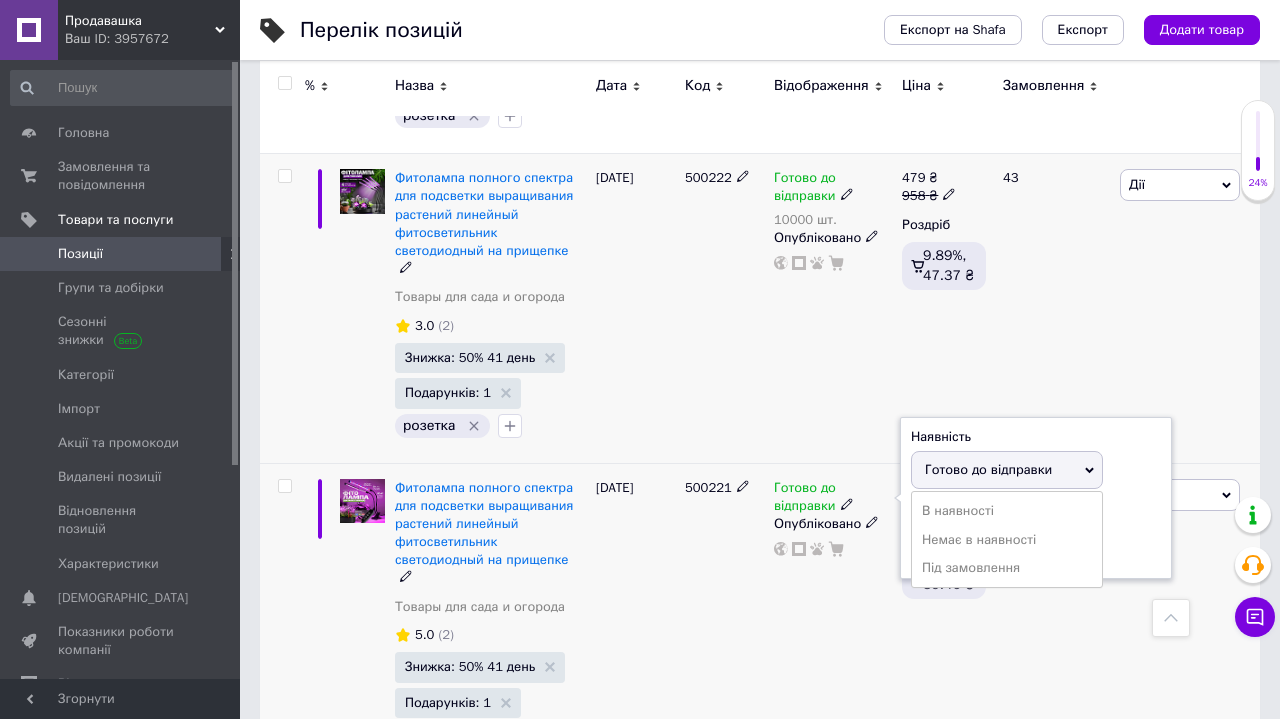 click on "Залишки" at bounding box center (1036, 513) 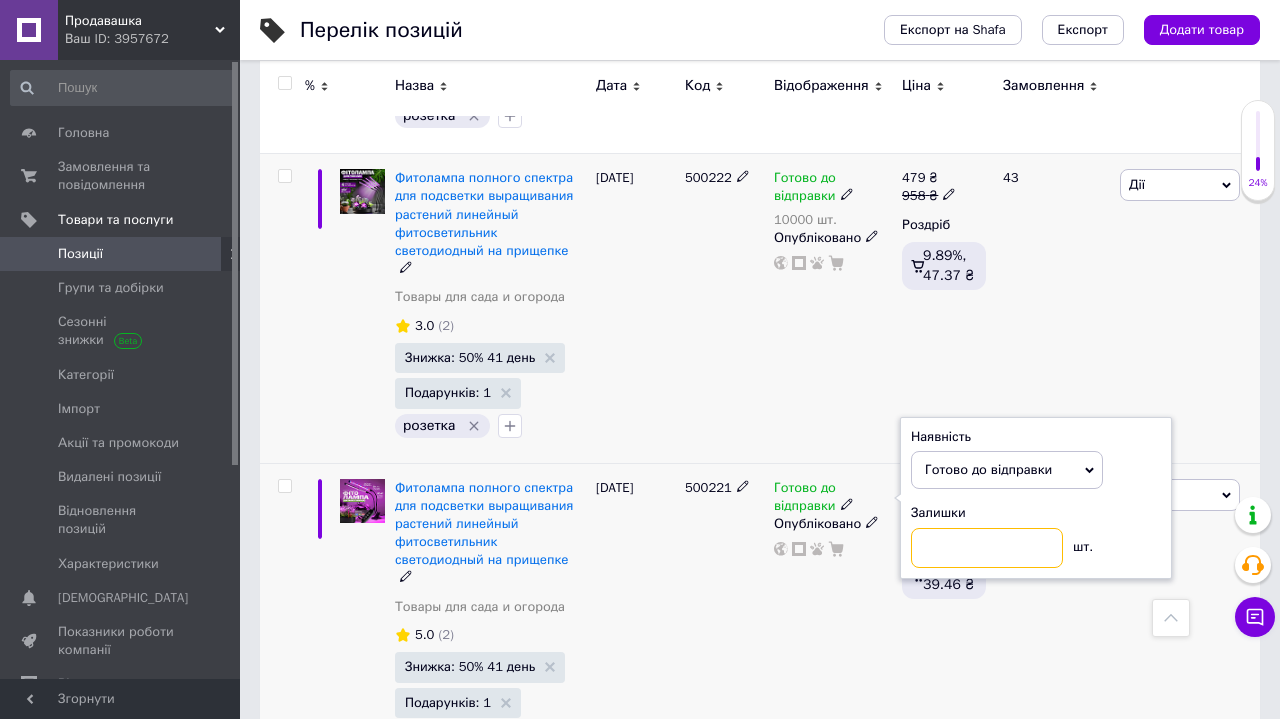 click at bounding box center [987, 548] 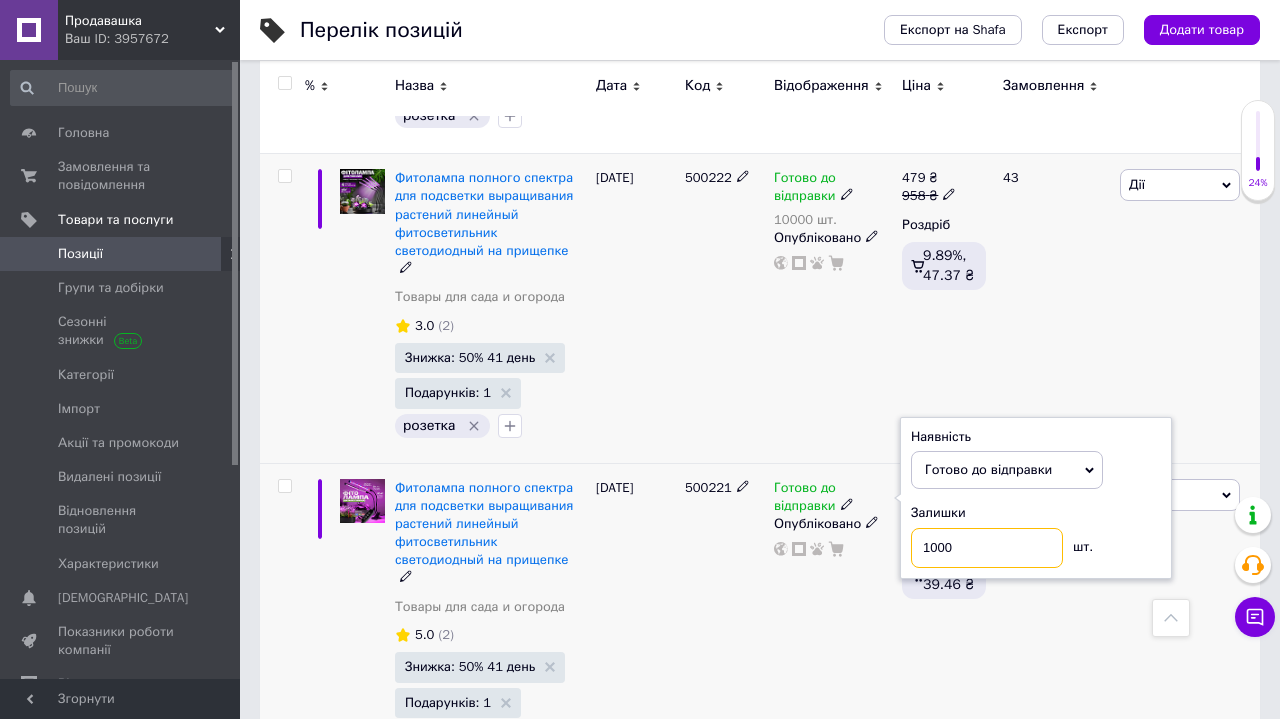 type on "10000" 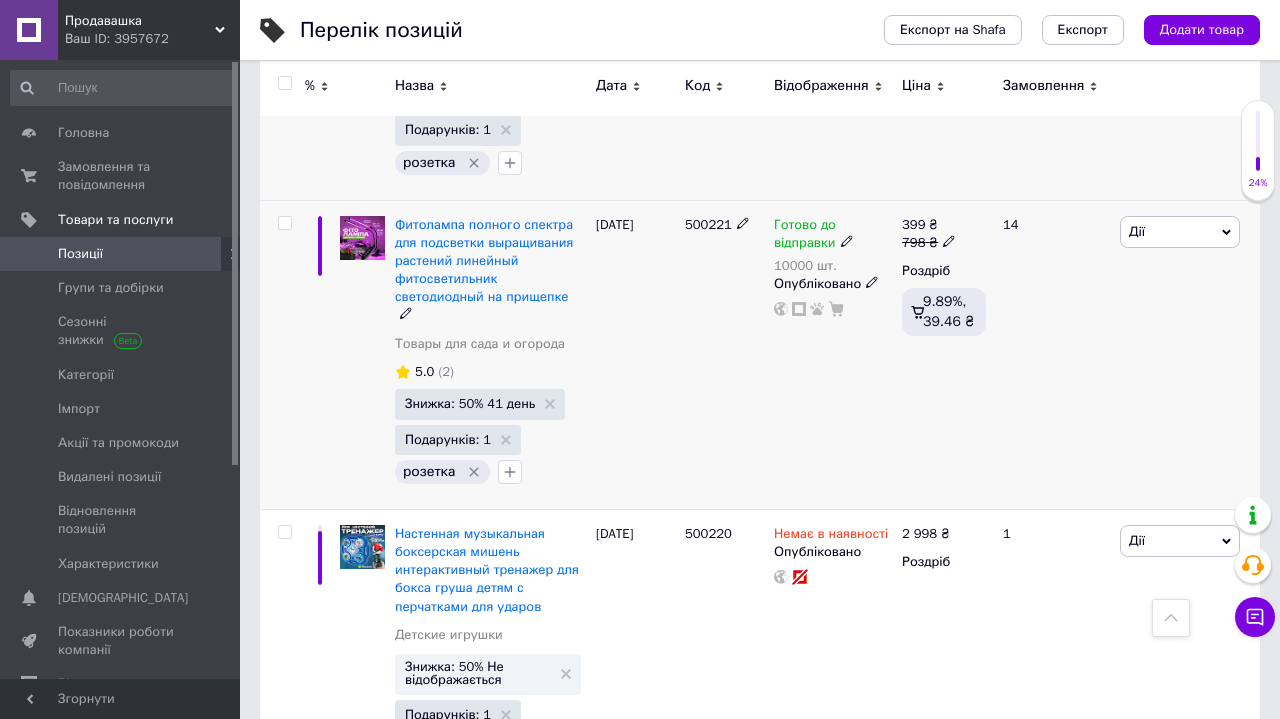 scroll, scrollTop: 11376, scrollLeft: 0, axis: vertical 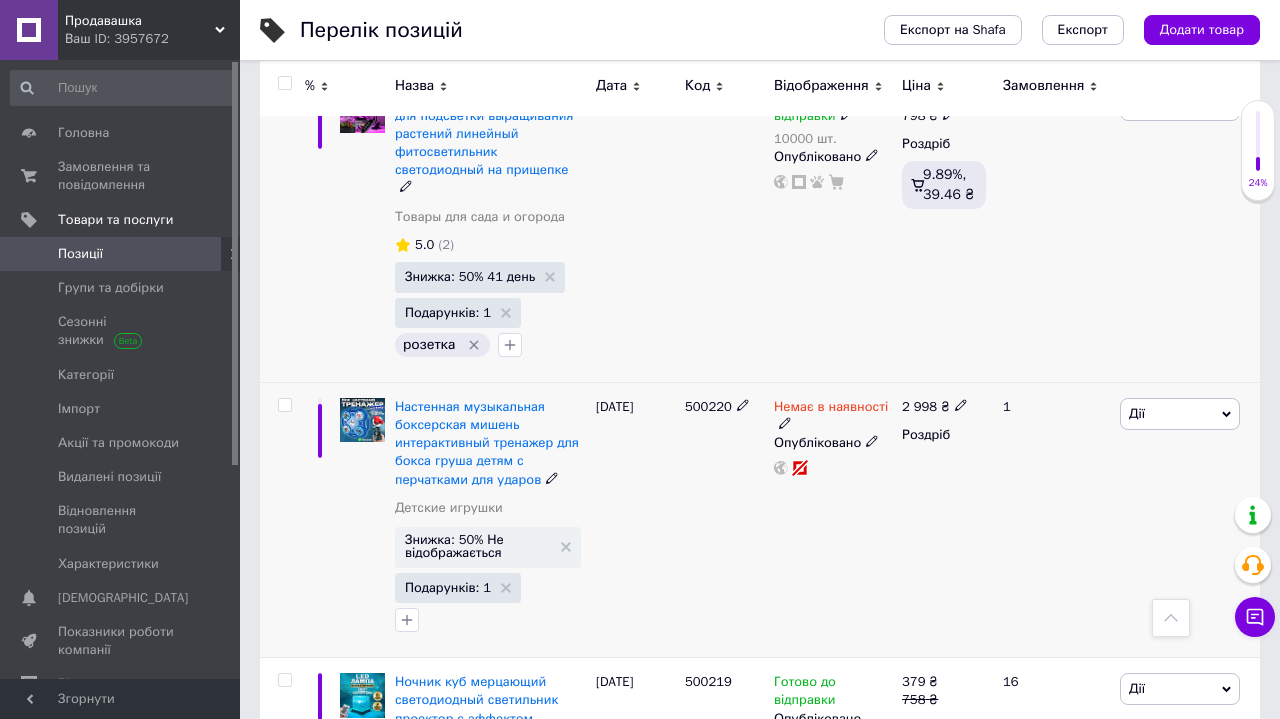 click 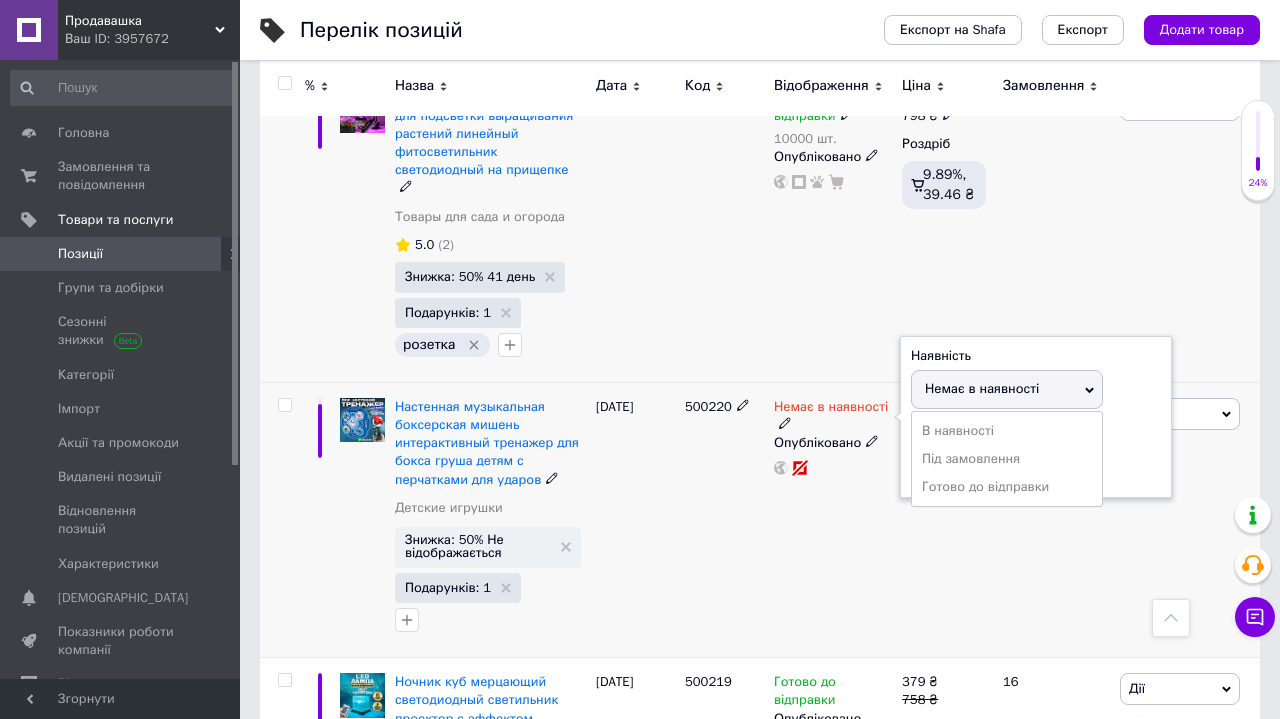 click on "Залишки шт." at bounding box center [1036, 455] 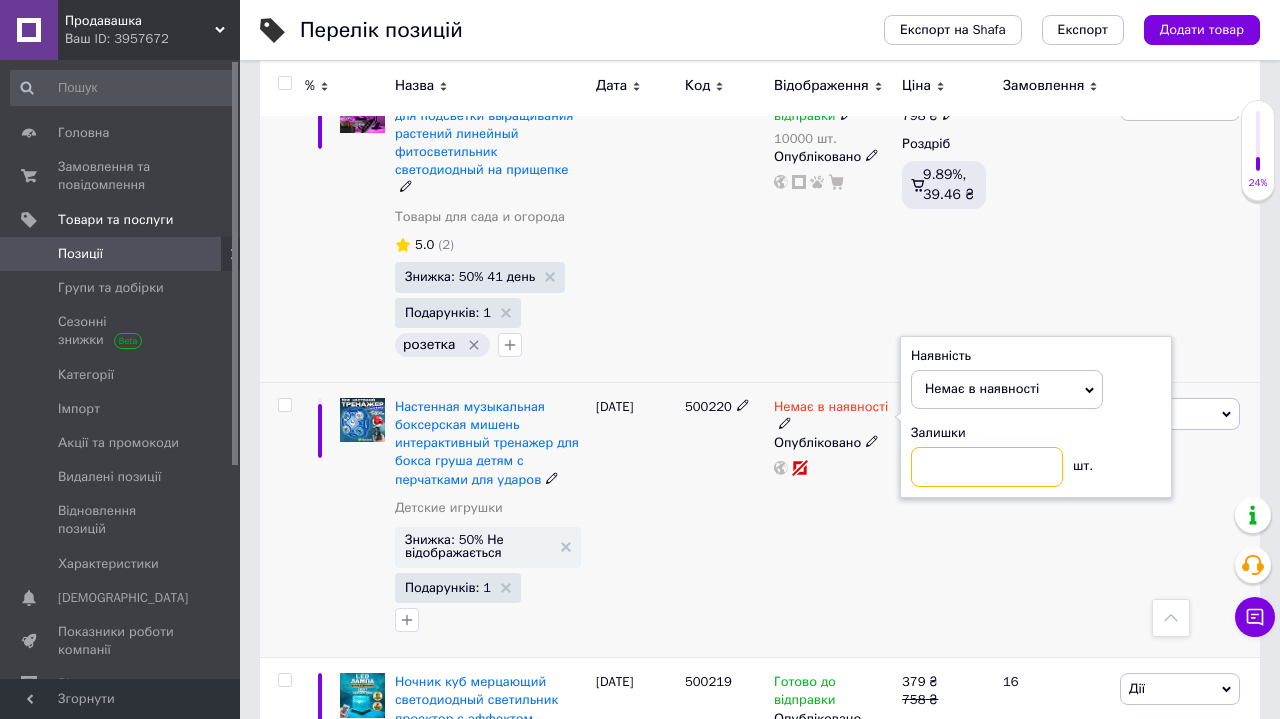 click at bounding box center (987, 467) 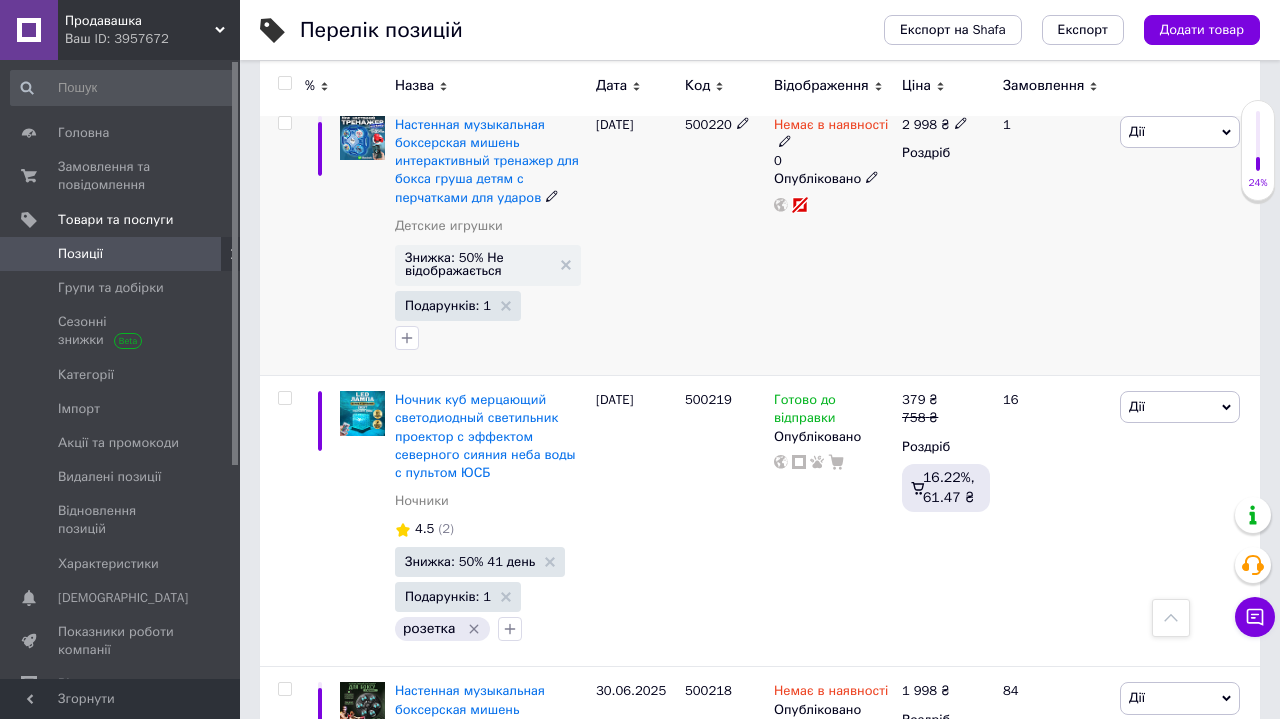 scroll, scrollTop: 11684, scrollLeft: 0, axis: vertical 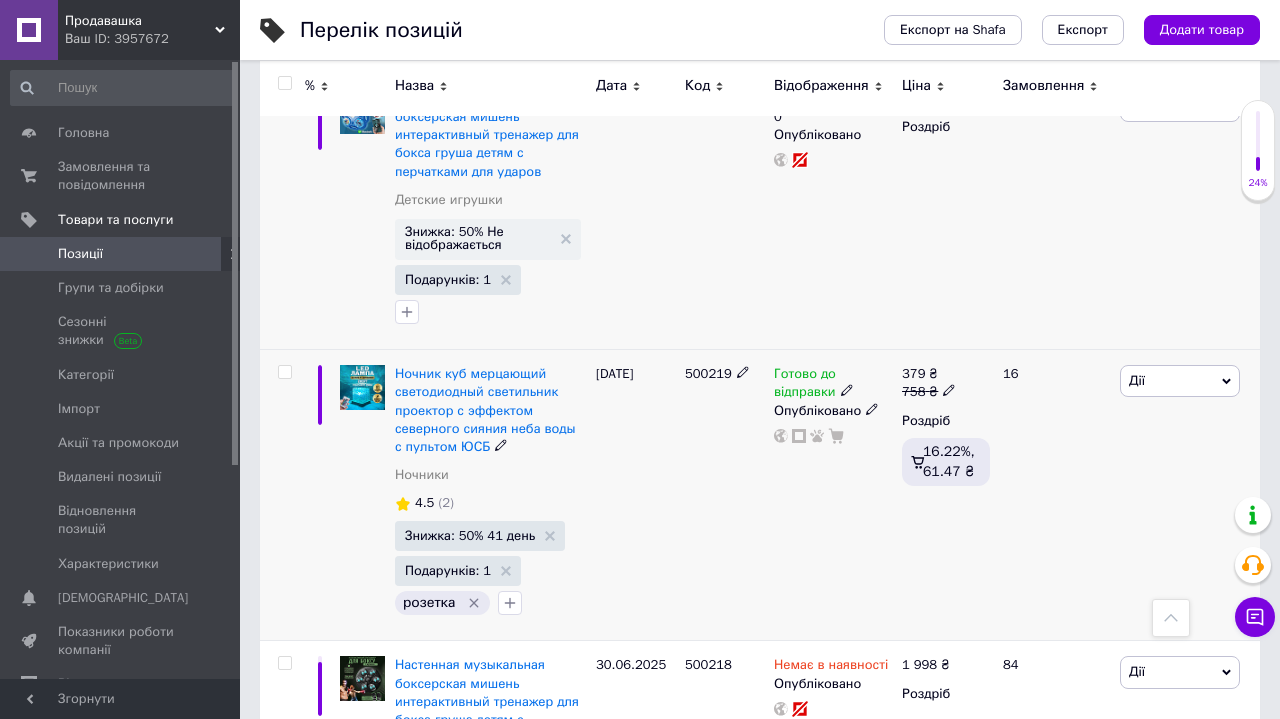 click 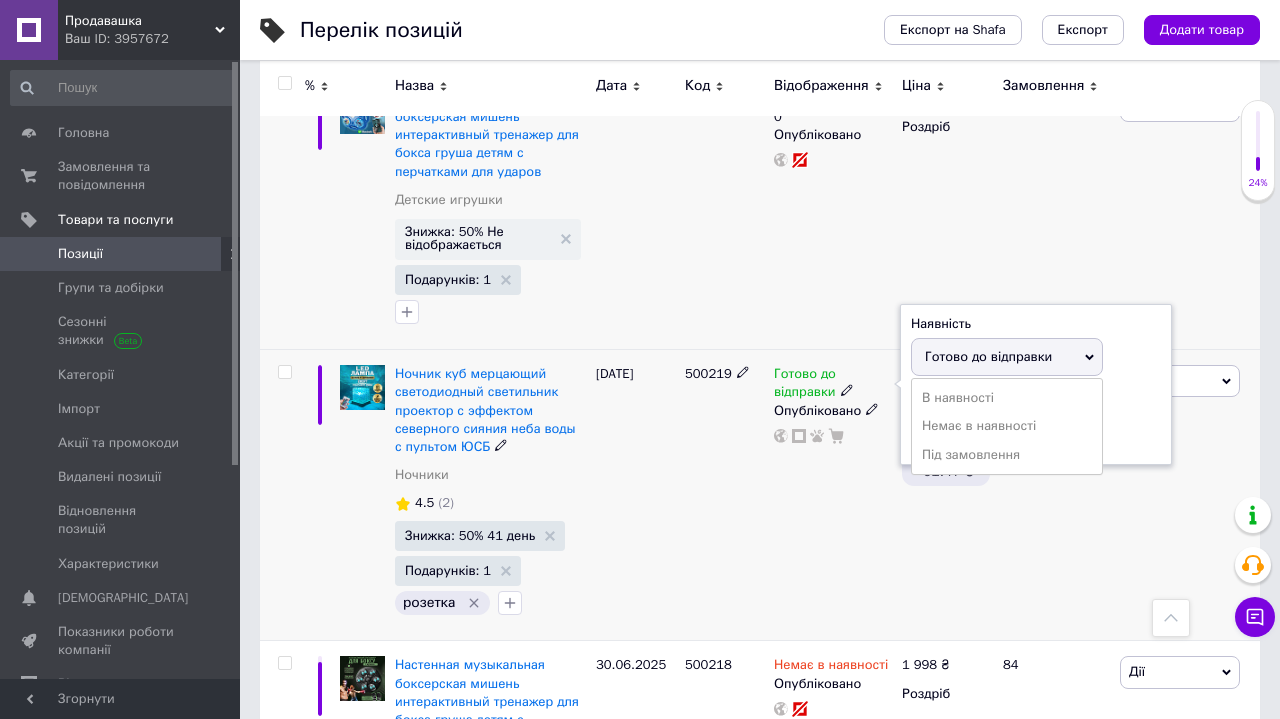 click on "Залишки шт." at bounding box center (1036, 422) 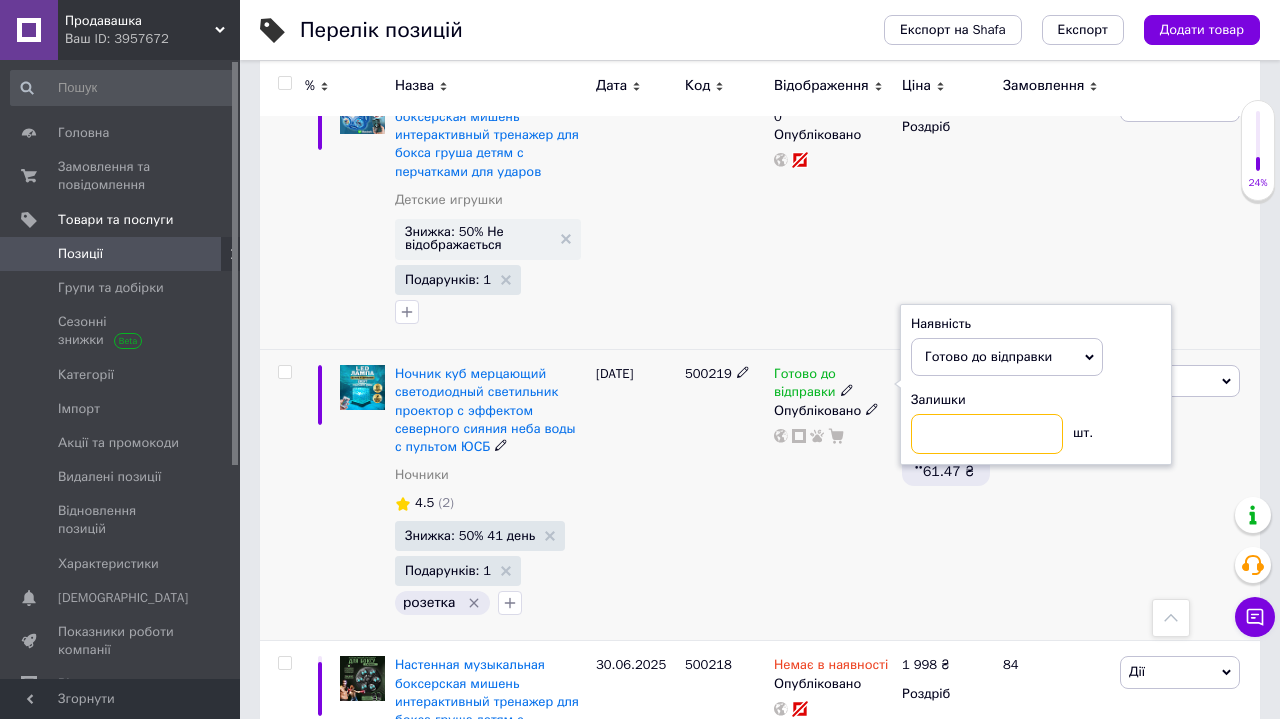 click at bounding box center (987, 434) 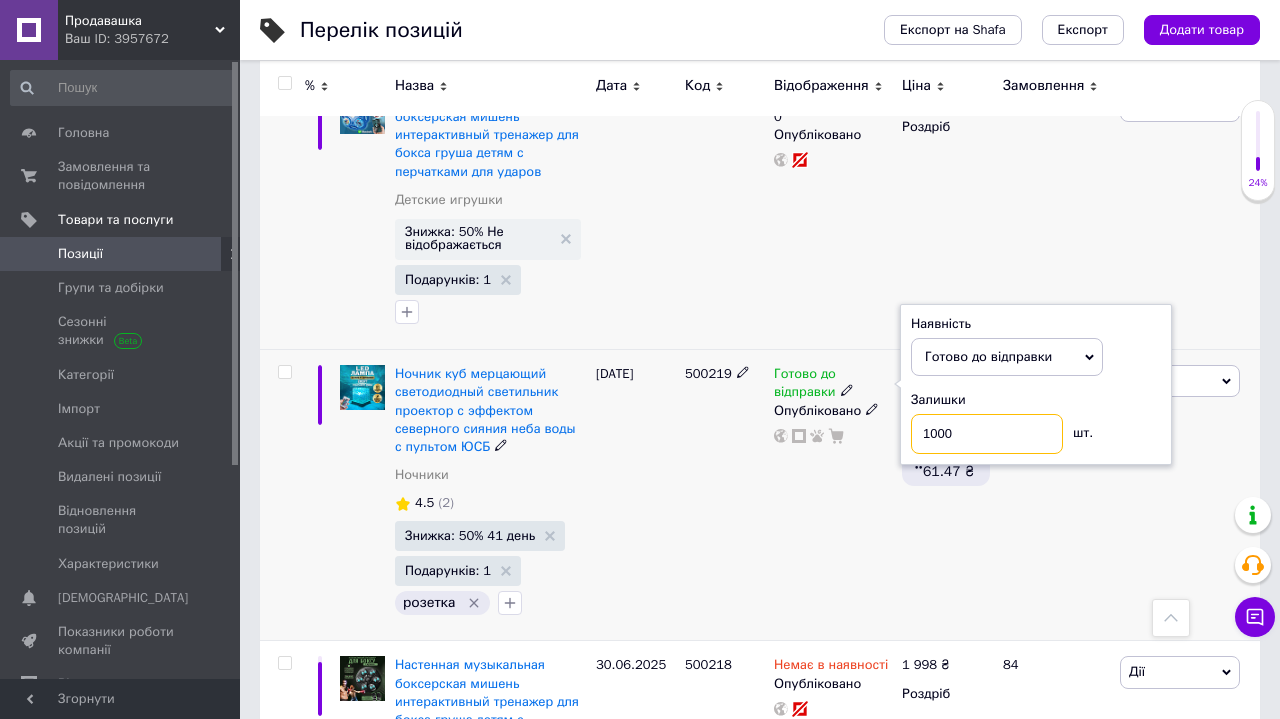 type on "10000" 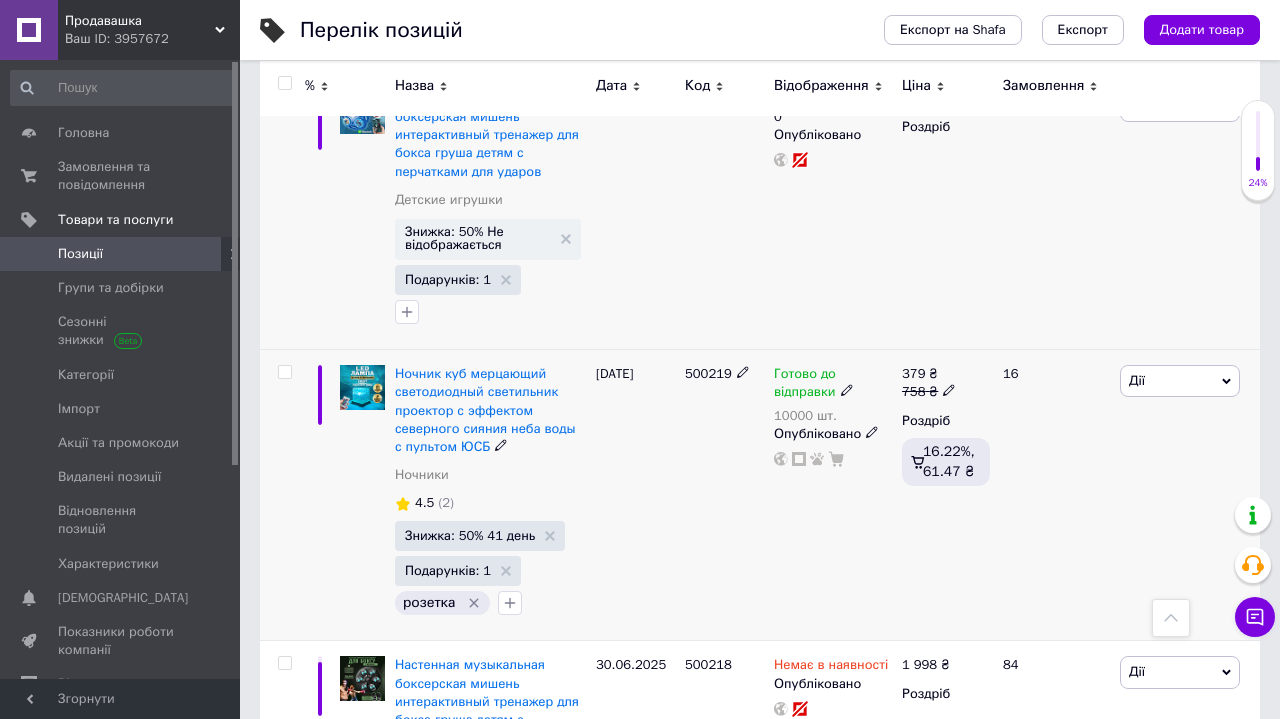 scroll, scrollTop: 11824, scrollLeft: 0, axis: vertical 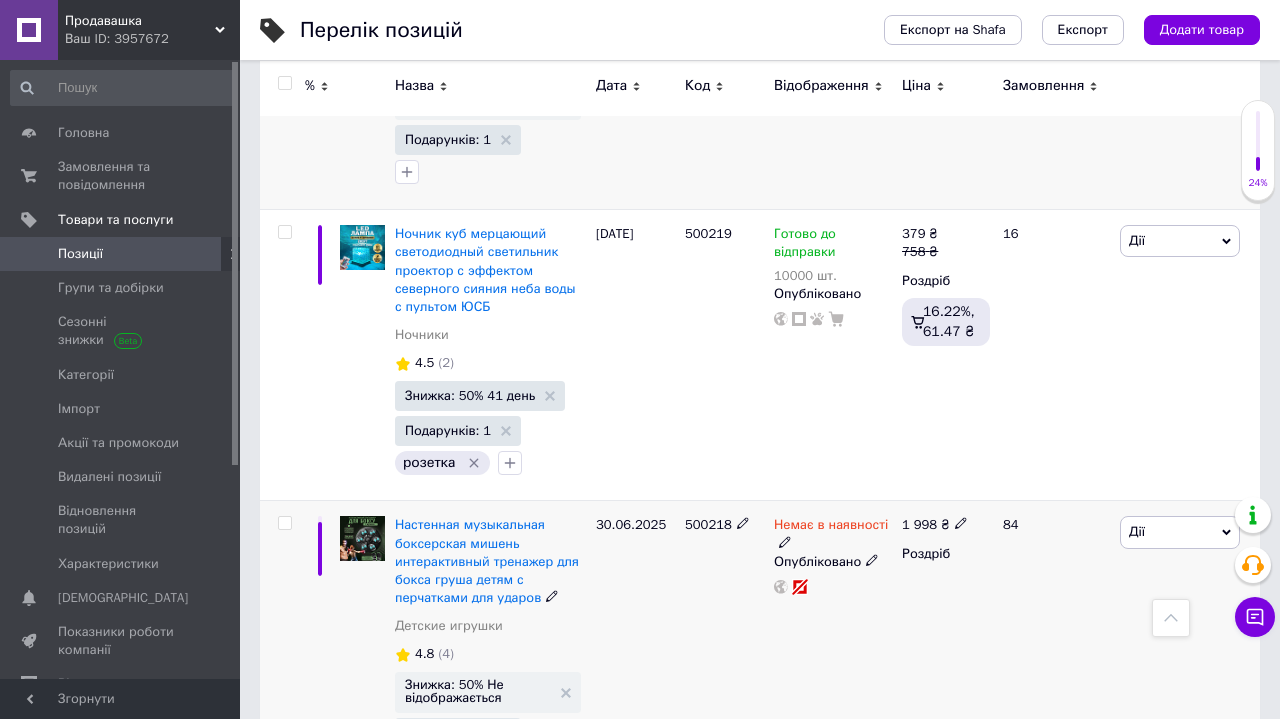 click 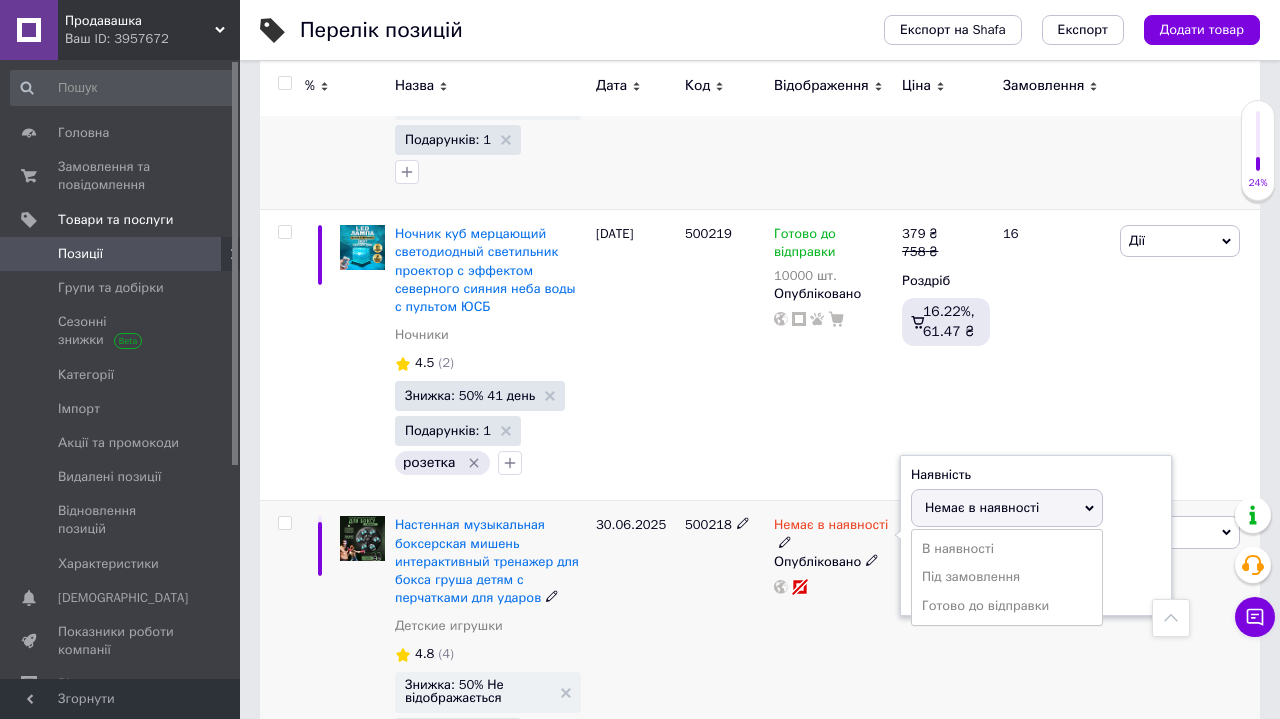 click on "Залишки шт." at bounding box center (1036, 573) 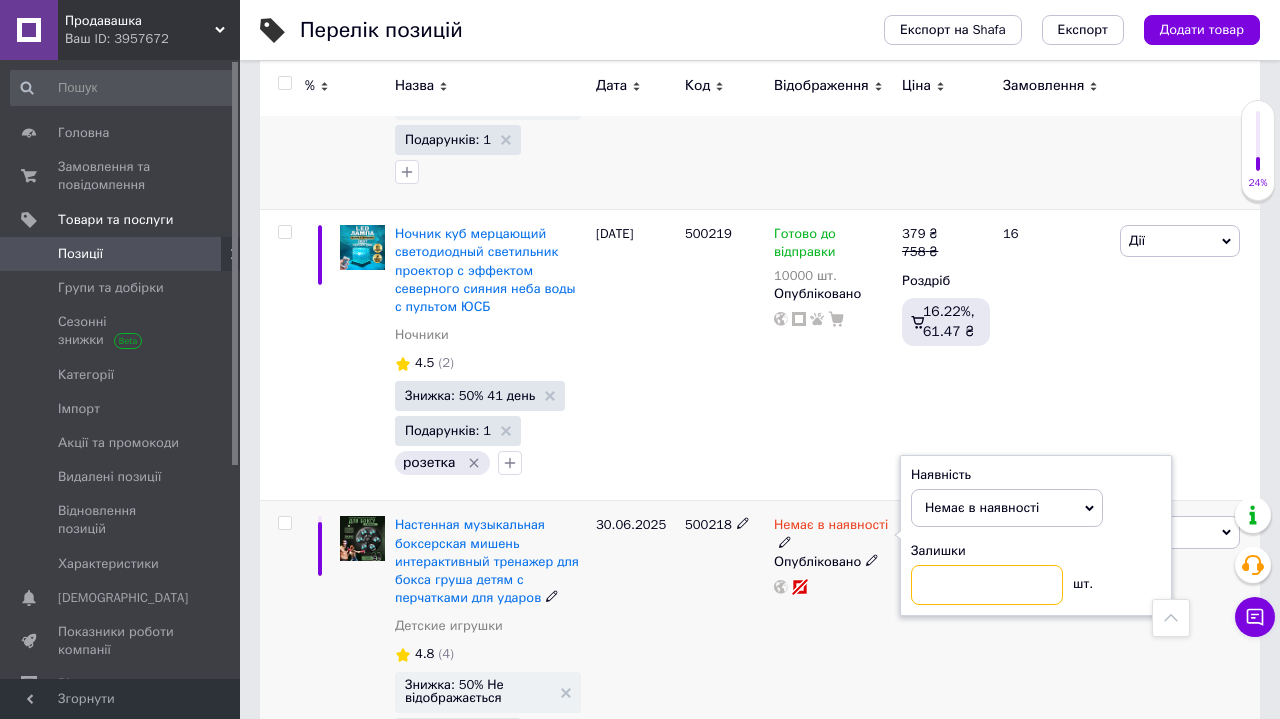 click at bounding box center (987, 585) 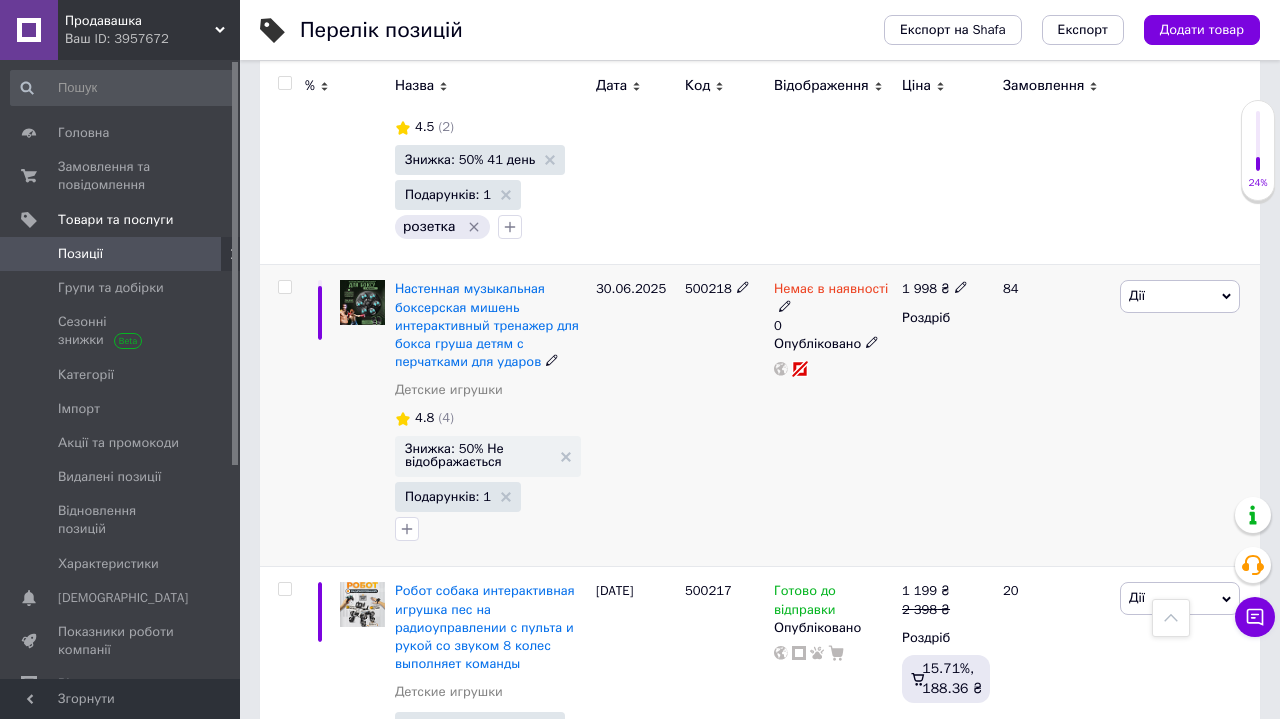 scroll, scrollTop: 12248, scrollLeft: 0, axis: vertical 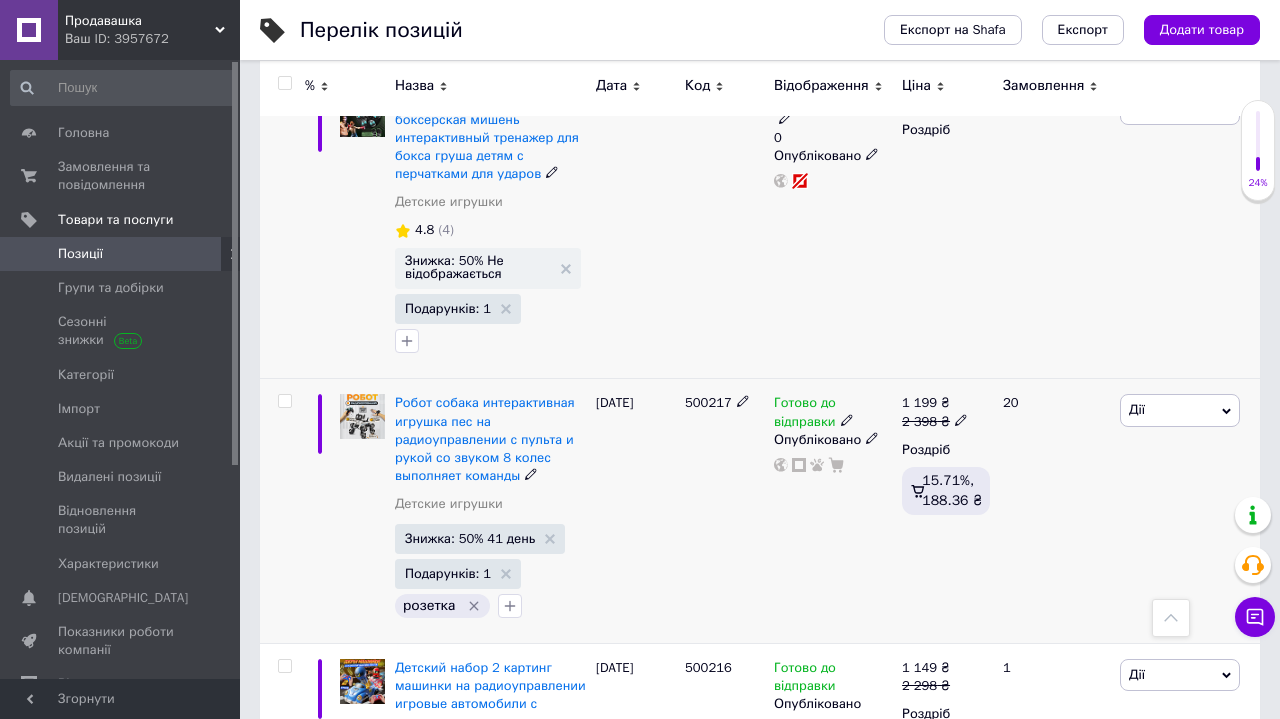 click 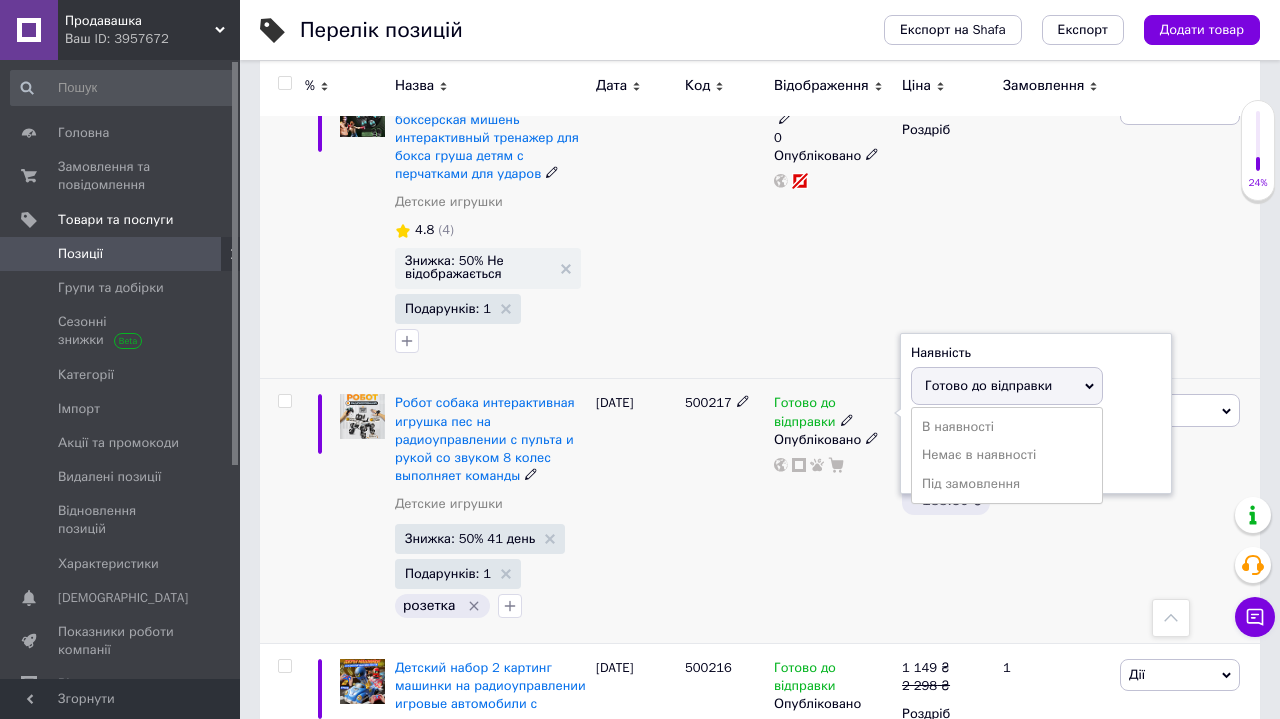 click on "Залишки шт." at bounding box center [1036, 451] 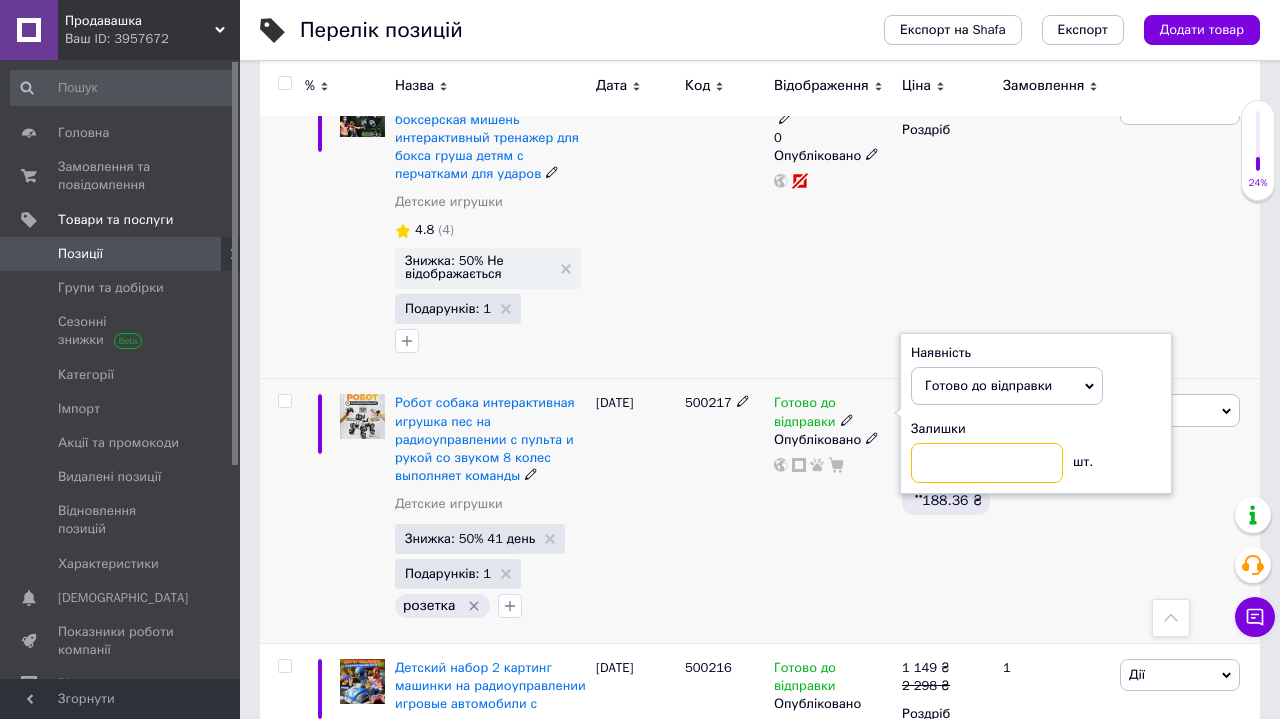click at bounding box center [987, 463] 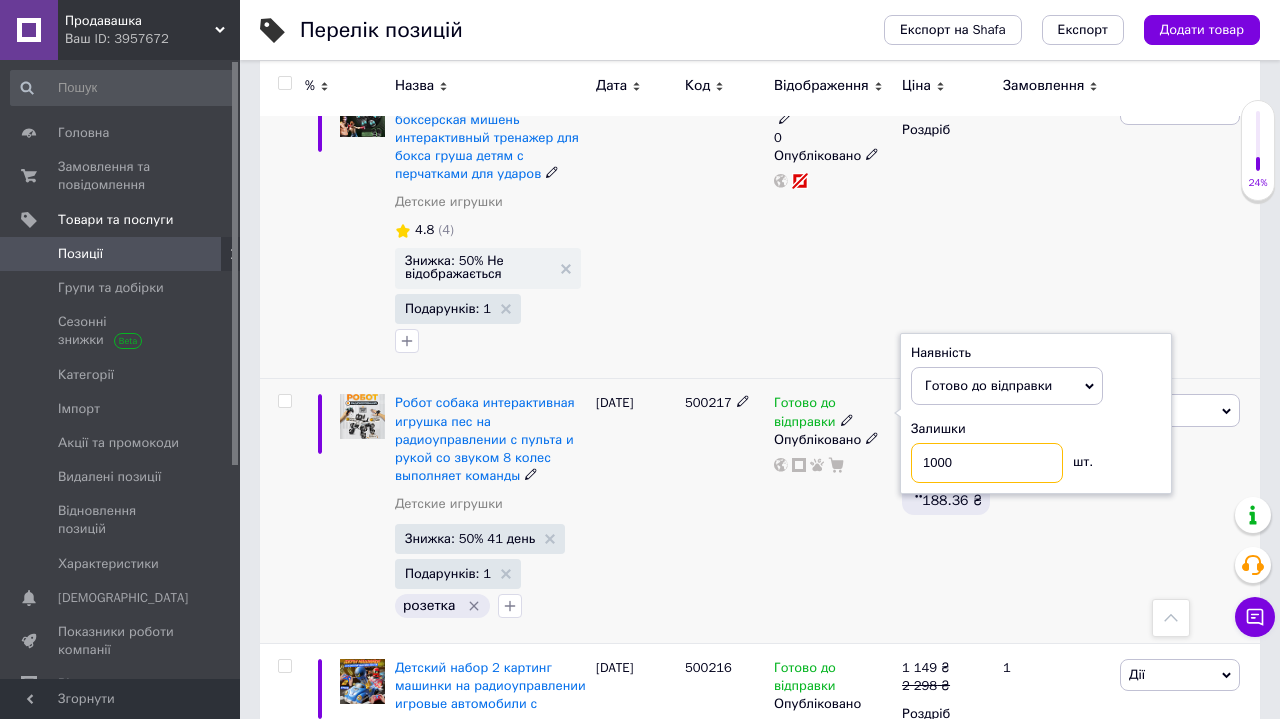 type on "10000" 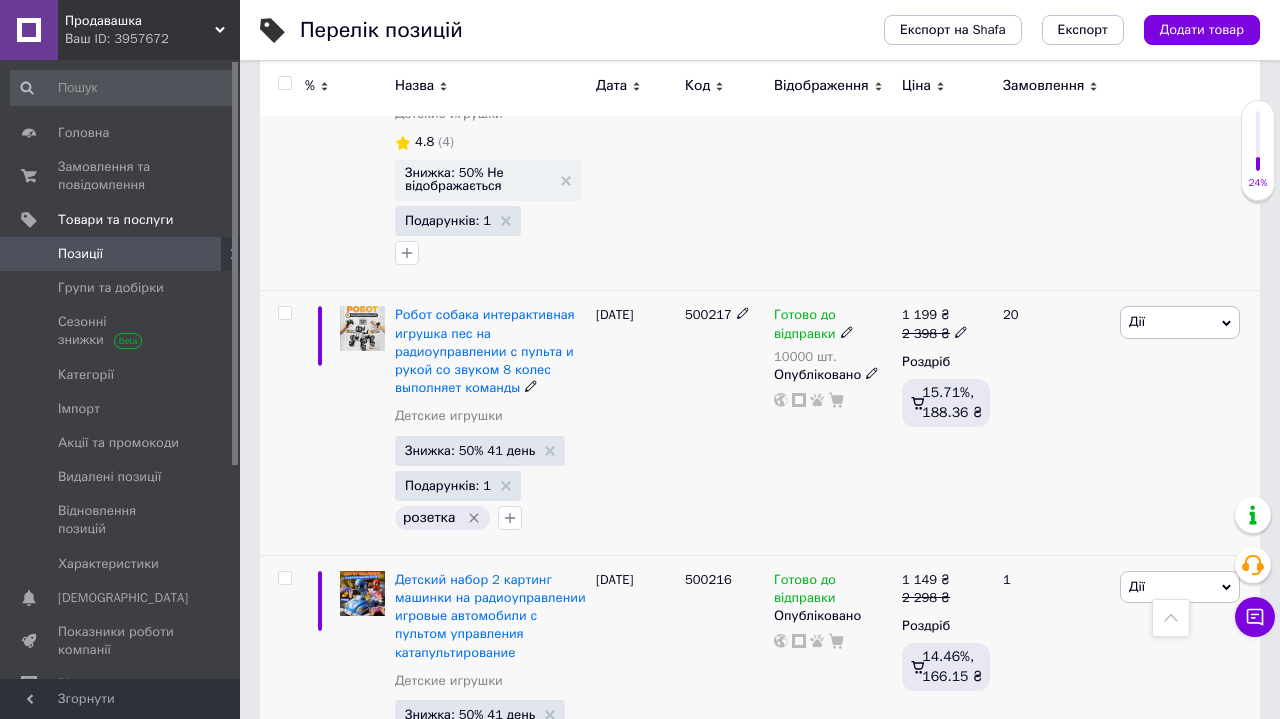 scroll, scrollTop: 12366, scrollLeft: 0, axis: vertical 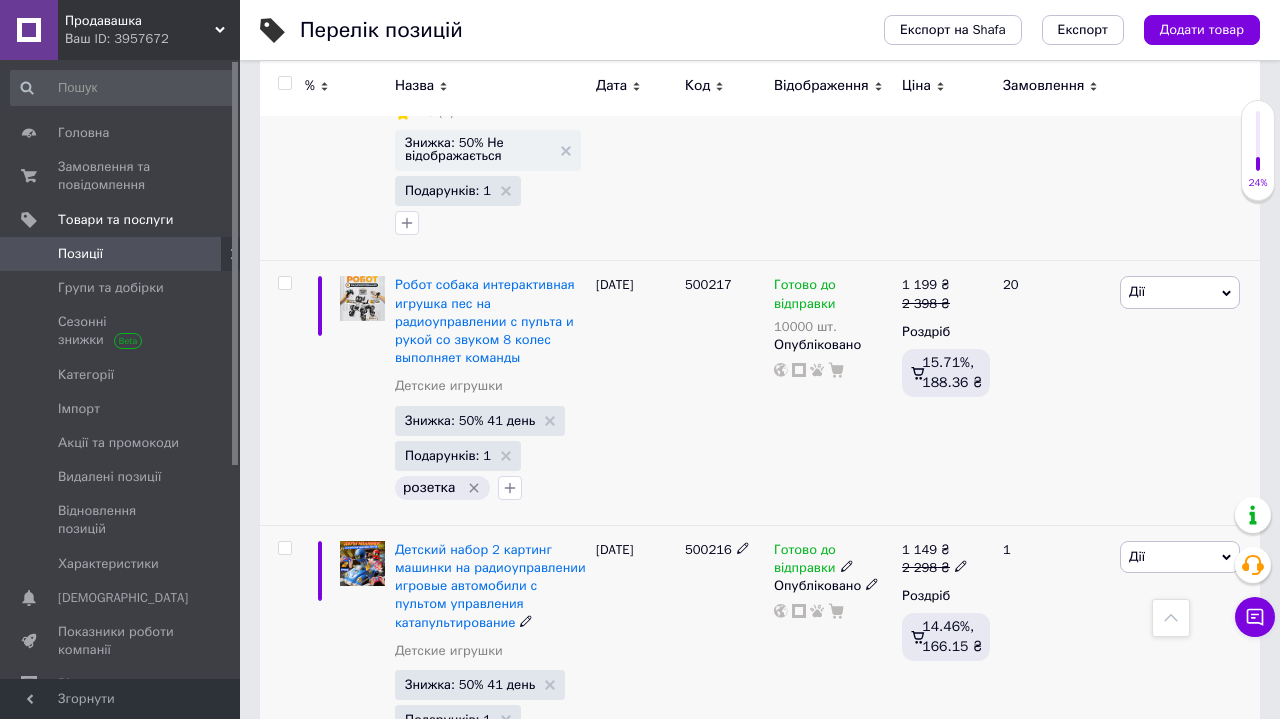 click 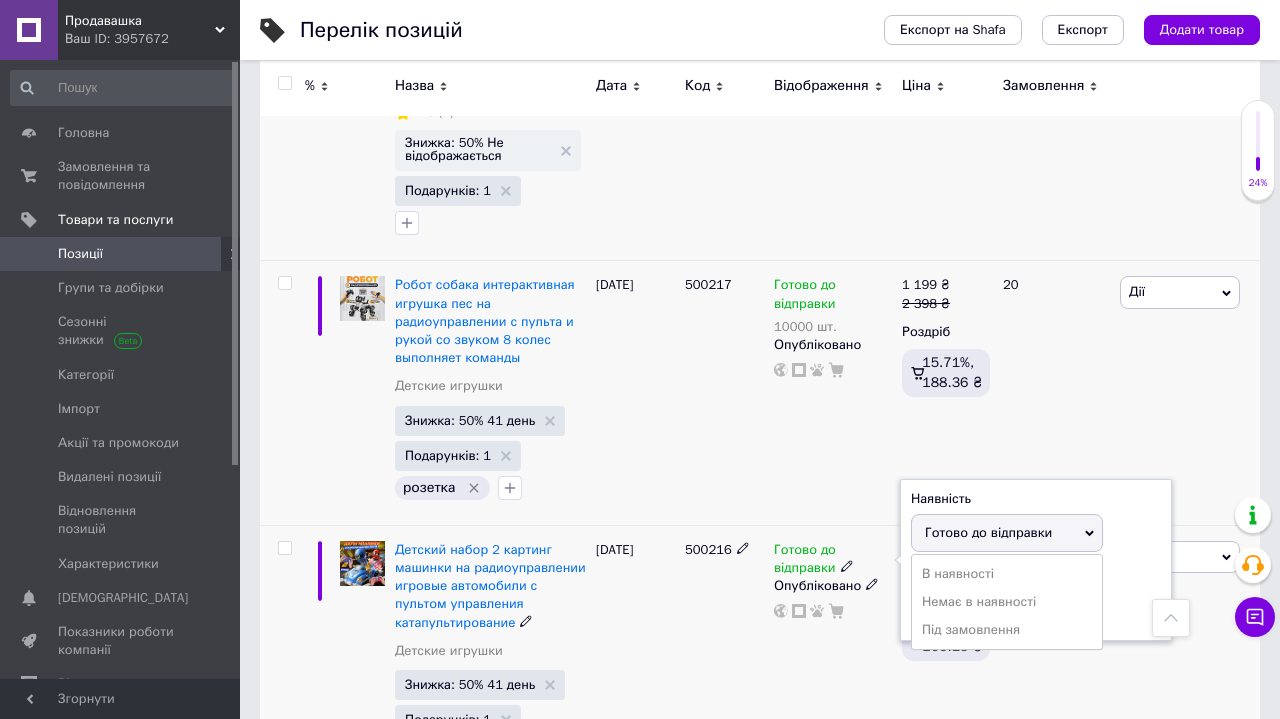click on "Залишки" at bounding box center [1036, 576] 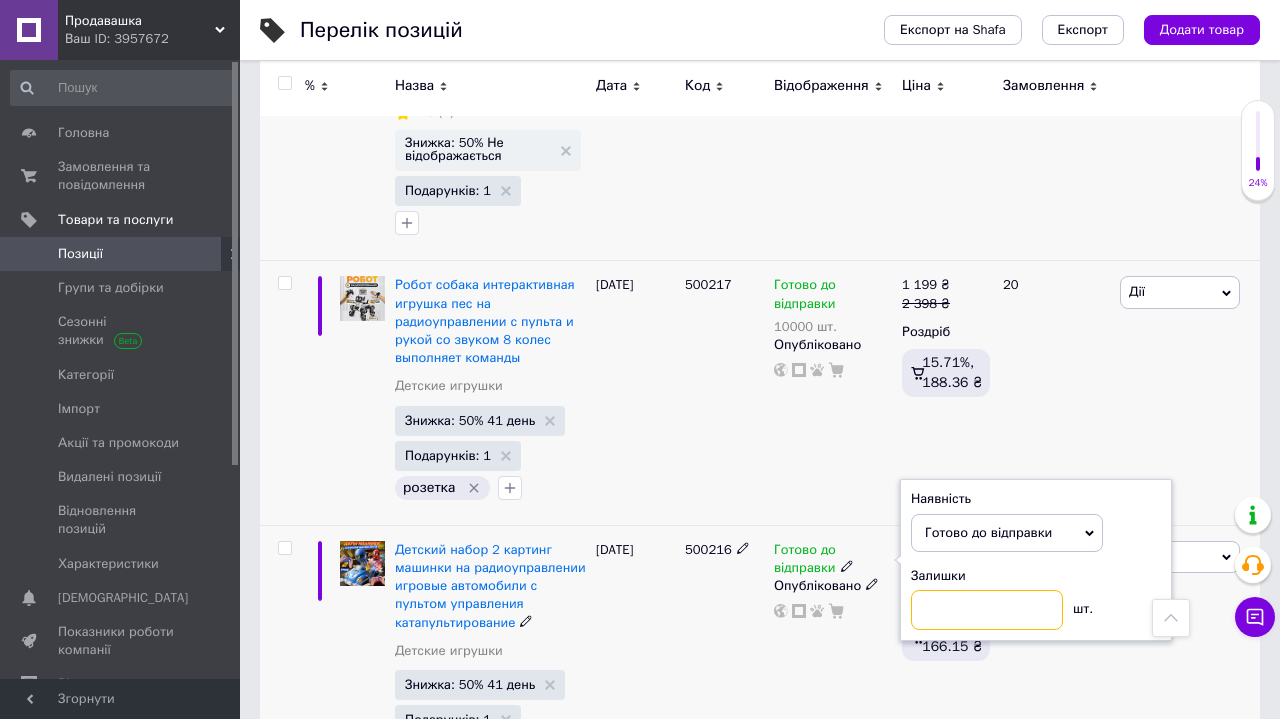 click at bounding box center (987, 610) 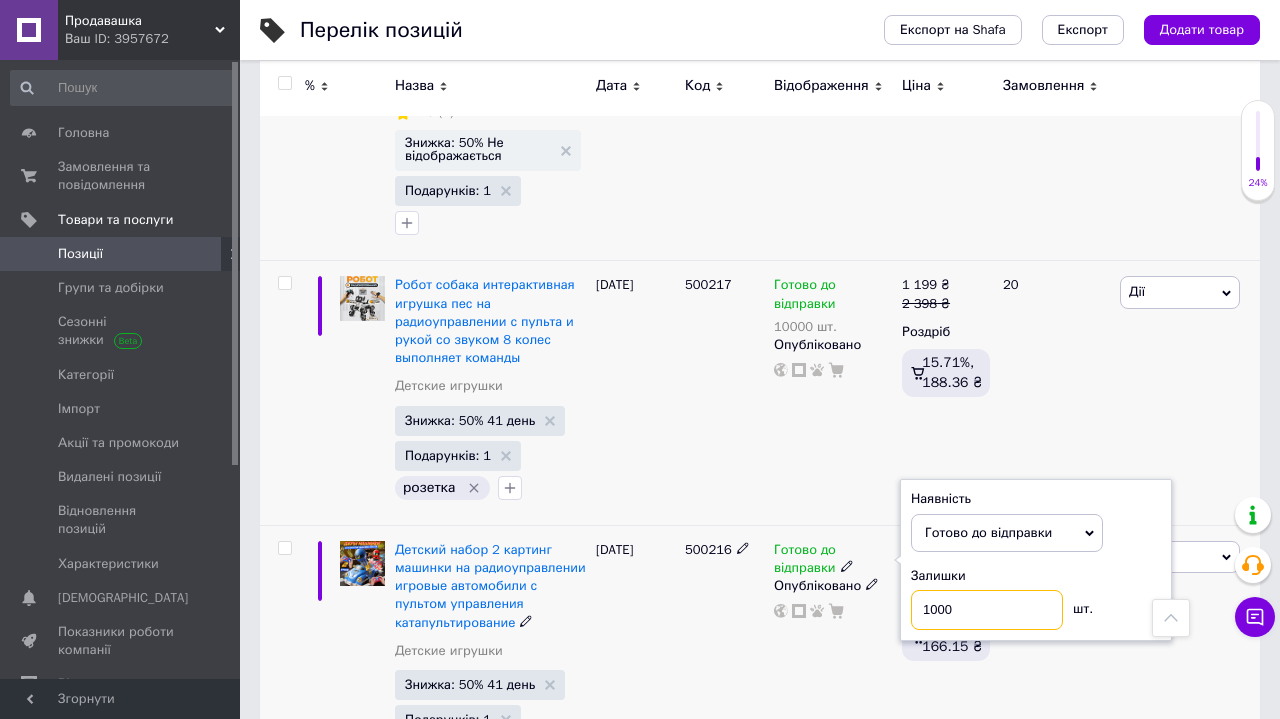 type on "10000" 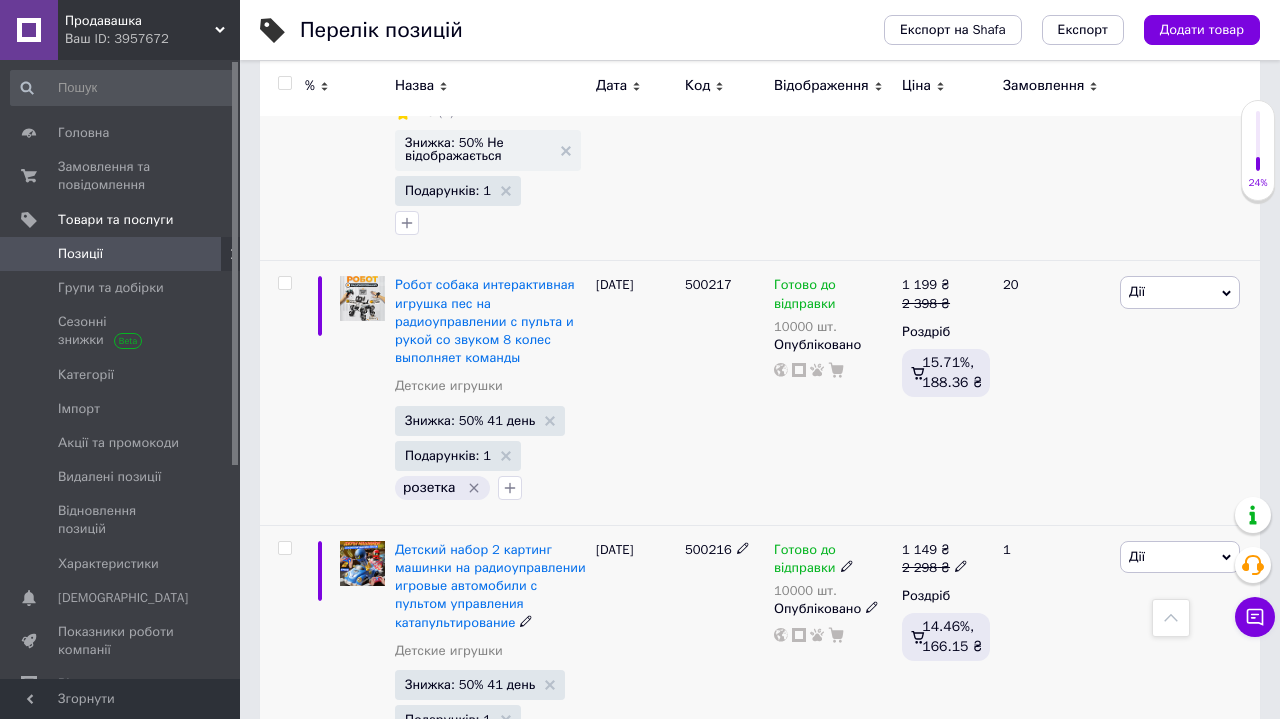 scroll, scrollTop: 12561, scrollLeft: 0, axis: vertical 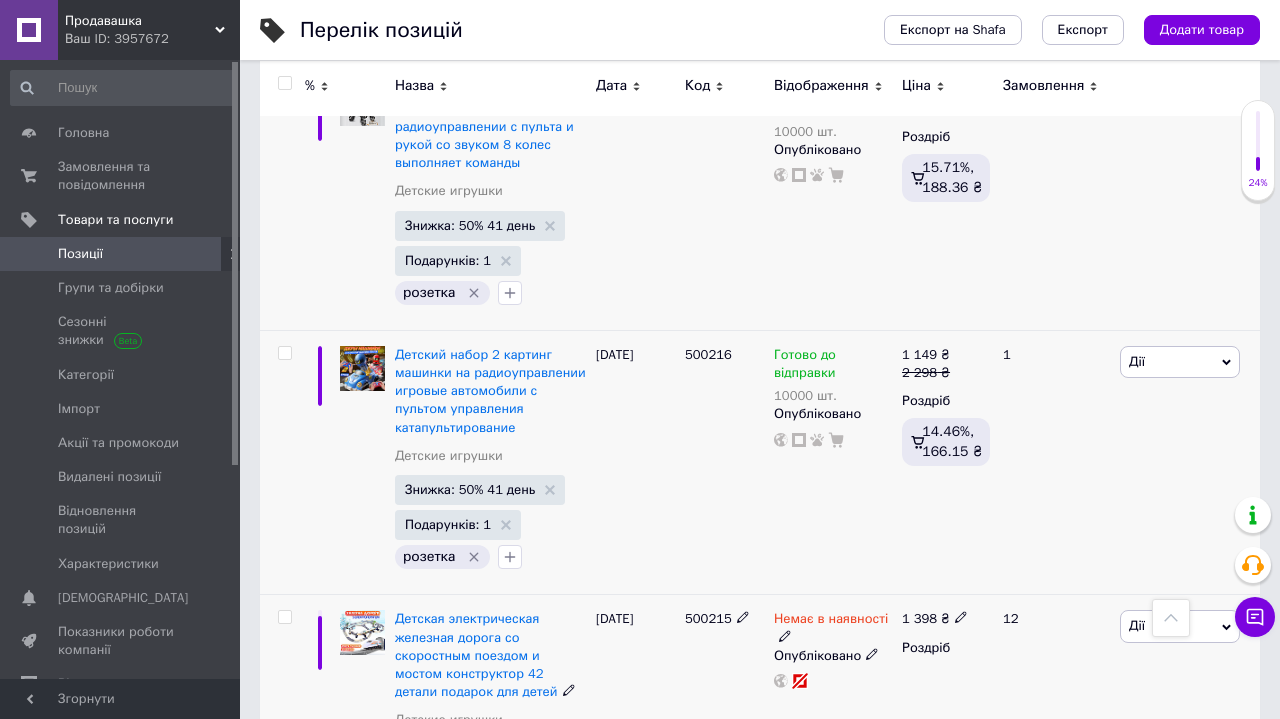 click 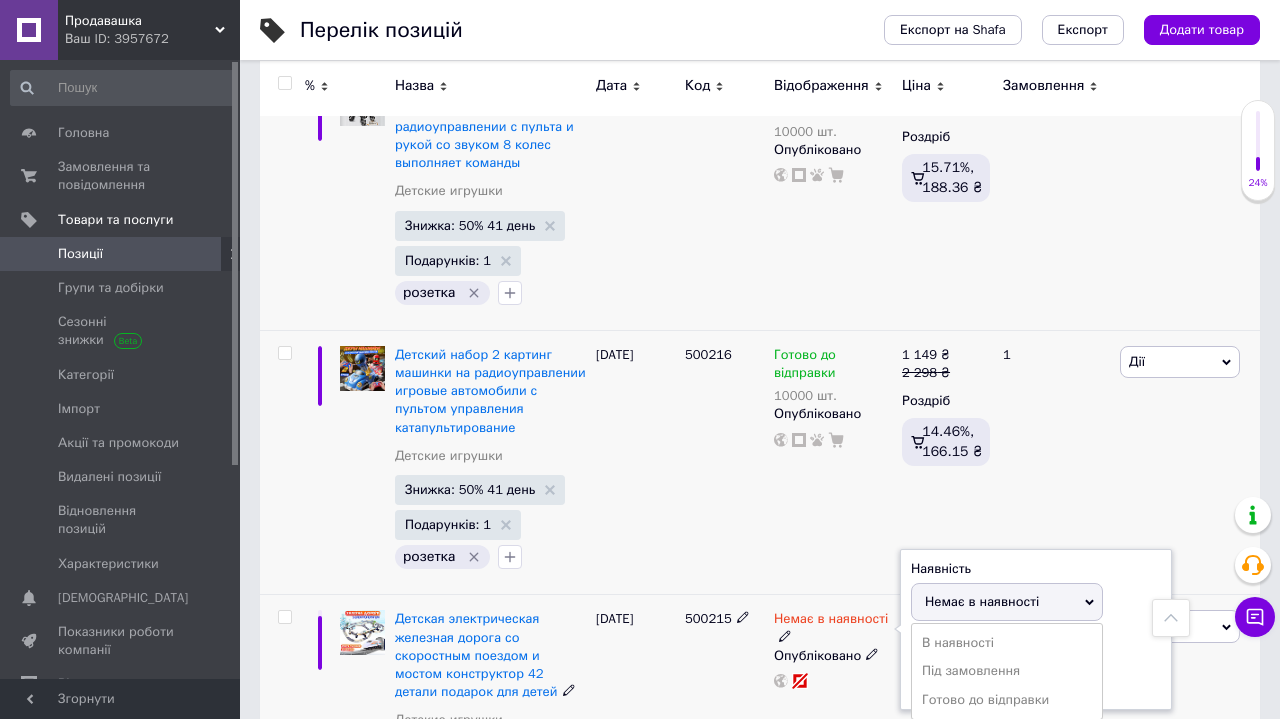 click on "Залишки" at bounding box center (1036, 645) 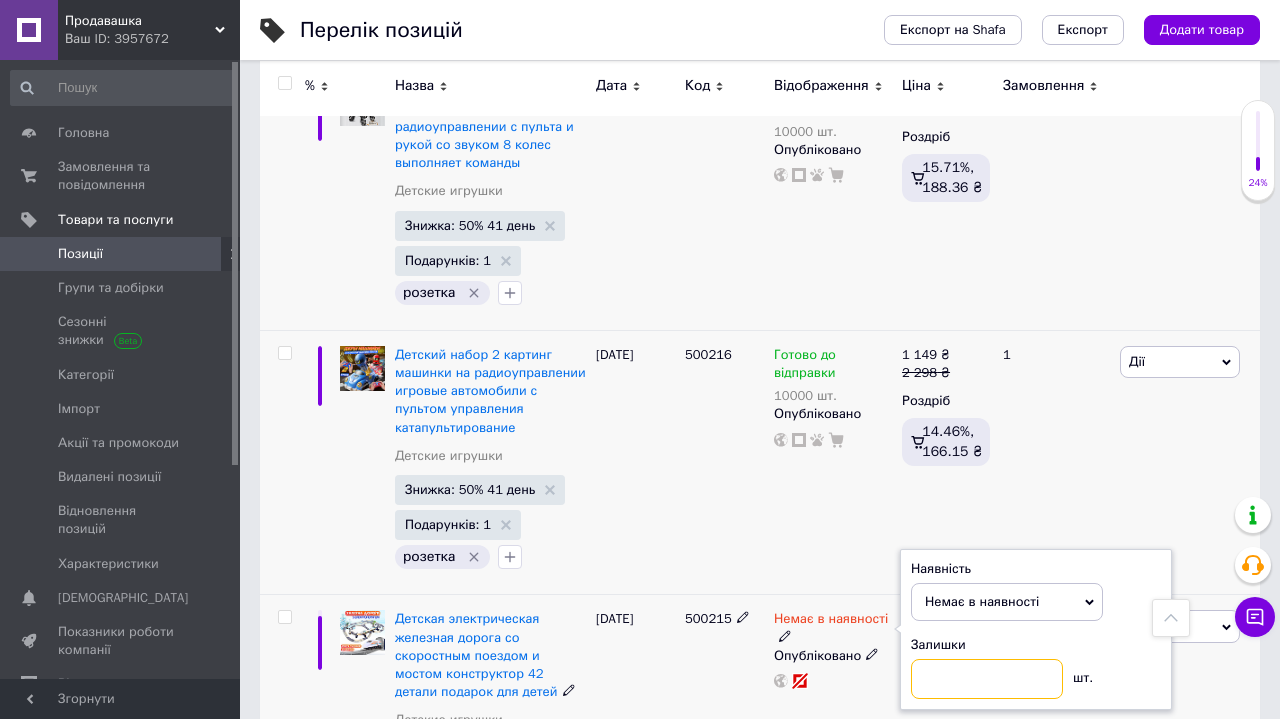 click at bounding box center [987, 679] 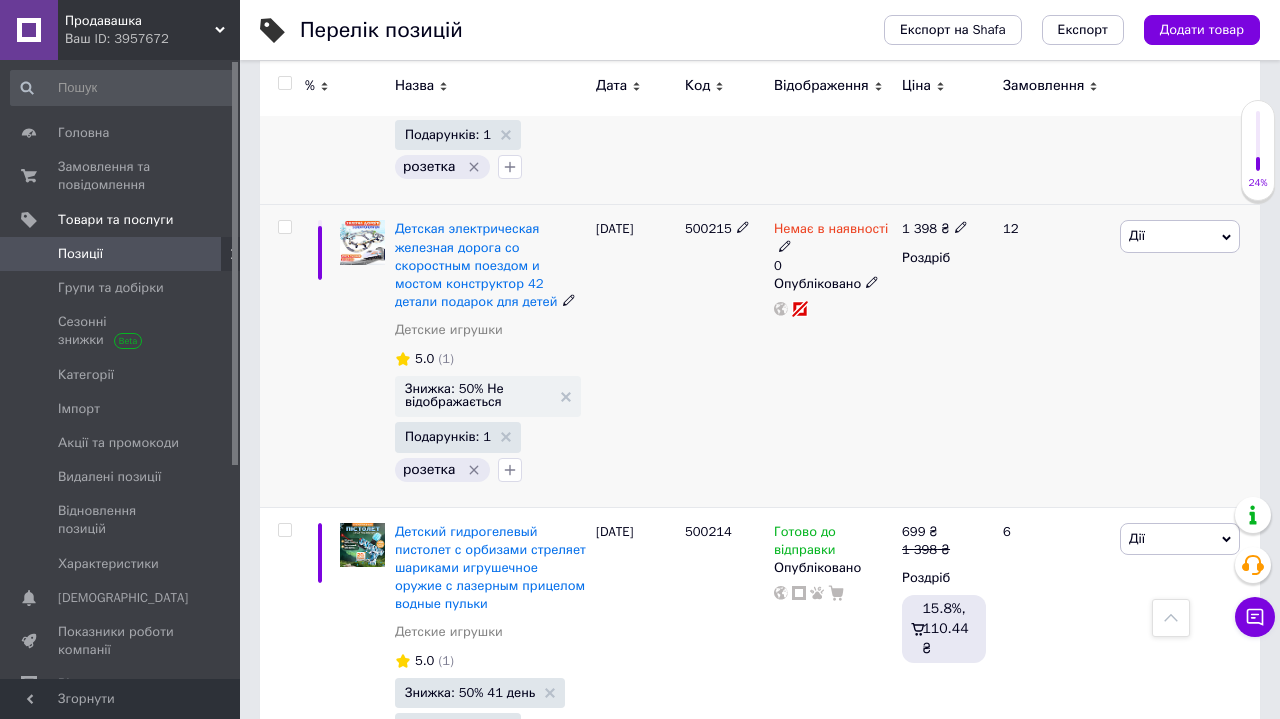 scroll, scrollTop: 13039, scrollLeft: 0, axis: vertical 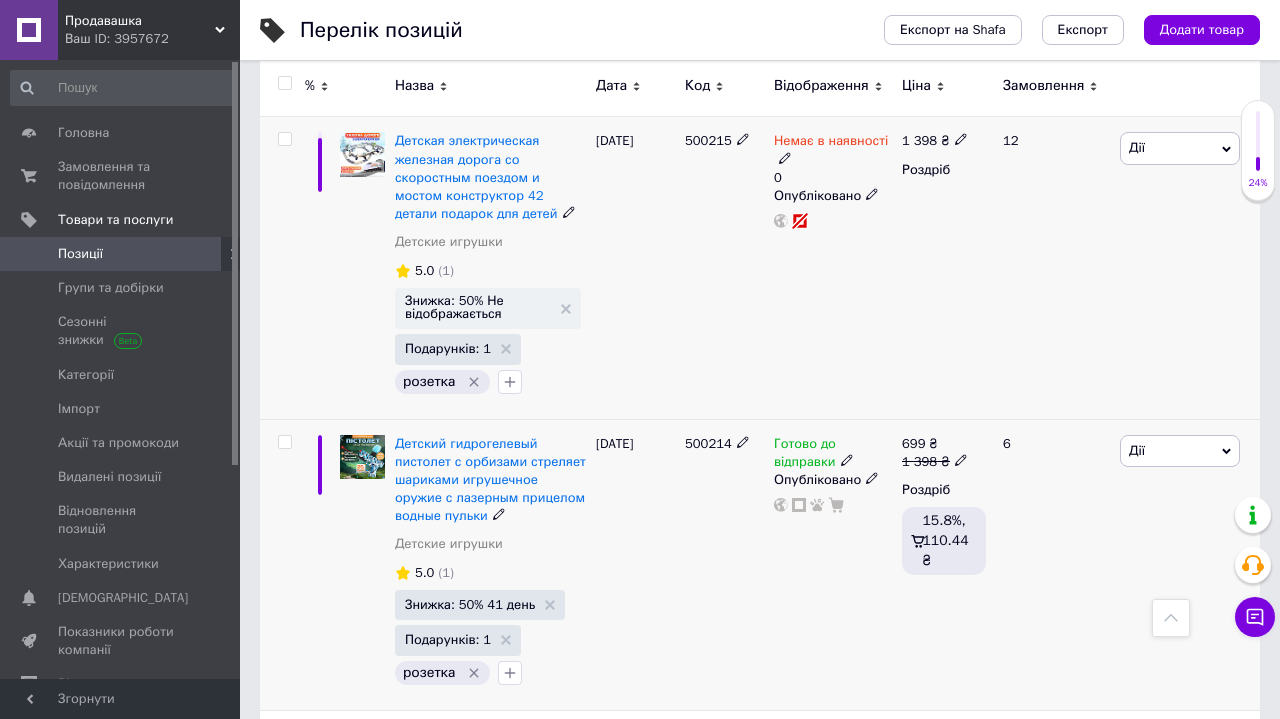 click 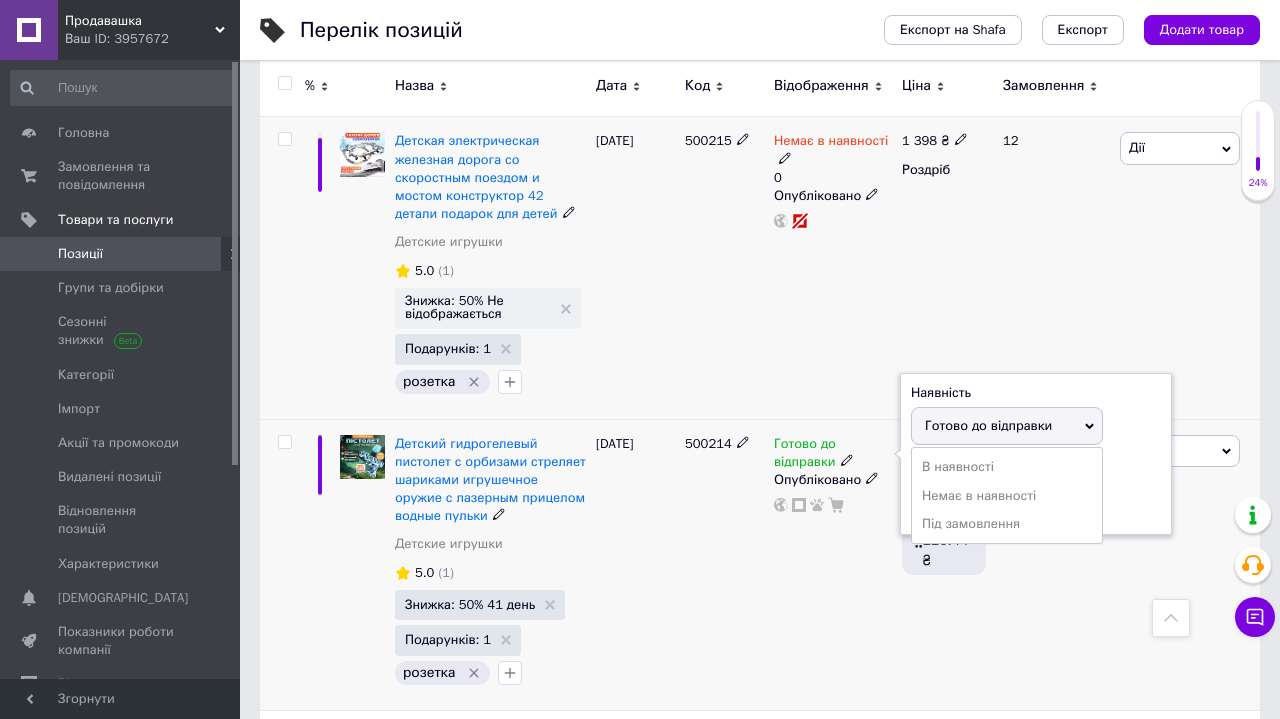 click on "Залишки шт." at bounding box center [1036, 491] 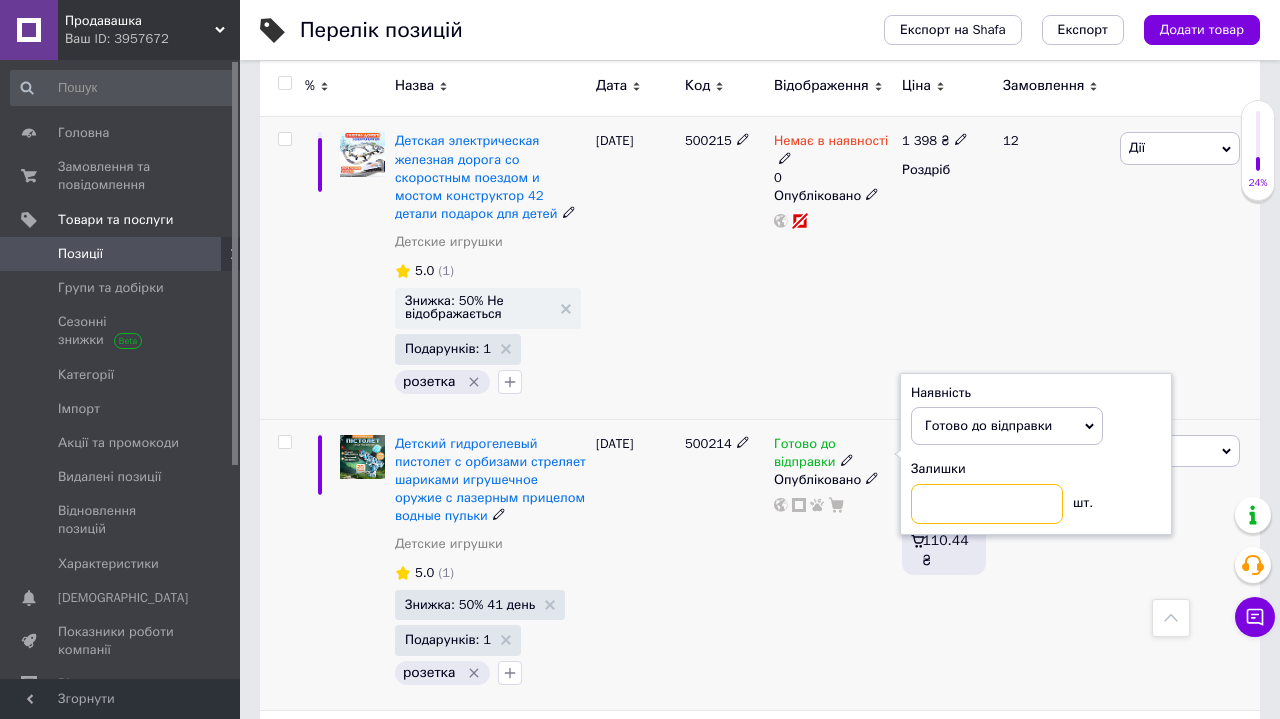 click at bounding box center (987, 504) 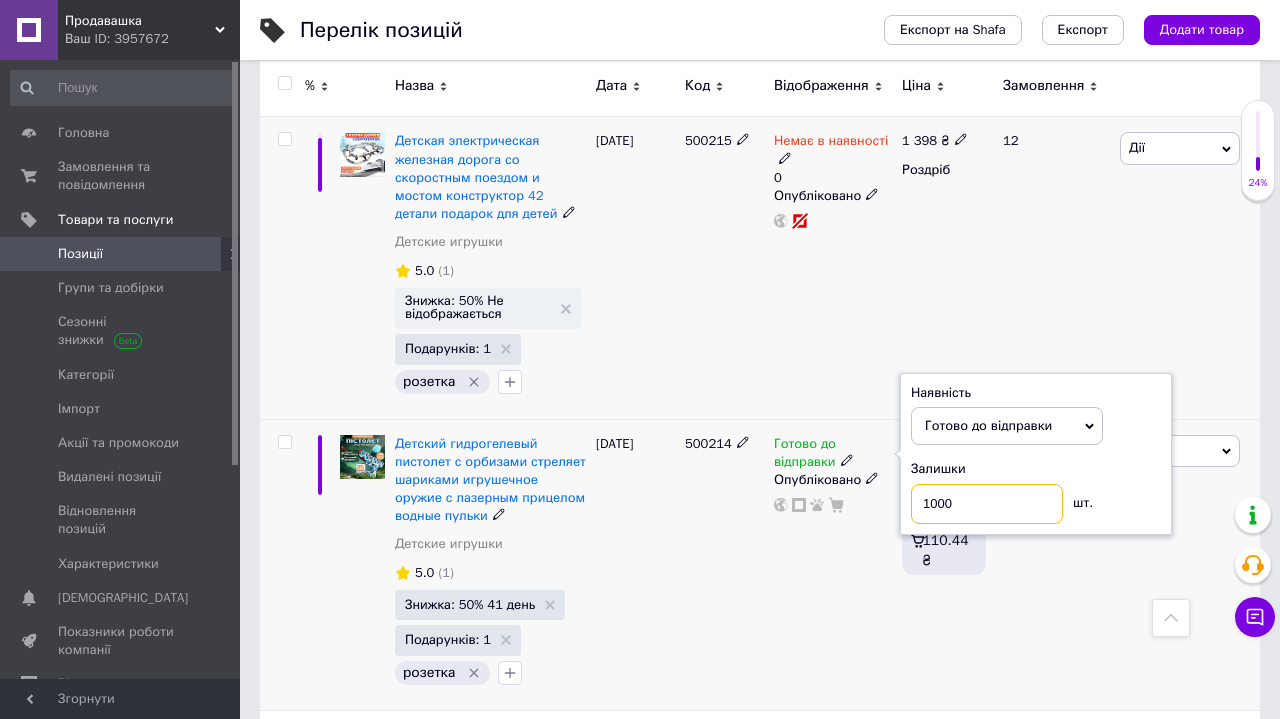 type on "10000" 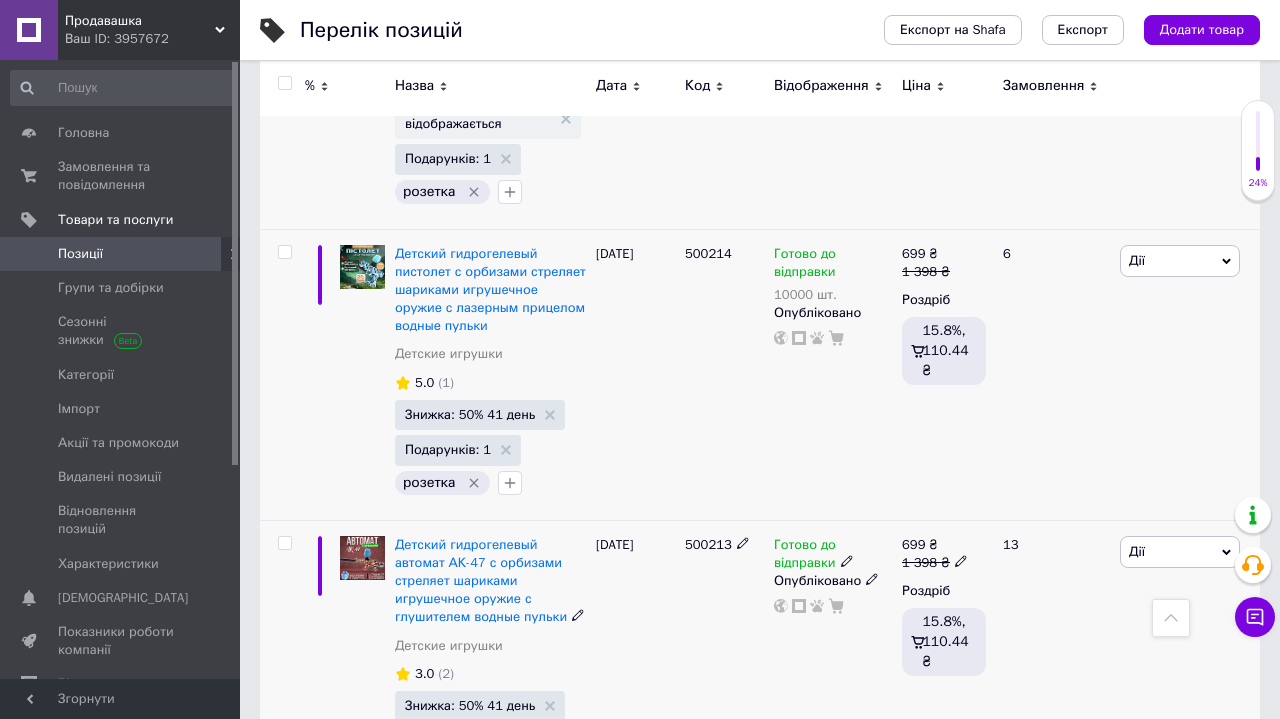 scroll, scrollTop: 13254, scrollLeft: 0, axis: vertical 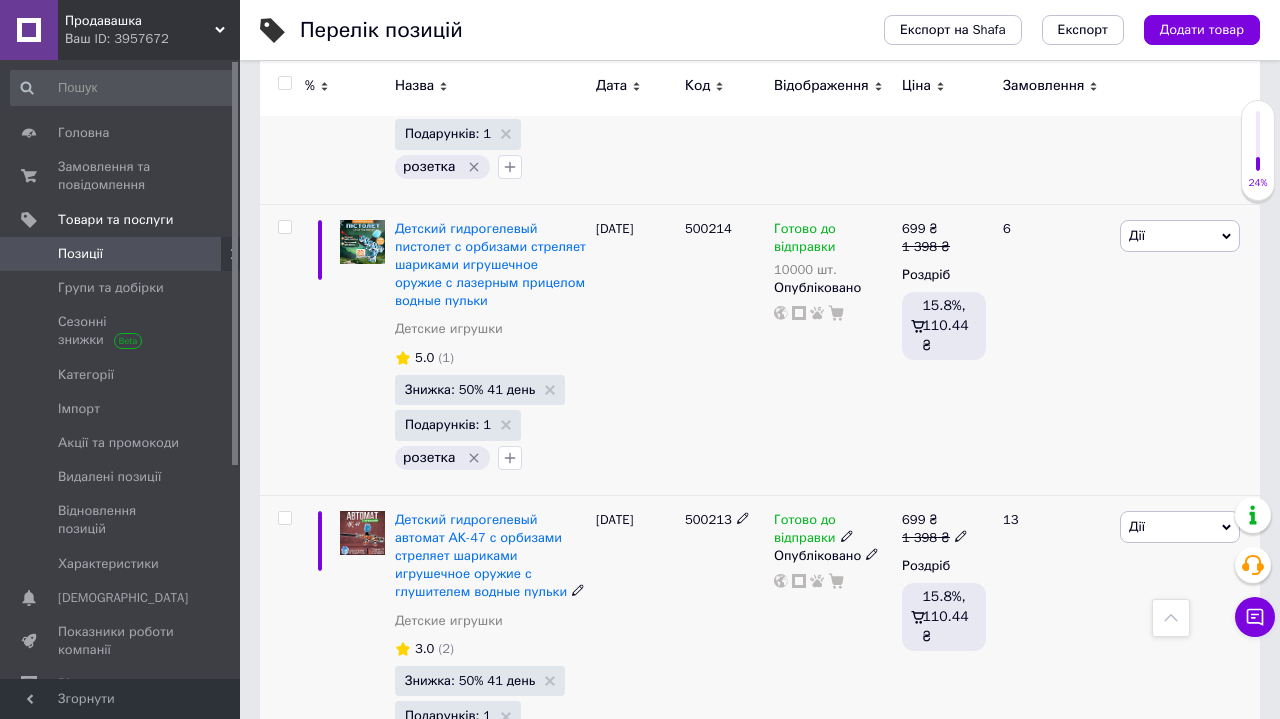 click at bounding box center [847, 535] 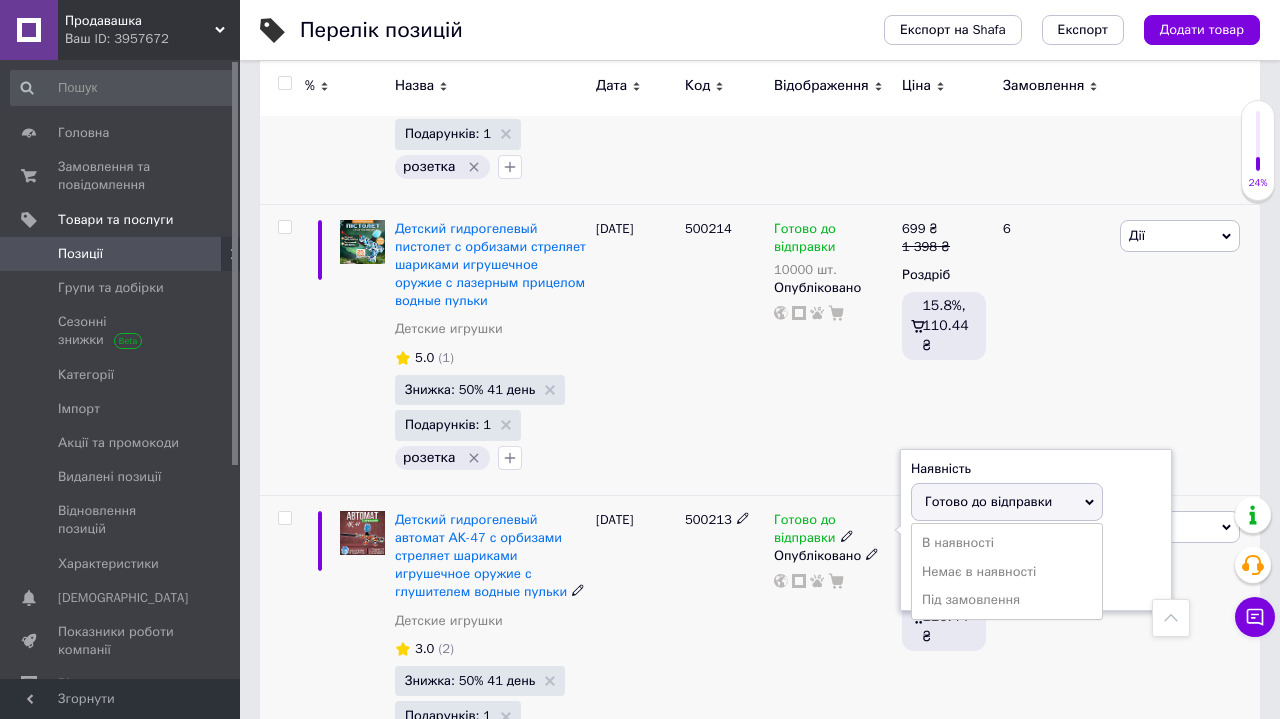 click on "Залишки шт." at bounding box center [1036, 567] 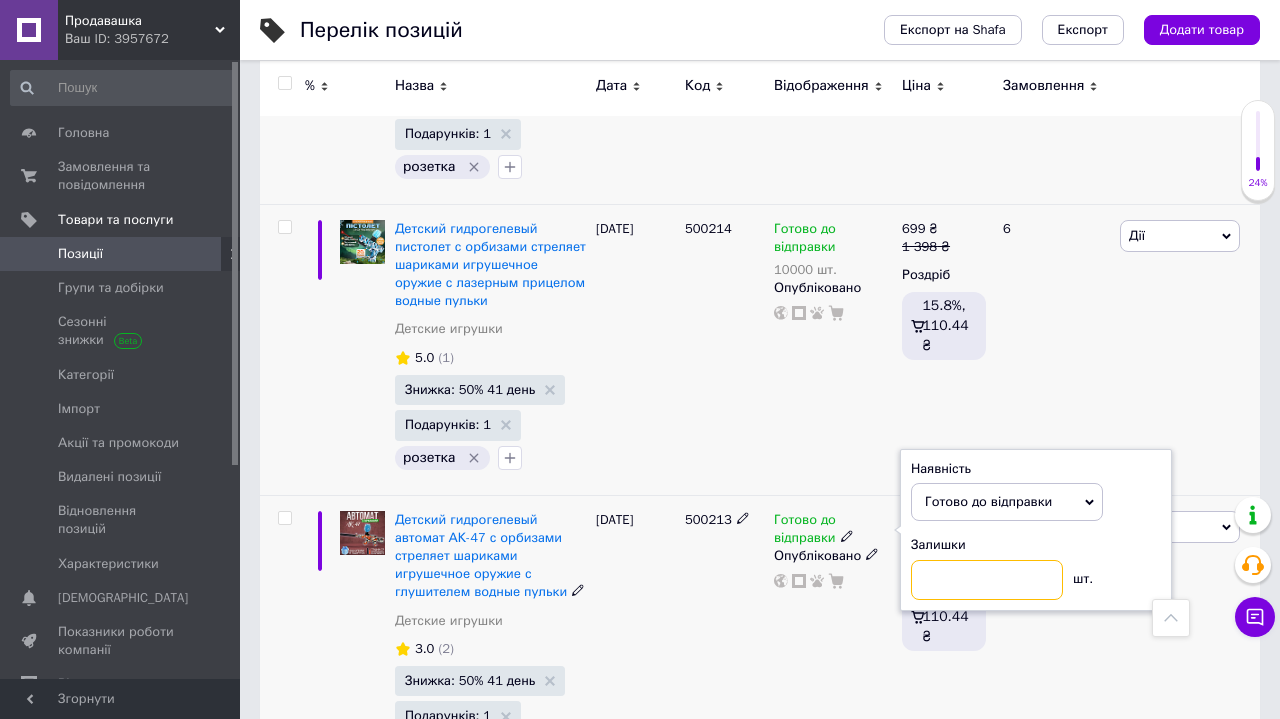click at bounding box center (987, 580) 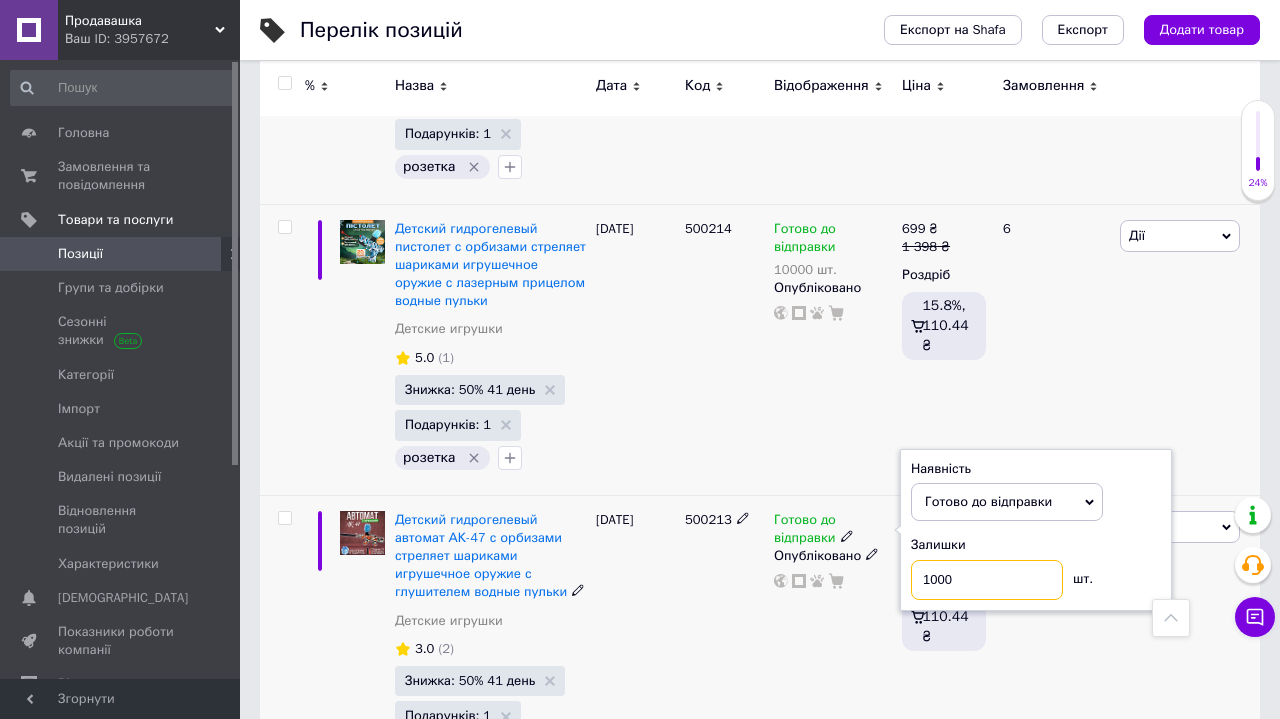 type on "10000" 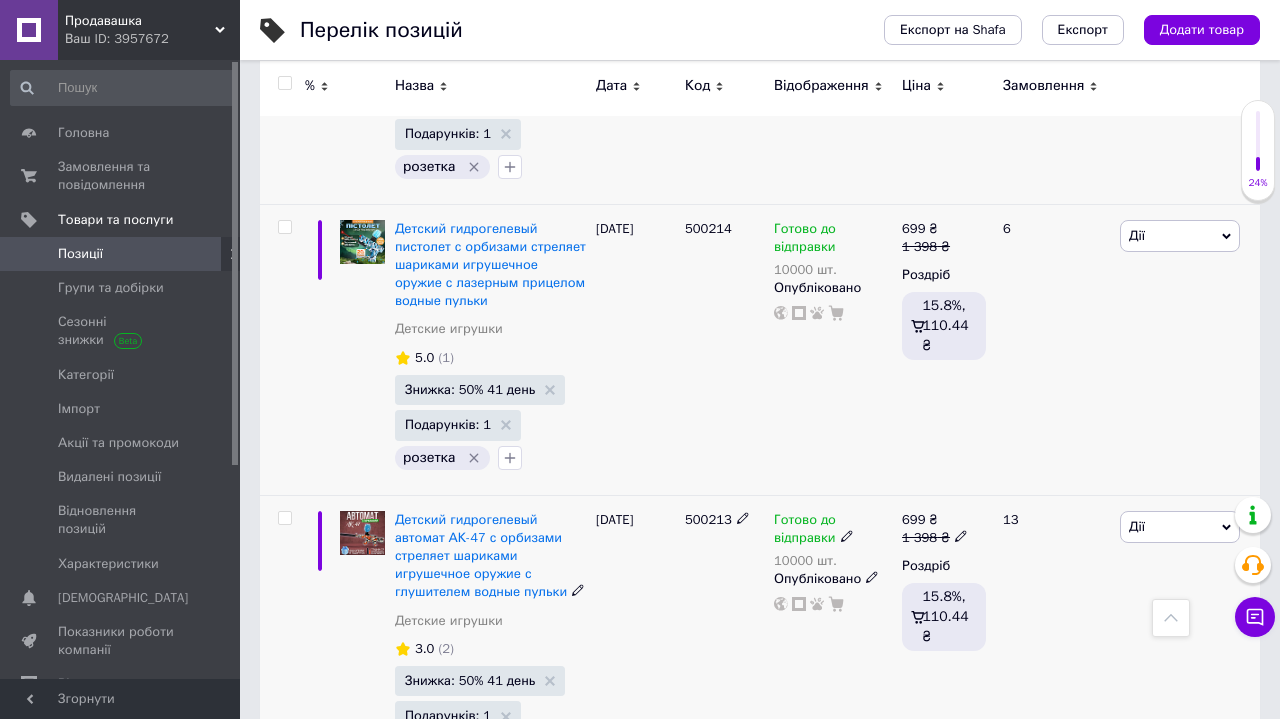 scroll, scrollTop: 13596, scrollLeft: 0, axis: vertical 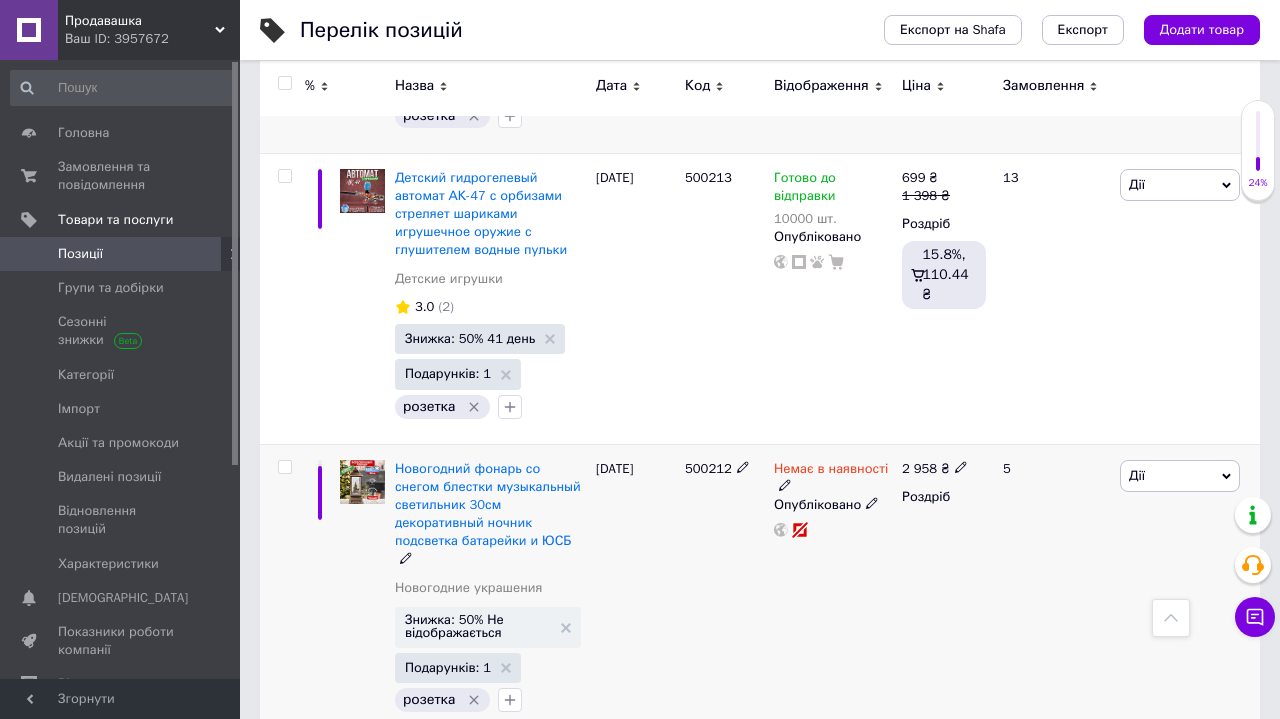 click 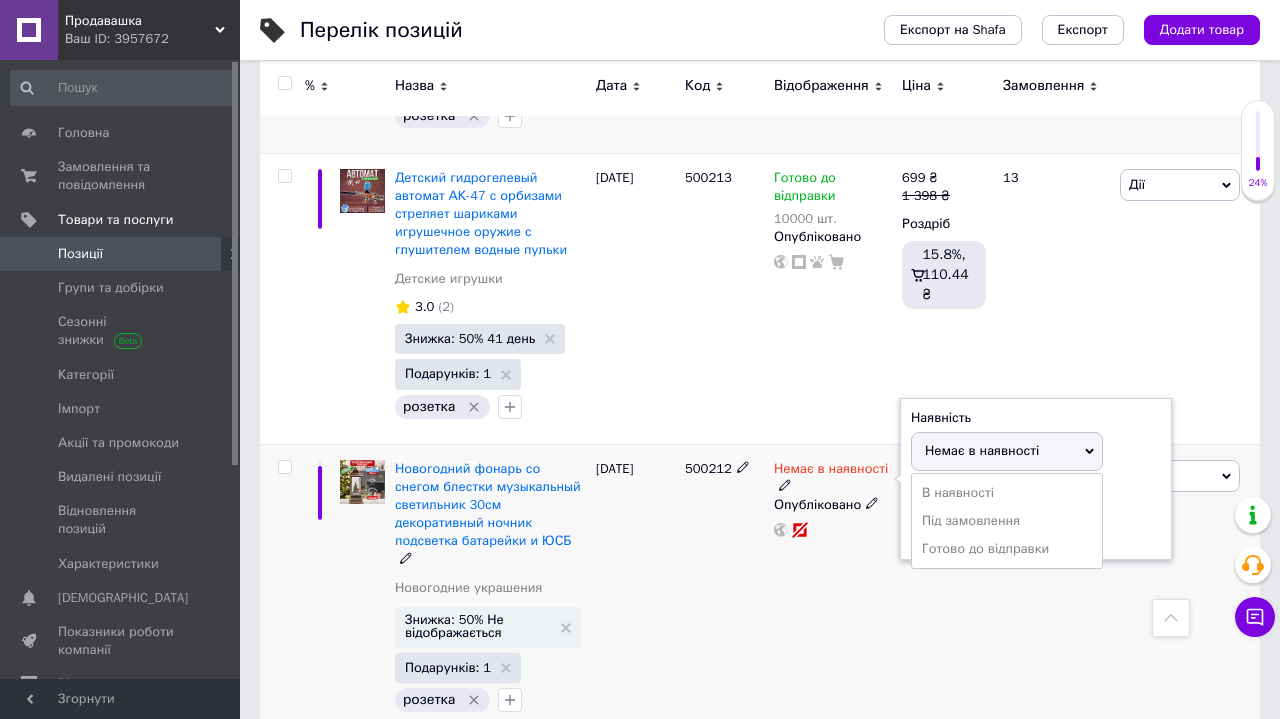 click on "Залишки шт." at bounding box center [1036, 517] 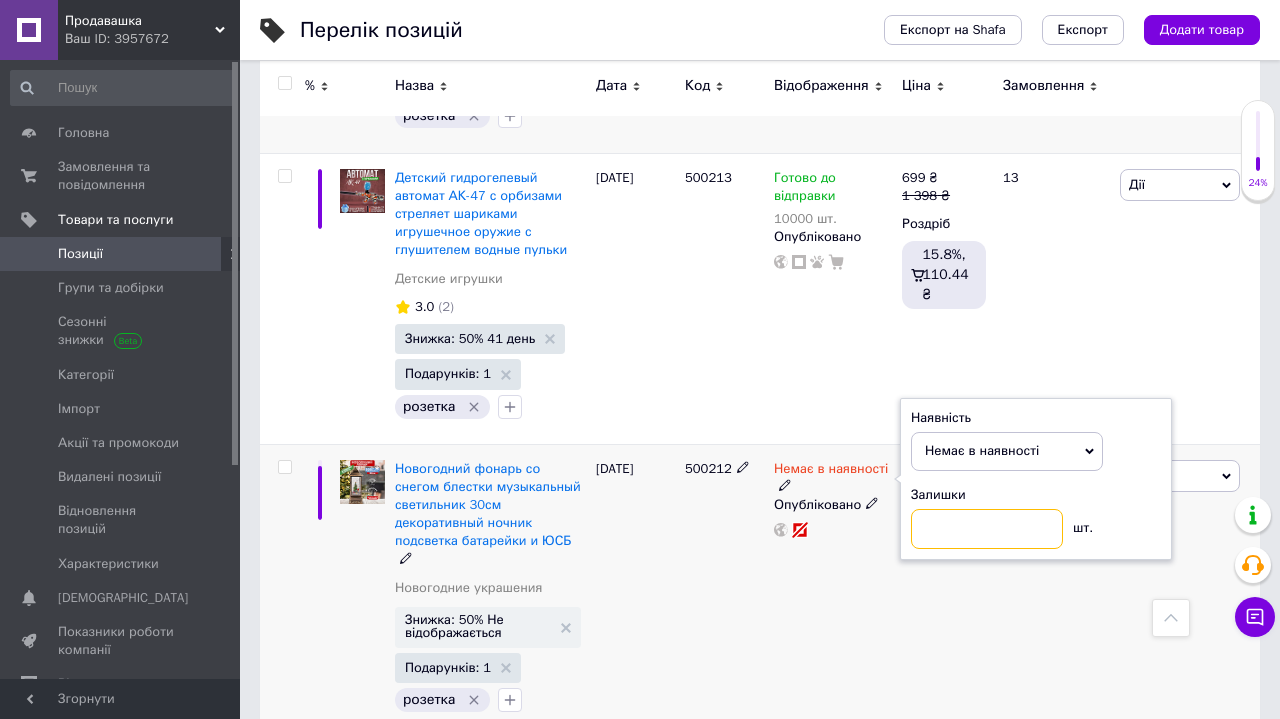 click at bounding box center (987, 529) 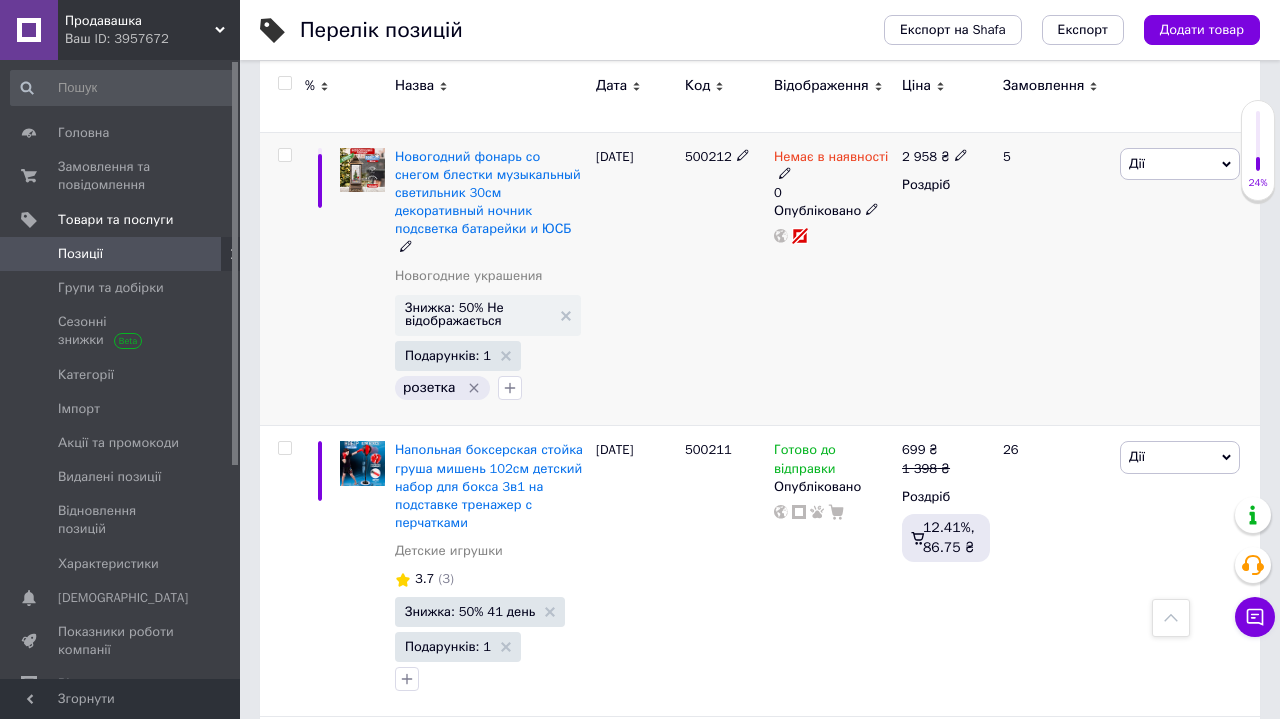 scroll, scrollTop: 13988, scrollLeft: 0, axis: vertical 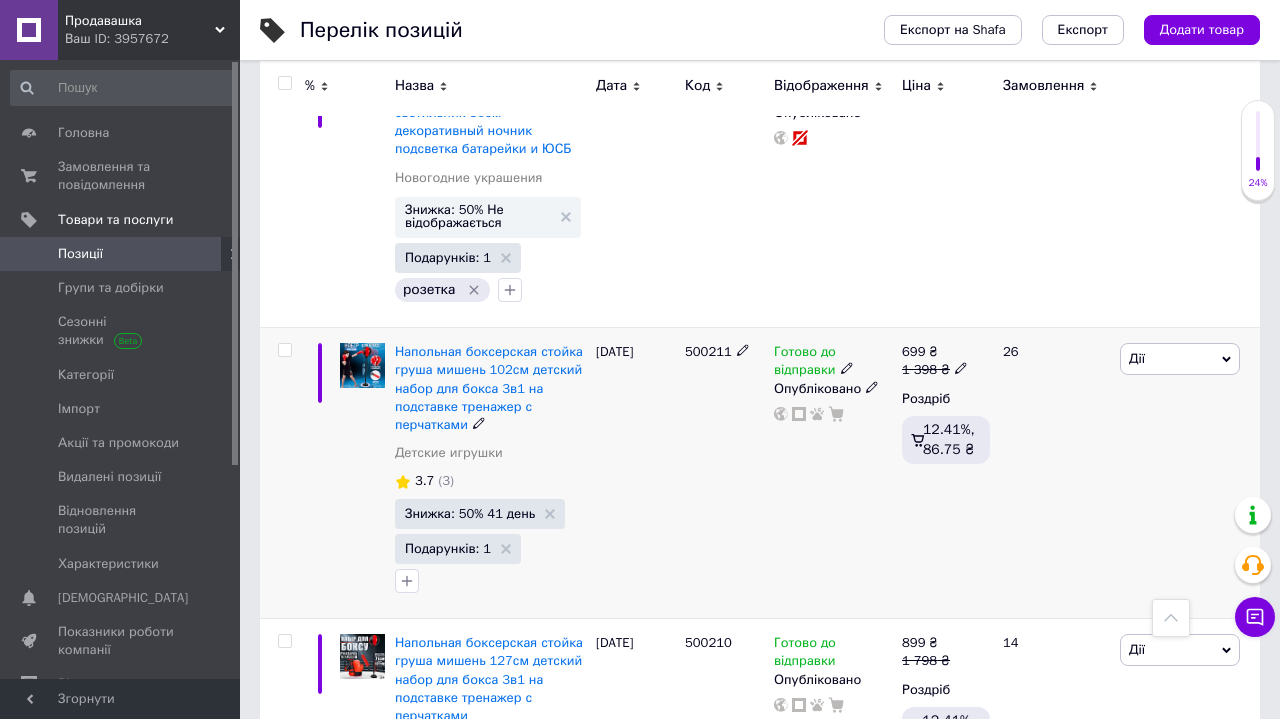 click 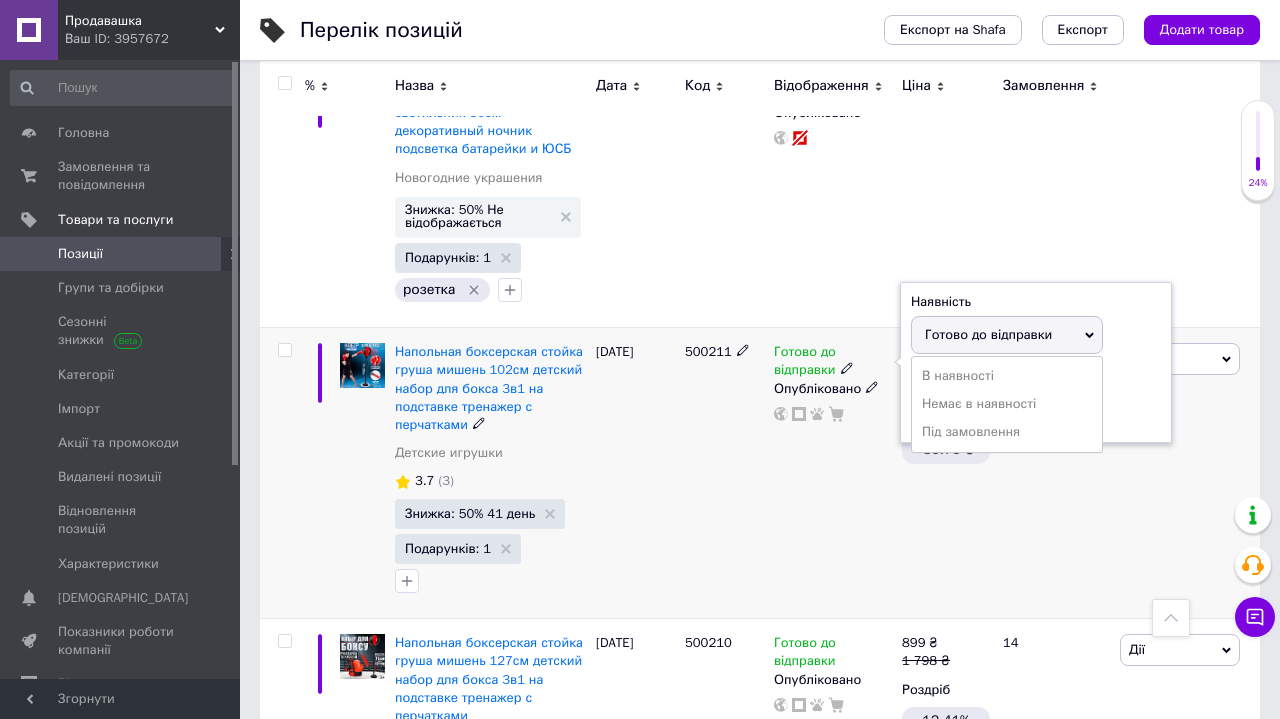 click on "Залишки" at bounding box center [1036, 378] 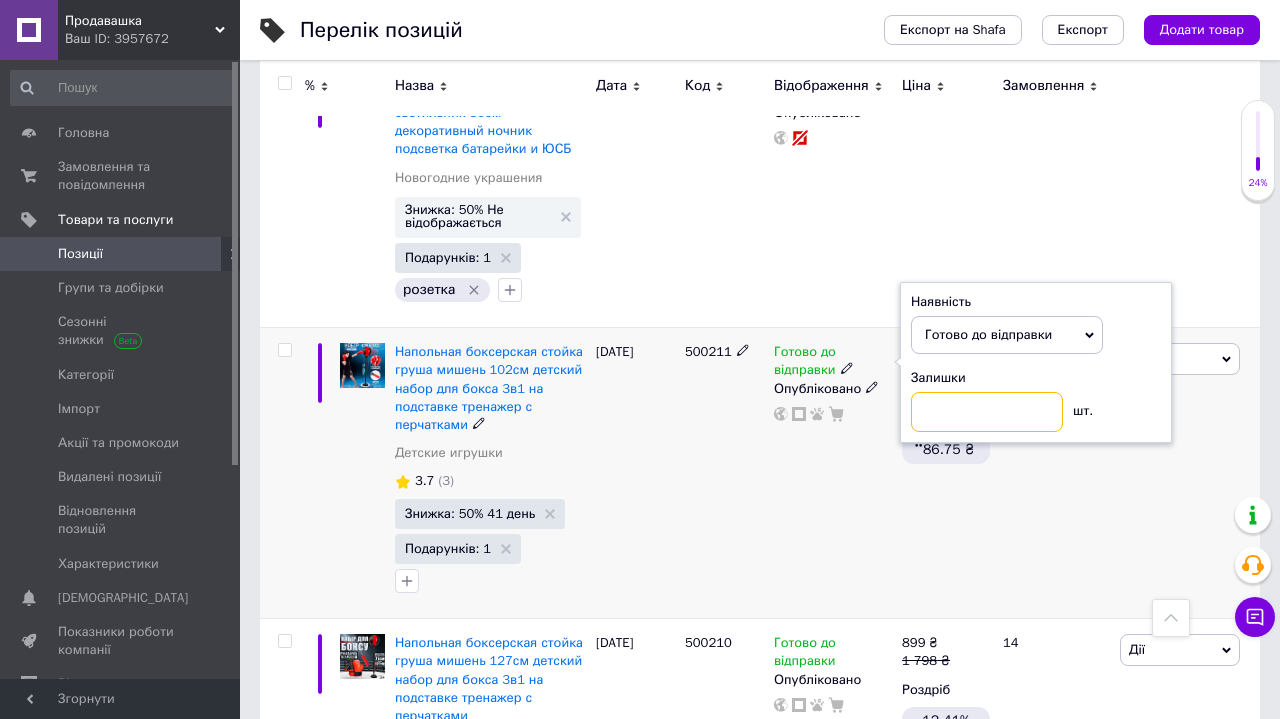 click at bounding box center [987, 412] 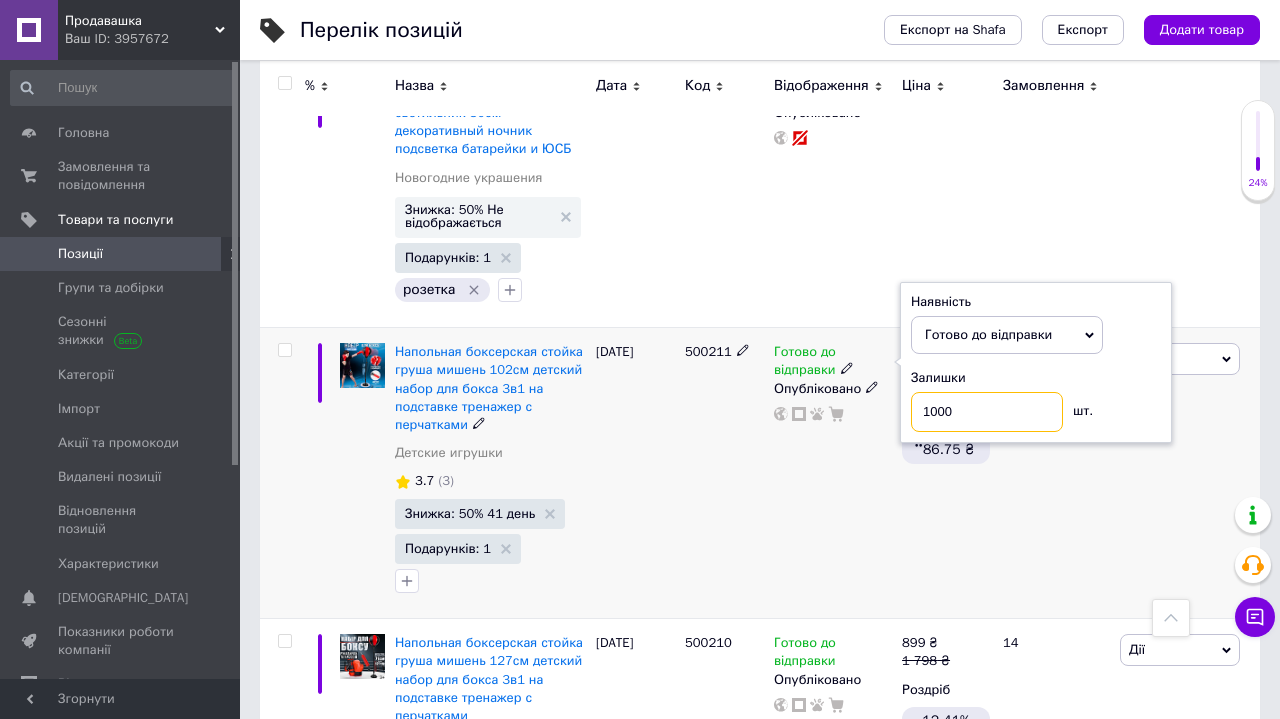 type on "10000" 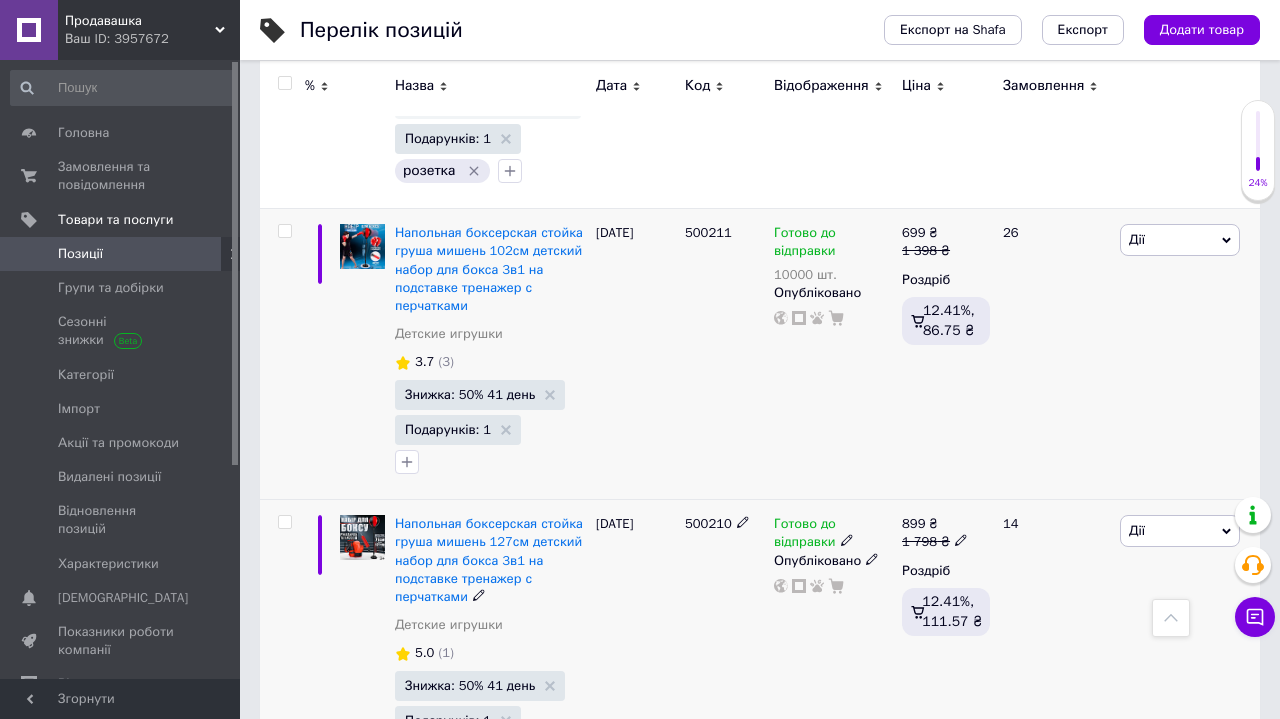 scroll, scrollTop: 14117, scrollLeft: 0, axis: vertical 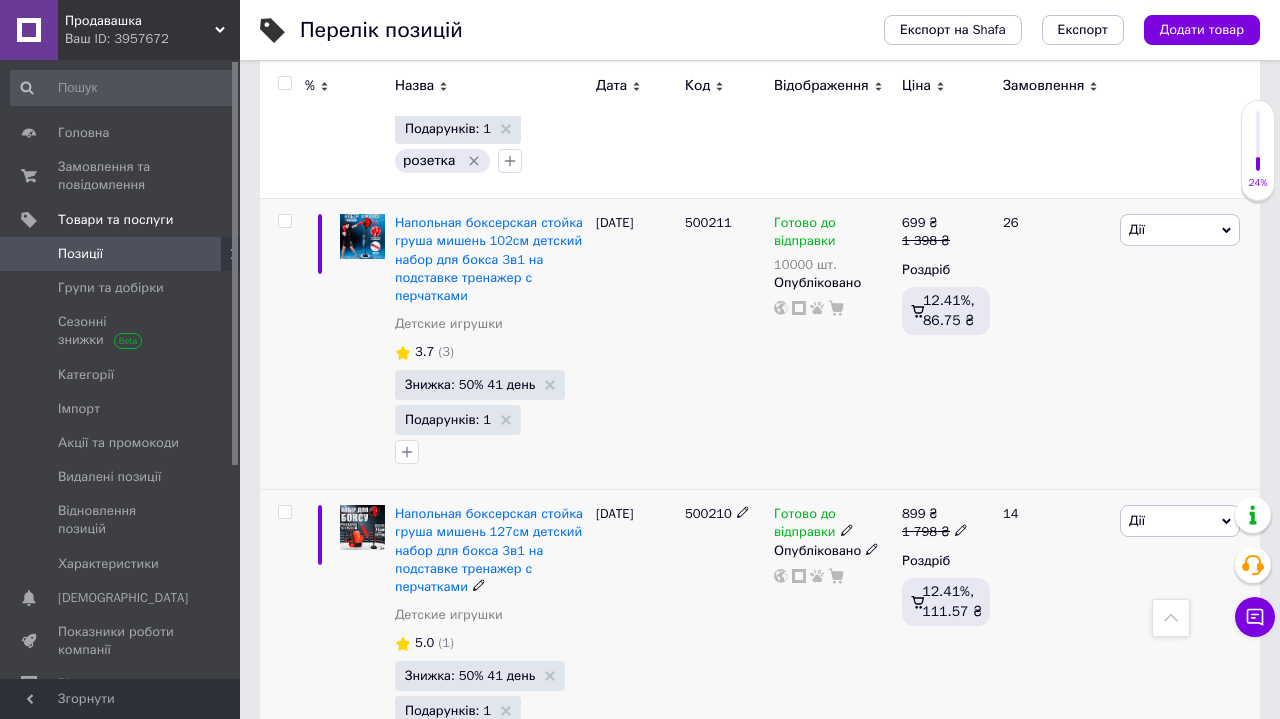 click on "Готово до відправки" at bounding box center [833, 523] 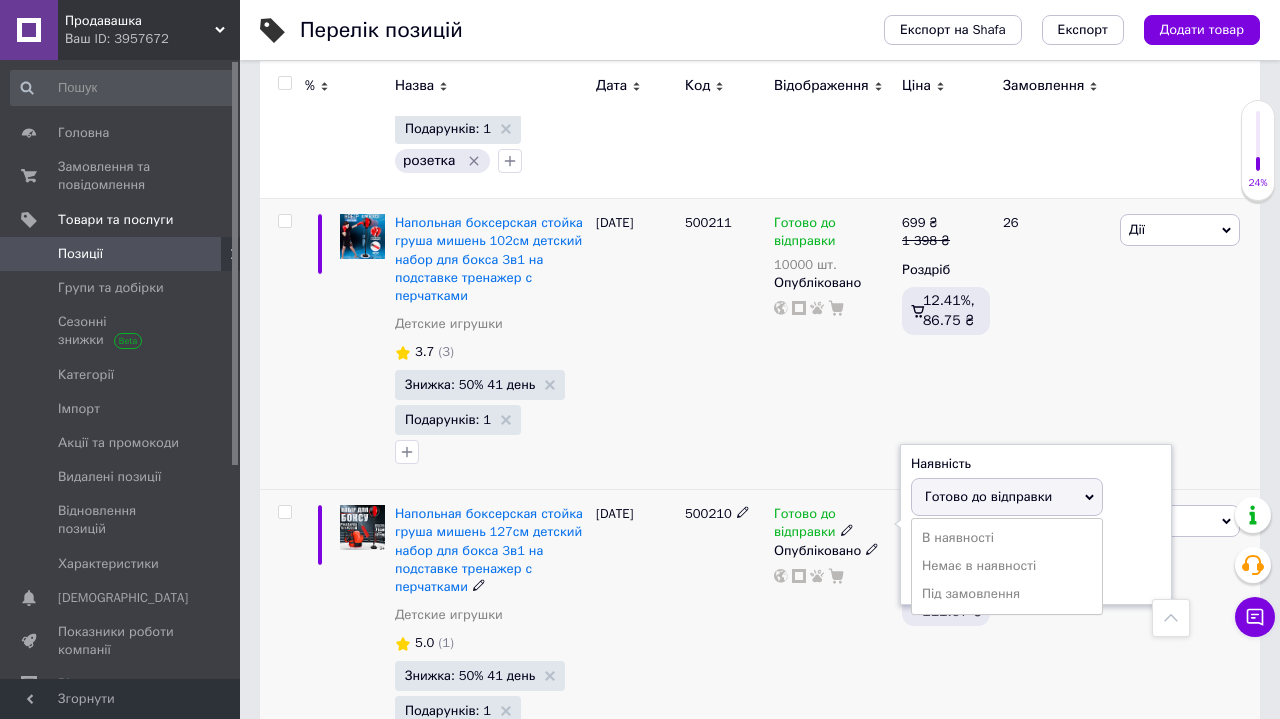 click on "Залишки" at bounding box center (1036, 540) 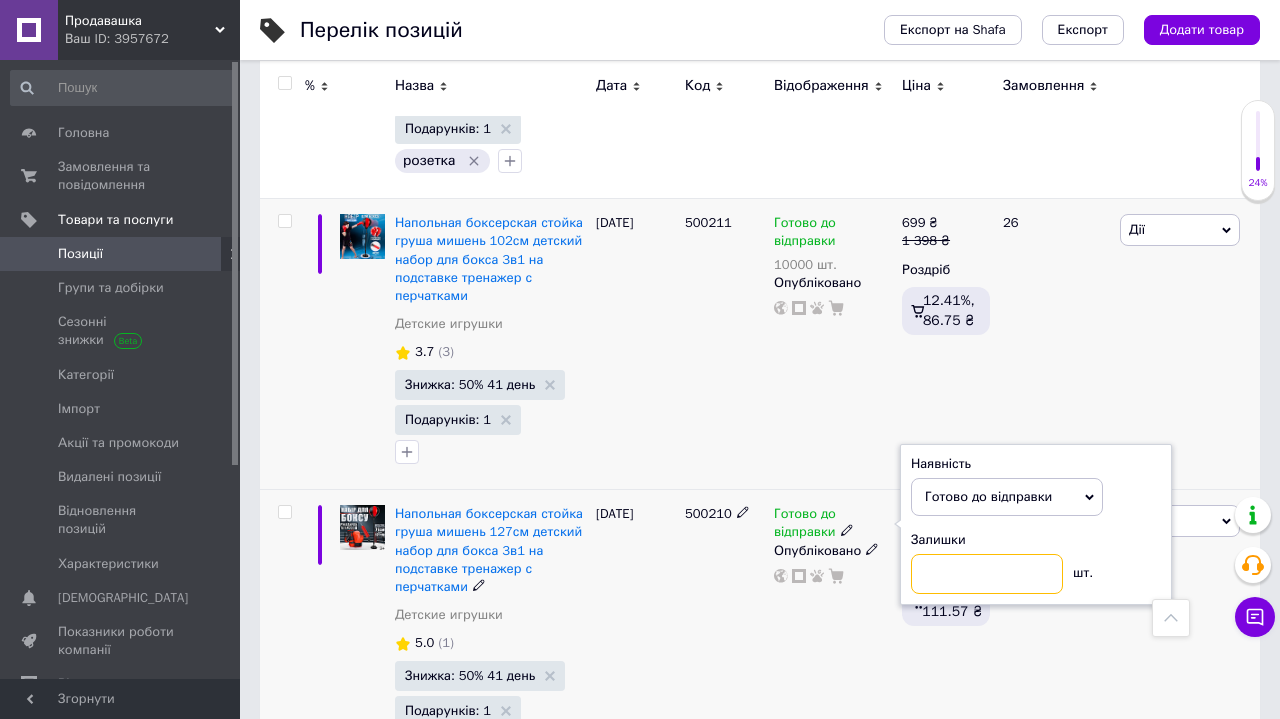 click at bounding box center (987, 574) 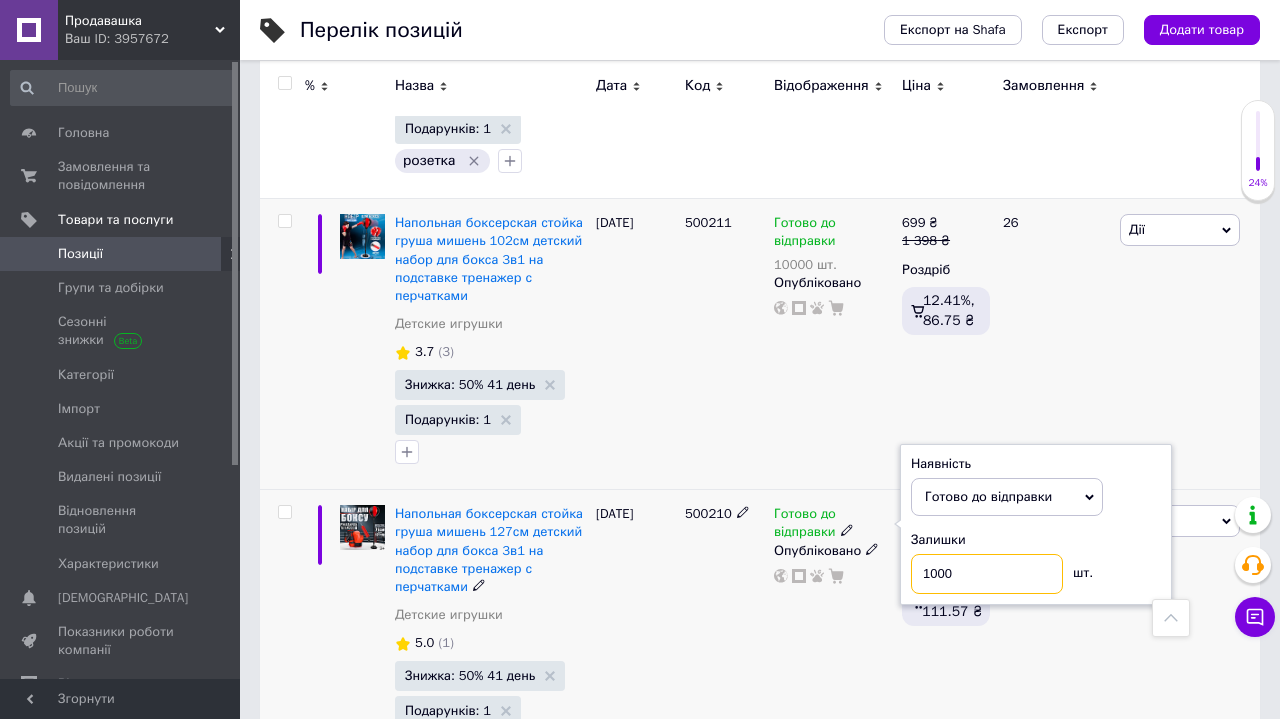 type on "10000" 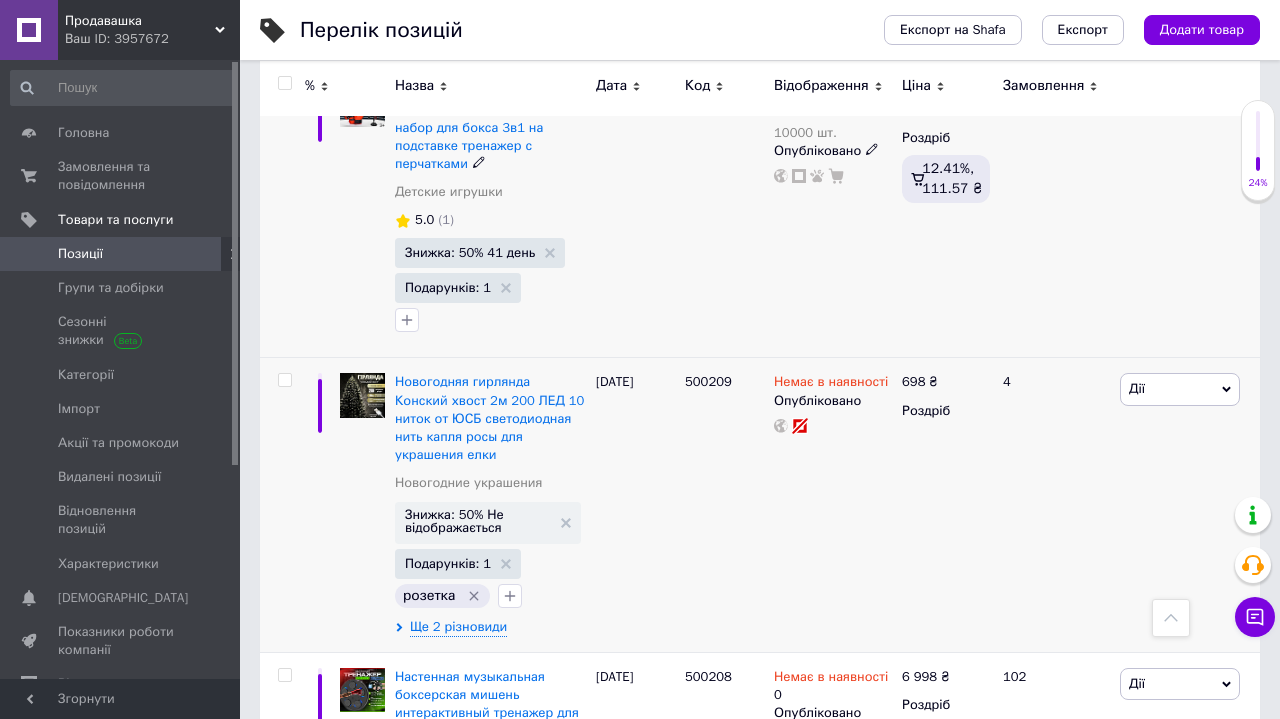 scroll, scrollTop: 14577, scrollLeft: 0, axis: vertical 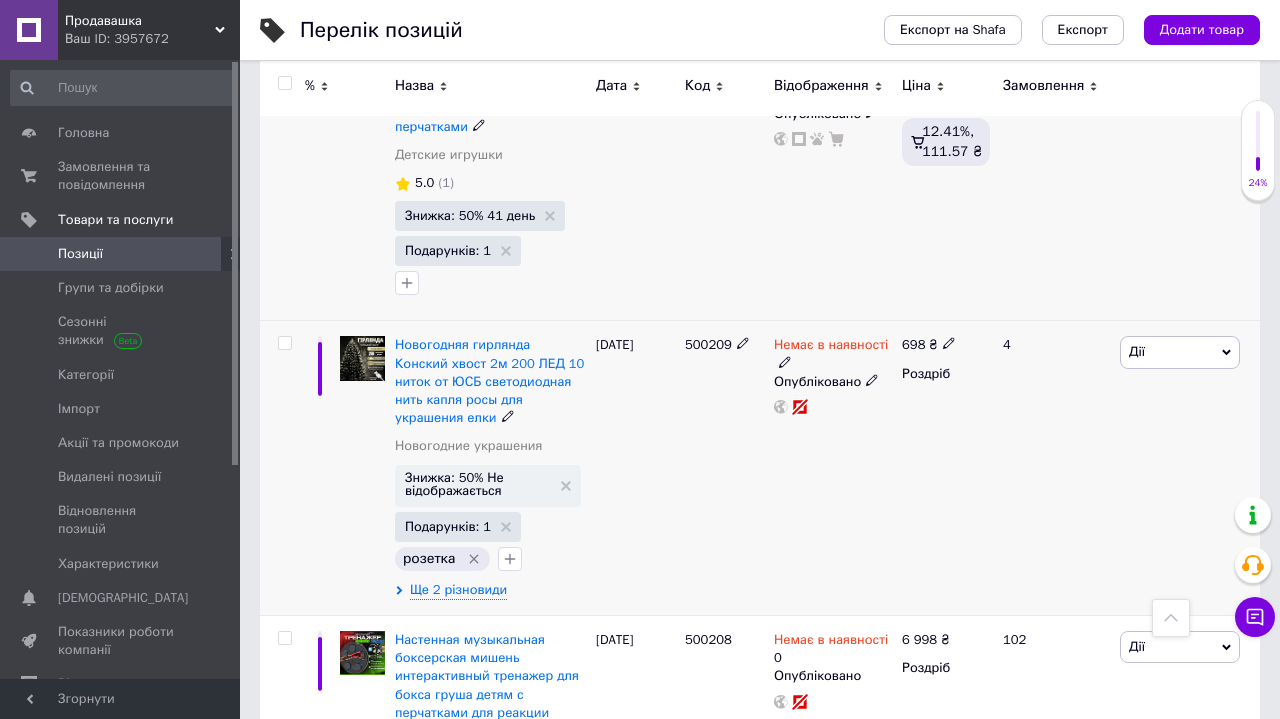 click 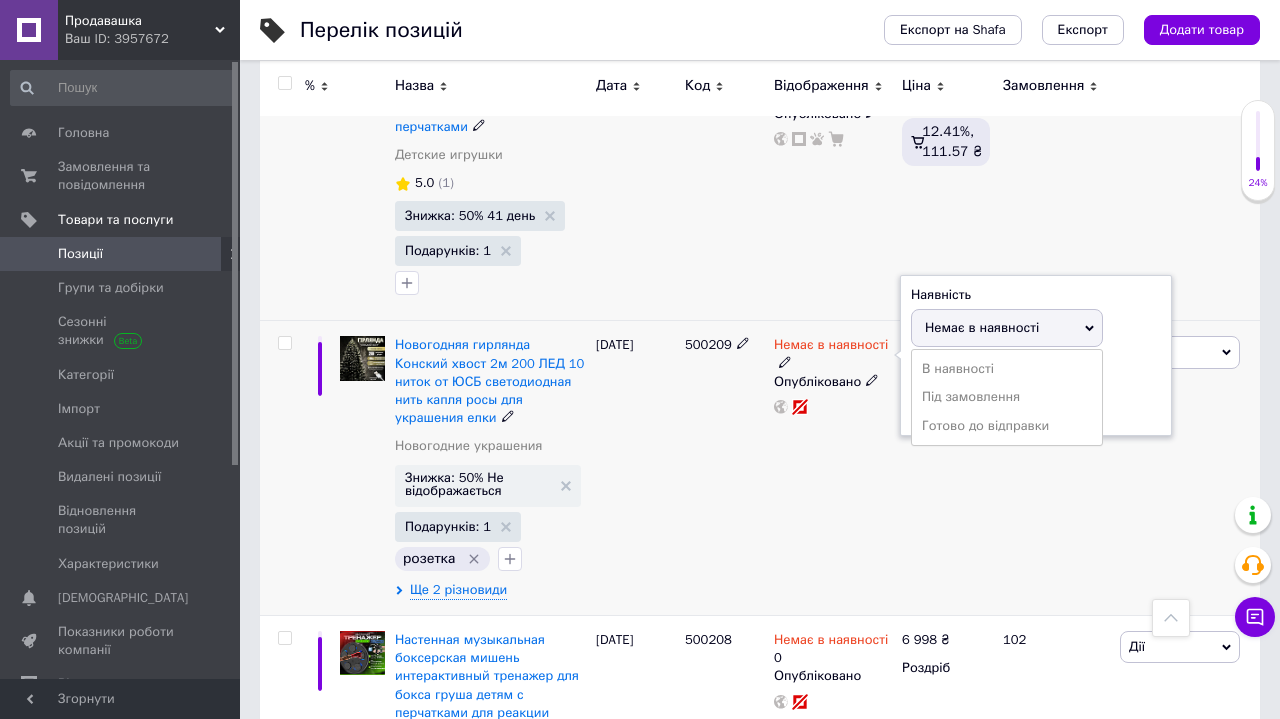 click on "Залишки шт." at bounding box center [1036, 393] 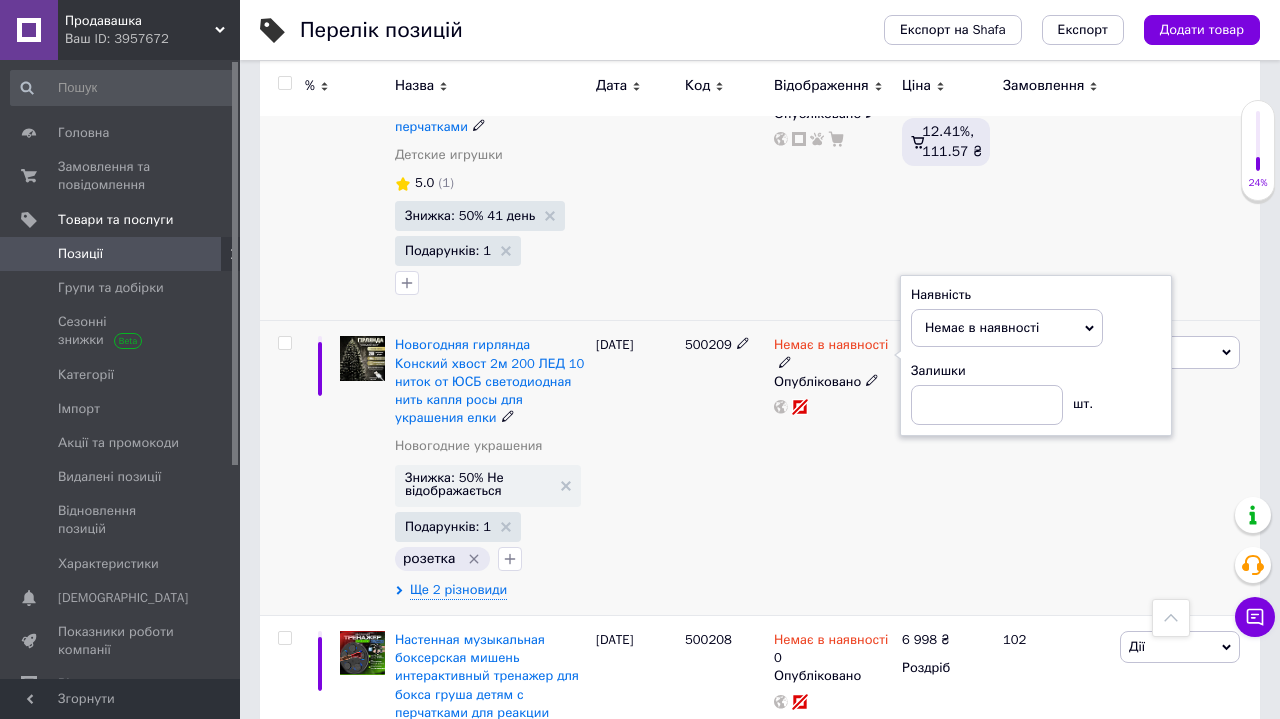 click at bounding box center [987, 405] 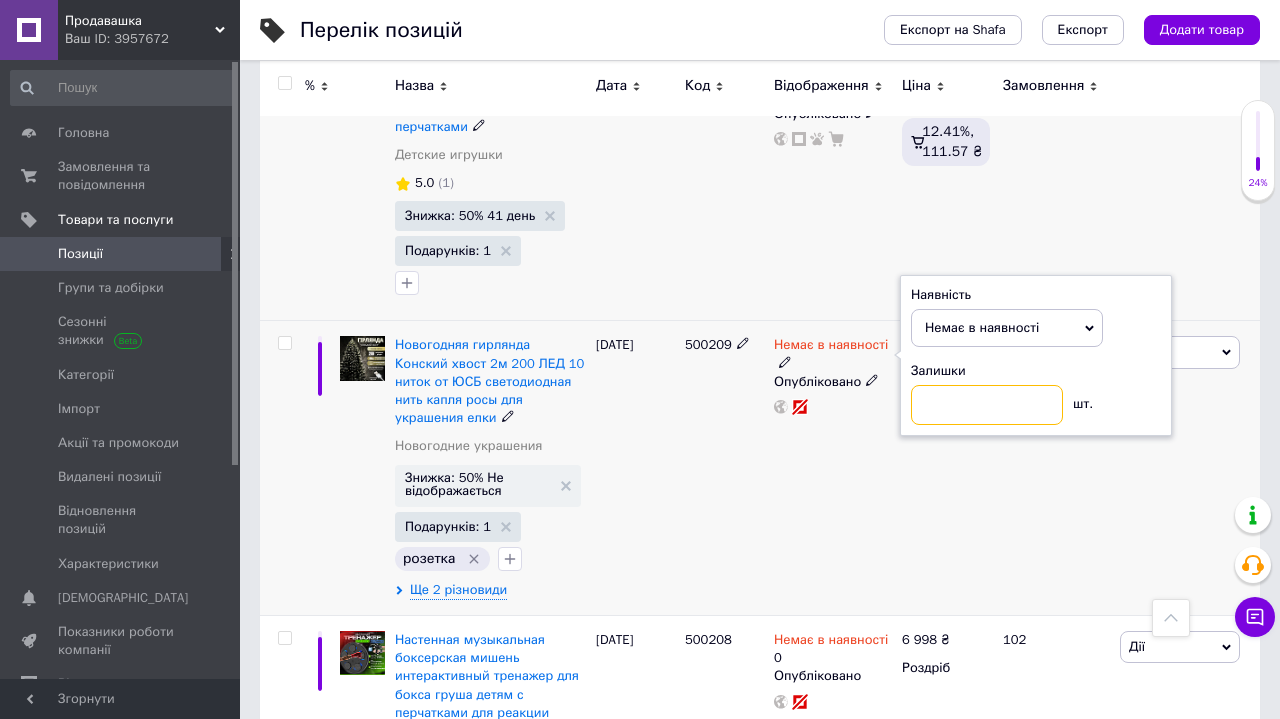 type on "0" 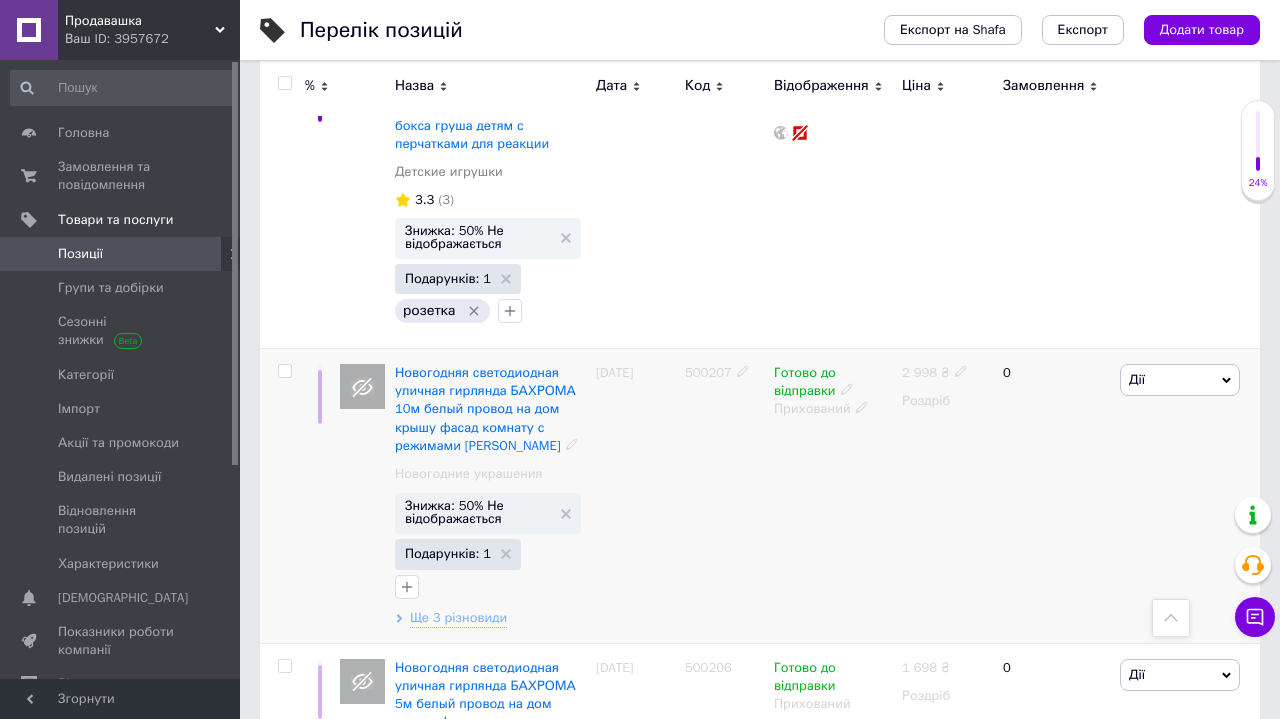 scroll, scrollTop: 15085, scrollLeft: 0, axis: vertical 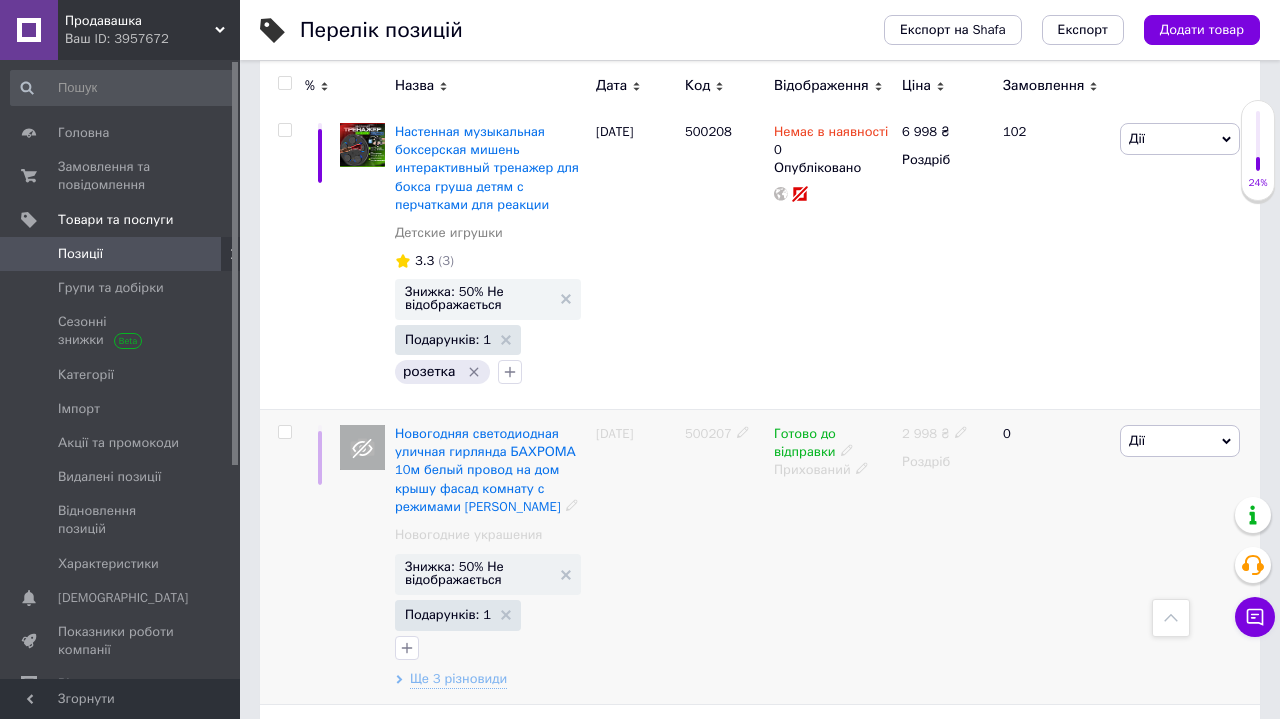 click 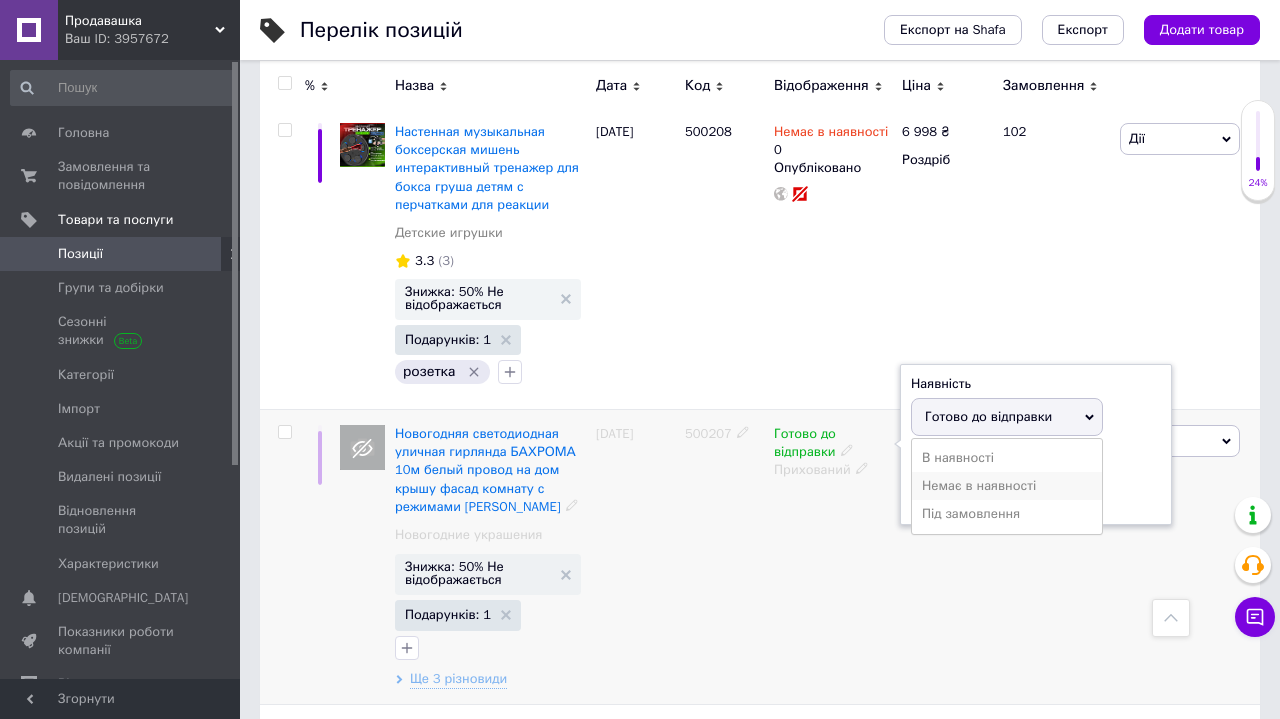 click on "Немає в наявності" at bounding box center (1007, 486) 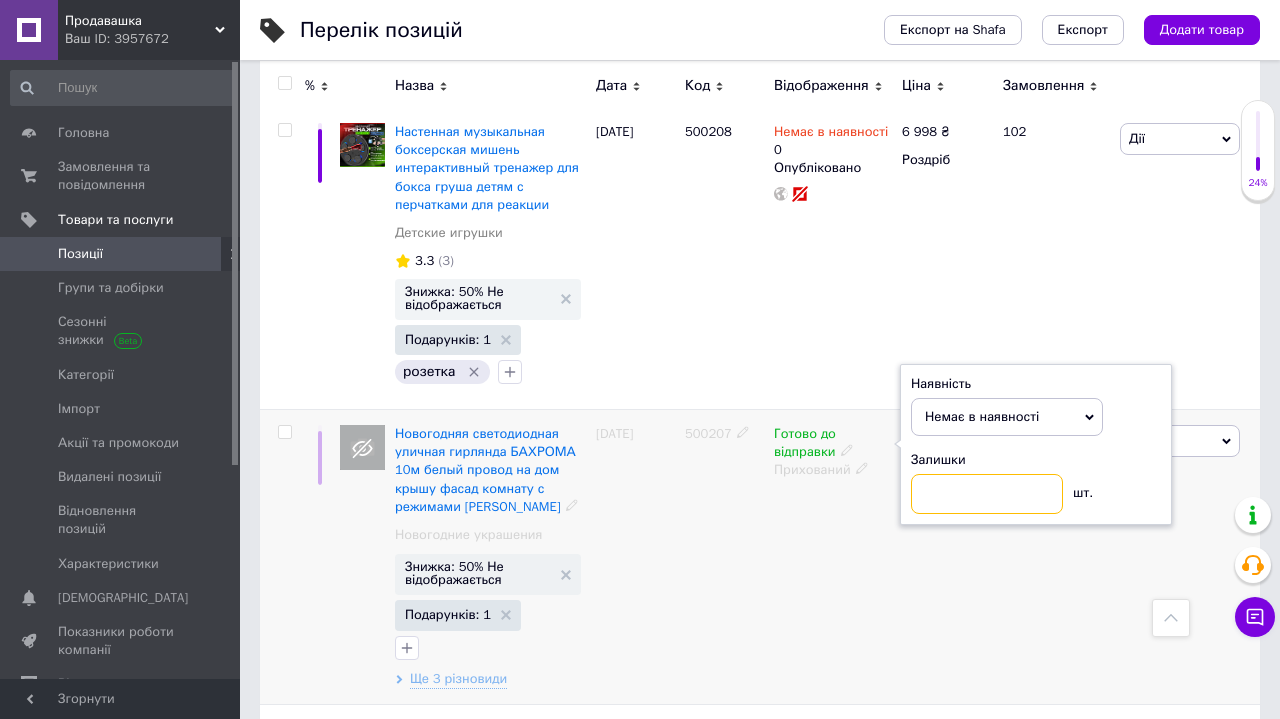 click at bounding box center [987, 494] 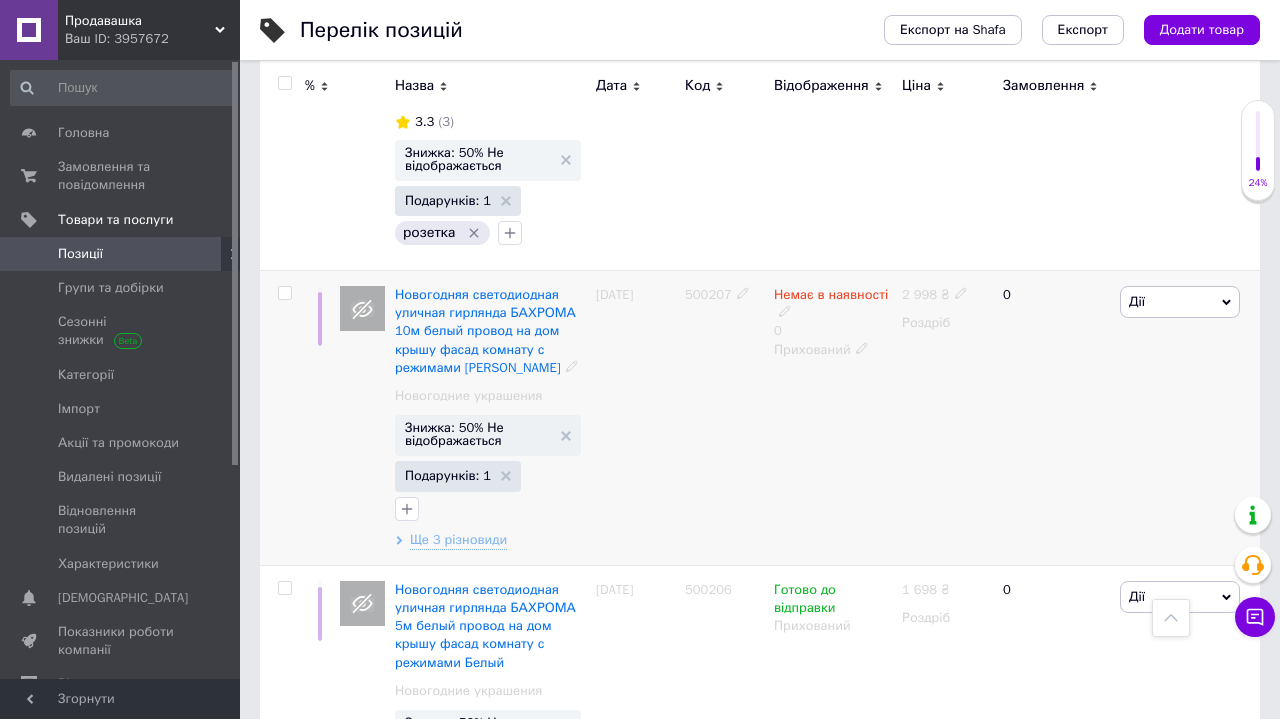 scroll, scrollTop: 15362, scrollLeft: 0, axis: vertical 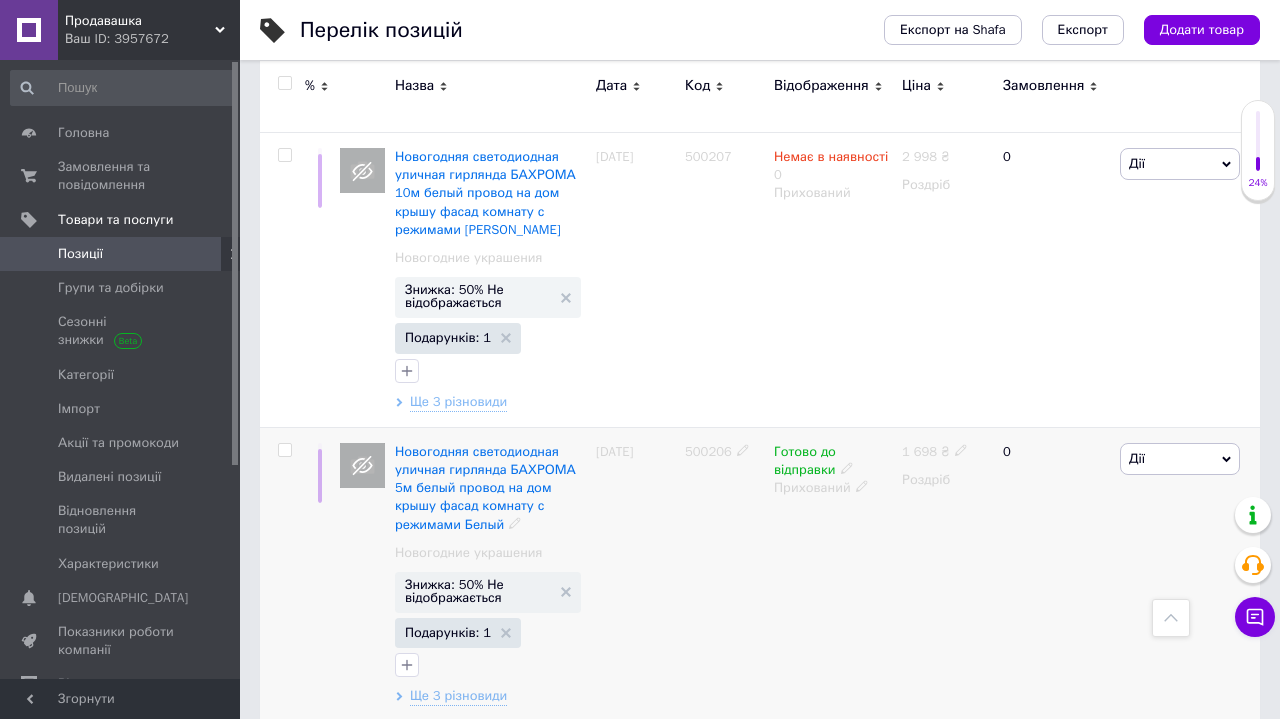 click 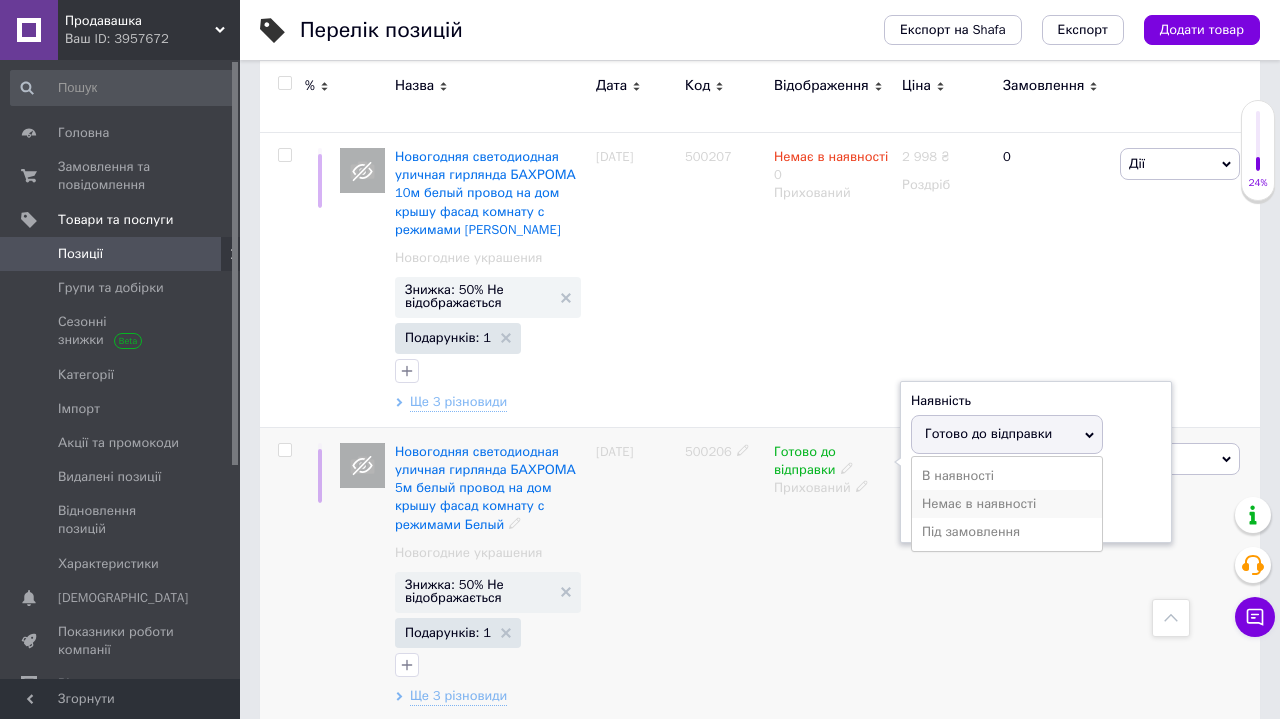 click on "Немає в наявності" at bounding box center (1007, 504) 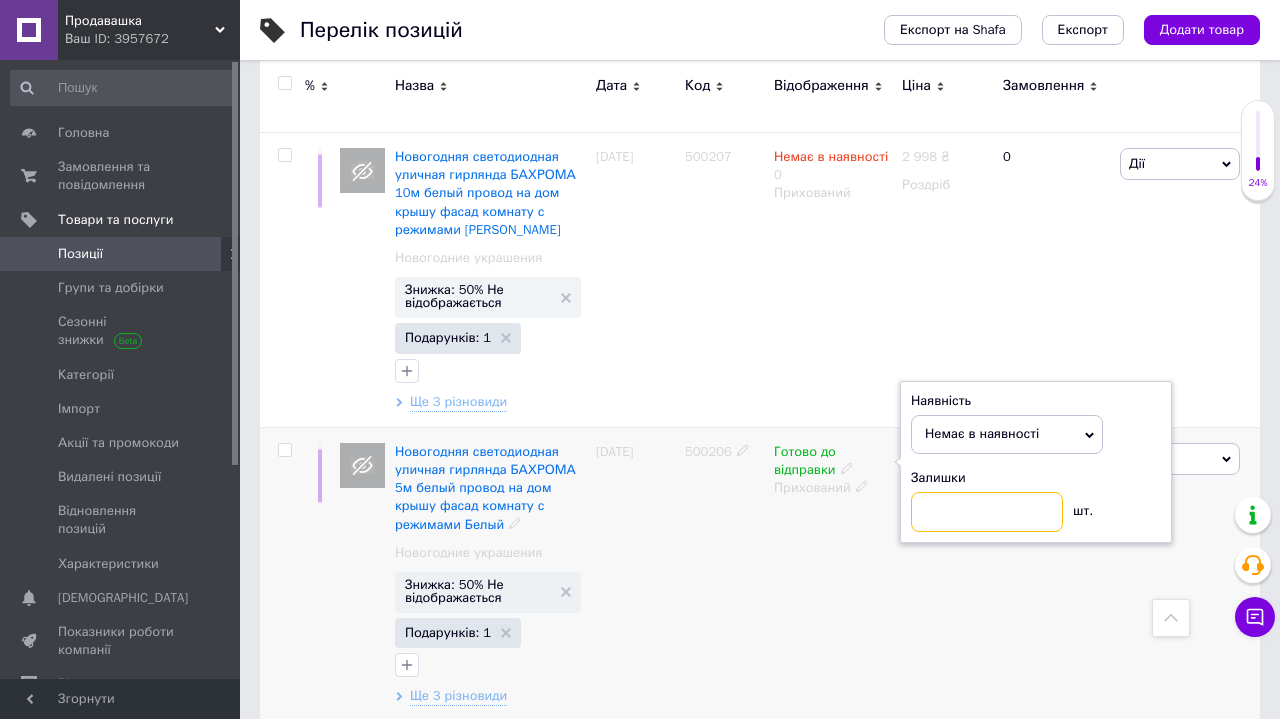 click at bounding box center (987, 512) 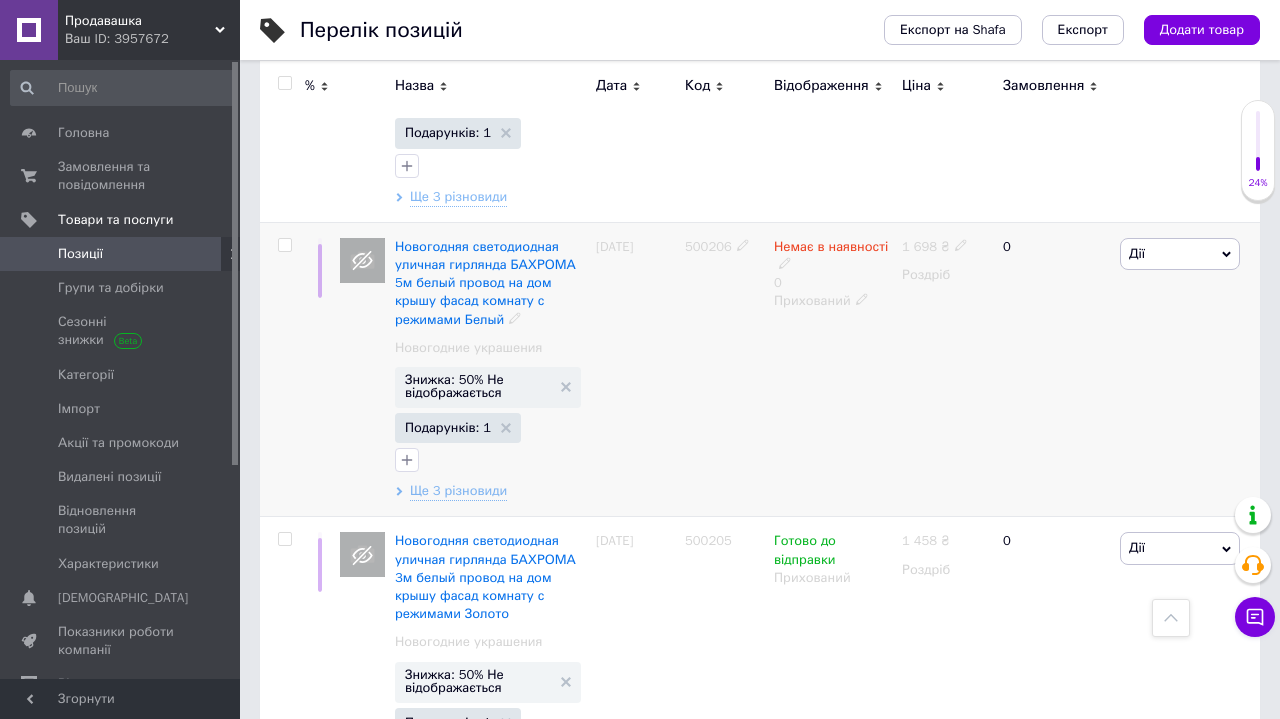 scroll, scrollTop: 15588, scrollLeft: 0, axis: vertical 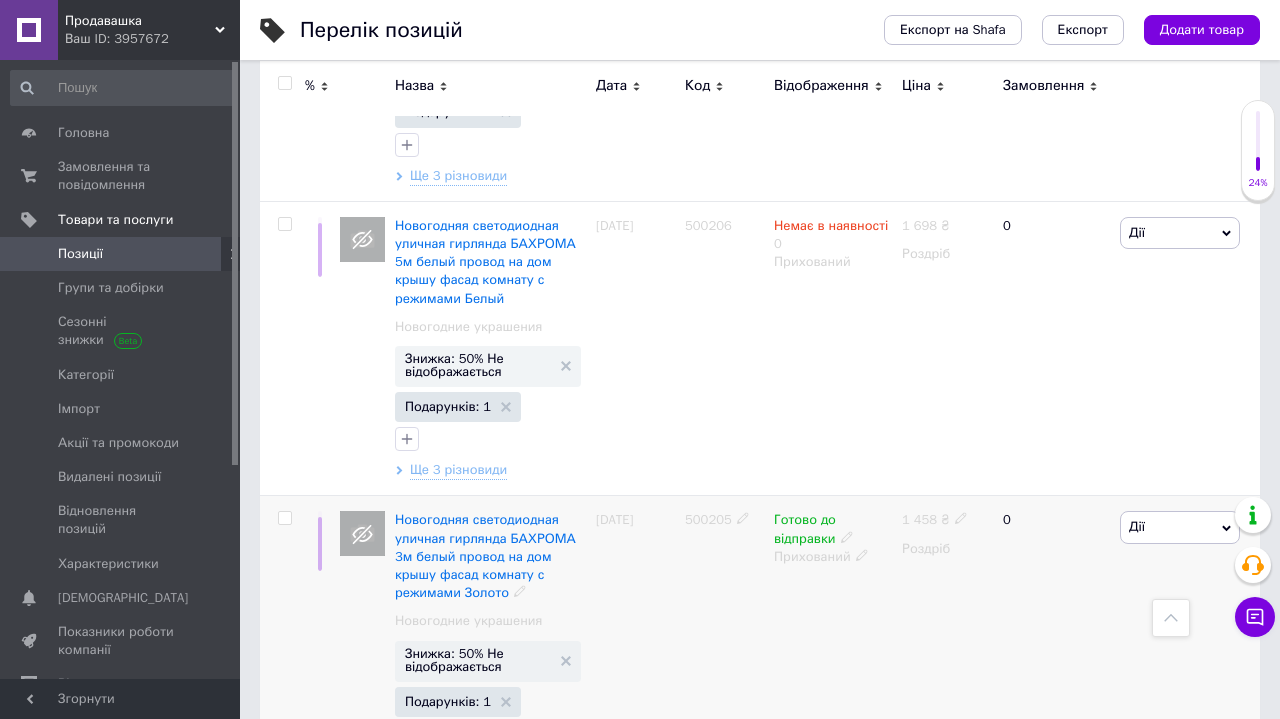 click 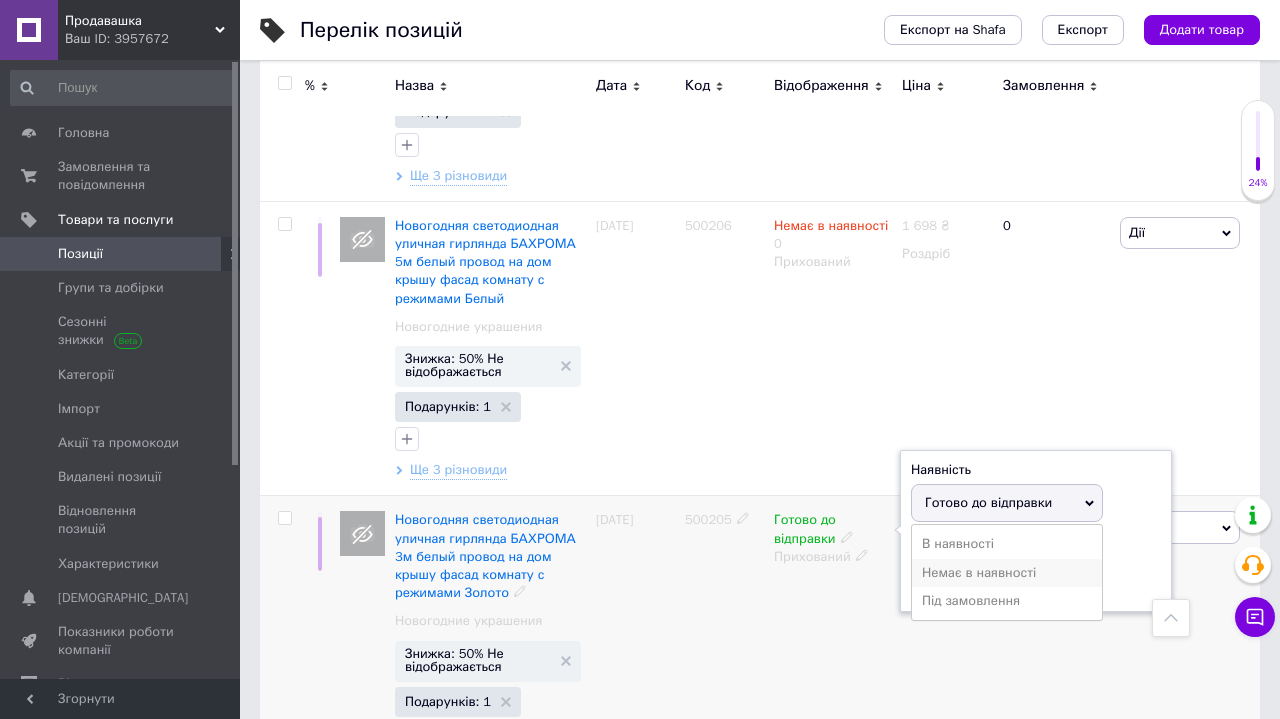 click on "Немає в наявності" at bounding box center (1007, 573) 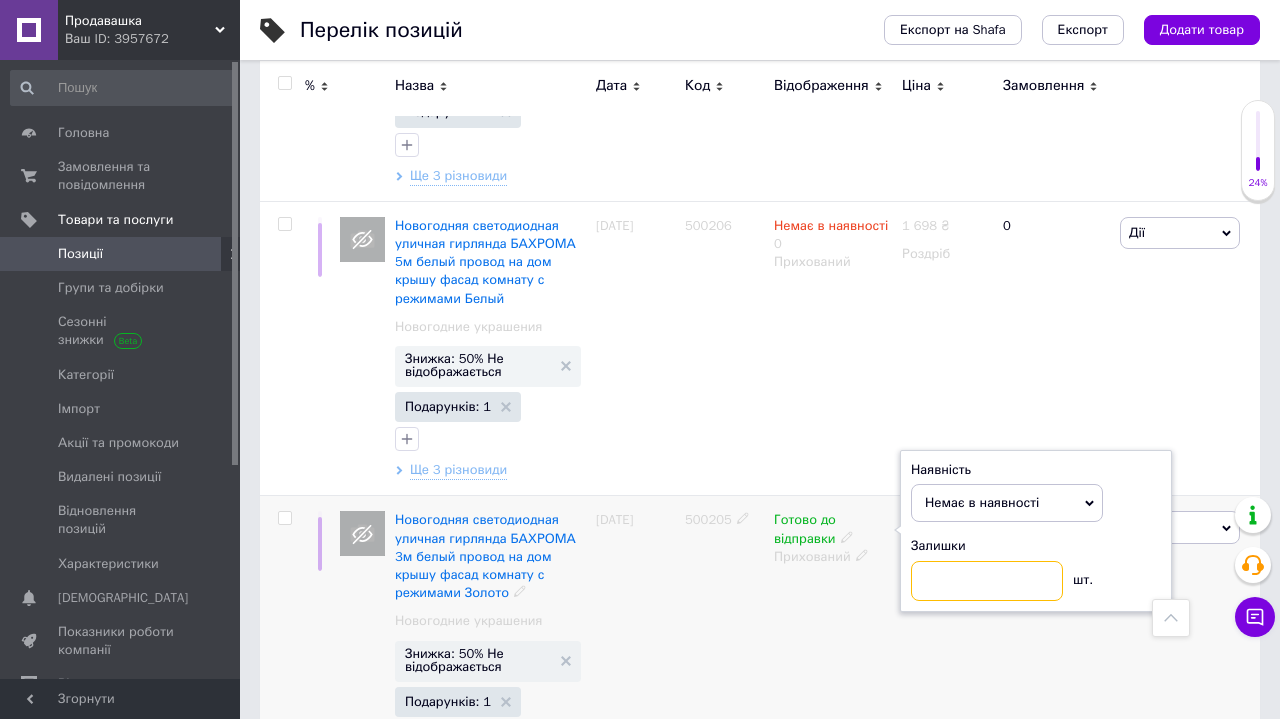 click at bounding box center [987, 581] 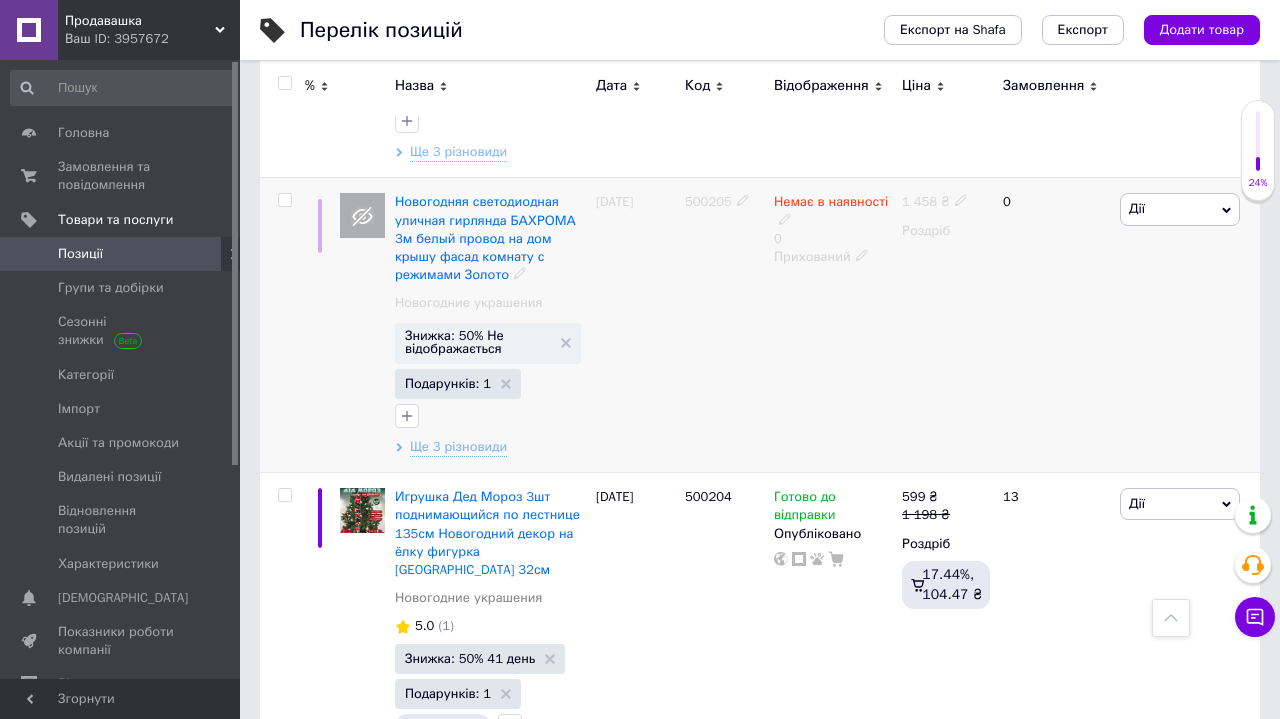 scroll, scrollTop: 15983, scrollLeft: 0, axis: vertical 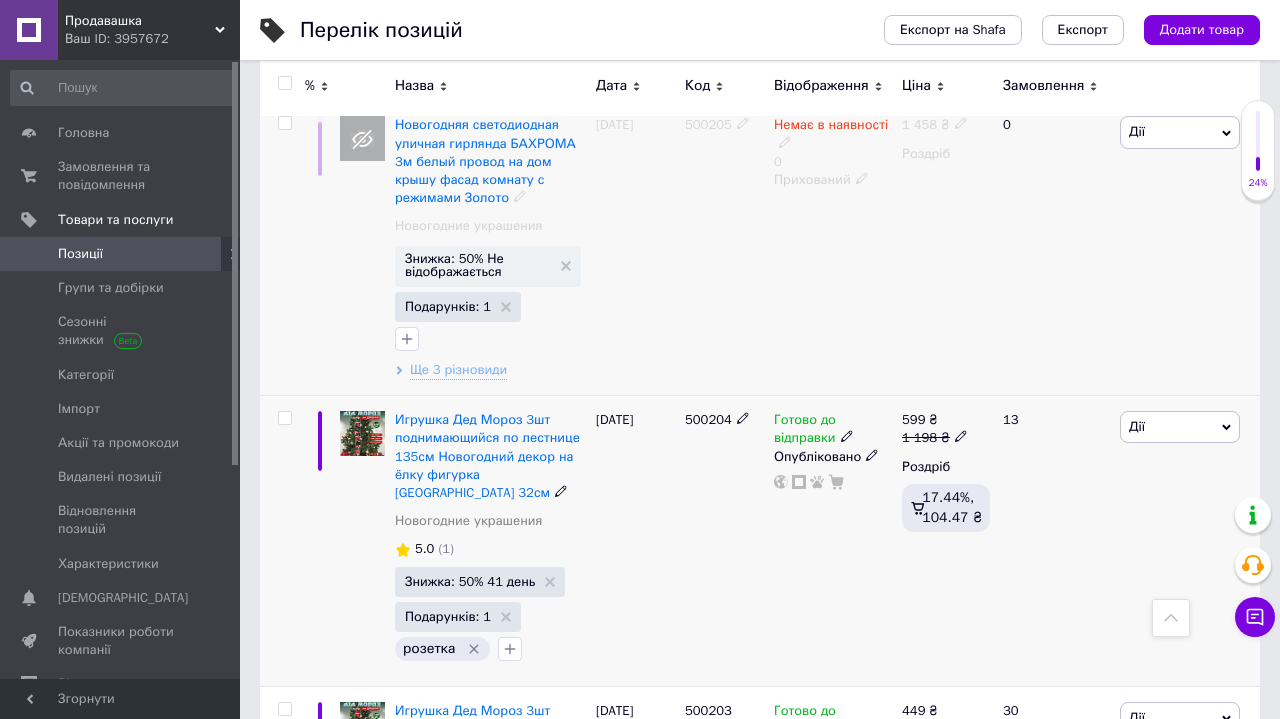 click 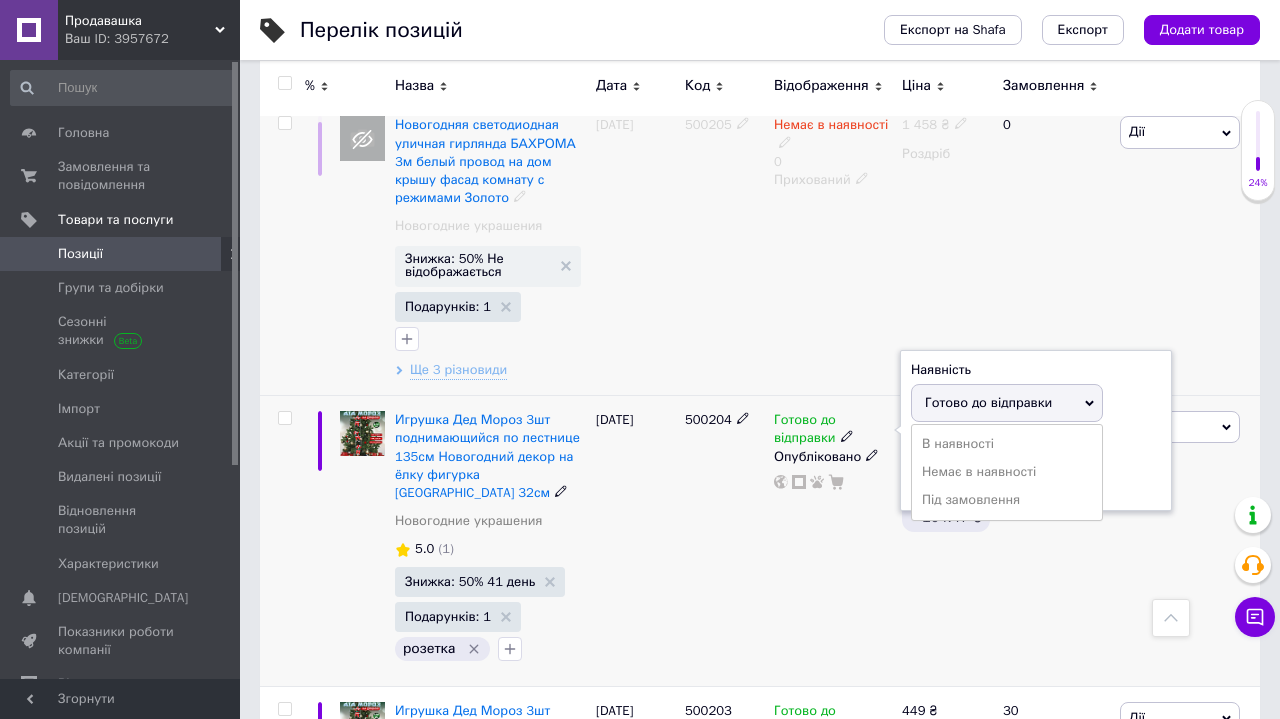 click on "Залишки шт." at bounding box center [1036, 468] 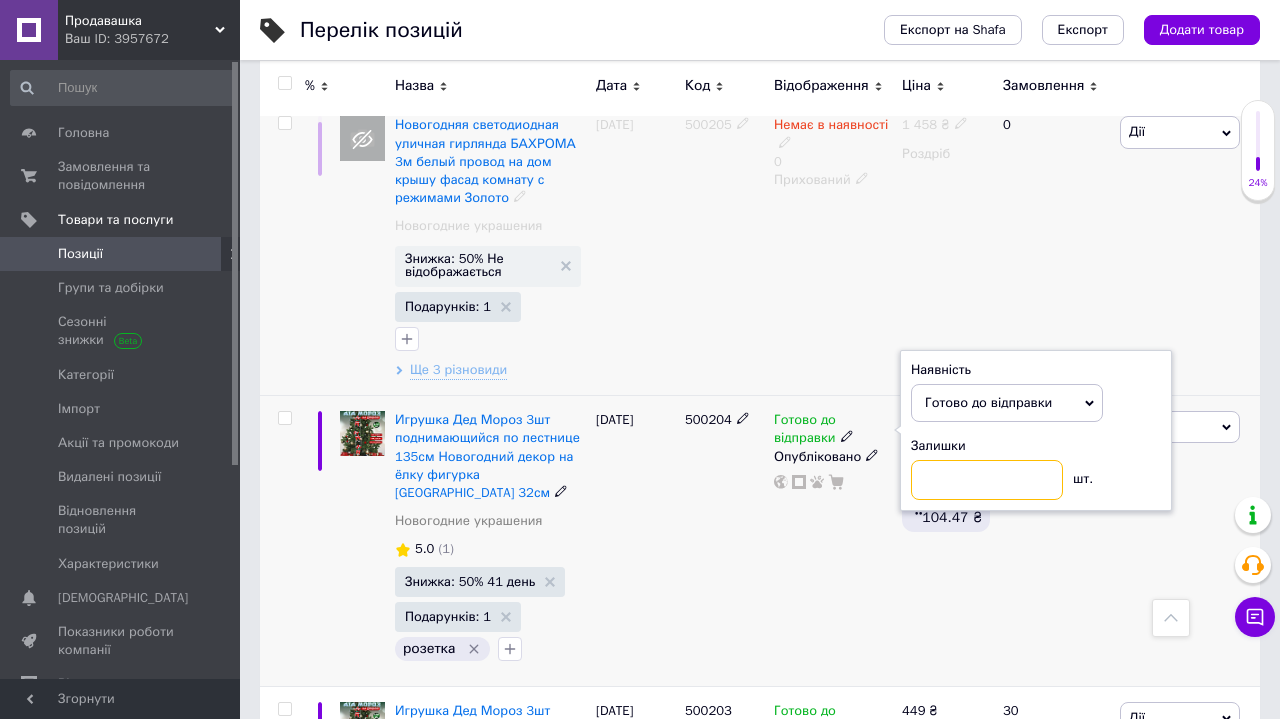 click at bounding box center (987, 480) 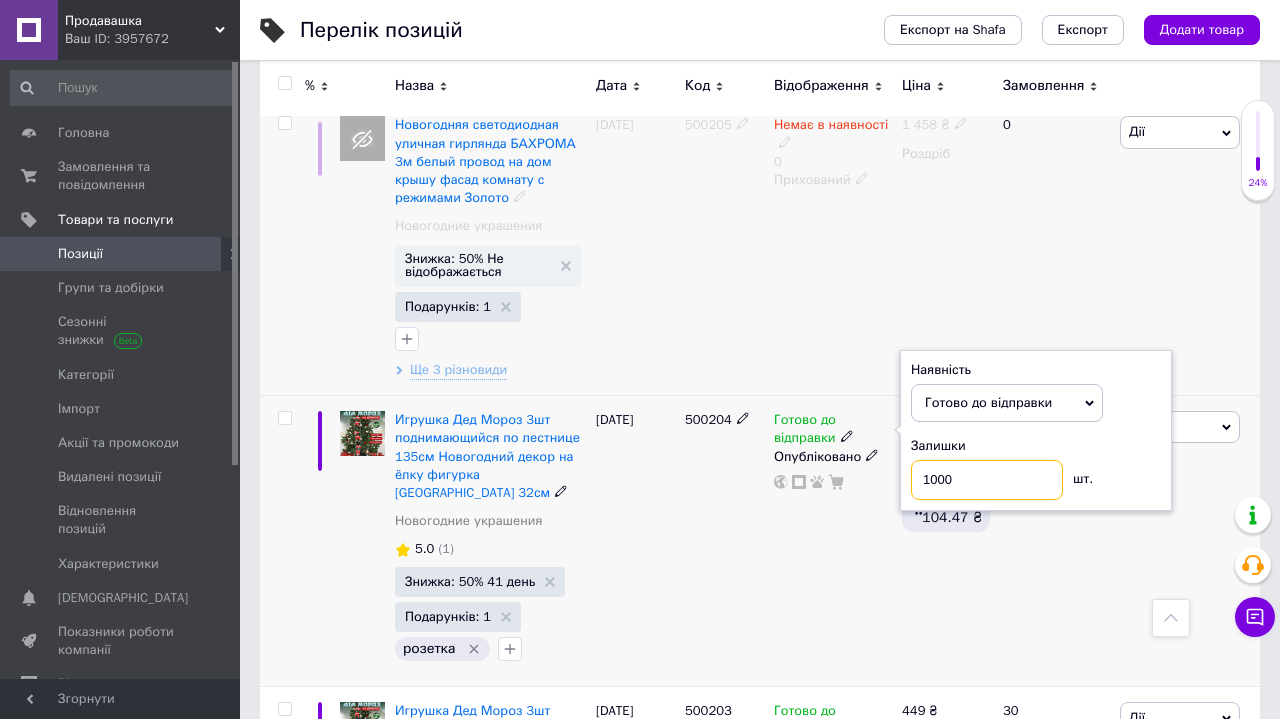 type on "10000" 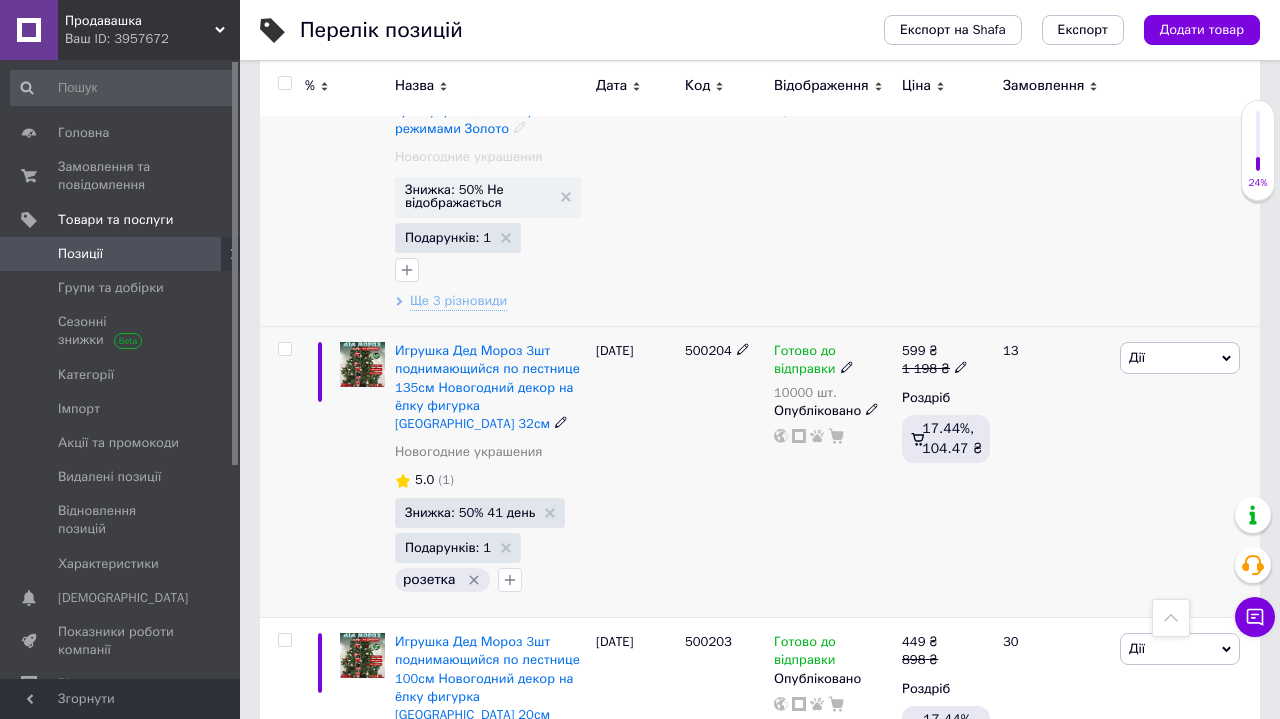 scroll, scrollTop: 16185, scrollLeft: 0, axis: vertical 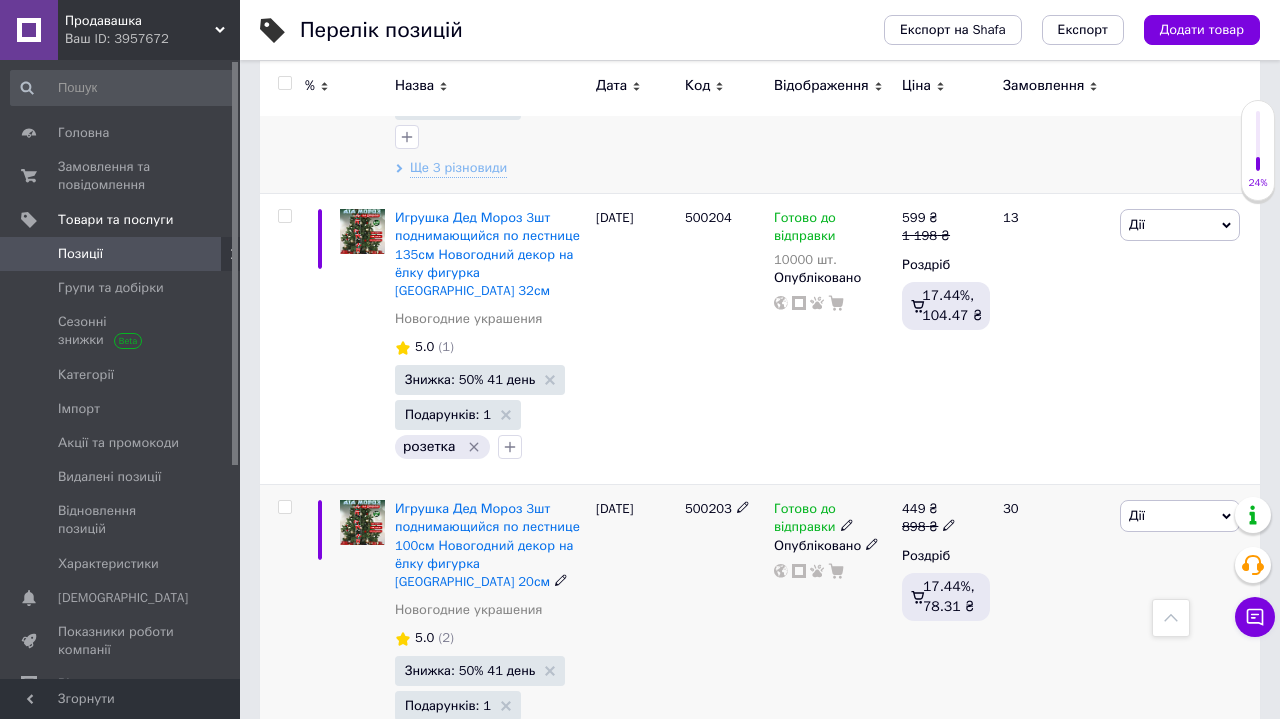 click 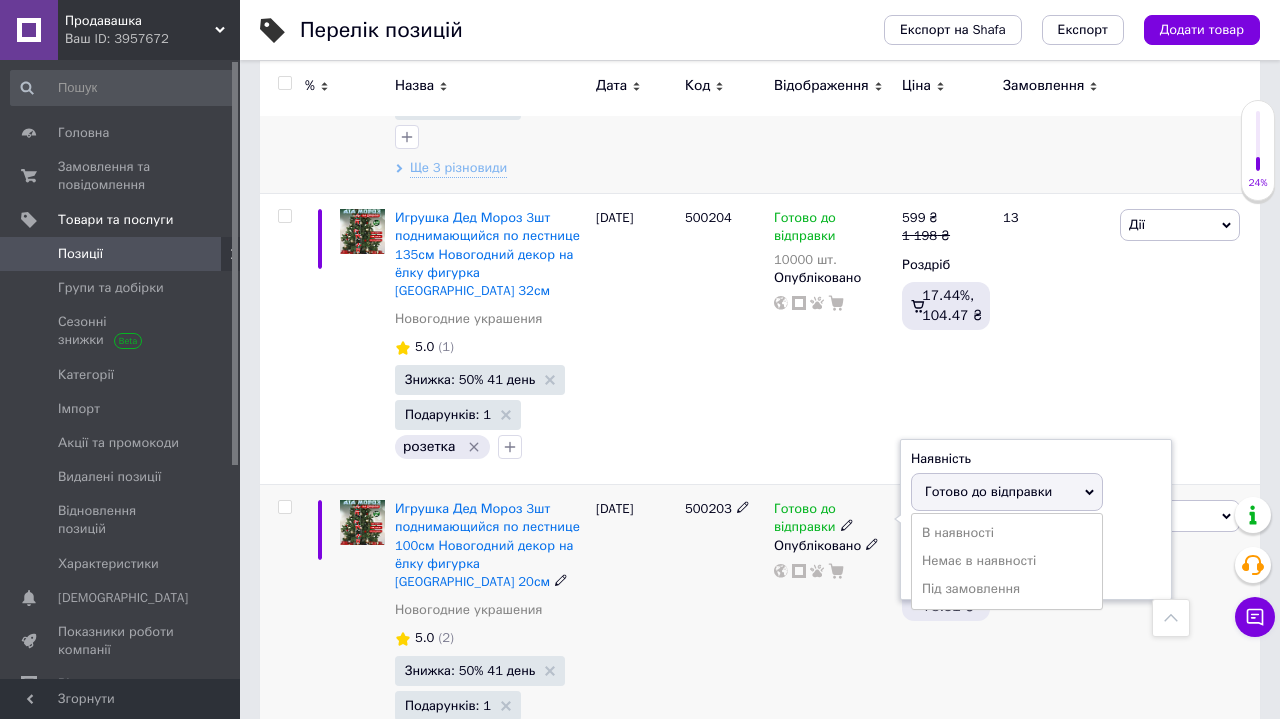 click on "Залишки" at bounding box center (1036, 535) 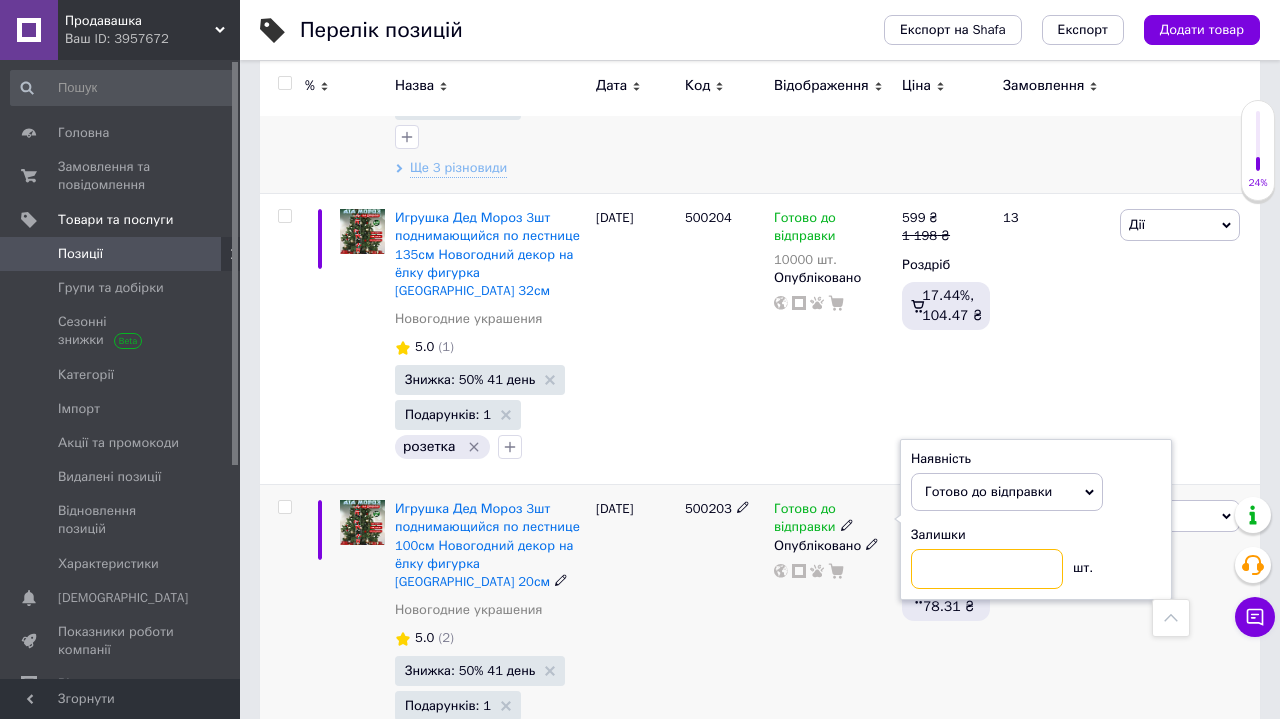 click at bounding box center (987, 569) 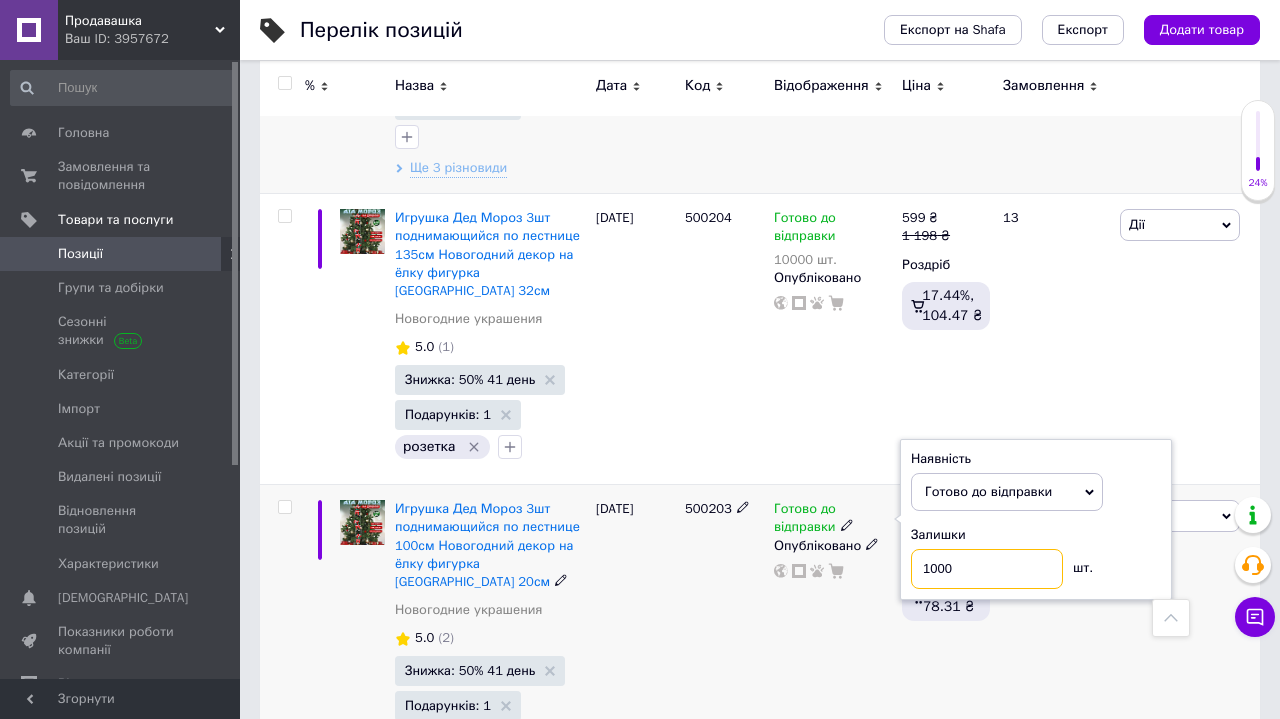 type on "10000" 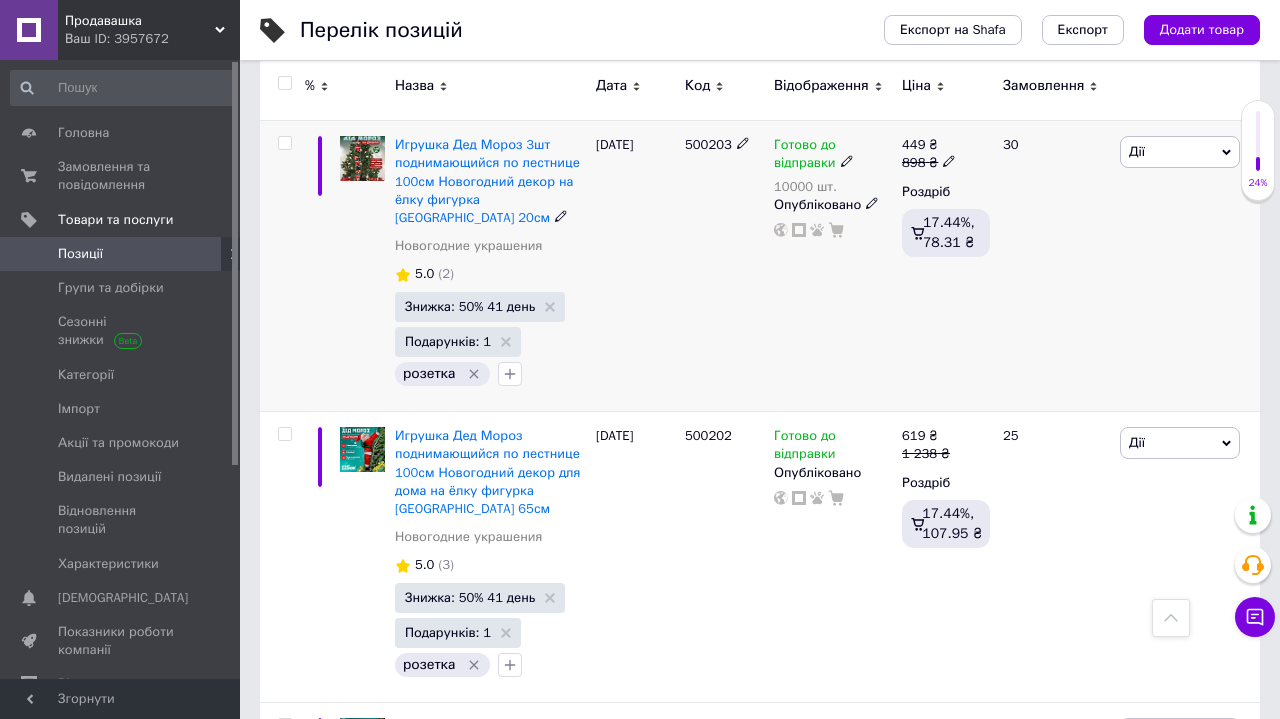 scroll, scrollTop: 16561, scrollLeft: 0, axis: vertical 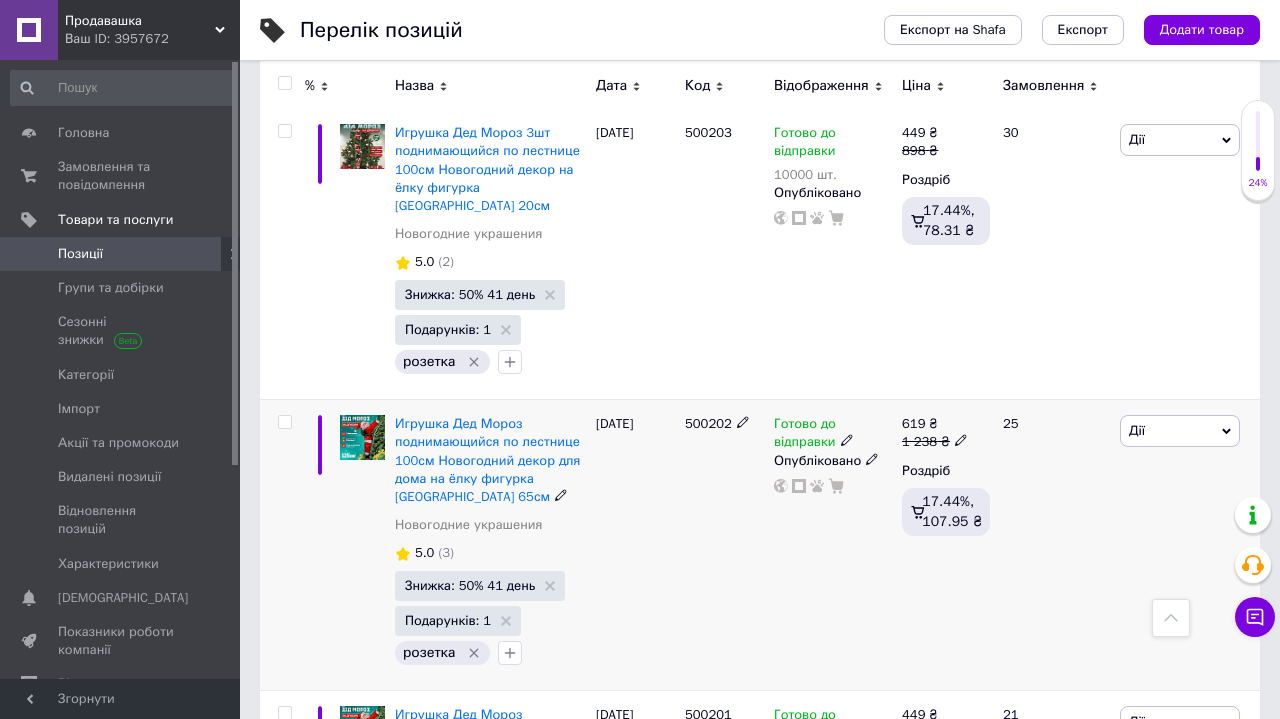click 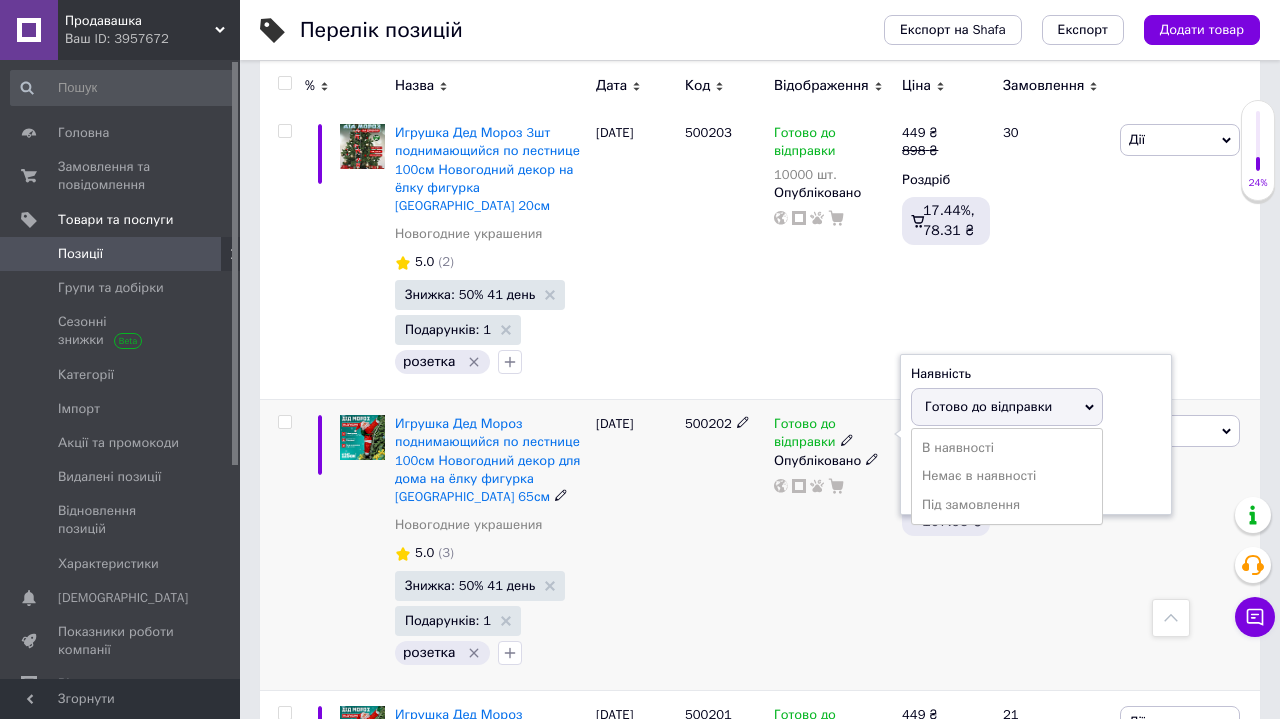 click on "Залишки шт." at bounding box center [1036, 472] 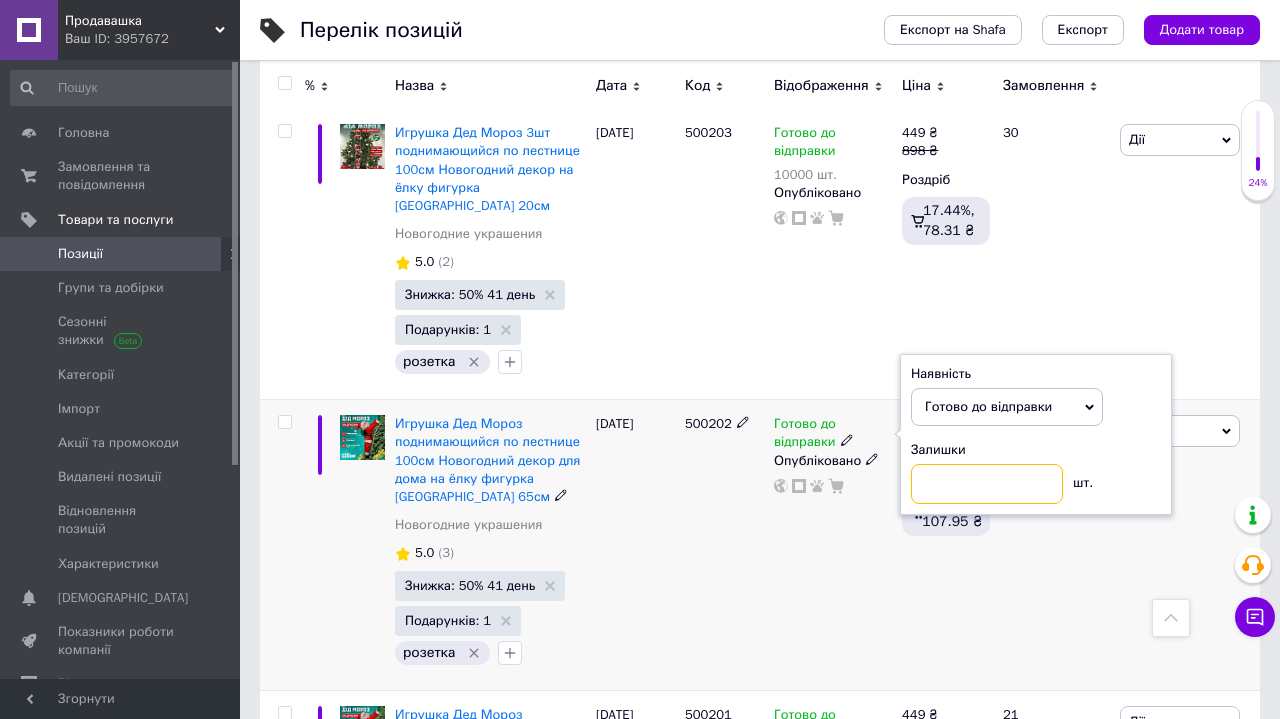 click at bounding box center (987, 484) 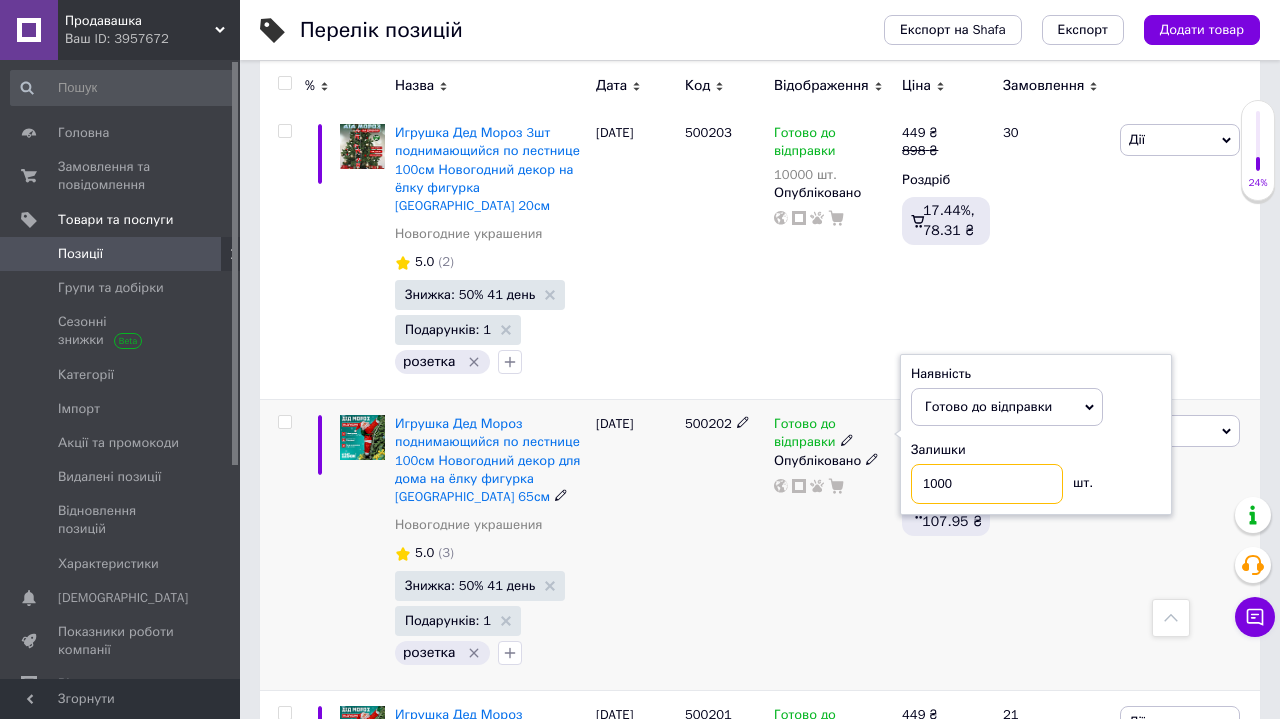 type on "10000" 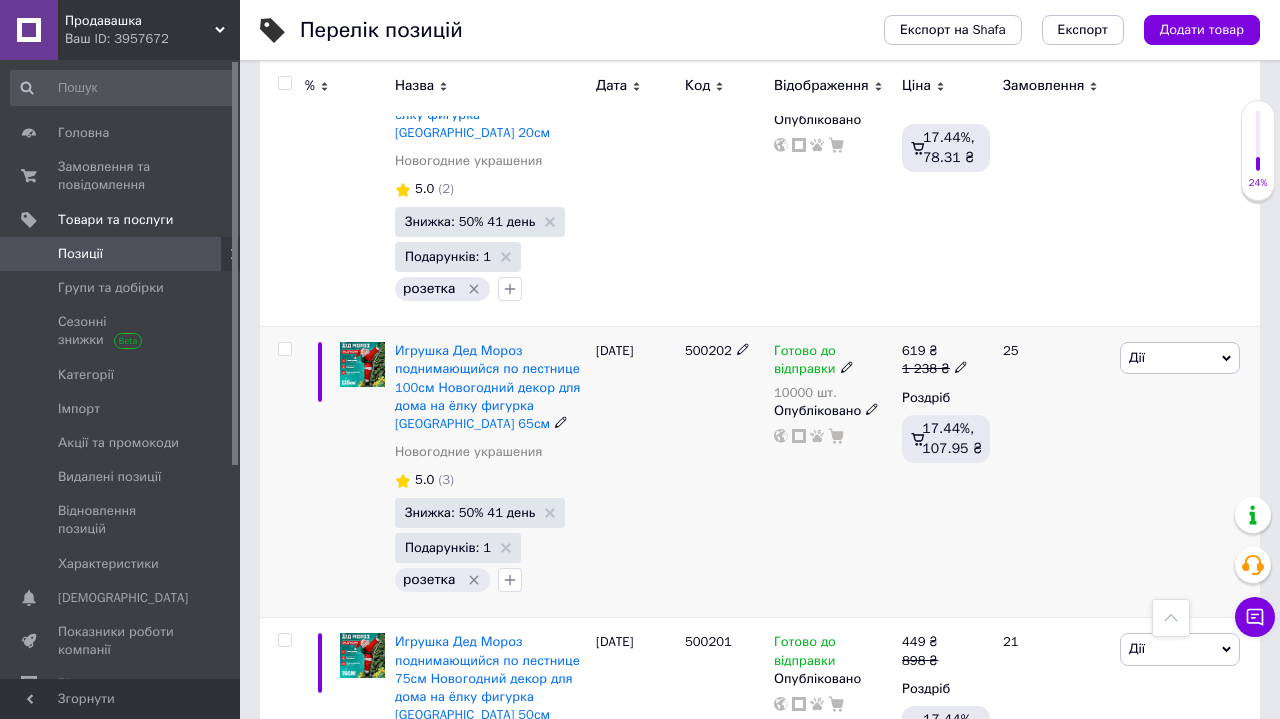 scroll, scrollTop: 16751, scrollLeft: 0, axis: vertical 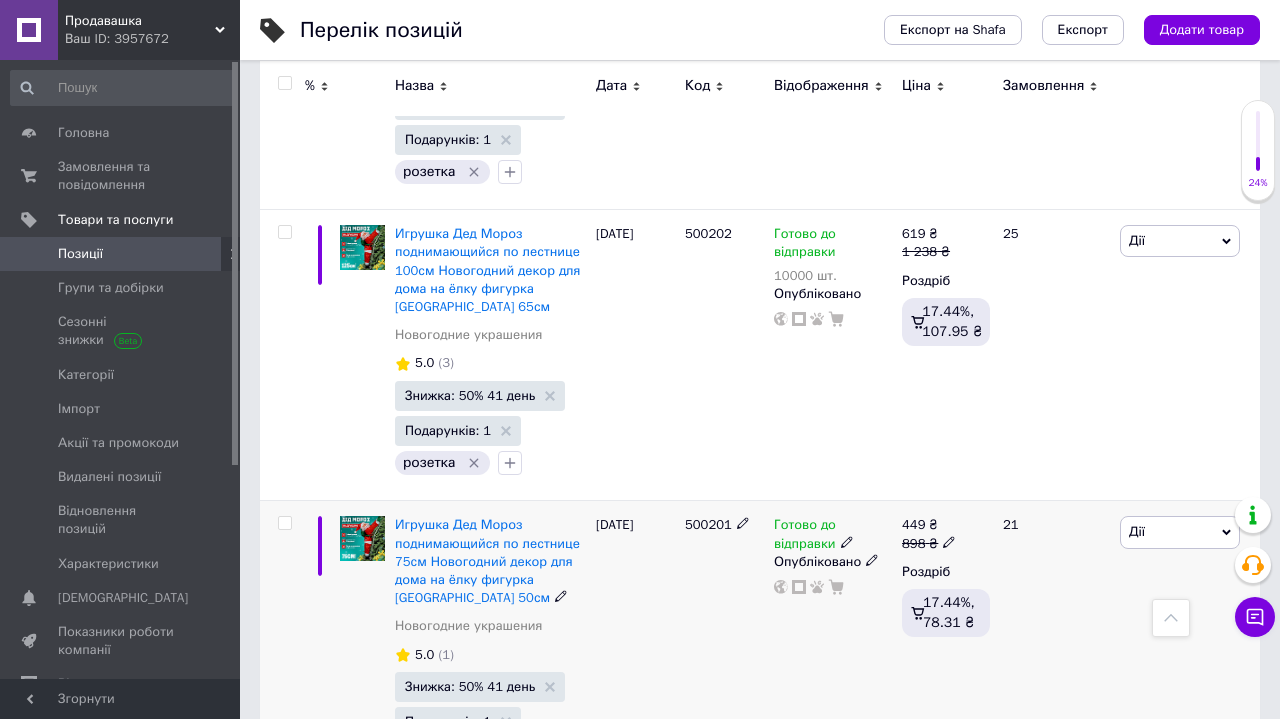 click 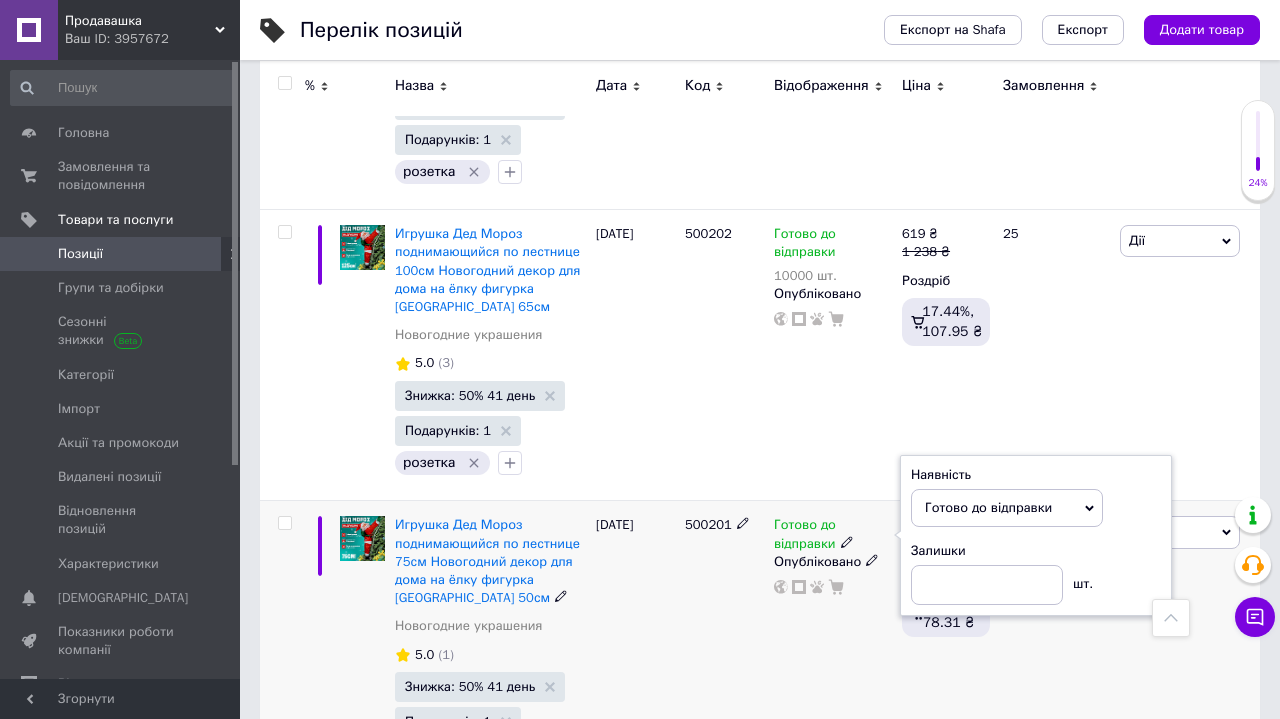 click on "Залишки" at bounding box center (1036, 551) 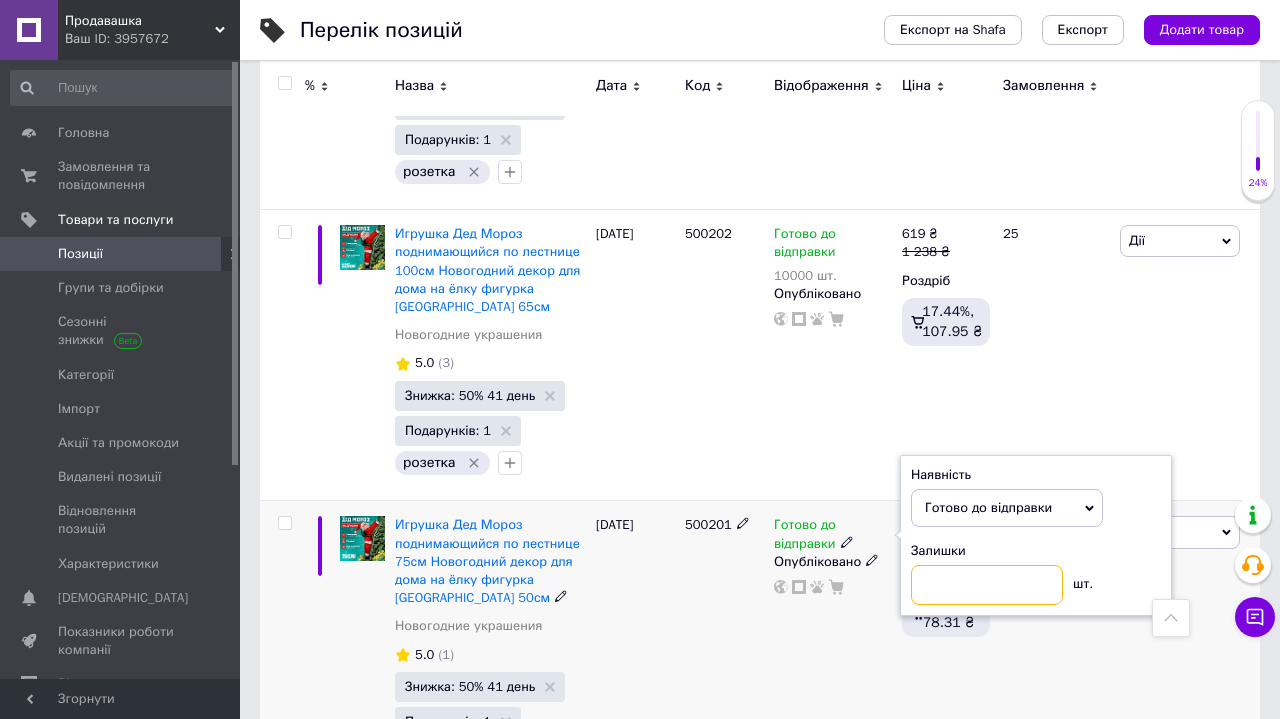 click at bounding box center [987, 585] 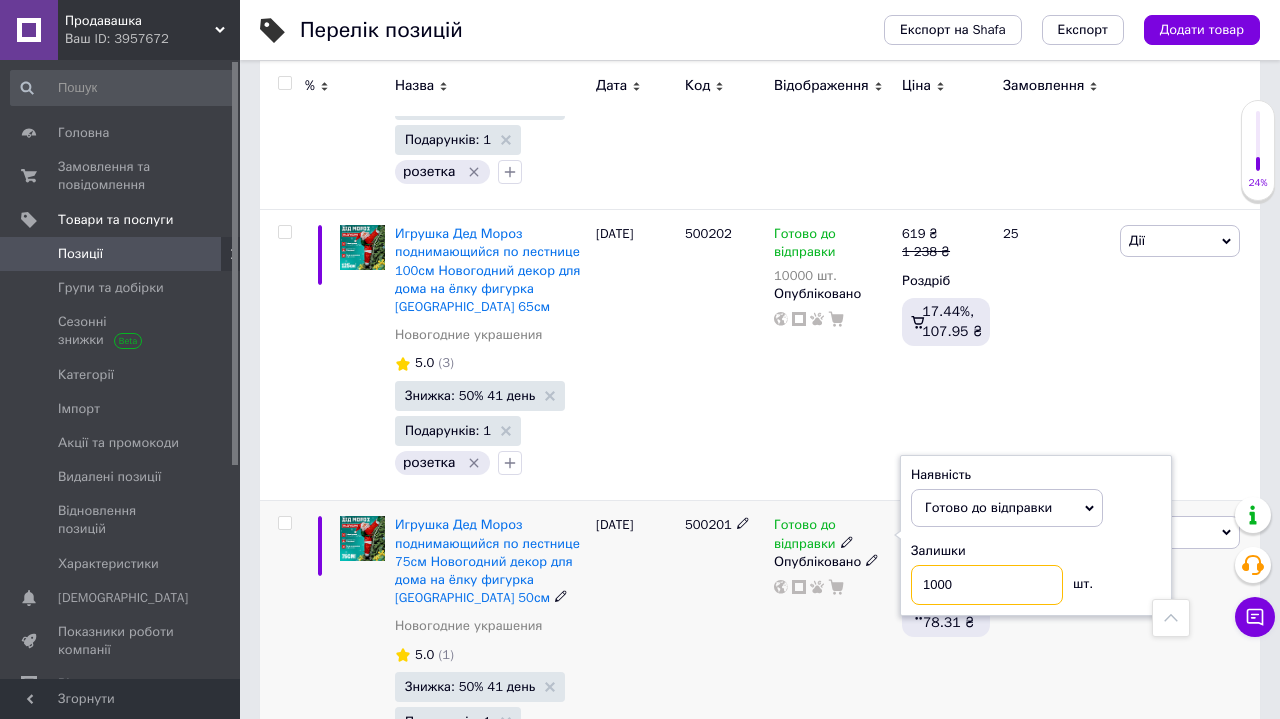 type on "10000" 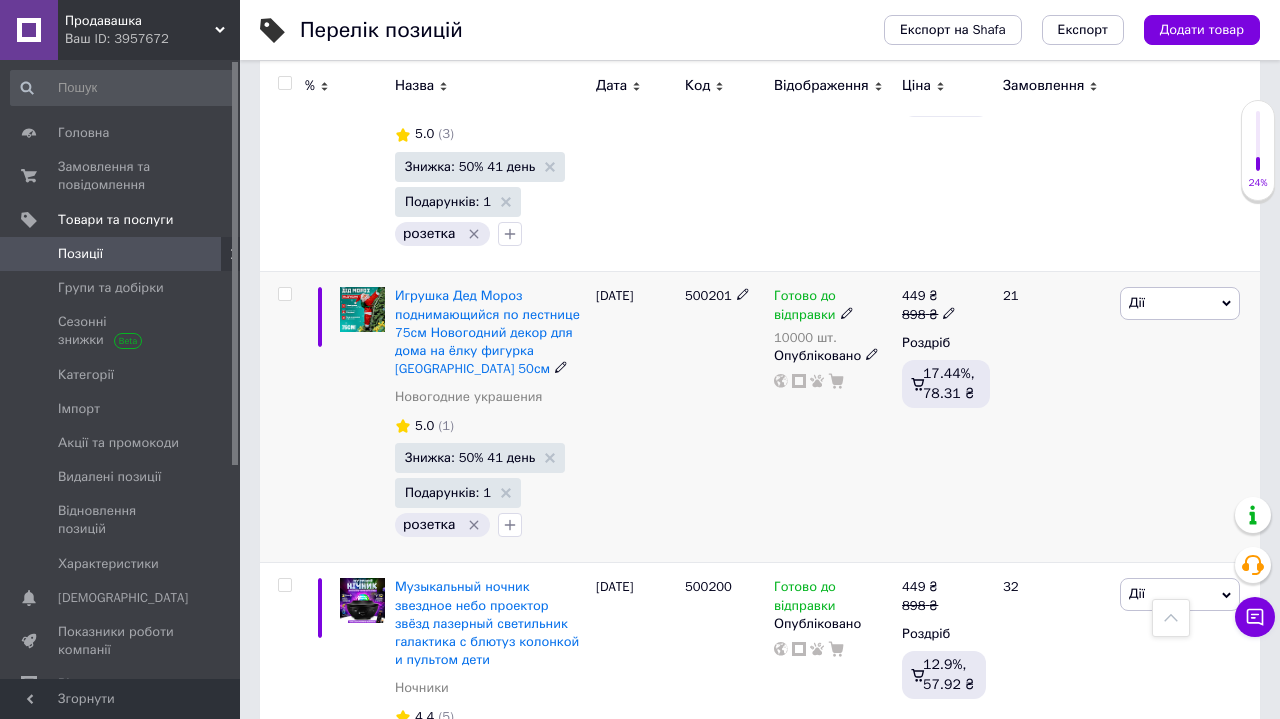 scroll, scrollTop: 16988, scrollLeft: 0, axis: vertical 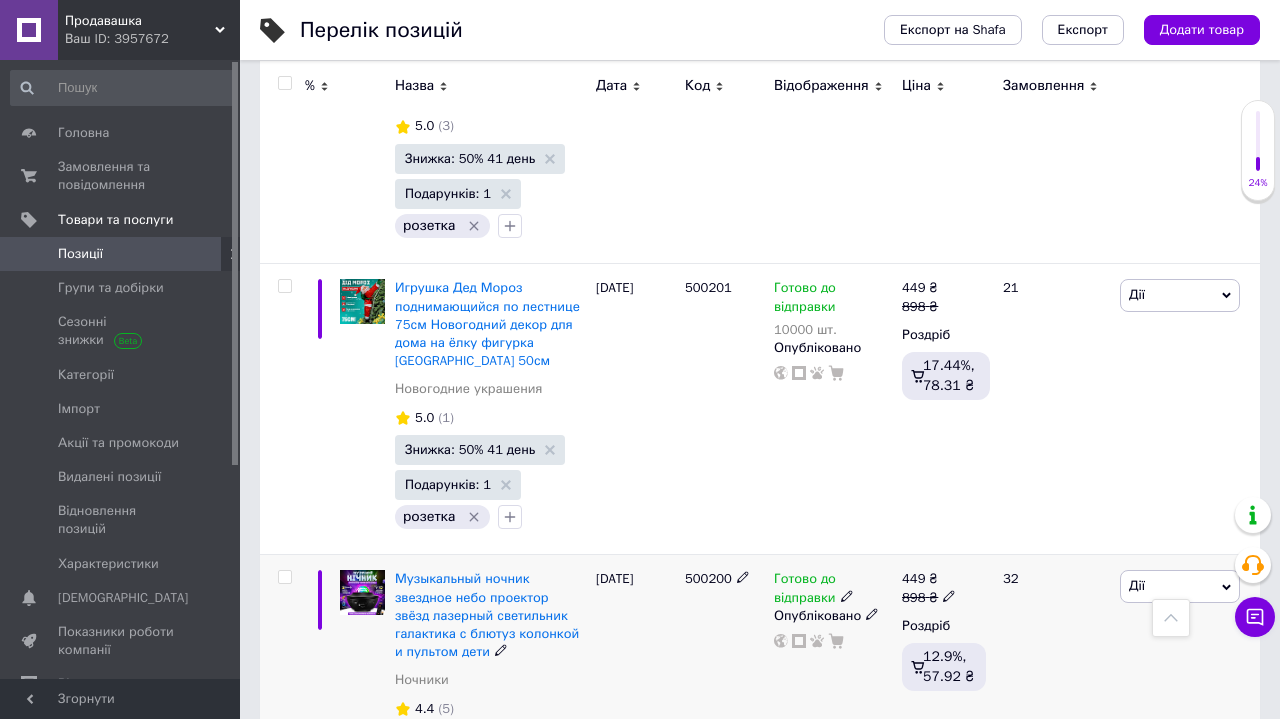click 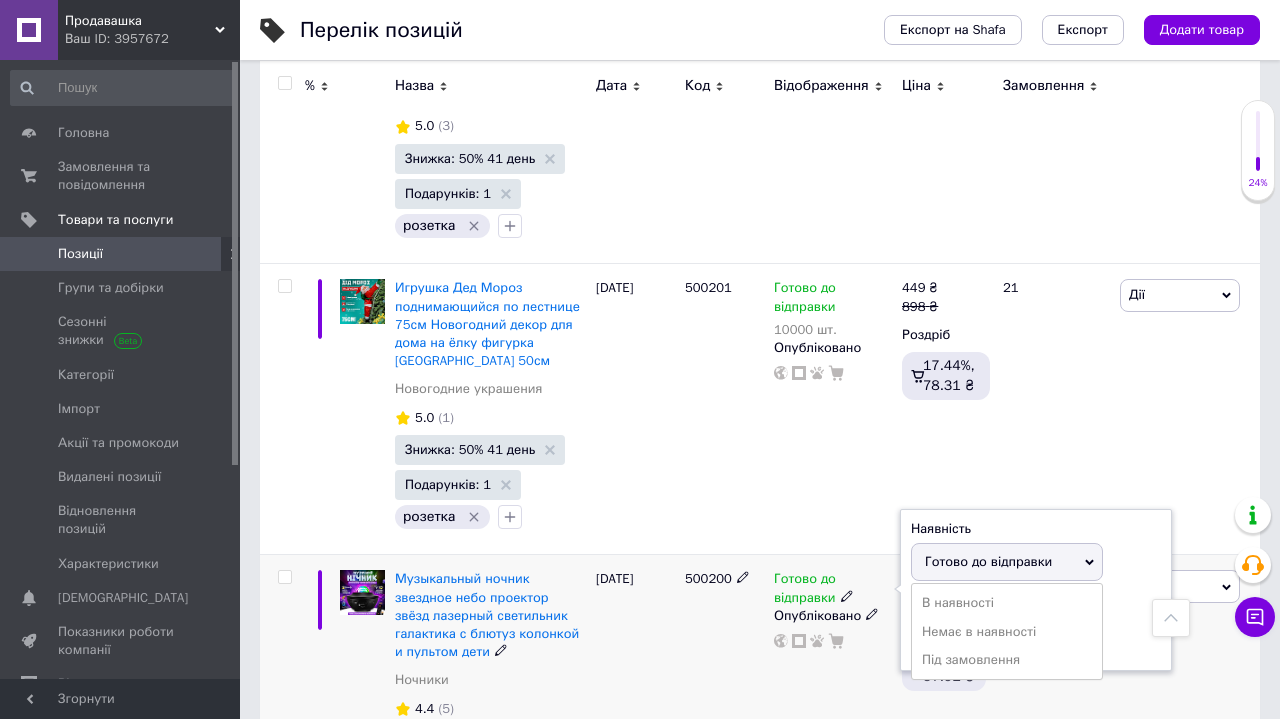 click on "Залишки" at bounding box center (1036, 605) 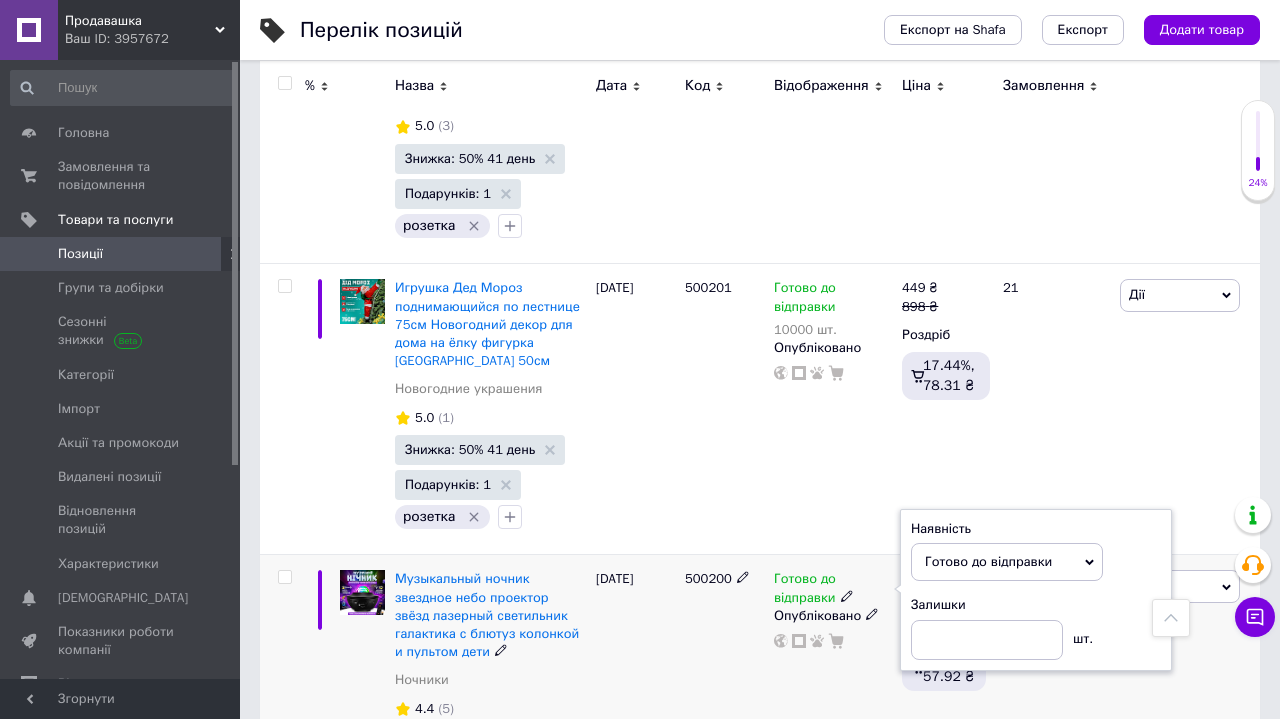 click on "Залишки" at bounding box center (1036, 605) 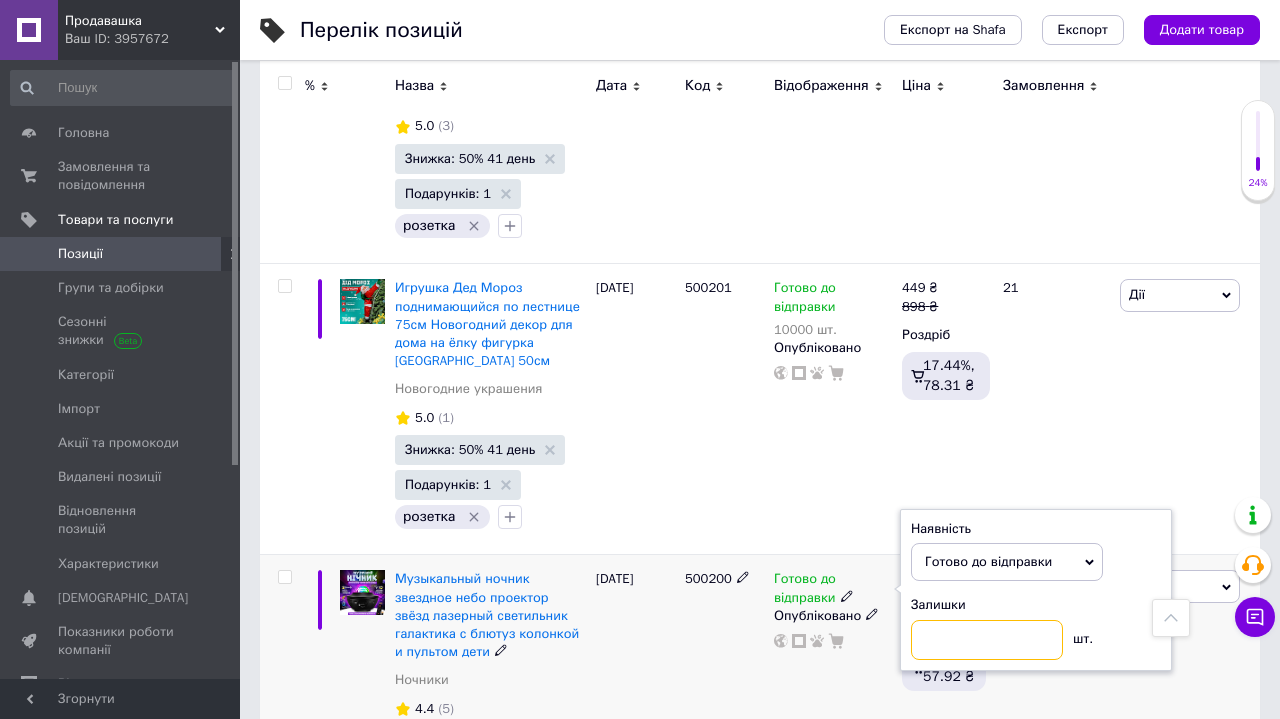 click at bounding box center [987, 640] 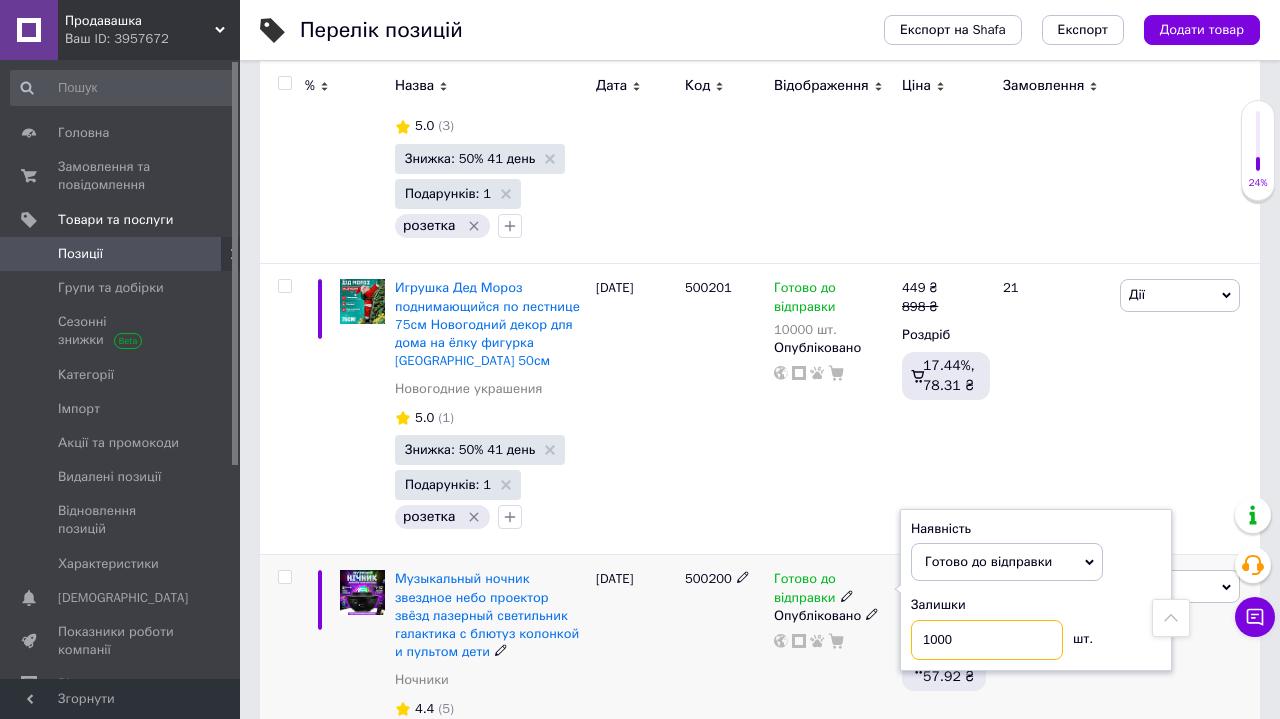 type on "10000" 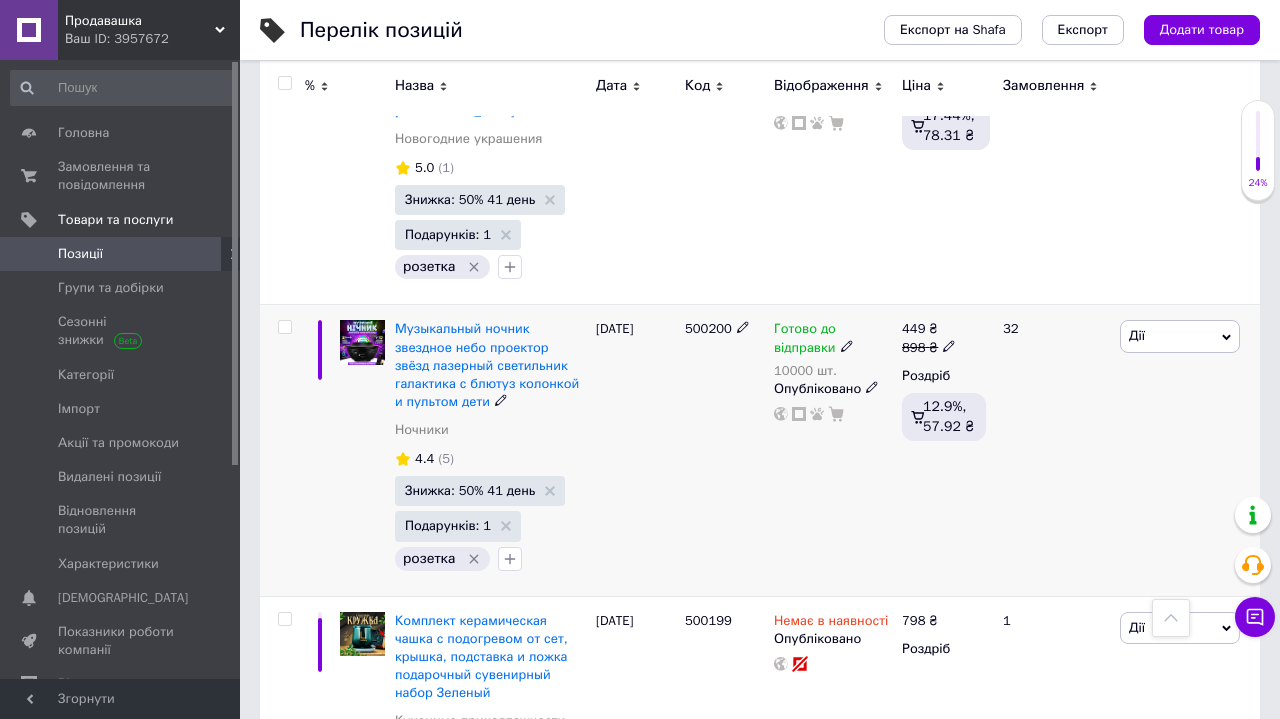 scroll, scrollTop: 17281, scrollLeft: 0, axis: vertical 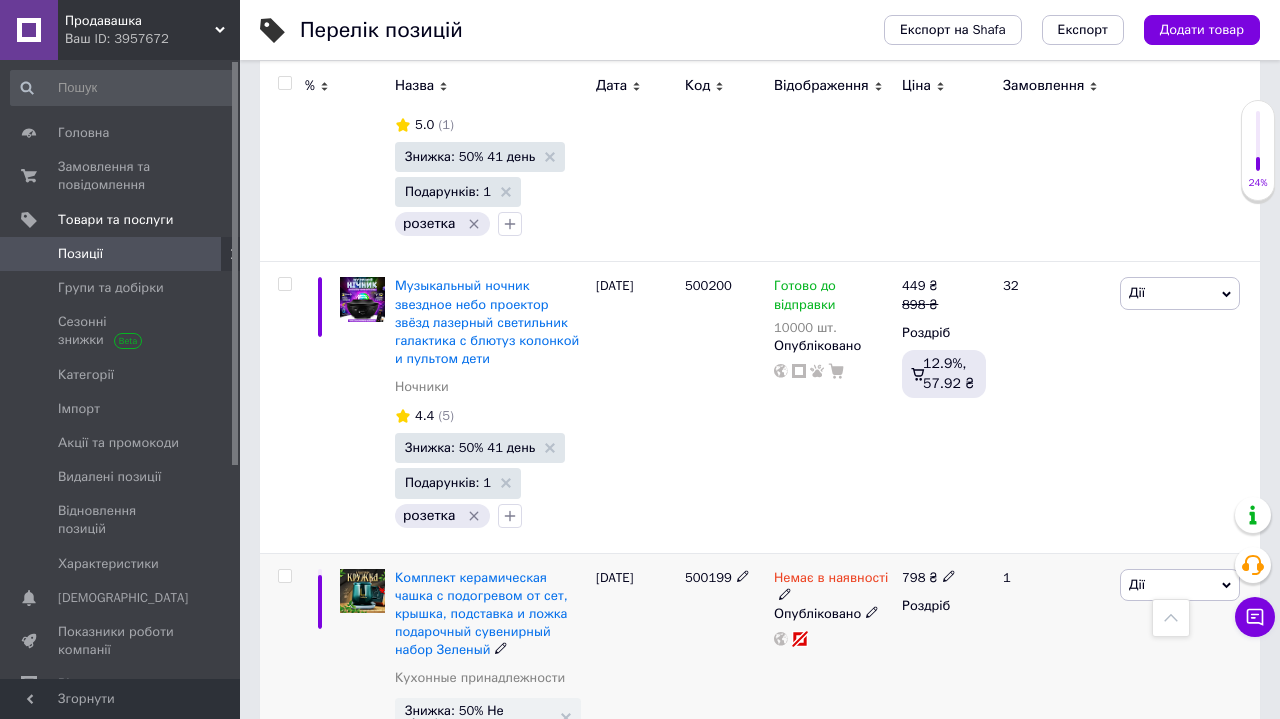 click 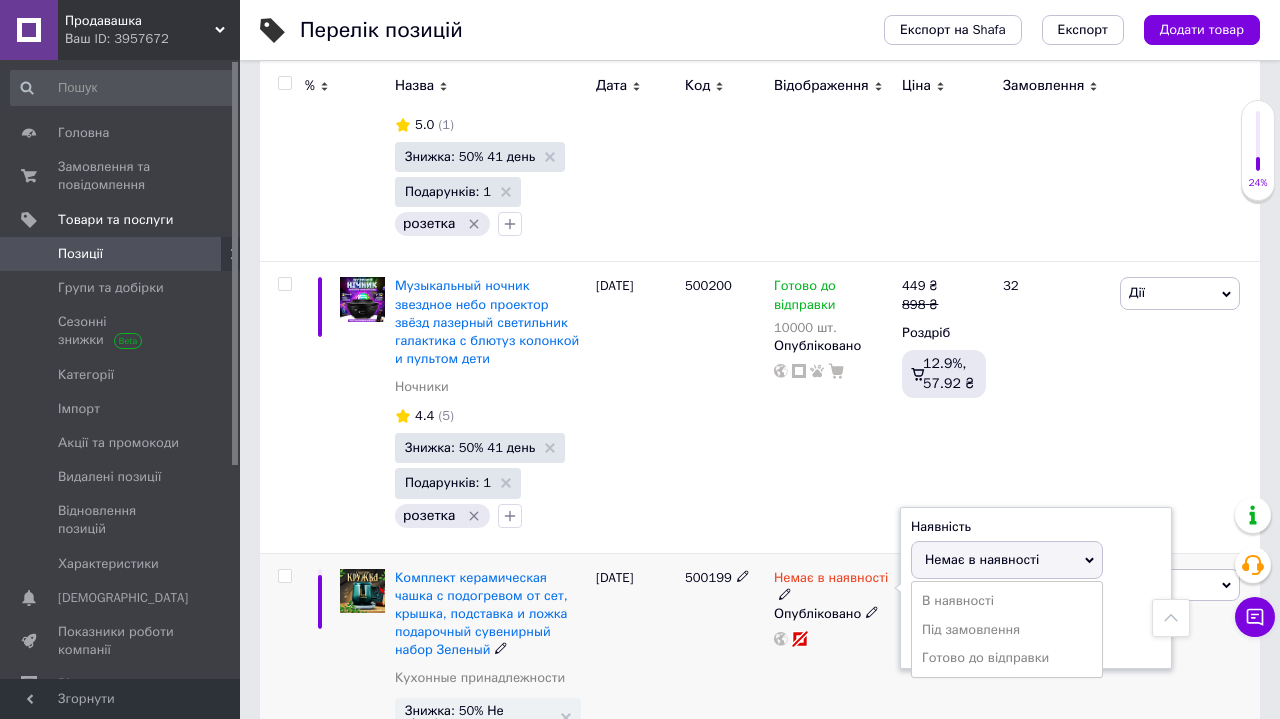 click on "Залишки" at bounding box center (1036, 603) 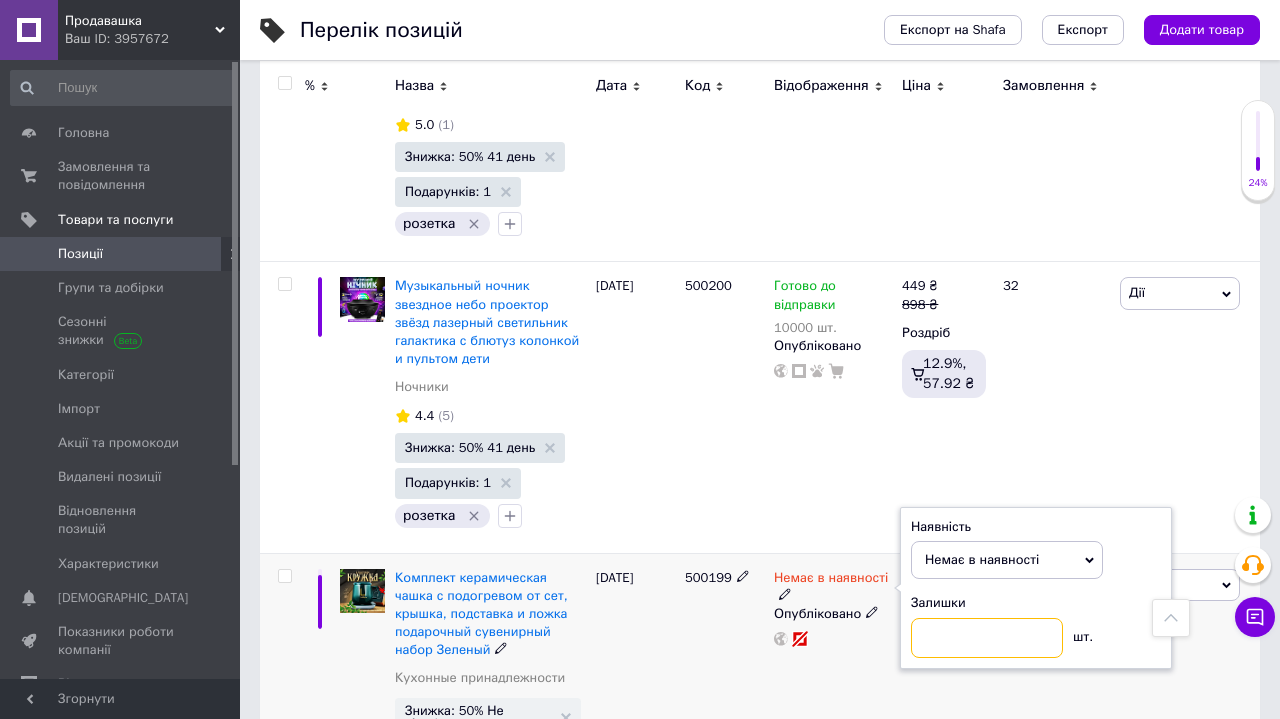 click at bounding box center (987, 638) 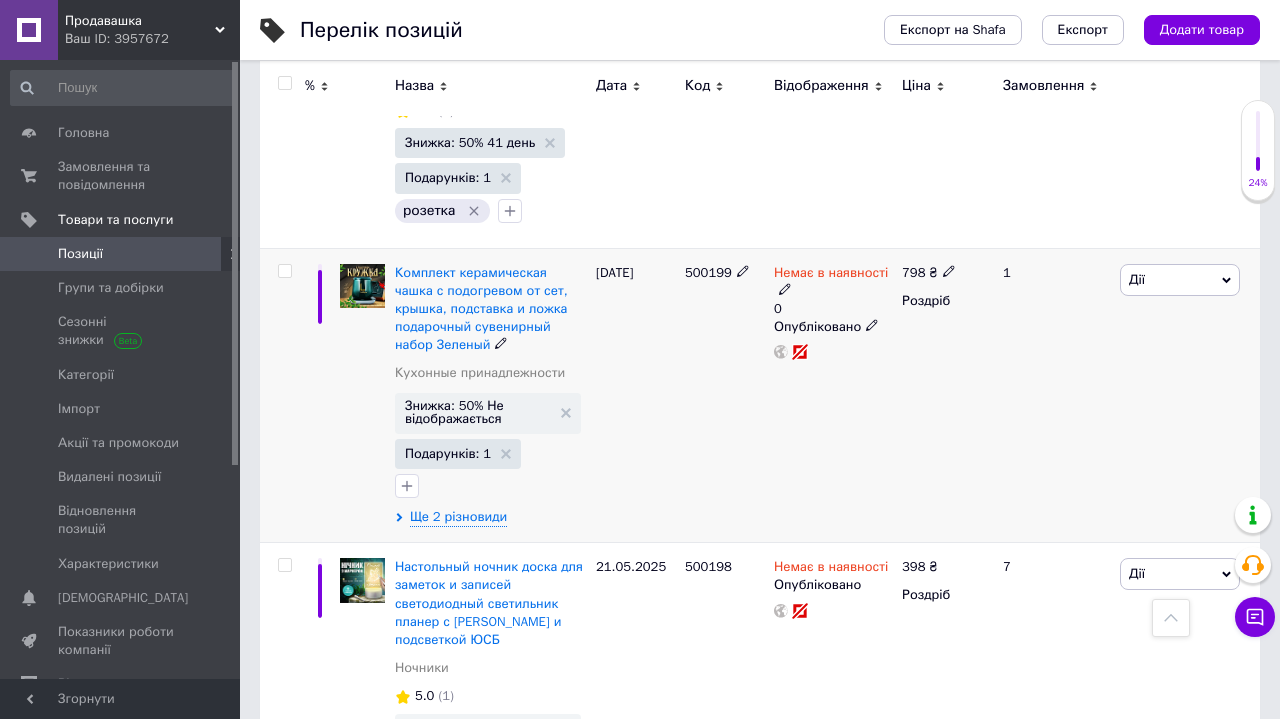 scroll, scrollTop: 17608, scrollLeft: 0, axis: vertical 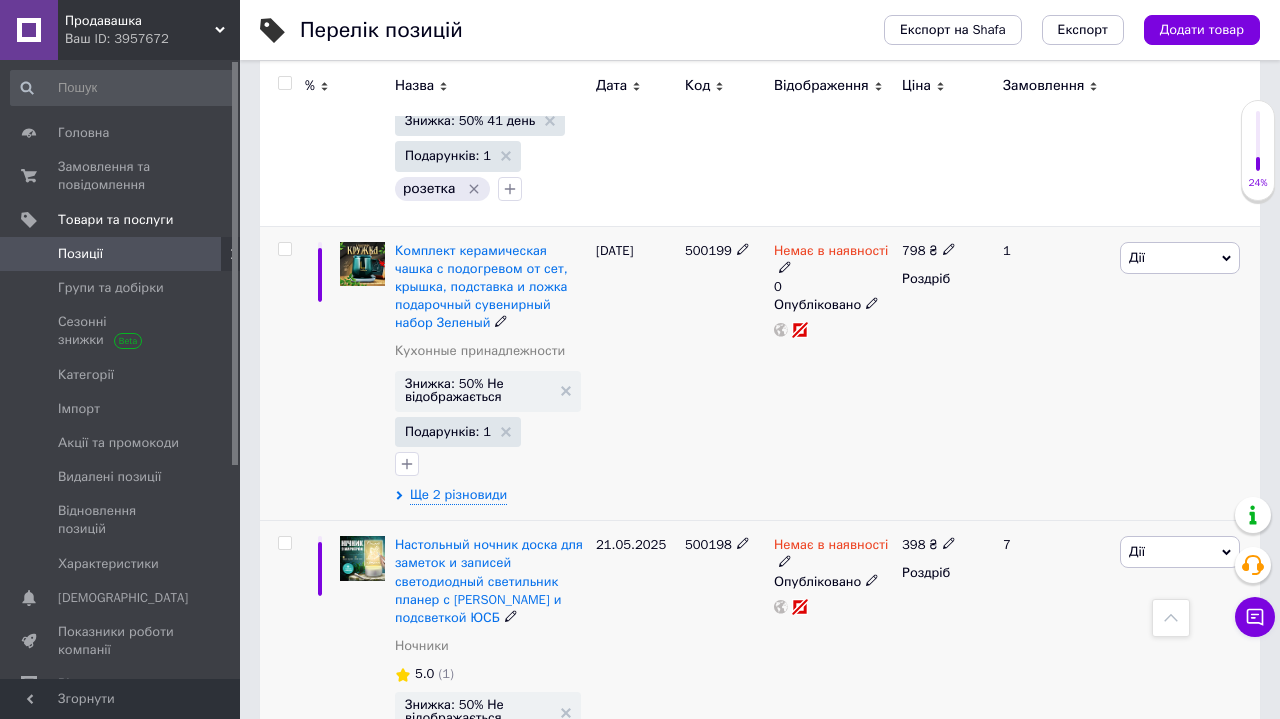click 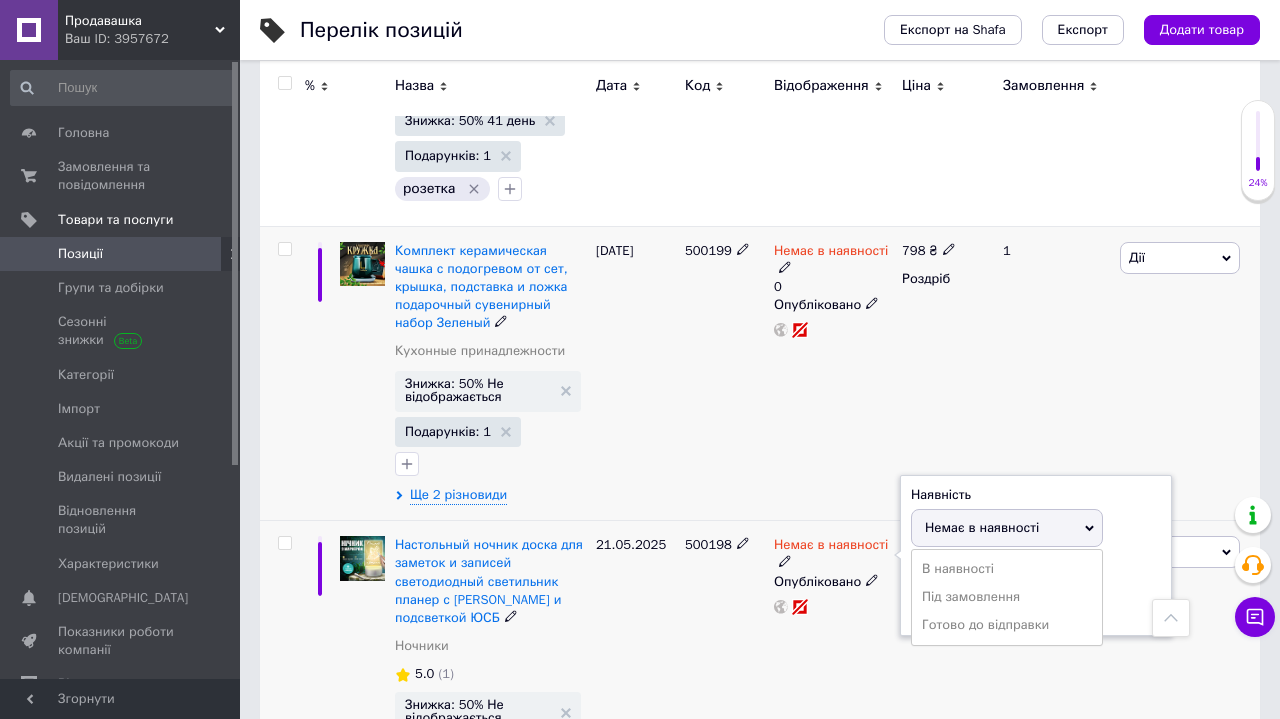 click on "Залишки" at bounding box center [1036, 571] 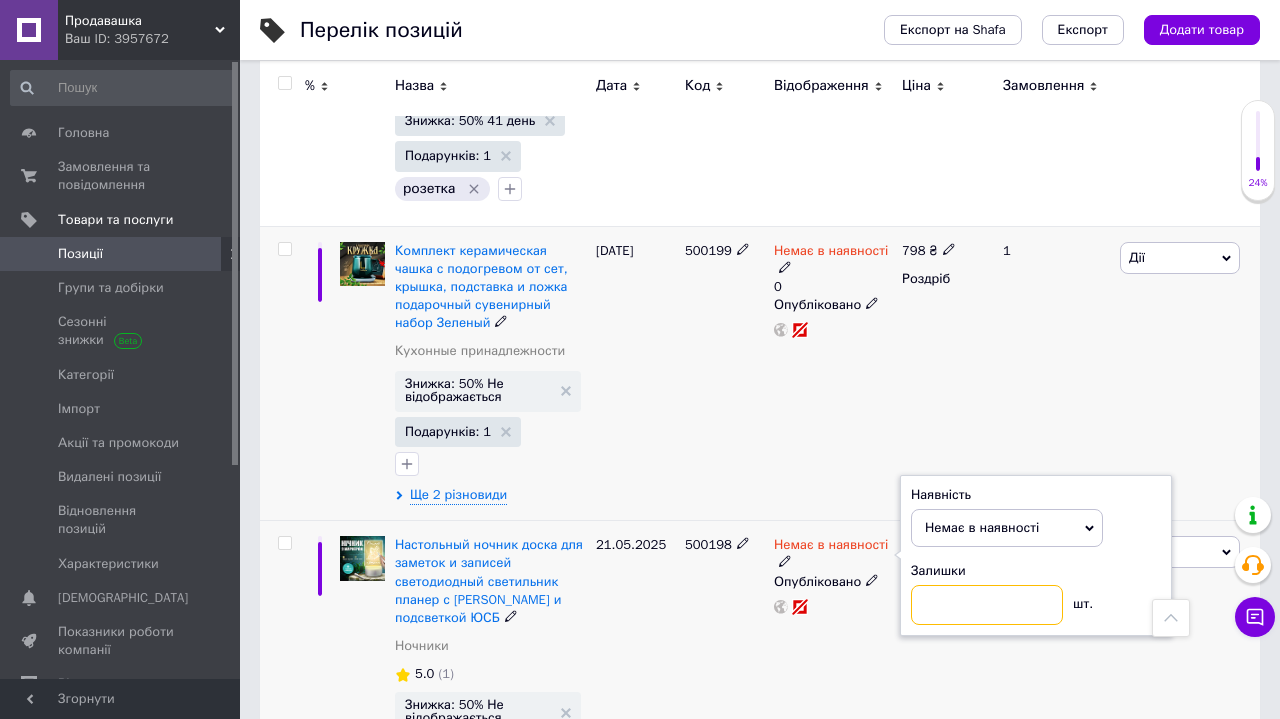 click at bounding box center [987, 605] 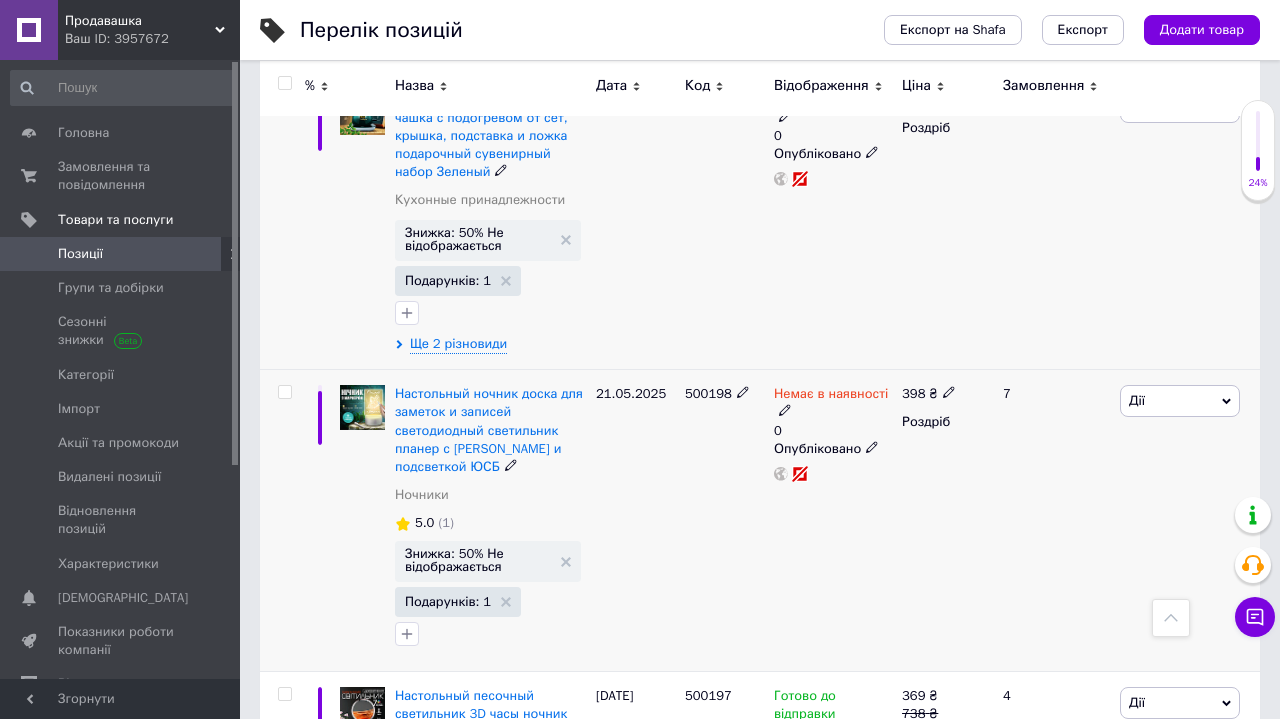 scroll, scrollTop: 17943, scrollLeft: 0, axis: vertical 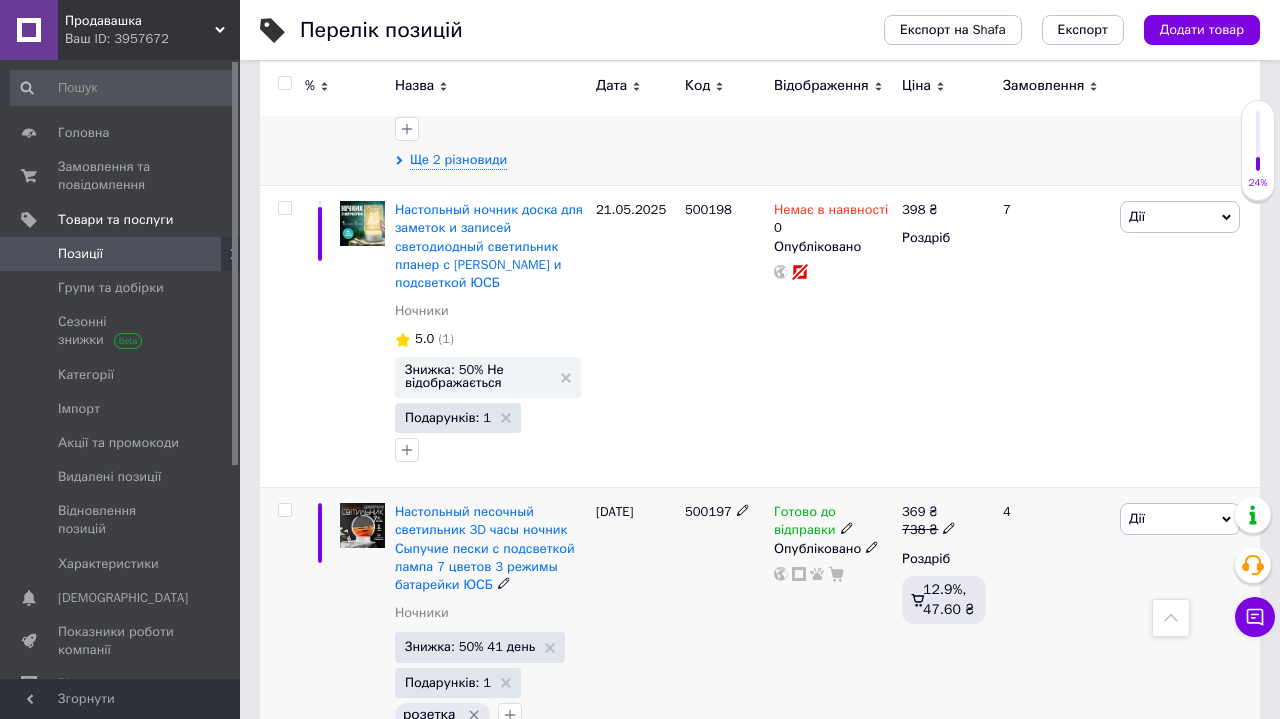 click 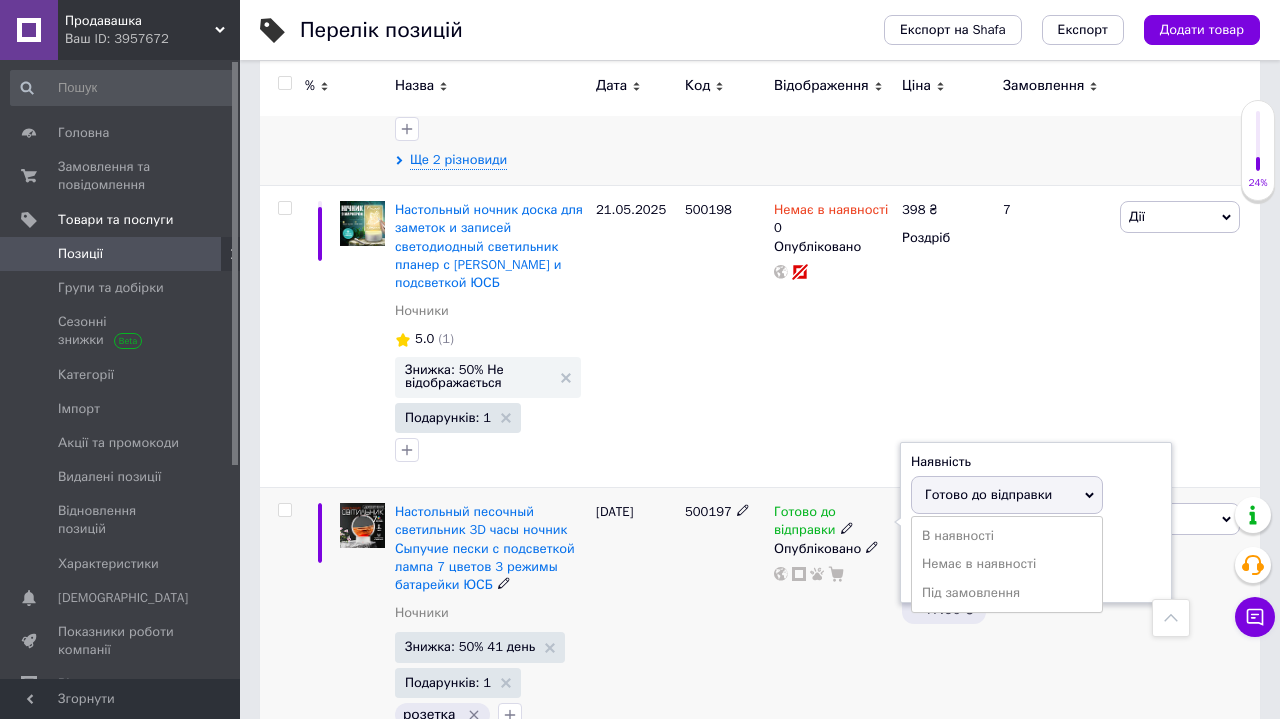 click on "Залишки" at bounding box center [1036, 538] 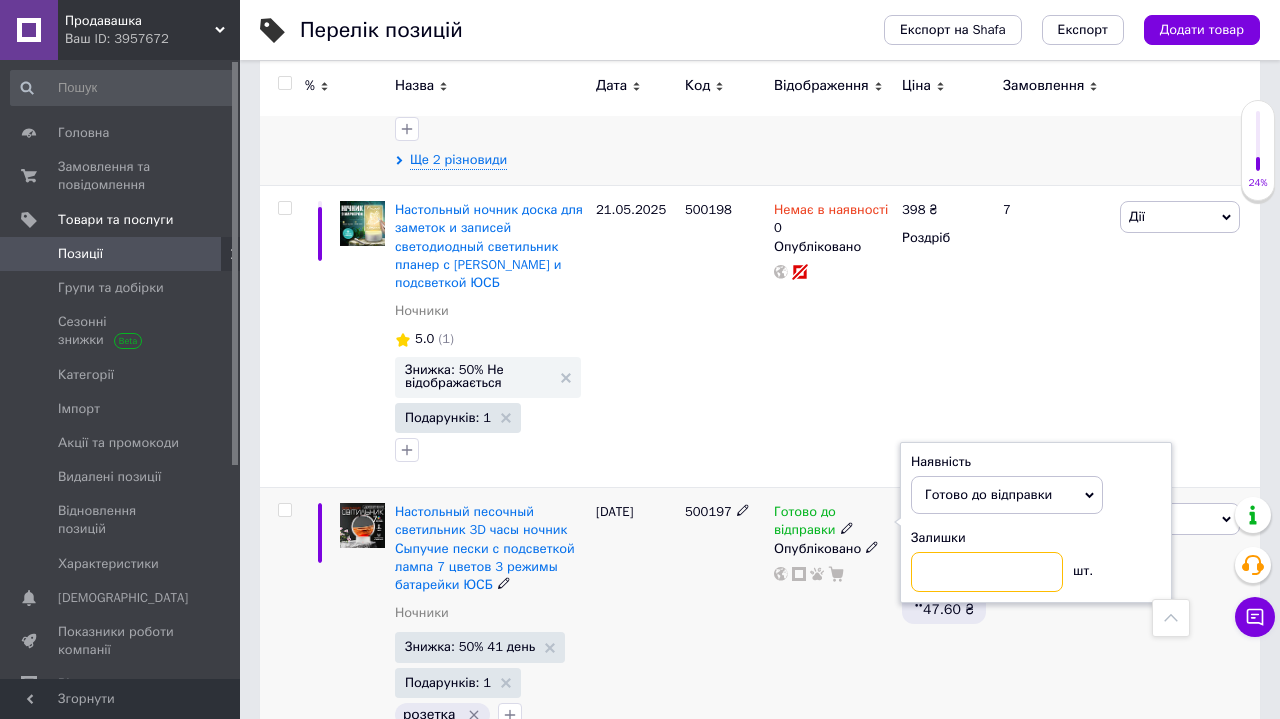 click at bounding box center [987, 572] 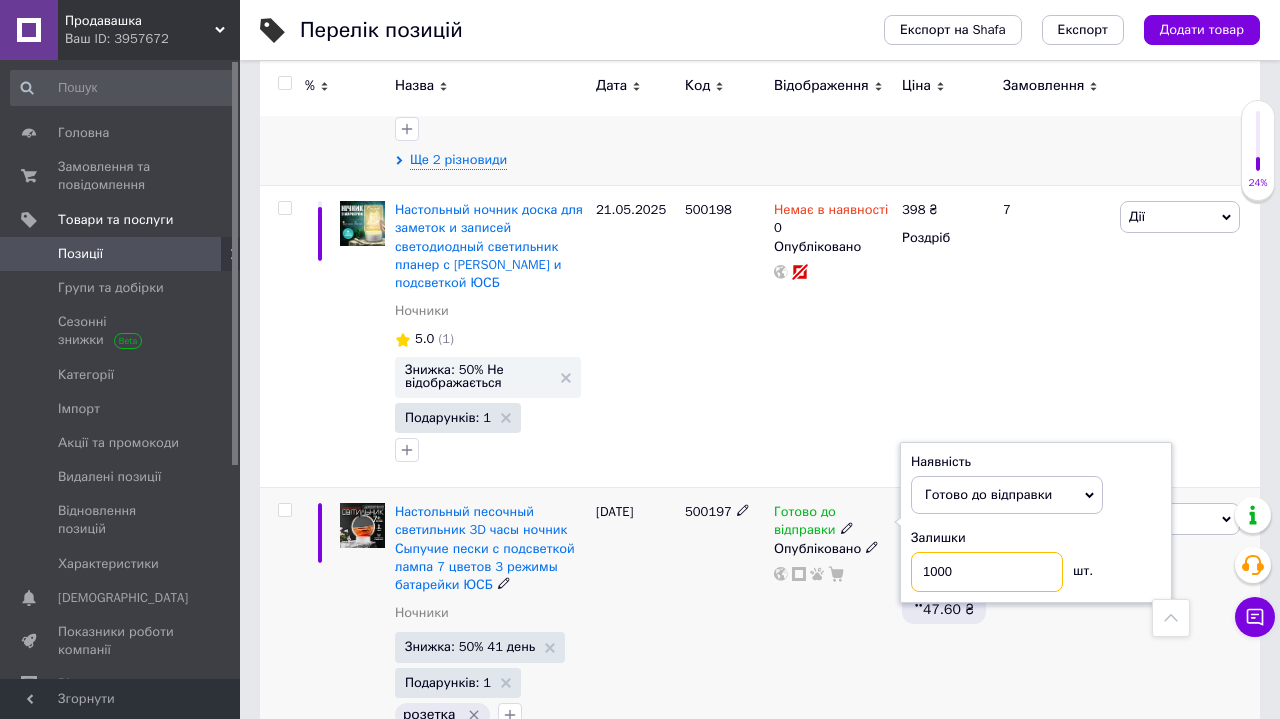 type on "10000" 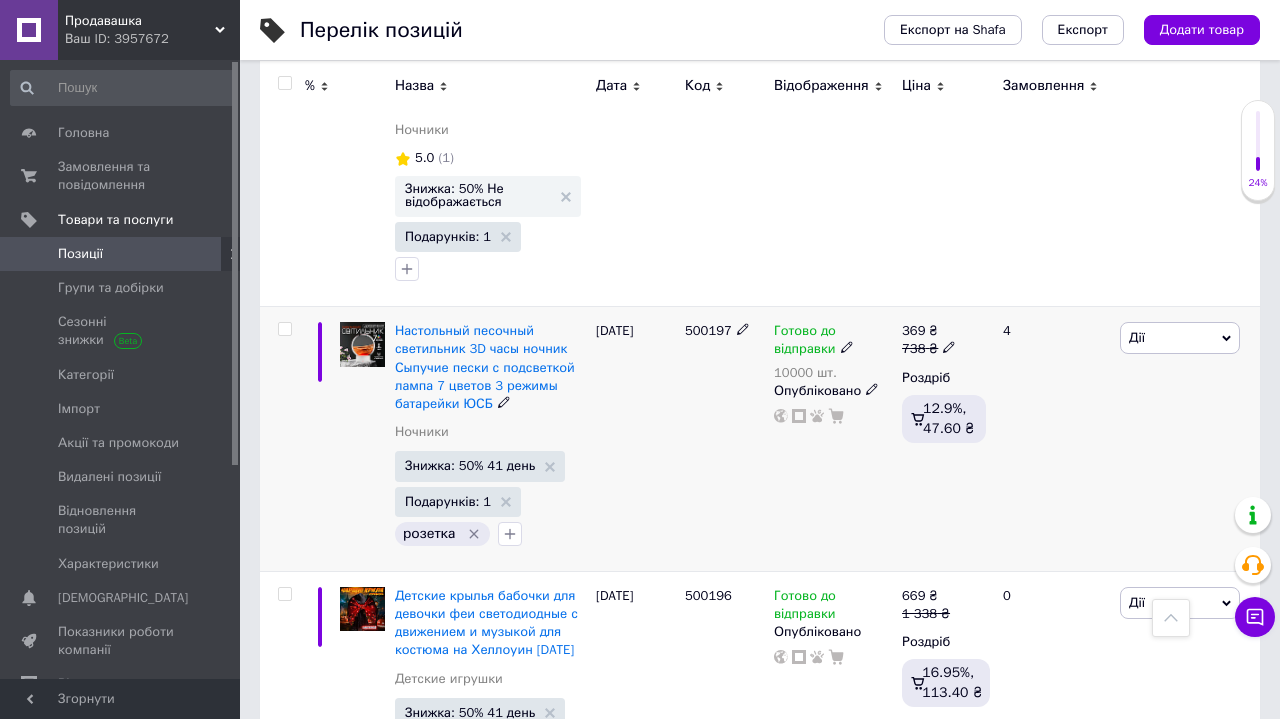 scroll, scrollTop: 18295, scrollLeft: 0, axis: vertical 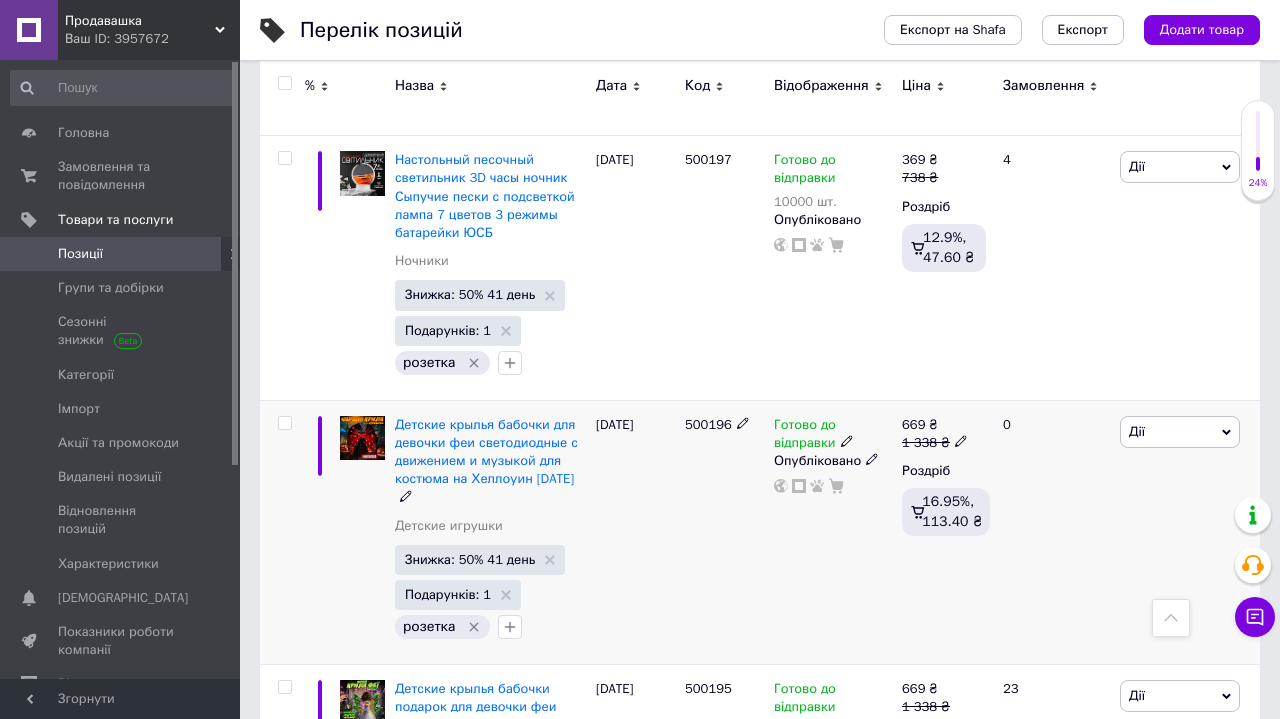 click 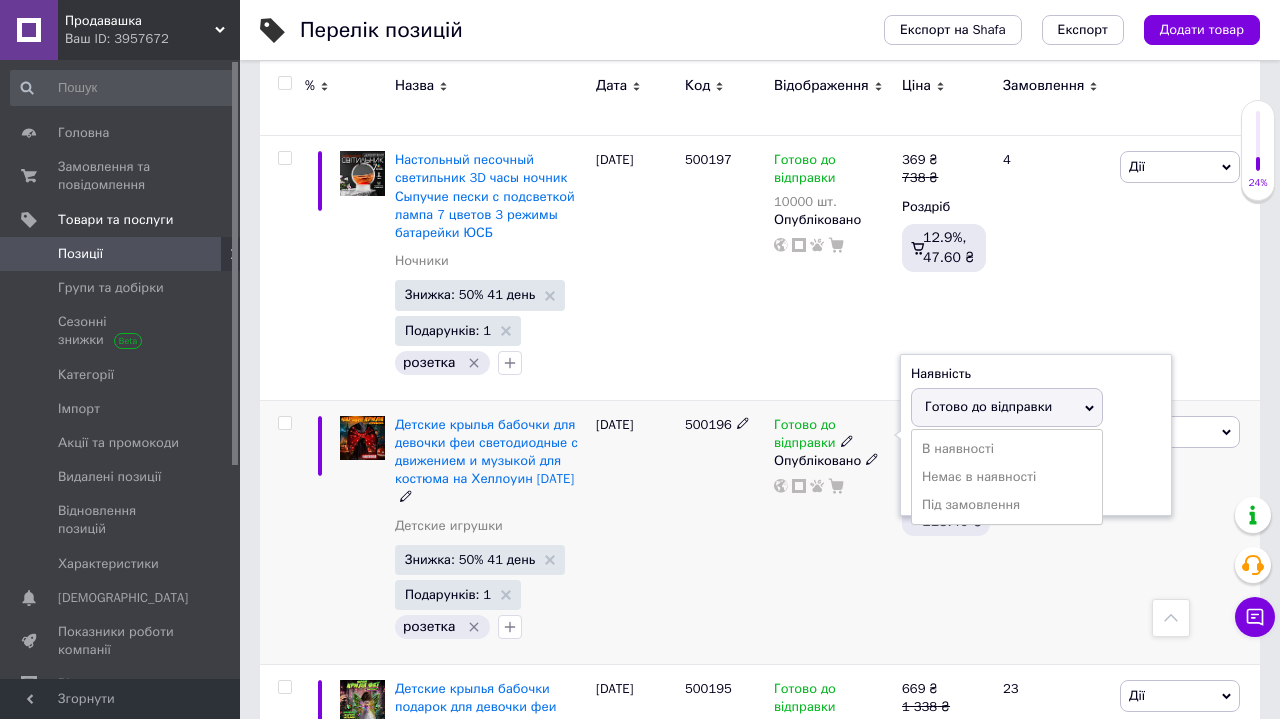click on "Залишки шт." at bounding box center (1036, 473) 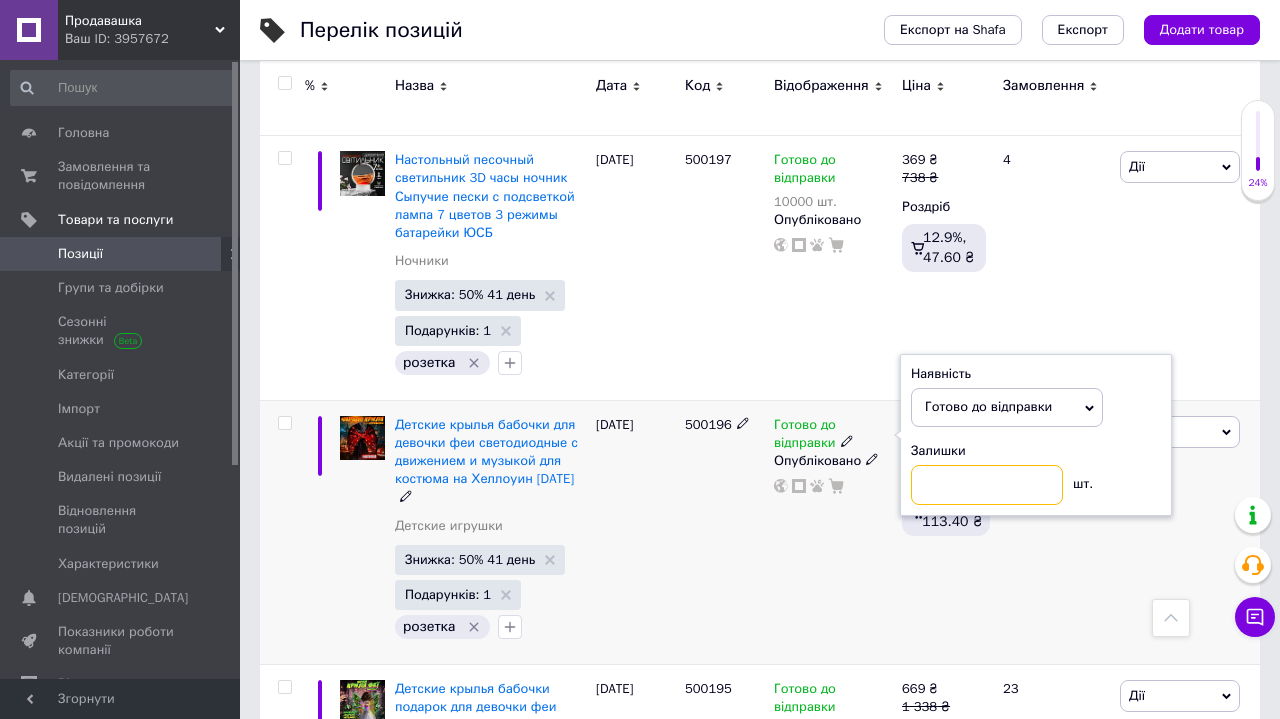 click at bounding box center (987, 485) 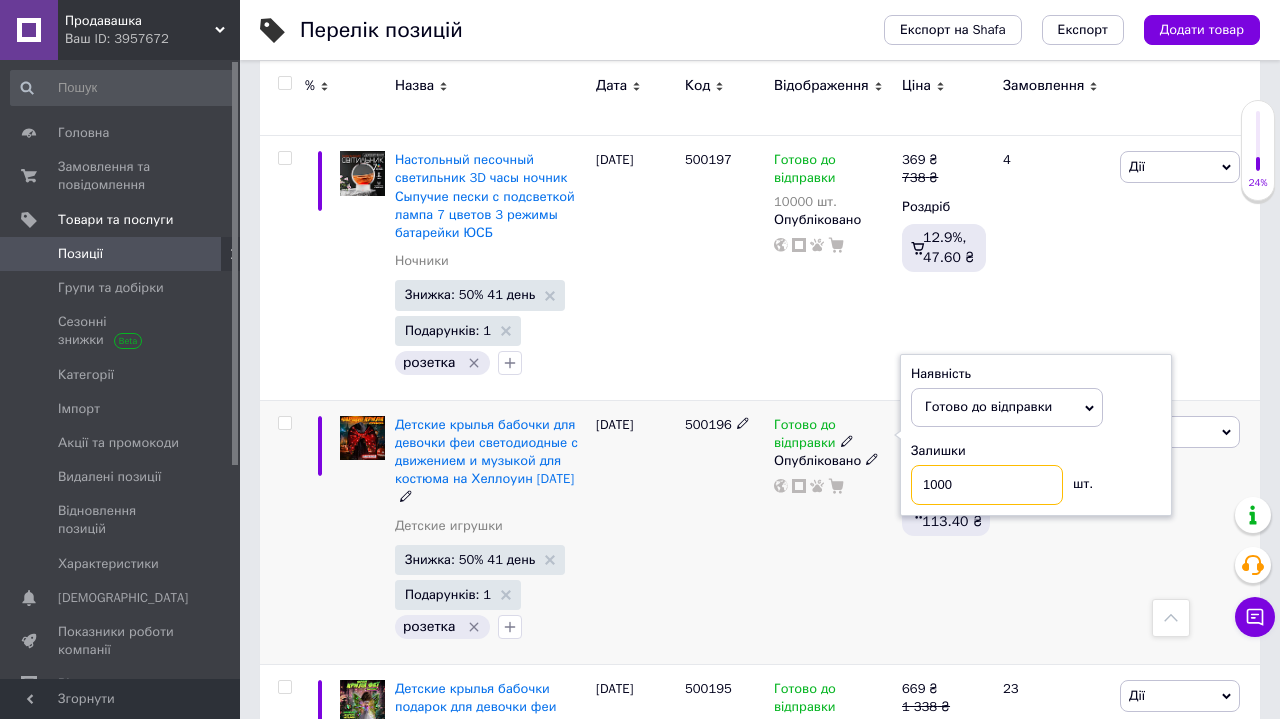 type on "10000" 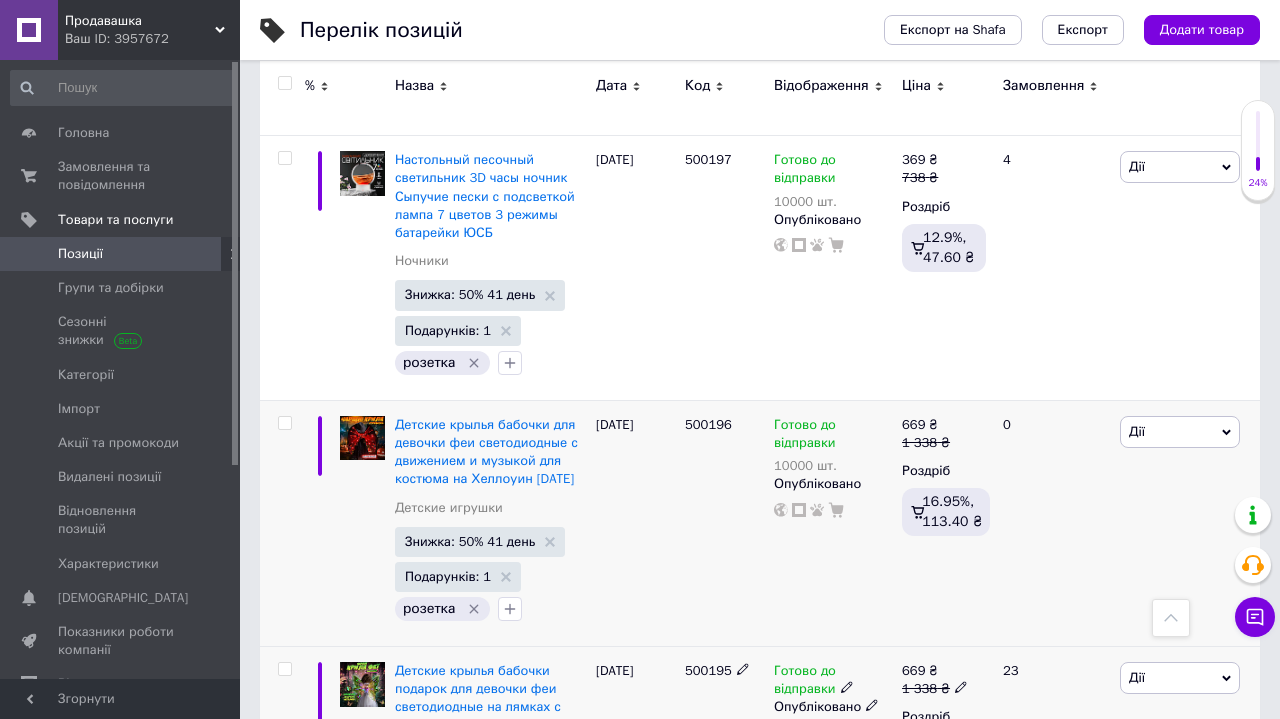 click 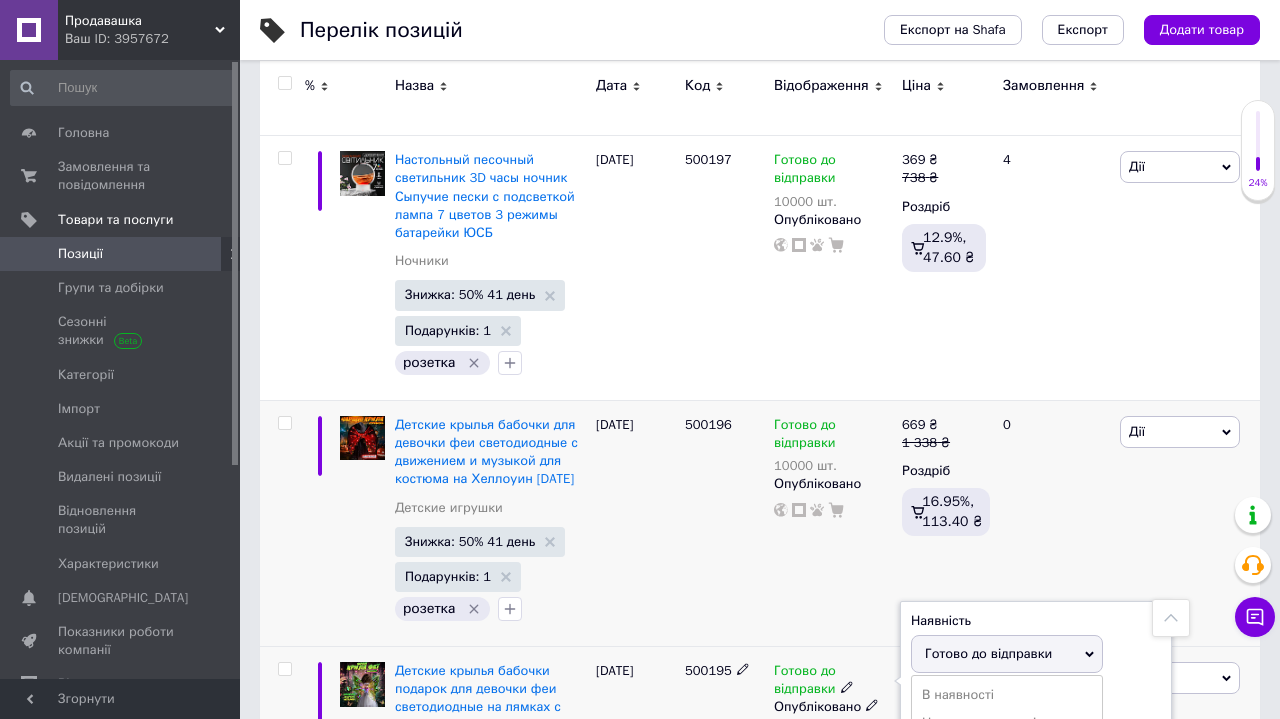 click on "Наявність [PERSON_NAME] до відправки В наявності Немає в наявності Під замовлення Залишки шт." at bounding box center [1036, 682] 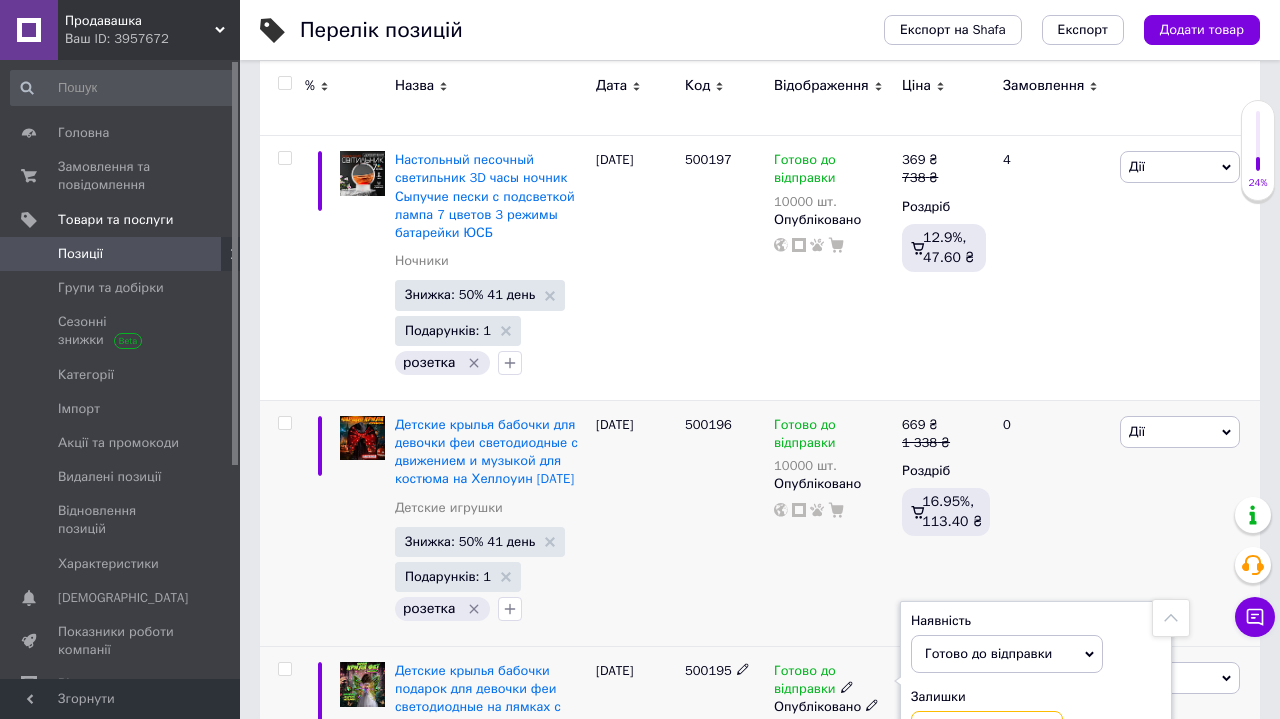 click at bounding box center (987, 731) 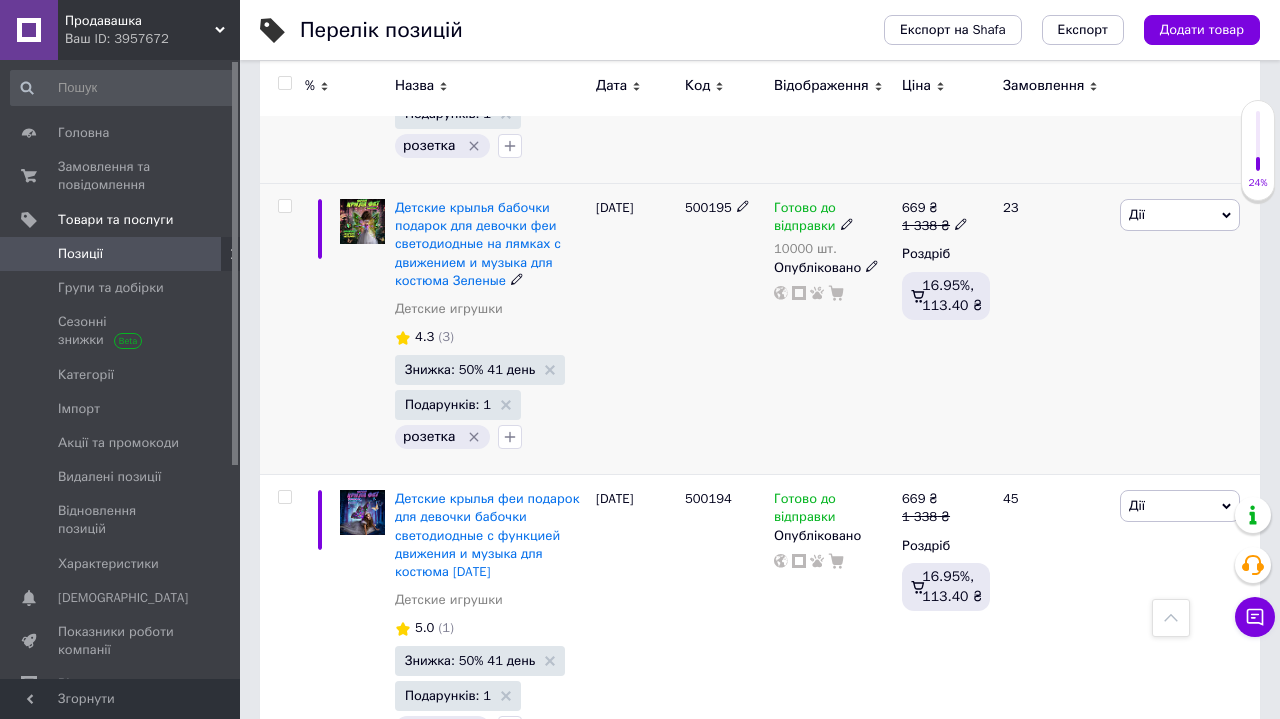 scroll, scrollTop: 18884, scrollLeft: 0, axis: vertical 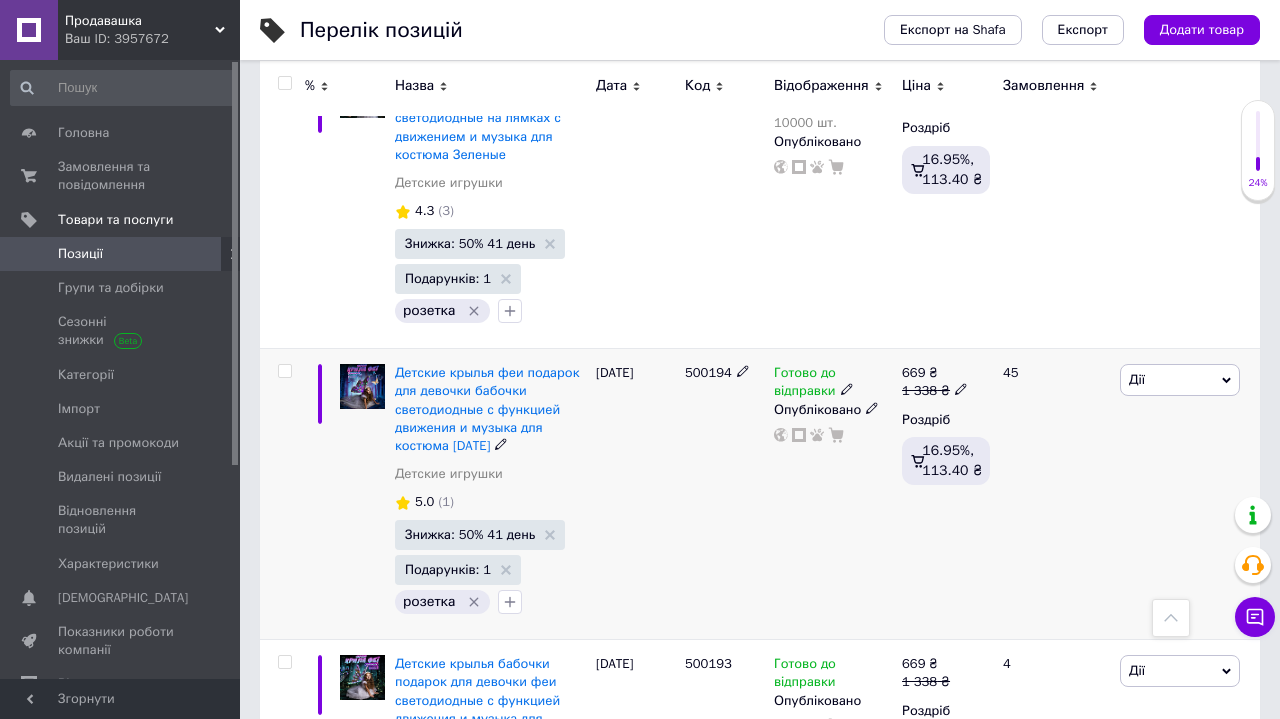 click 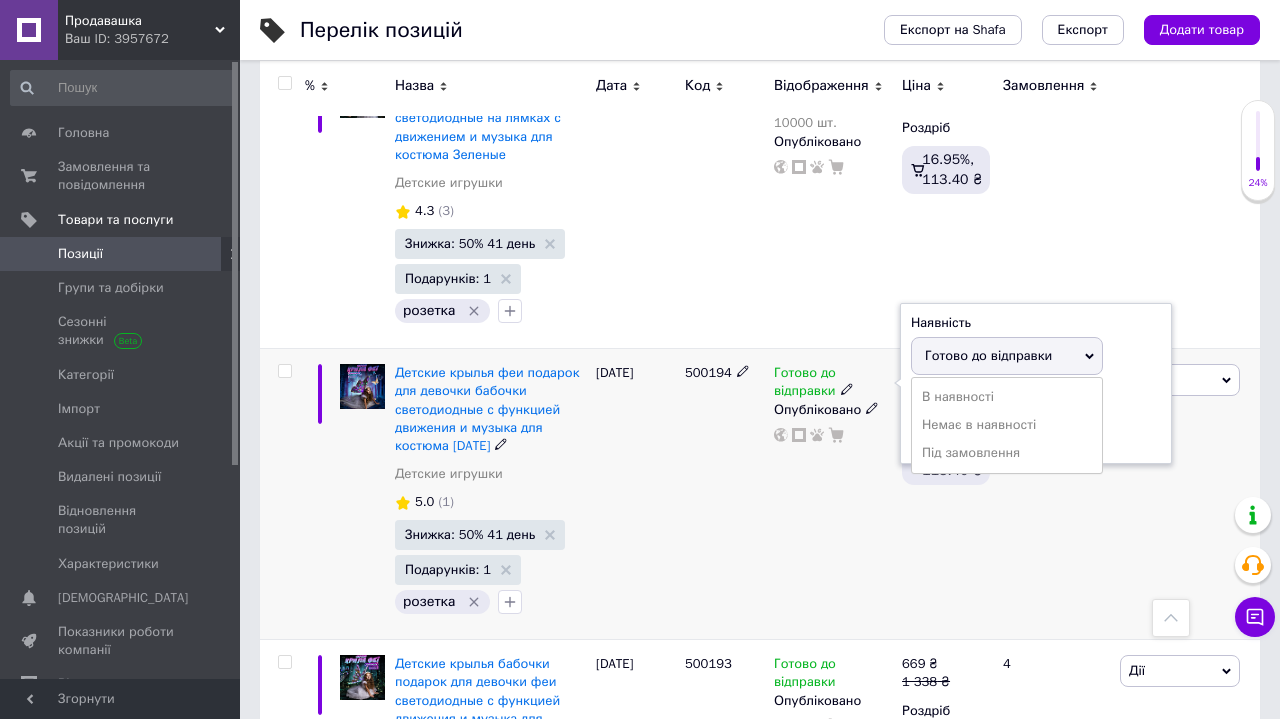 click on "Залишки" at bounding box center (1036, 399) 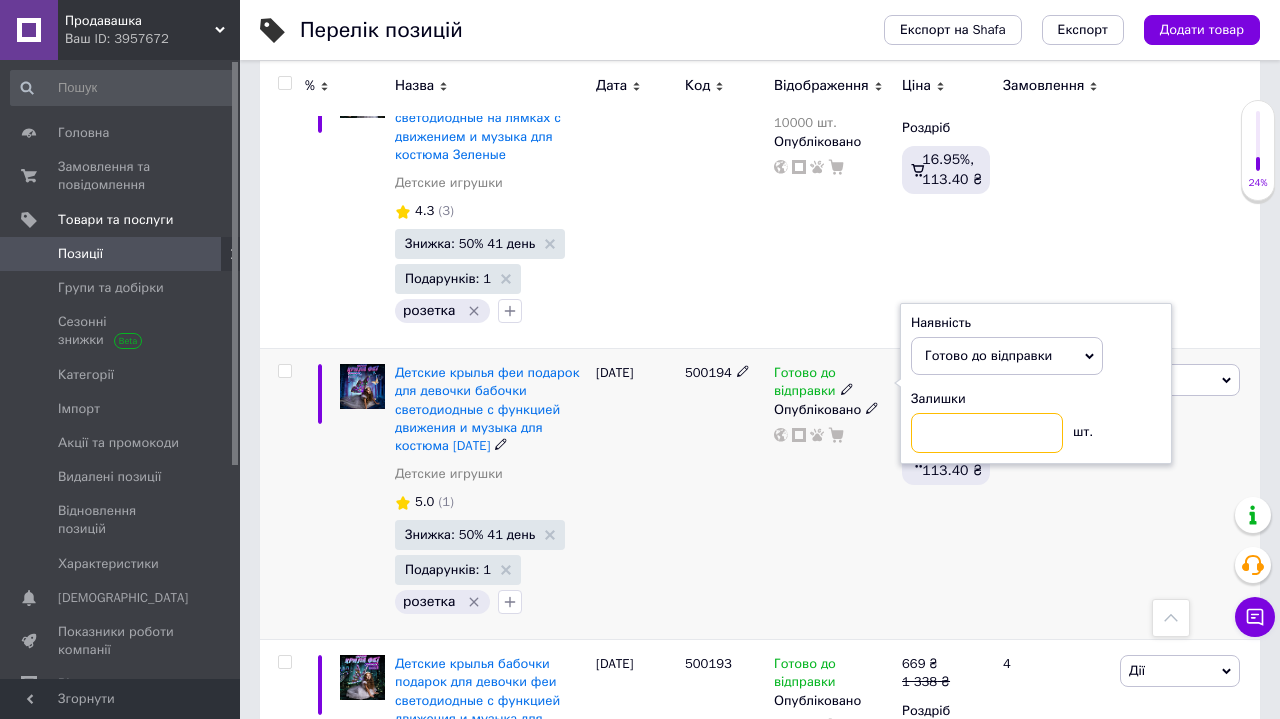 click at bounding box center [987, 433] 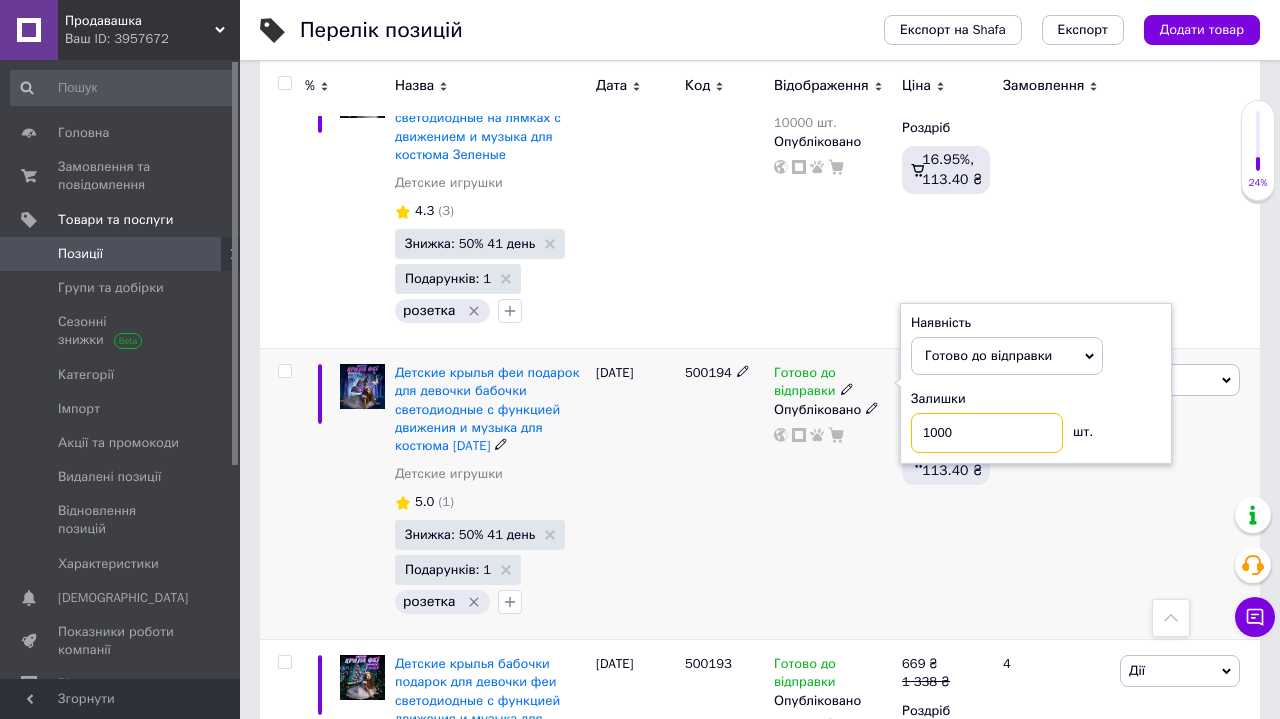 type on "10000" 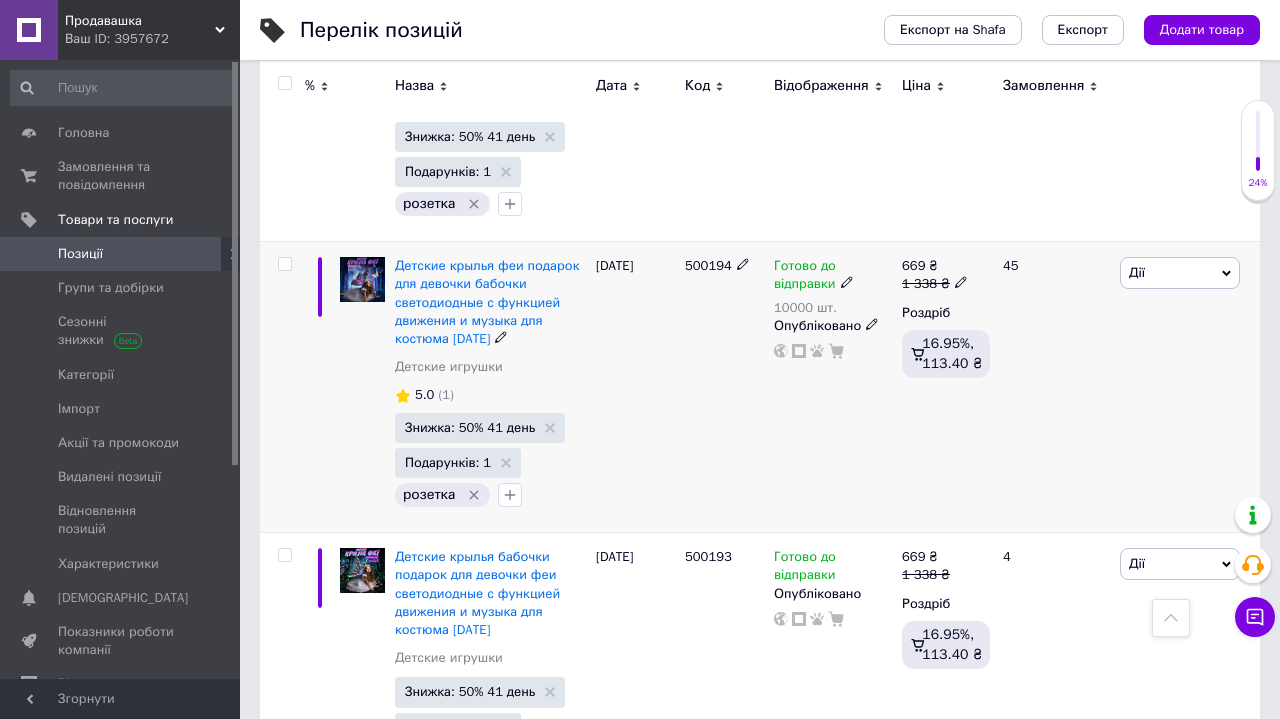 scroll, scrollTop: 19039, scrollLeft: 0, axis: vertical 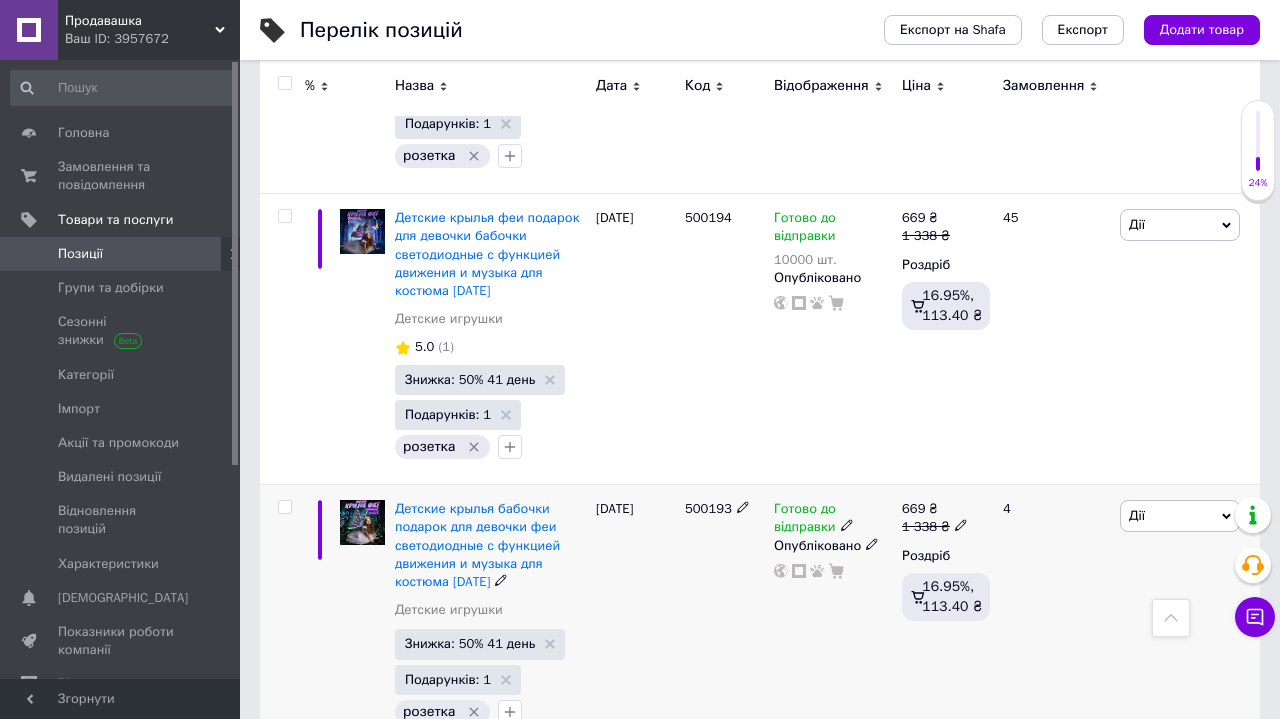 click 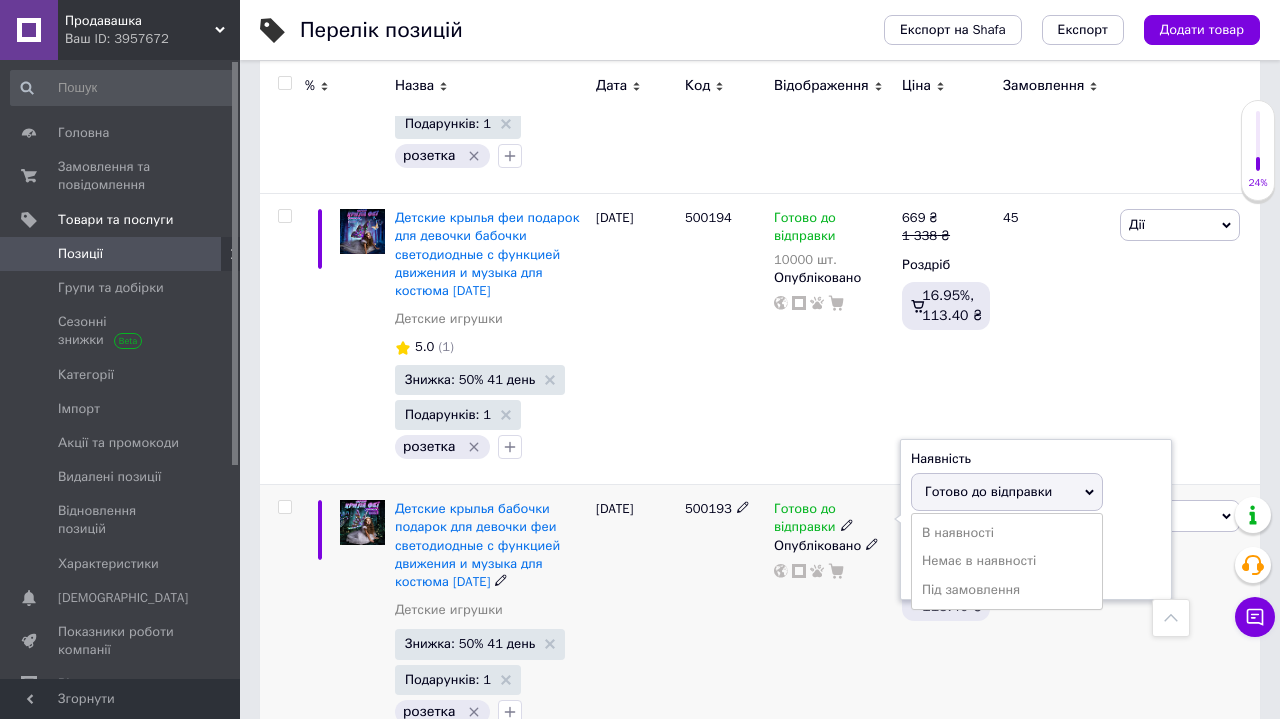 click on "Залишки" at bounding box center [1036, 535] 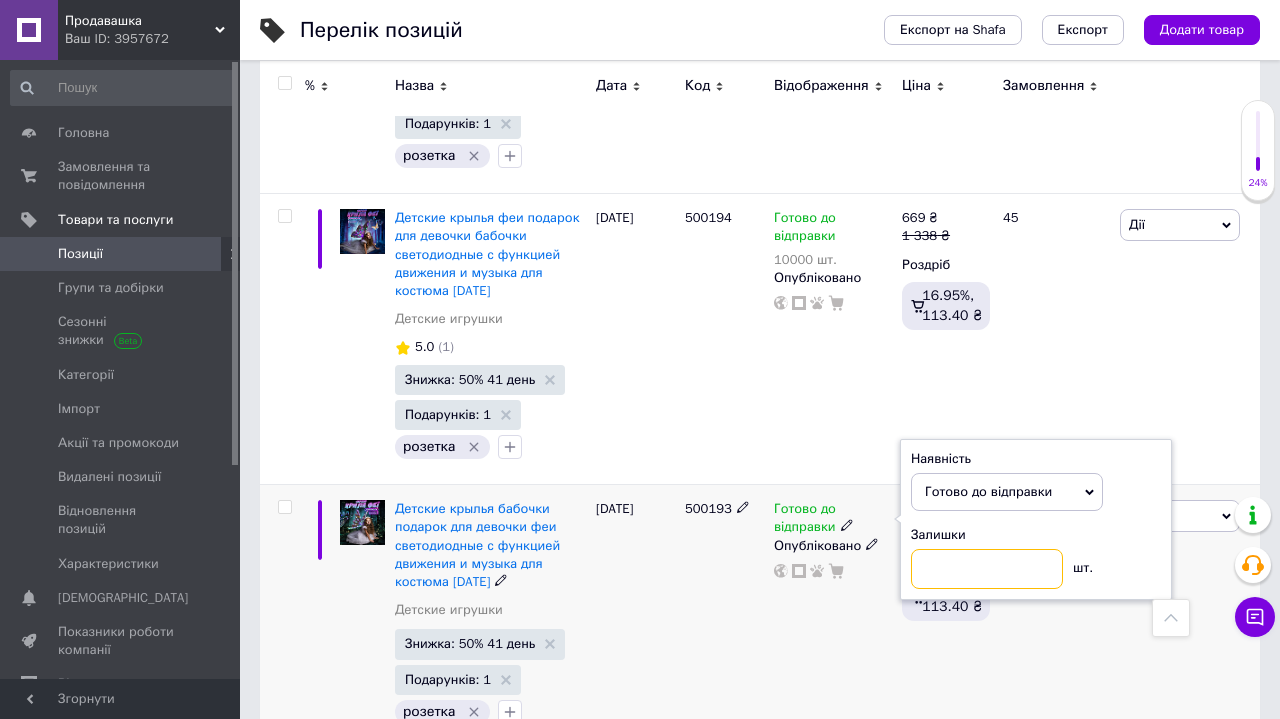 click at bounding box center [987, 569] 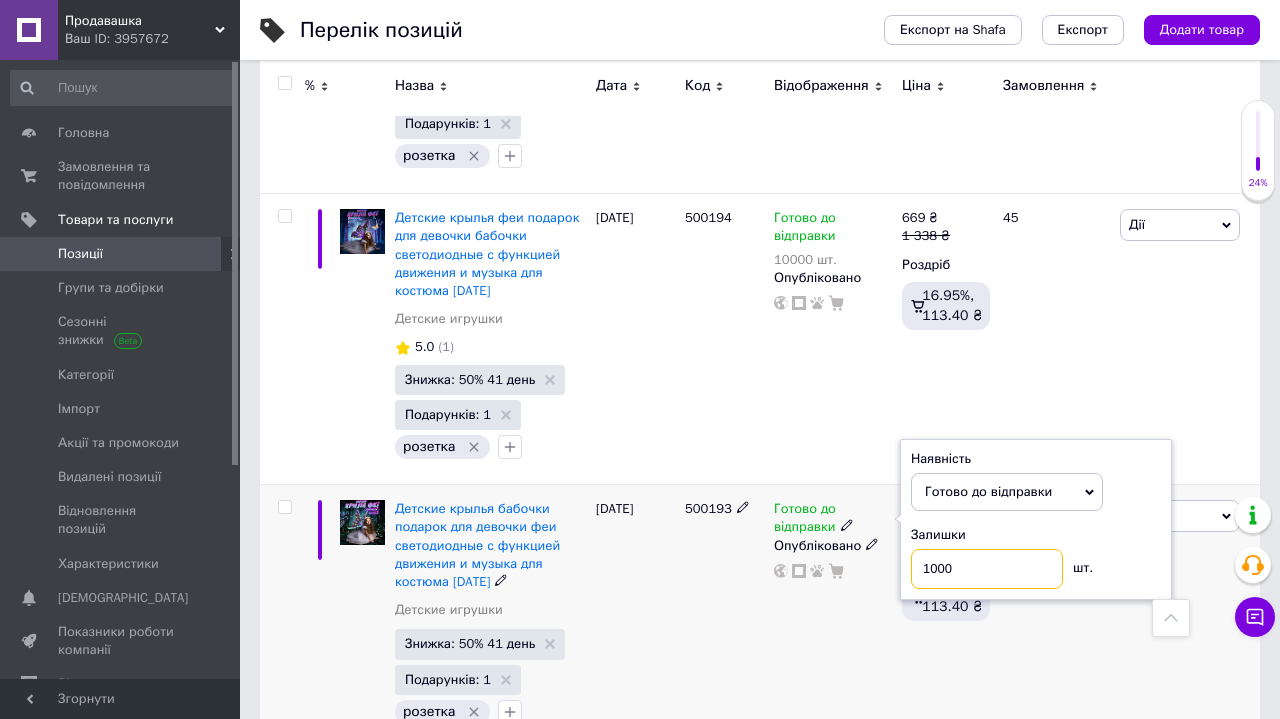 type on "10000" 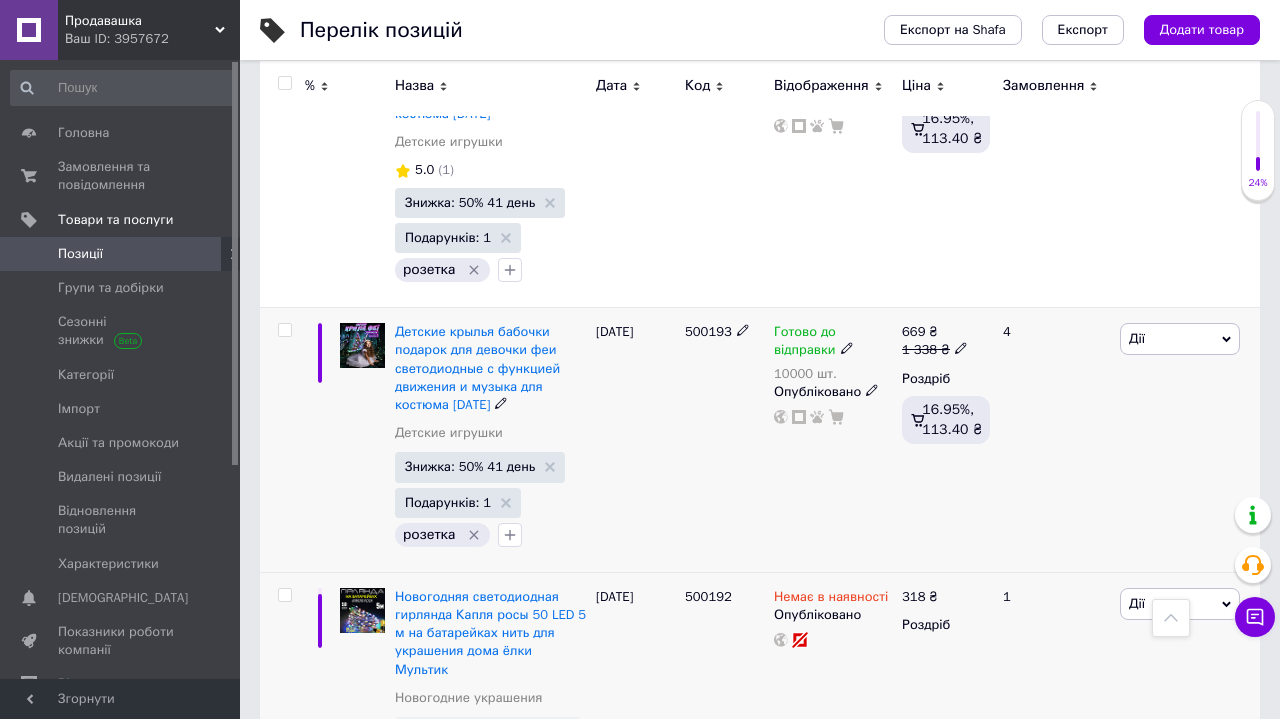 scroll, scrollTop: 19231, scrollLeft: 0, axis: vertical 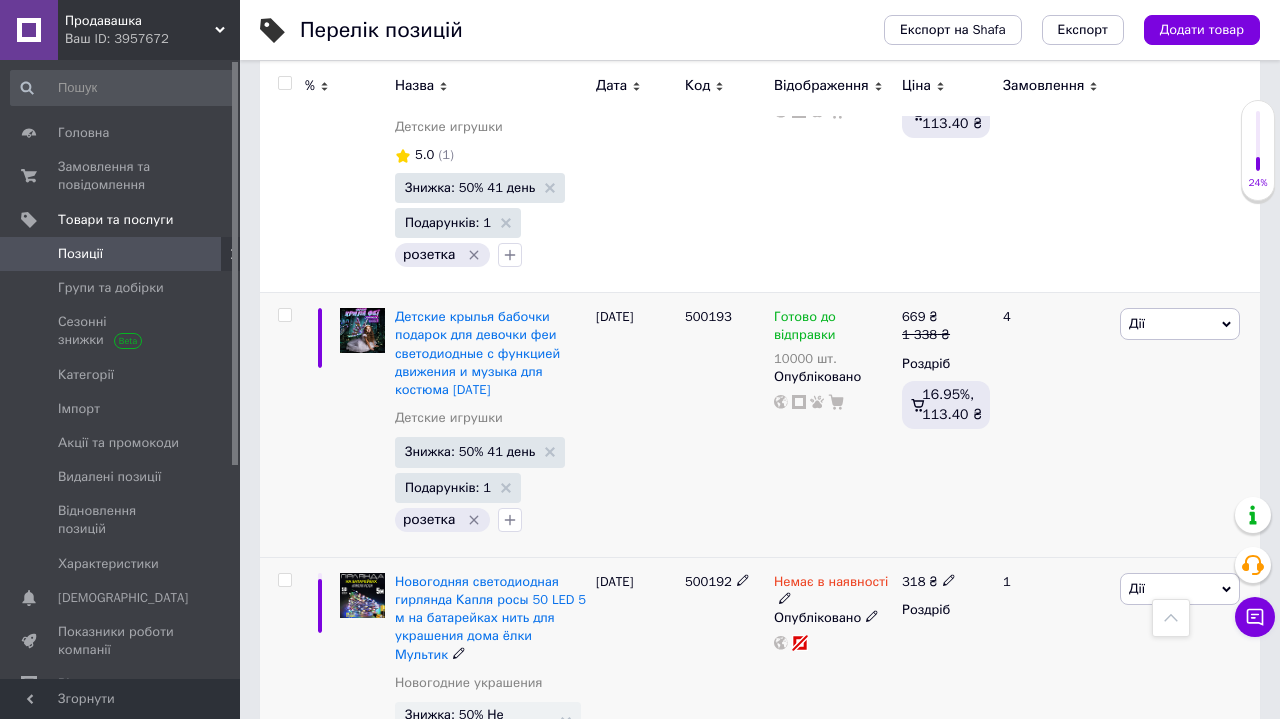 click 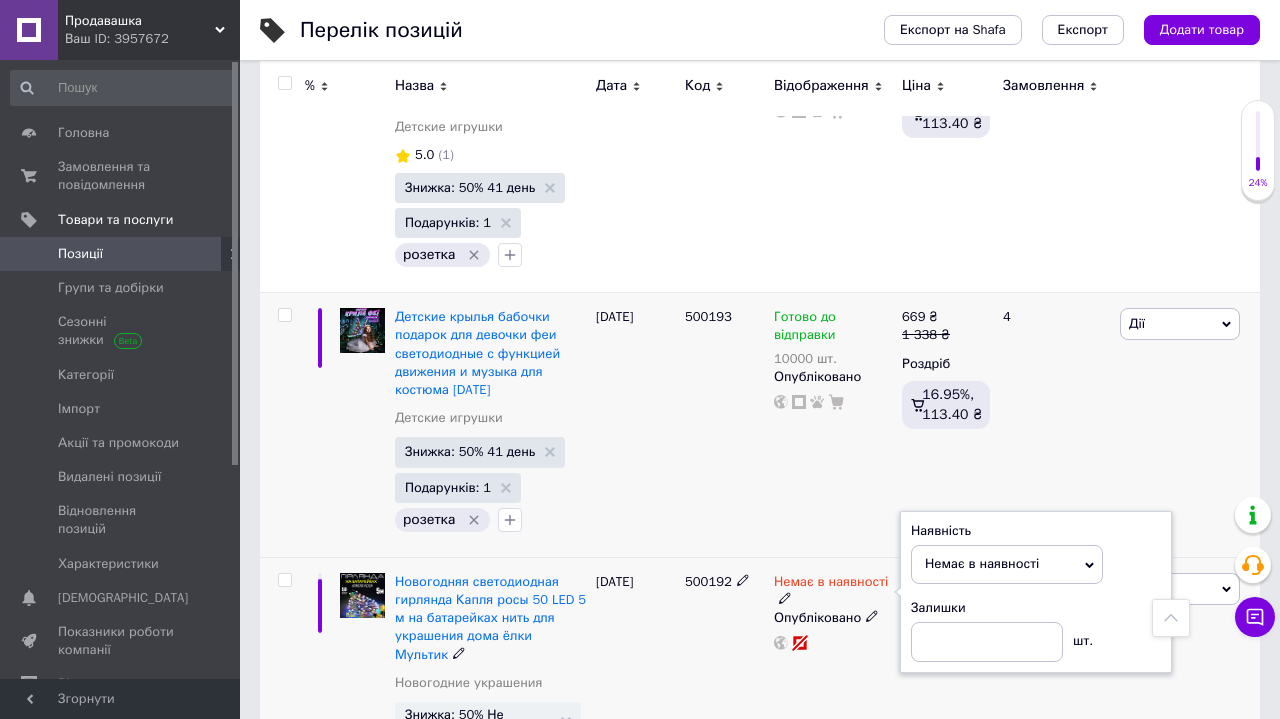 click on "Залишки шт." at bounding box center (1036, 630) 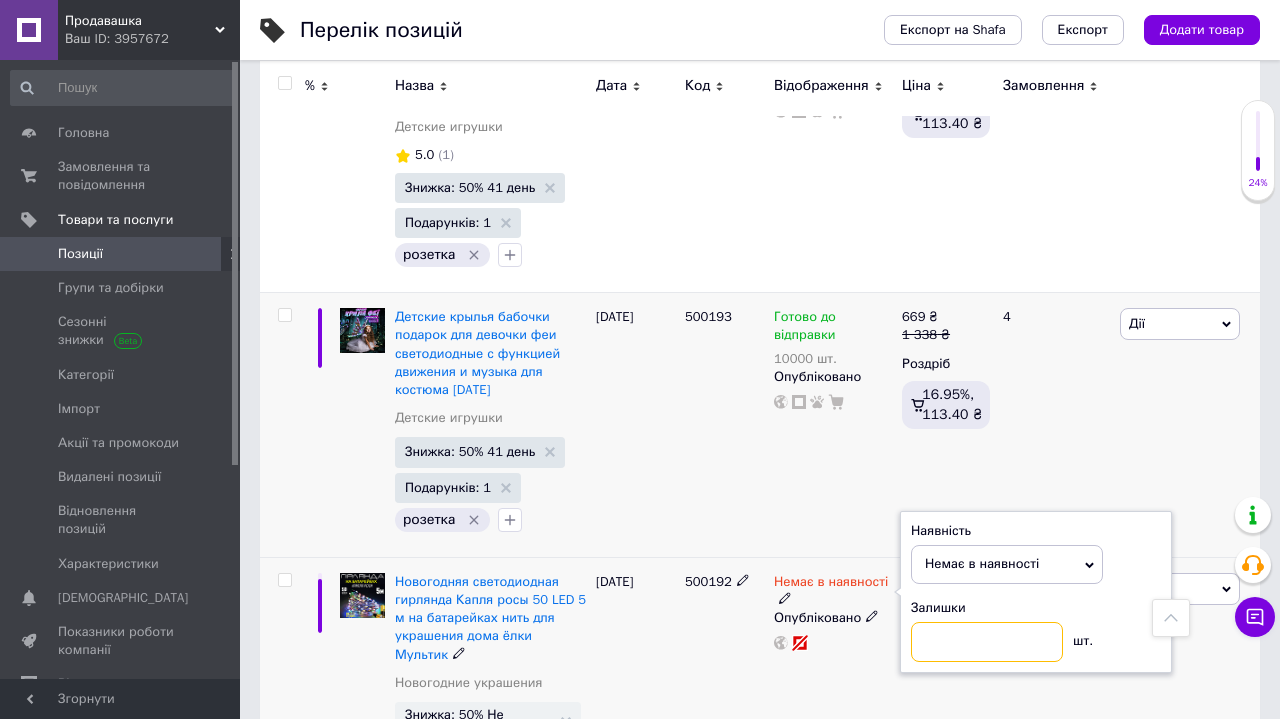 click at bounding box center (987, 642) 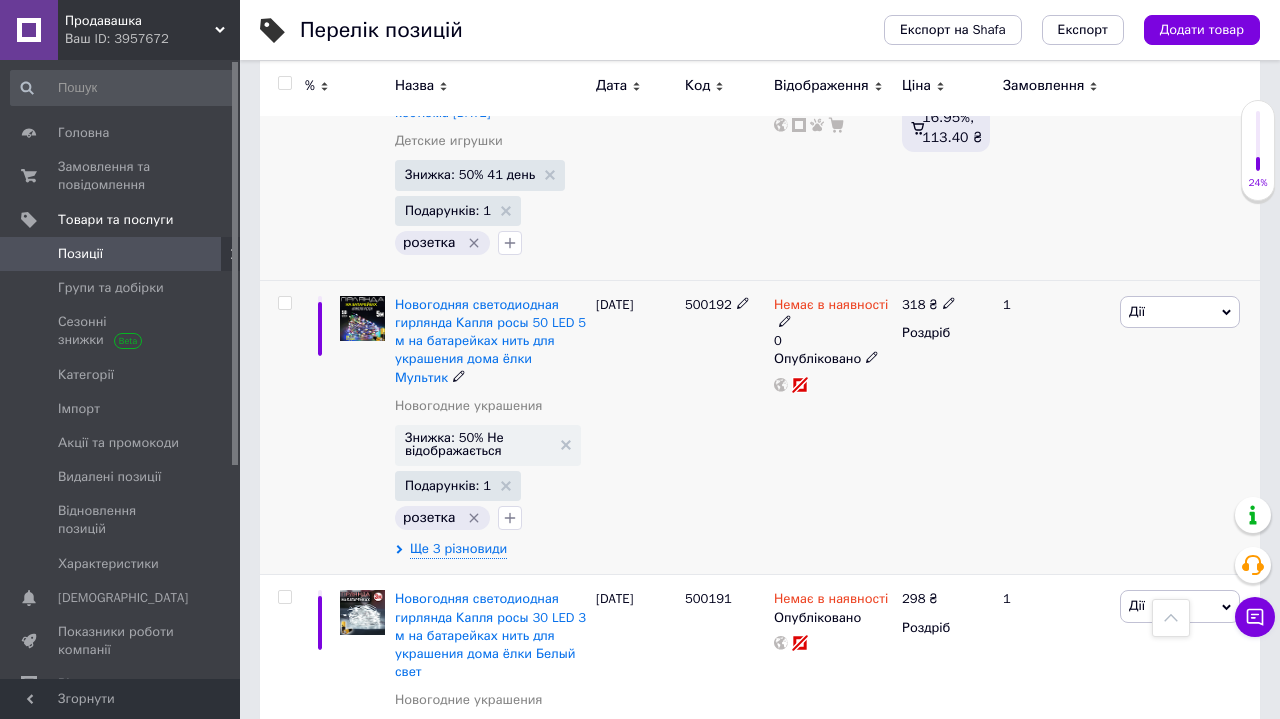 scroll, scrollTop: 19605, scrollLeft: 0, axis: vertical 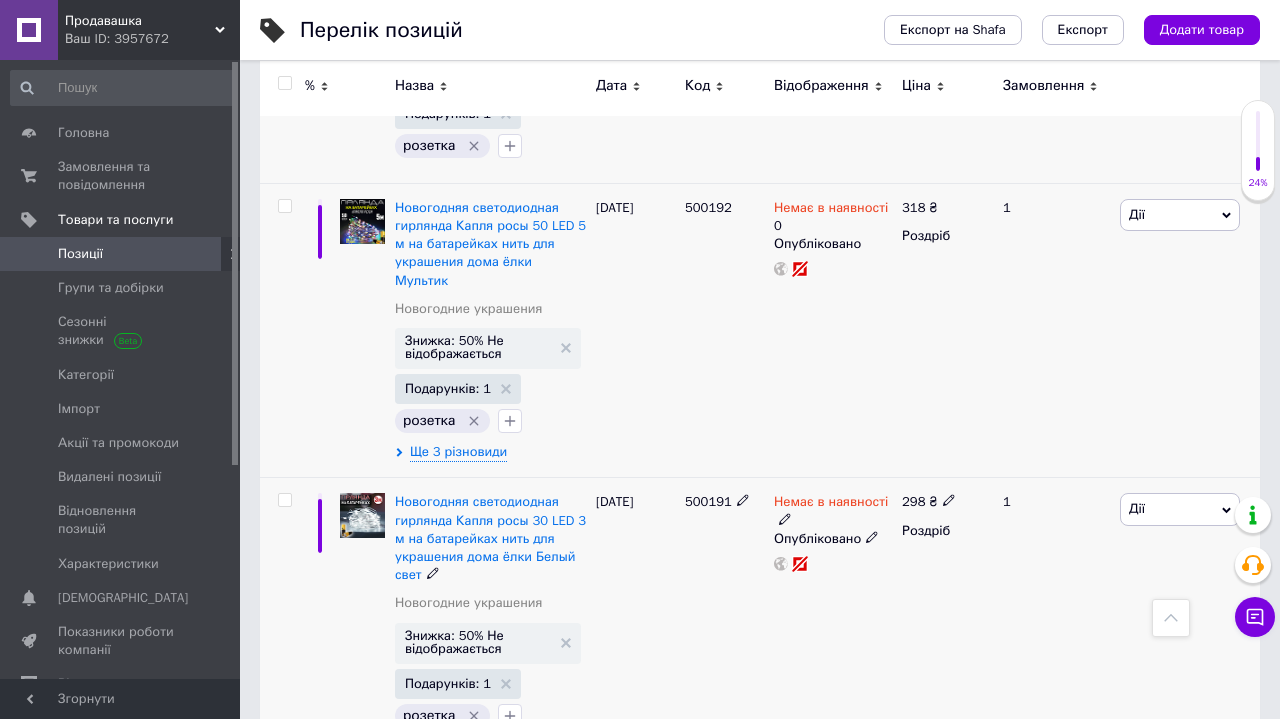 click on "Немає в наявності" at bounding box center [833, 511] 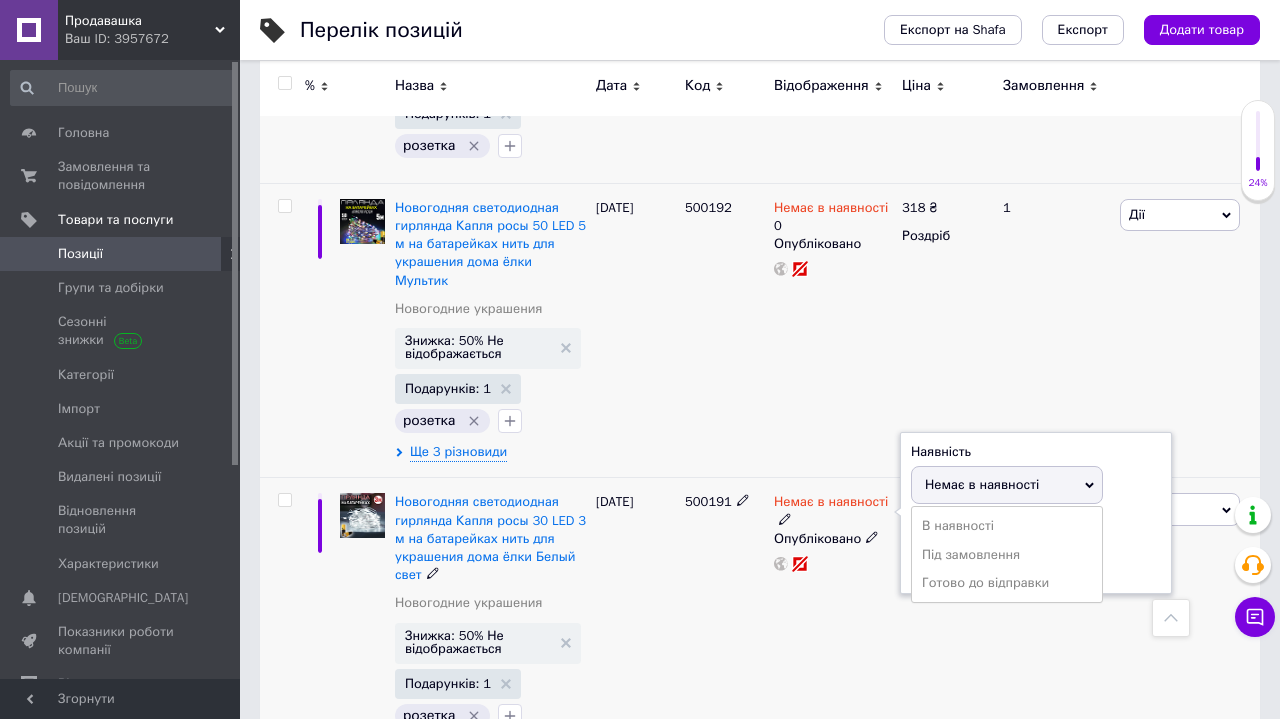 click on "Залишки шт." at bounding box center [1036, 550] 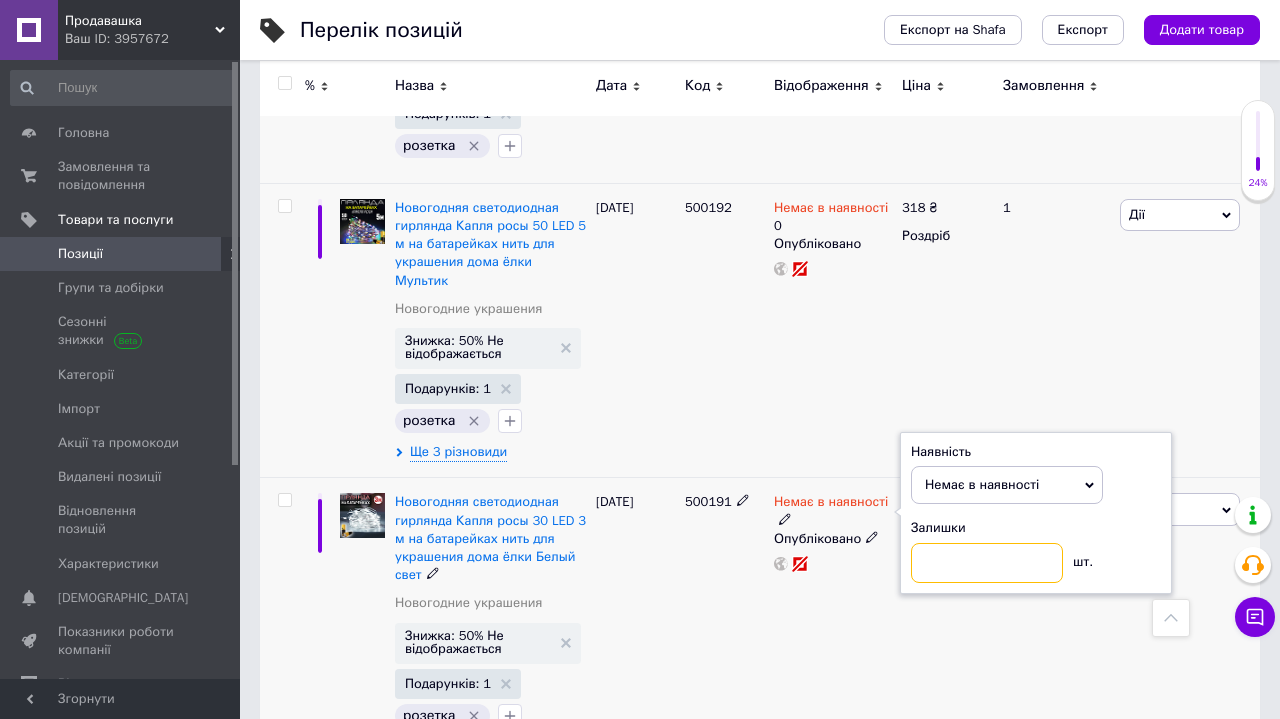 click at bounding box center (987, 563) 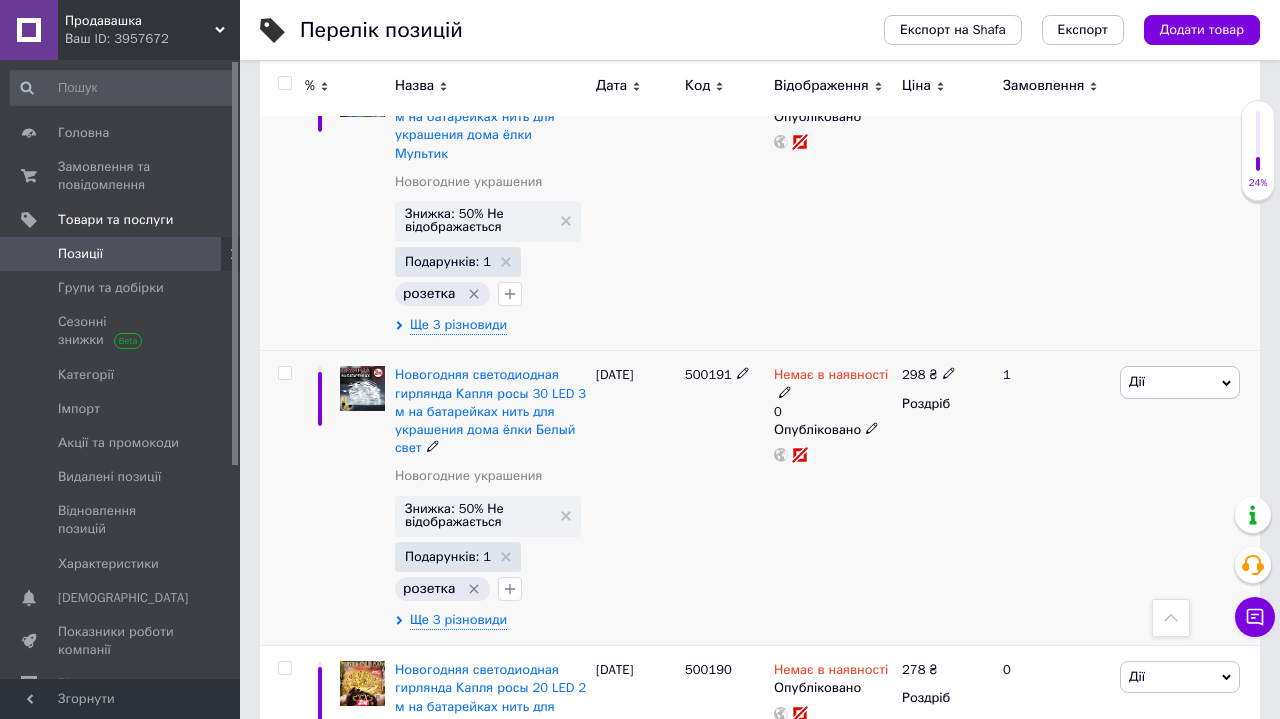 scroll, scrollTop: 19807, scrollLeft: 0, axis: vertical 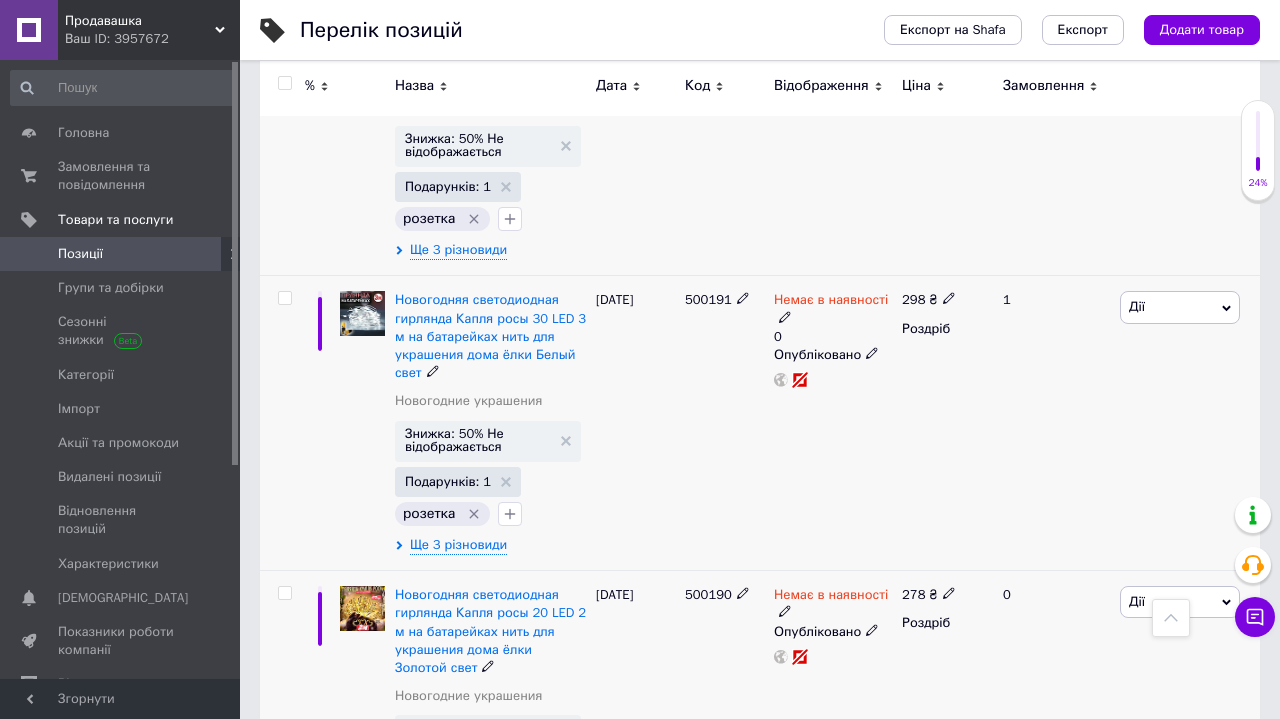 click 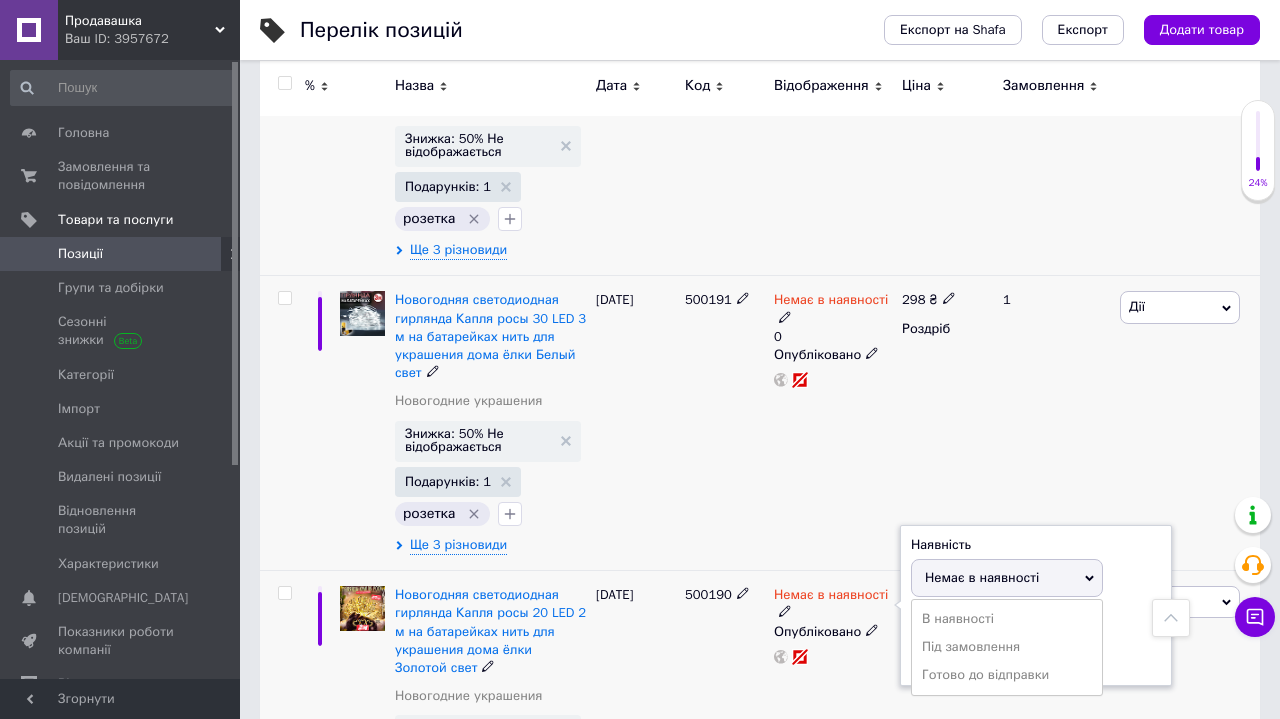 click on "Залишки шт." at bounding box center (1036, 643) 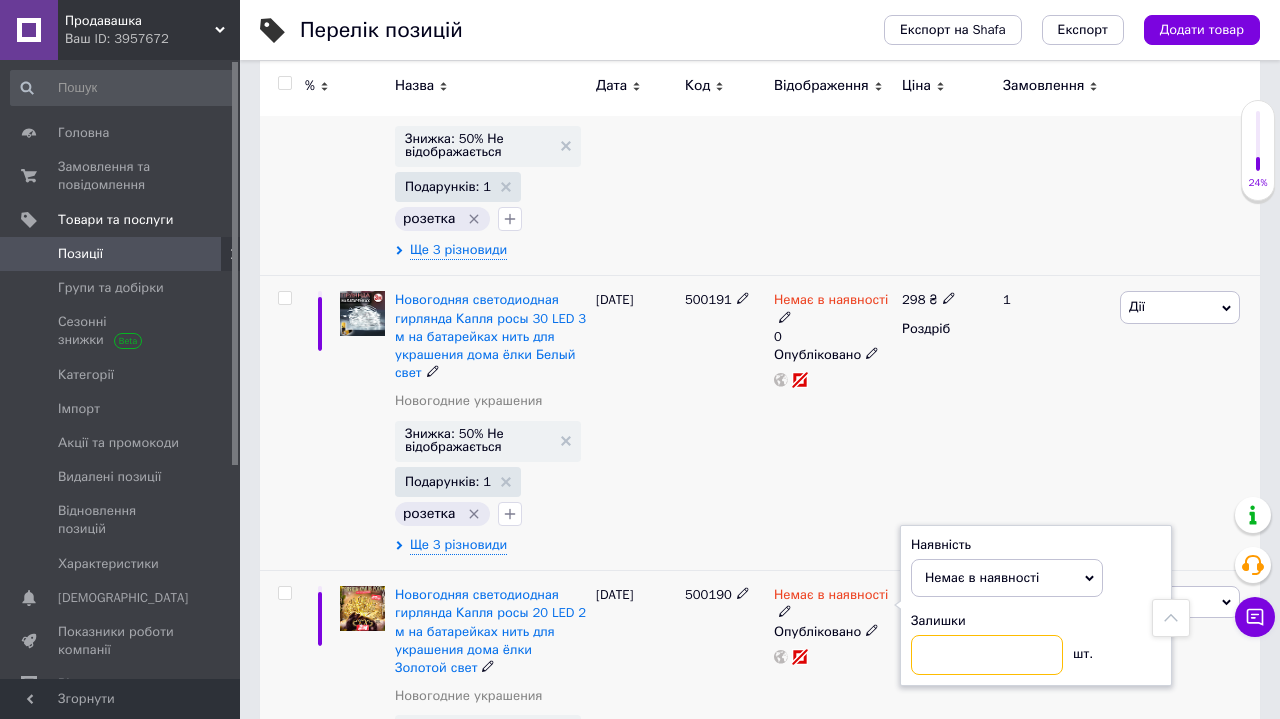 click at bounding box center (987, 655) 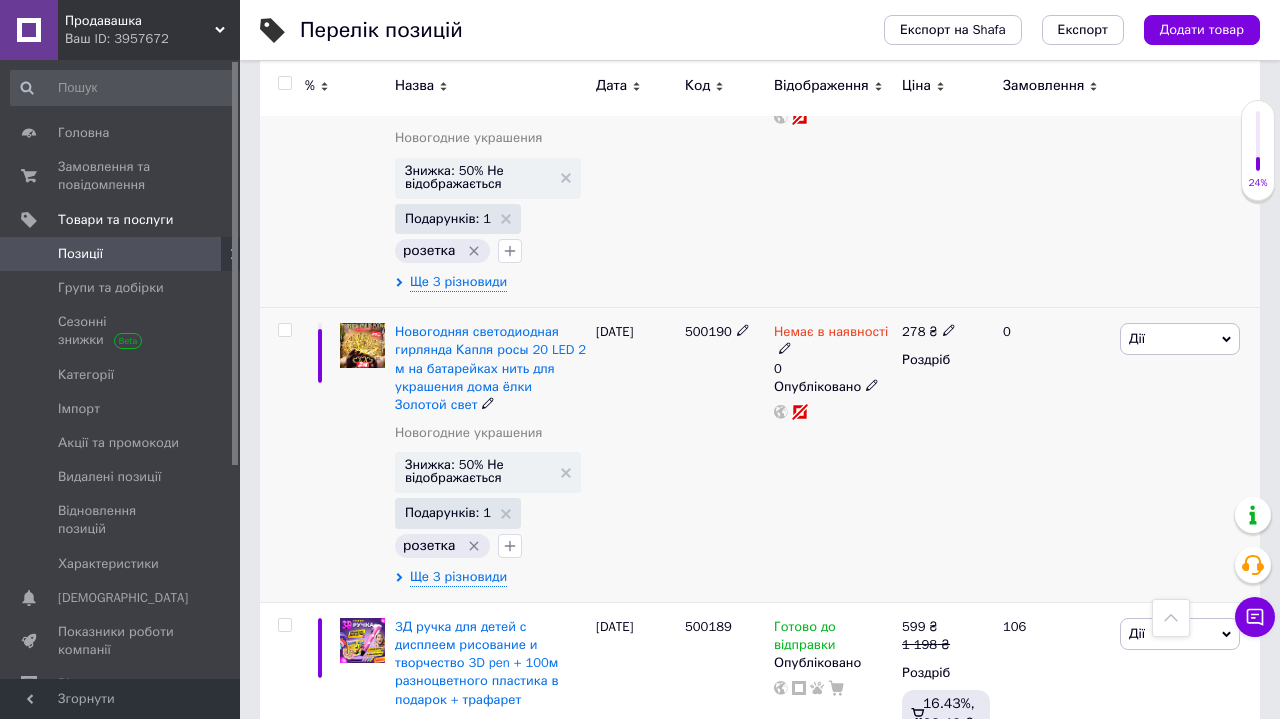 scroll, scrollTop: 20086, scrollLeft: 0, axis: vertical 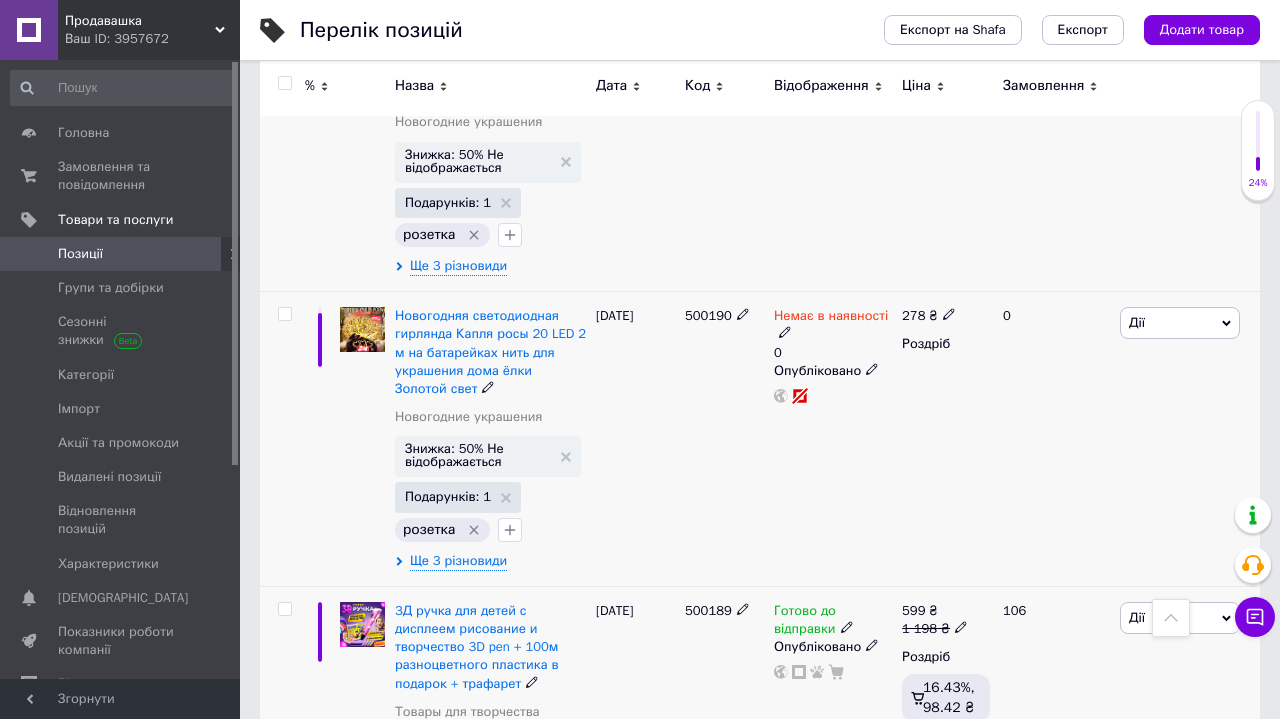 click 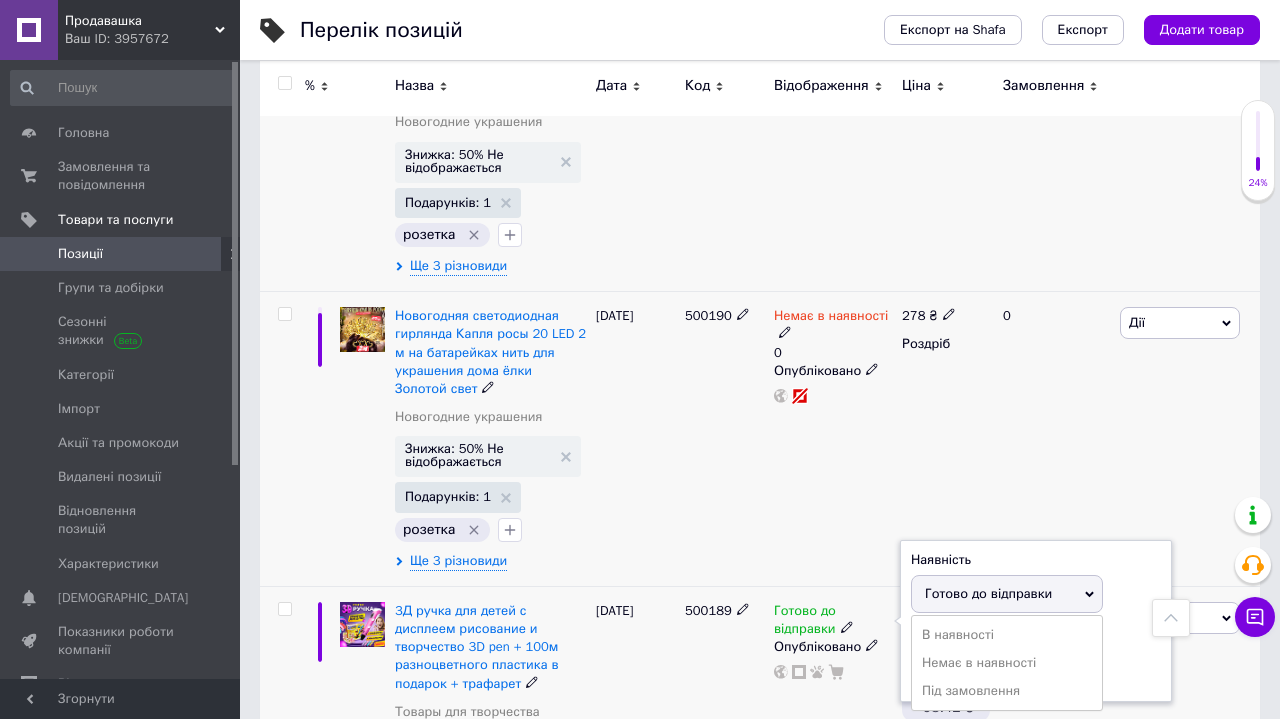 click on "Залишки" at bounding box center (1036, 637) 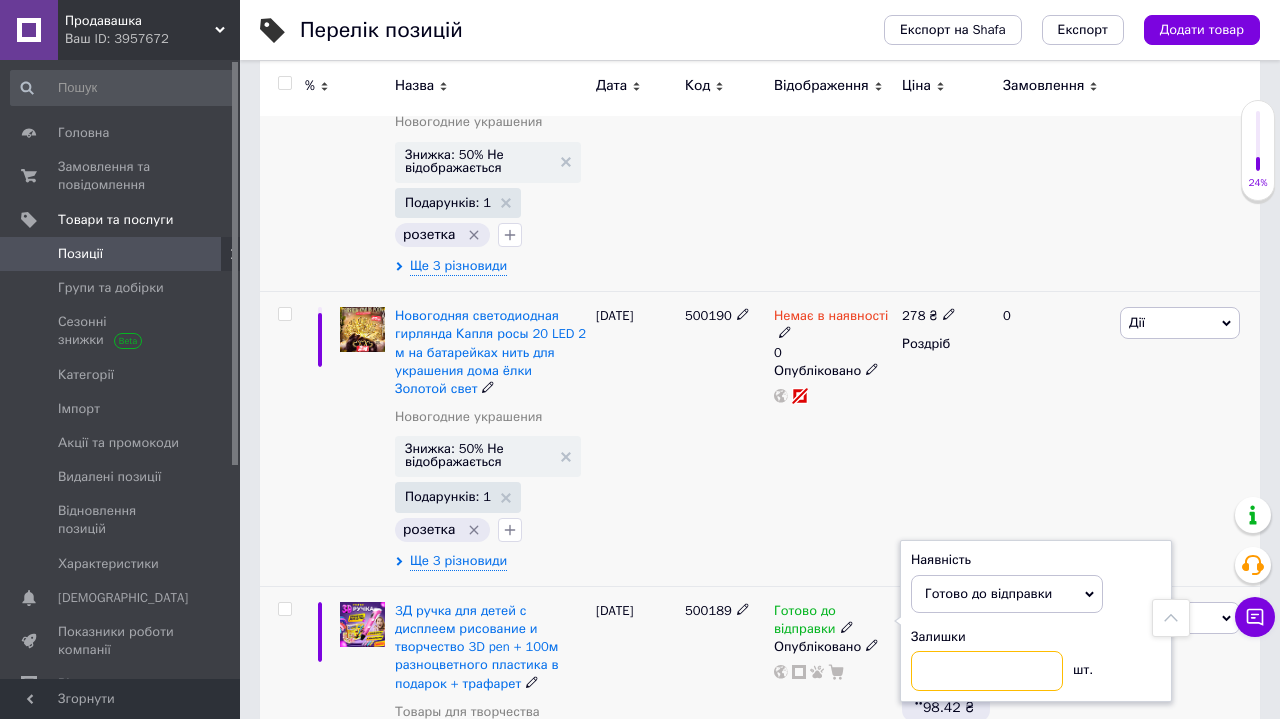 click at bounding box center [987, 671] 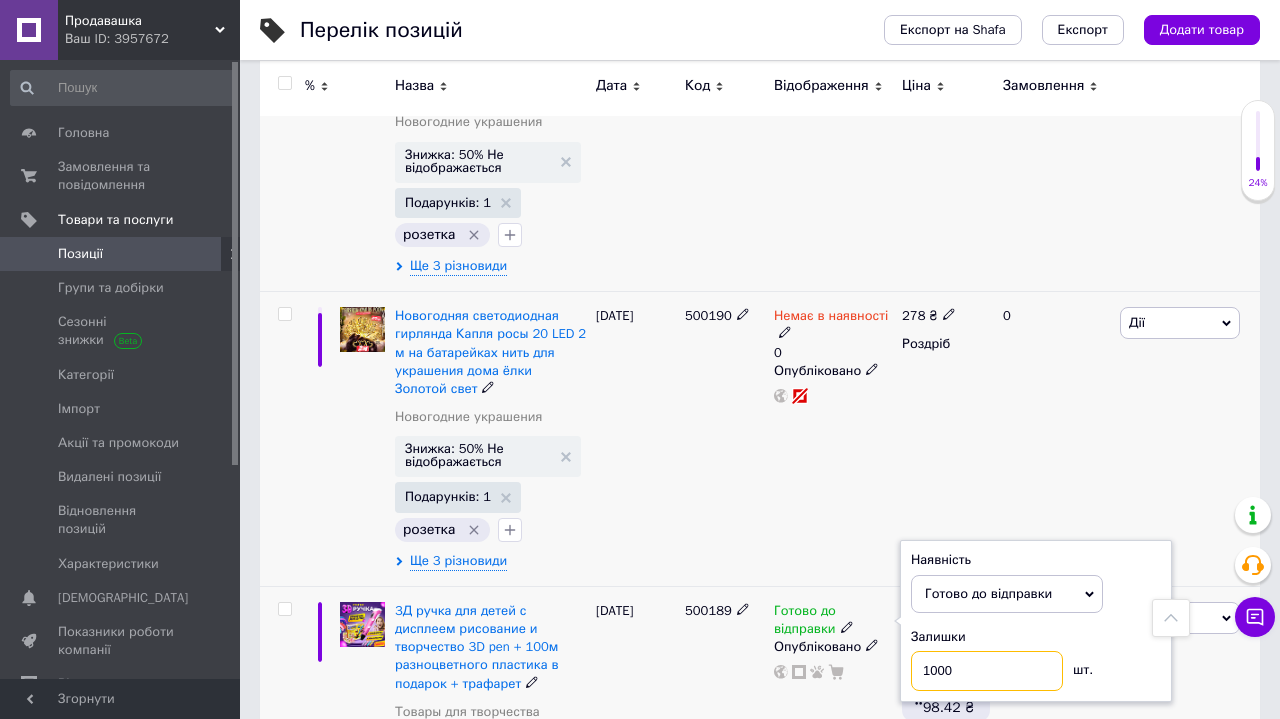 type on "10000" 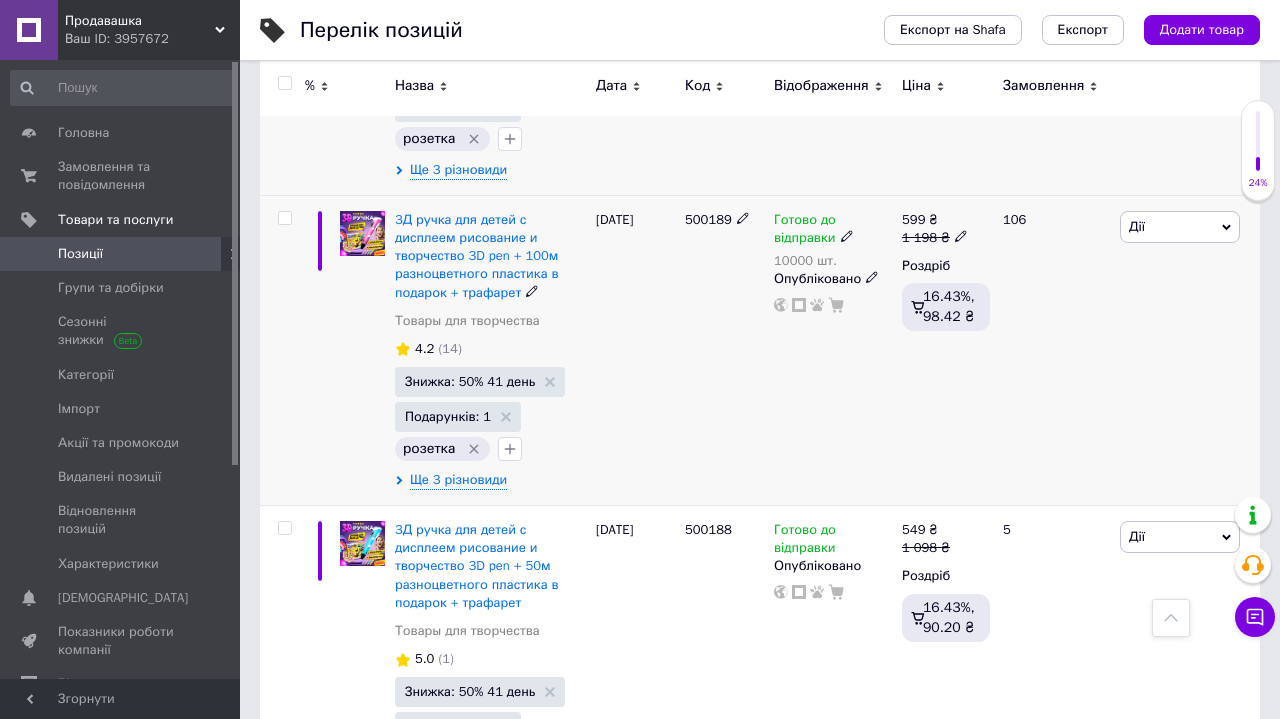 scroll, scrollTop: 20488, scrollLeft: 0, axis: vertical 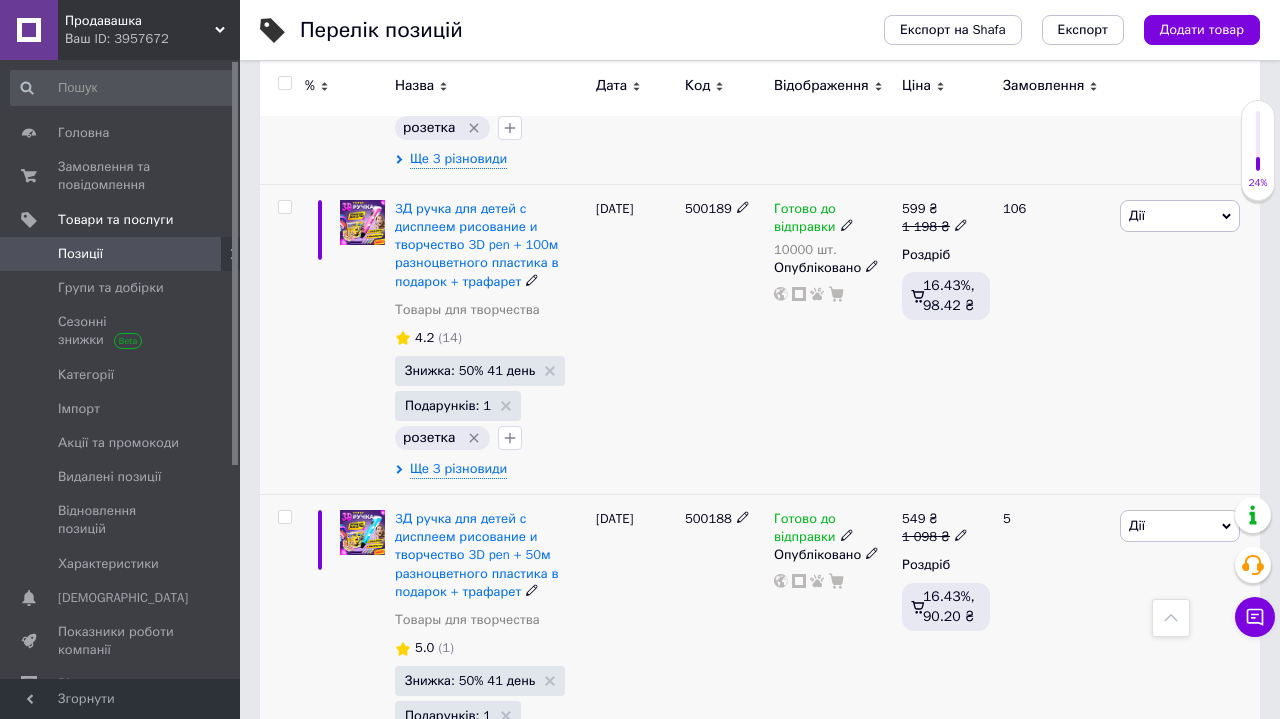click 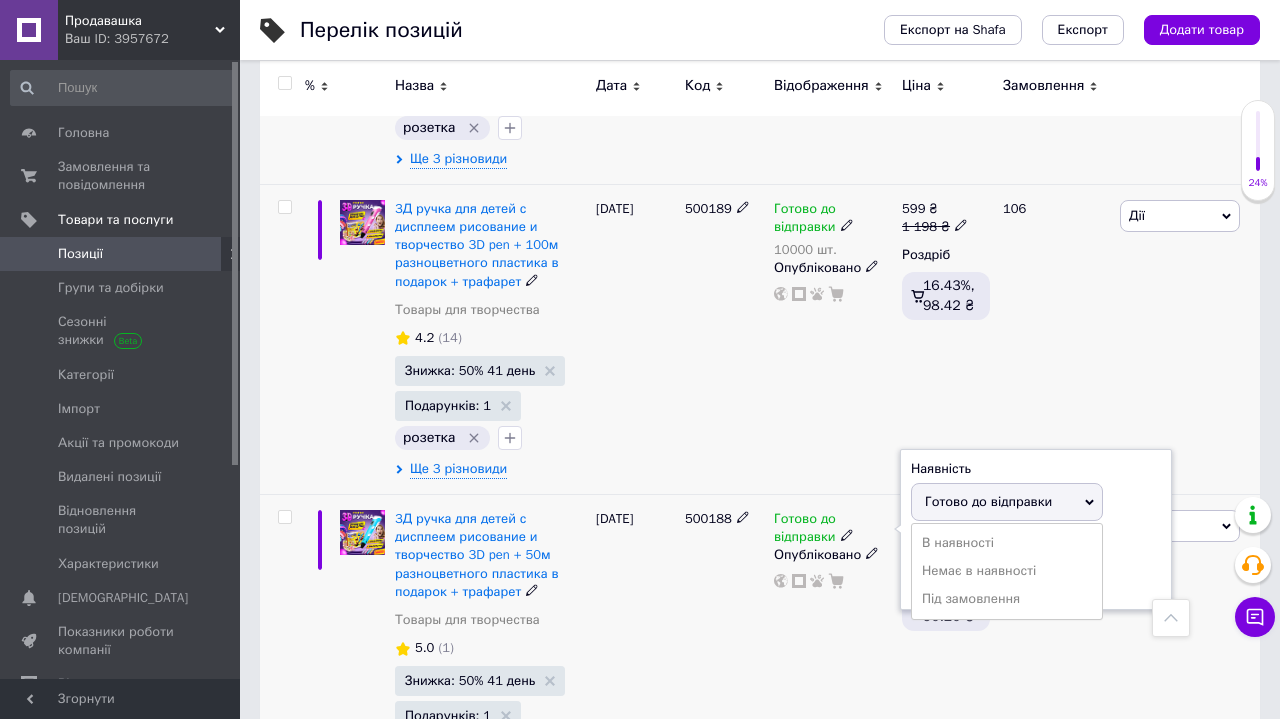 click on "Залишки шт." at bounding box center [1036, 567] 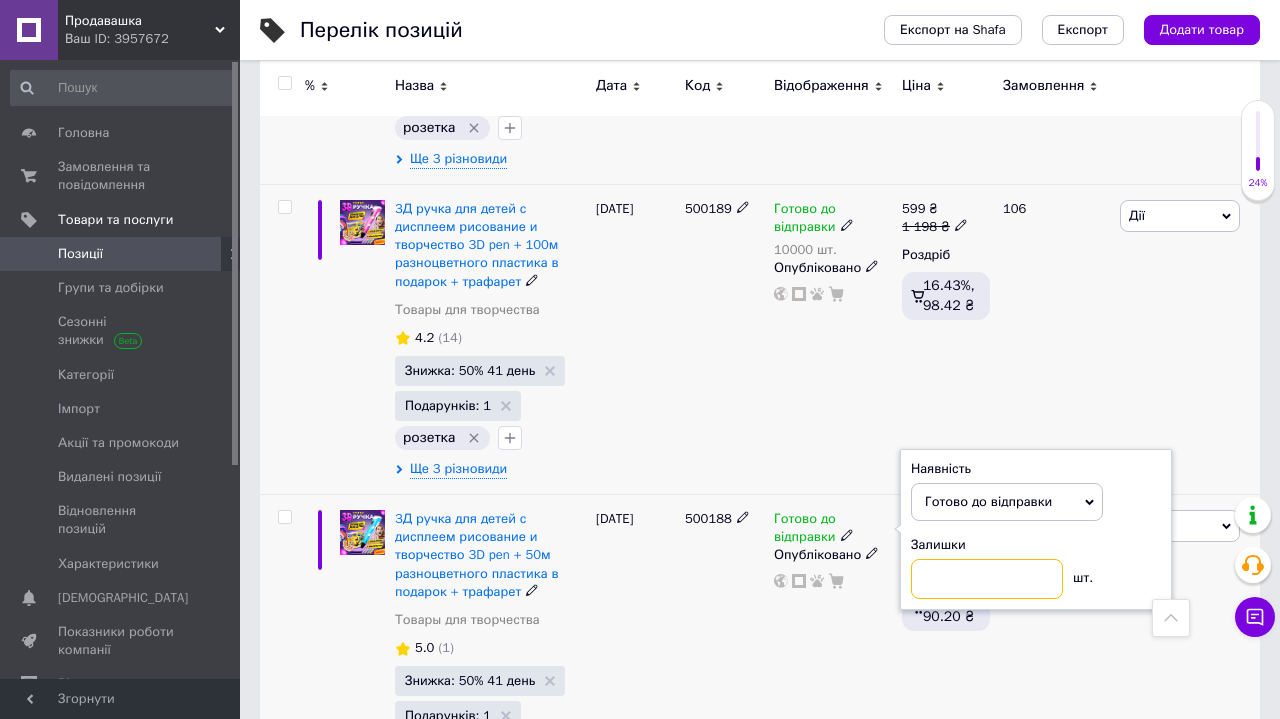 click at bounding box center (987, 579) 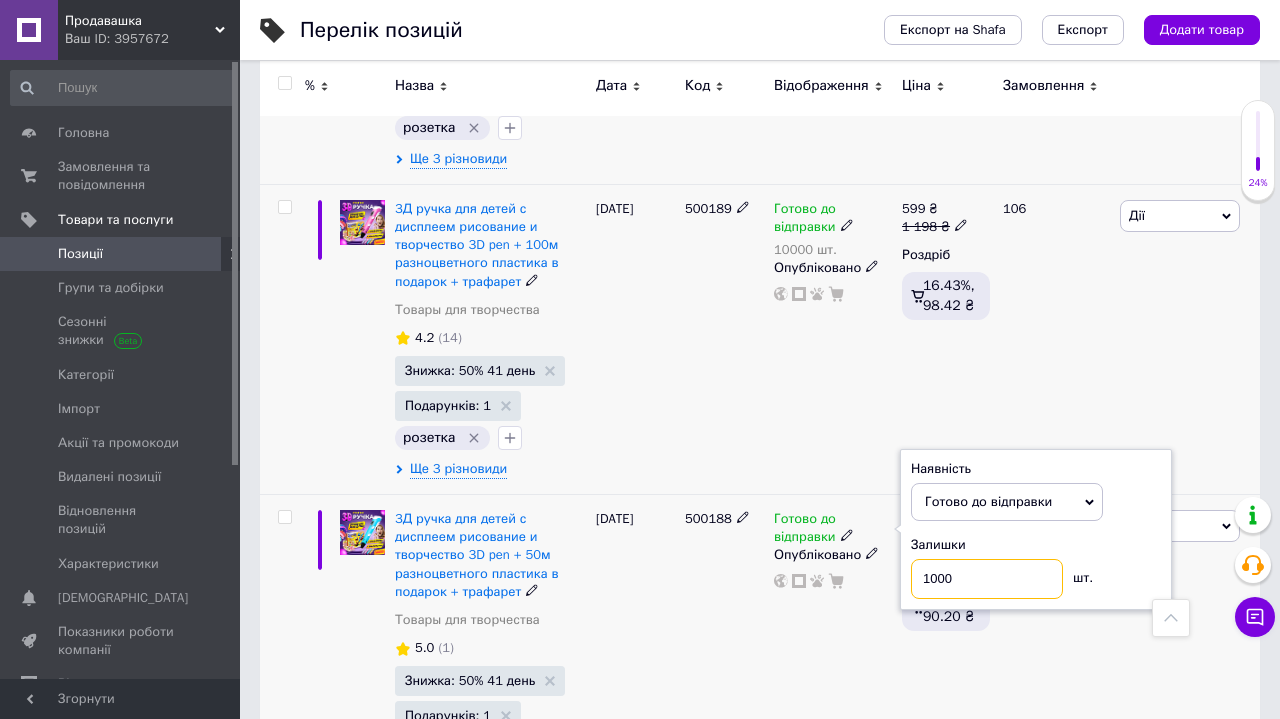 type on "10000" 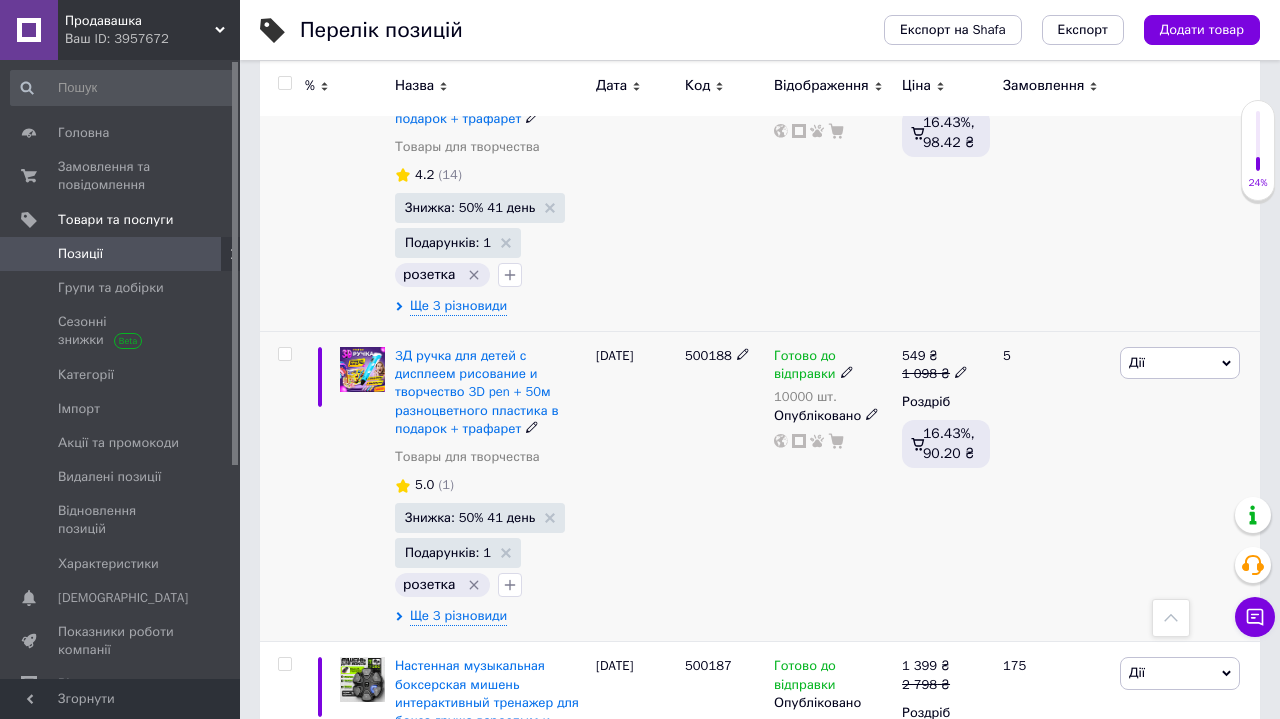 scroll, scrollTop: 20710, scrollLeft: 0, axis: vertical 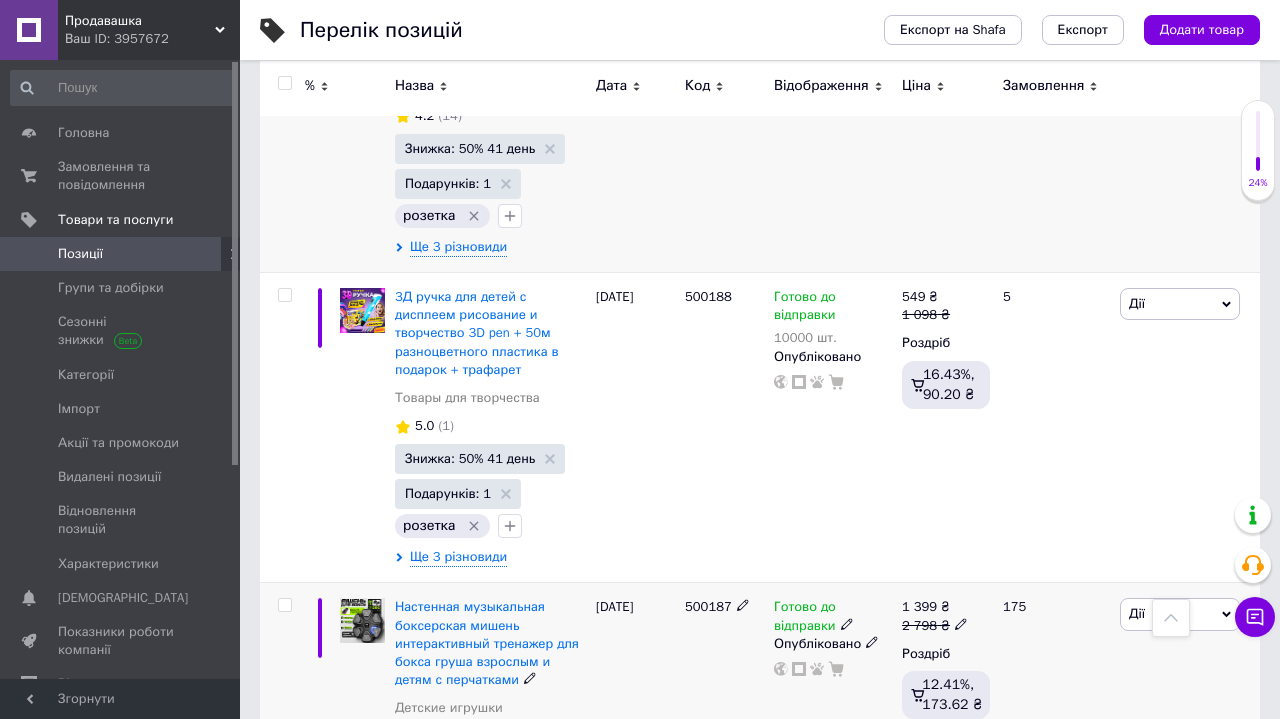 click 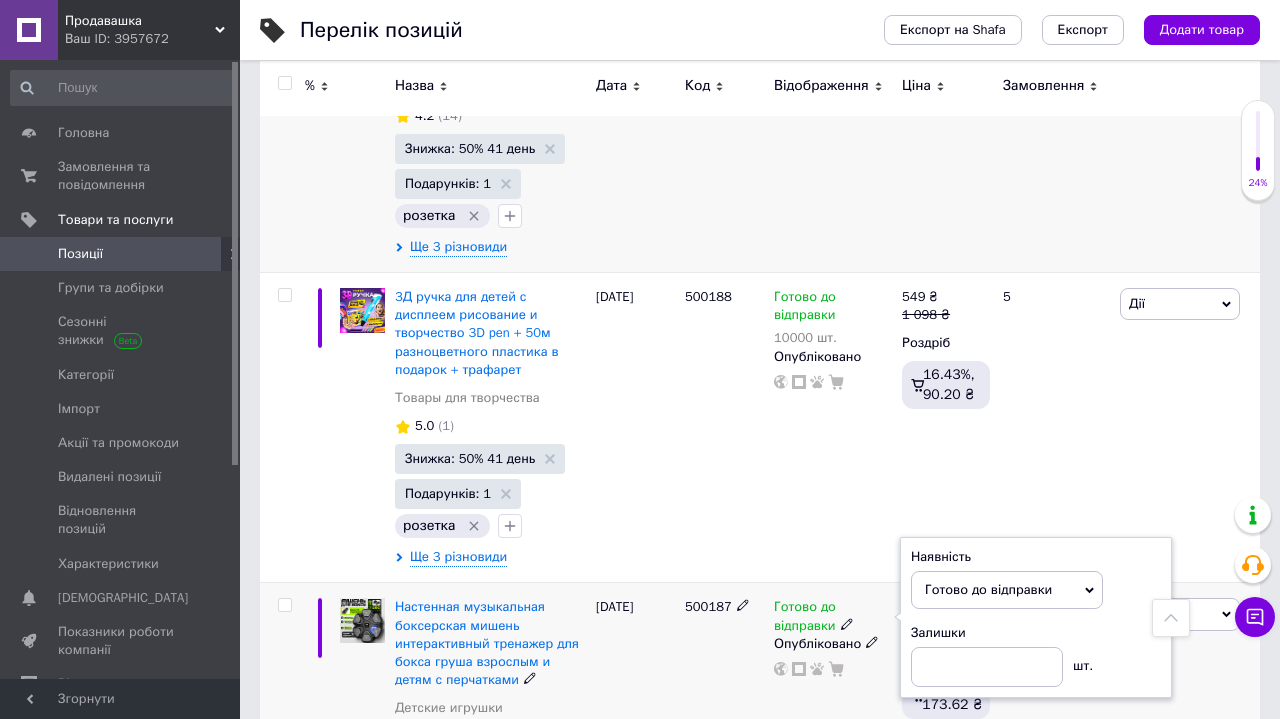click on "Залишки" at bounding box center [1036, 633] 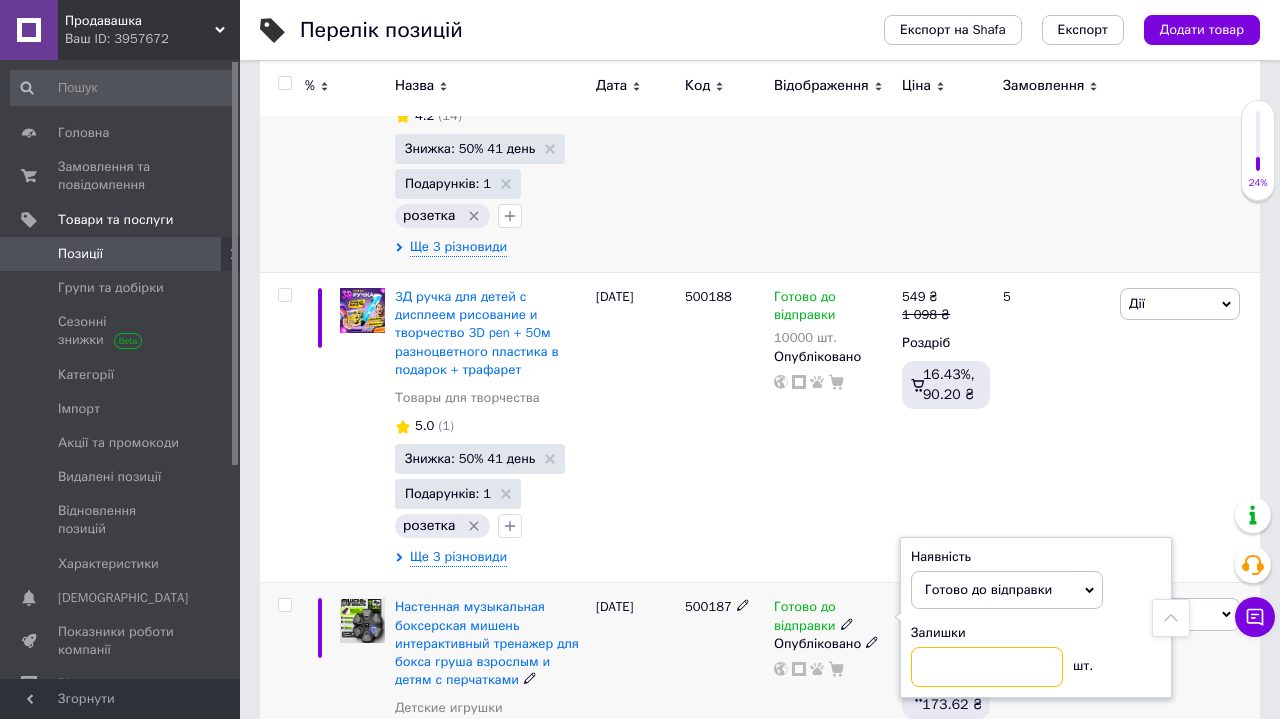 click at bounding box center [987, 667] 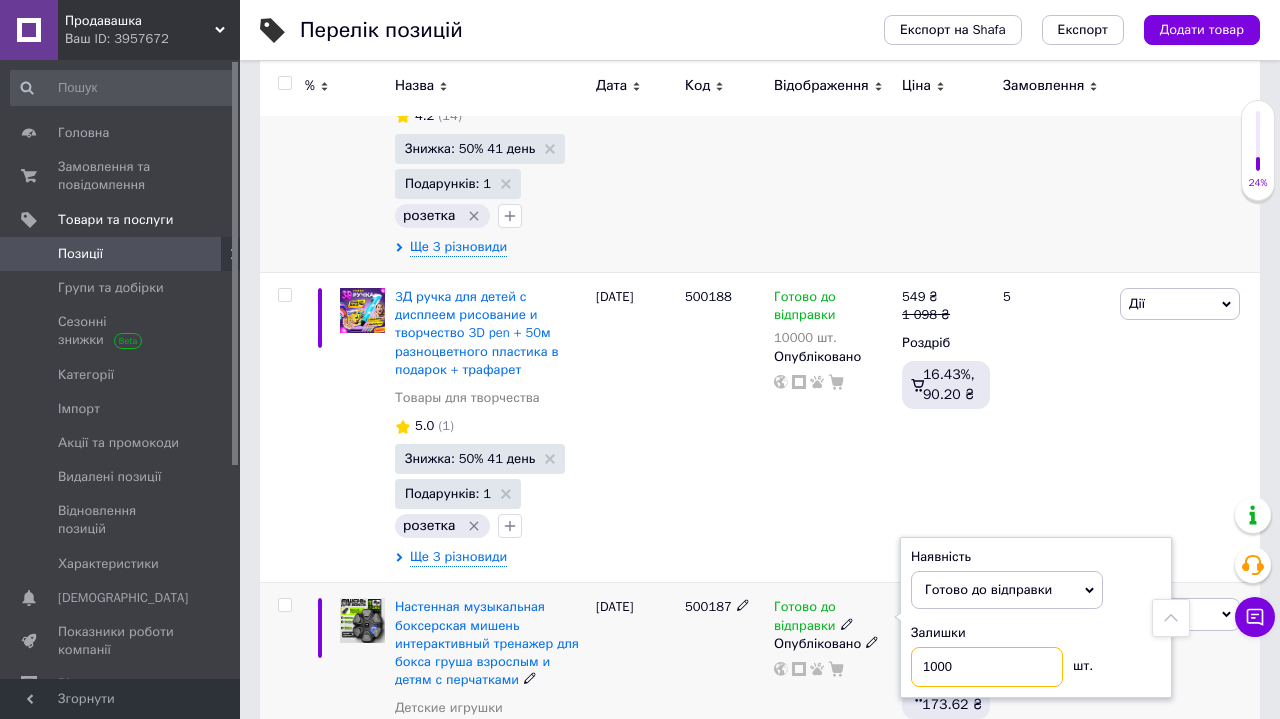 type on "10000" 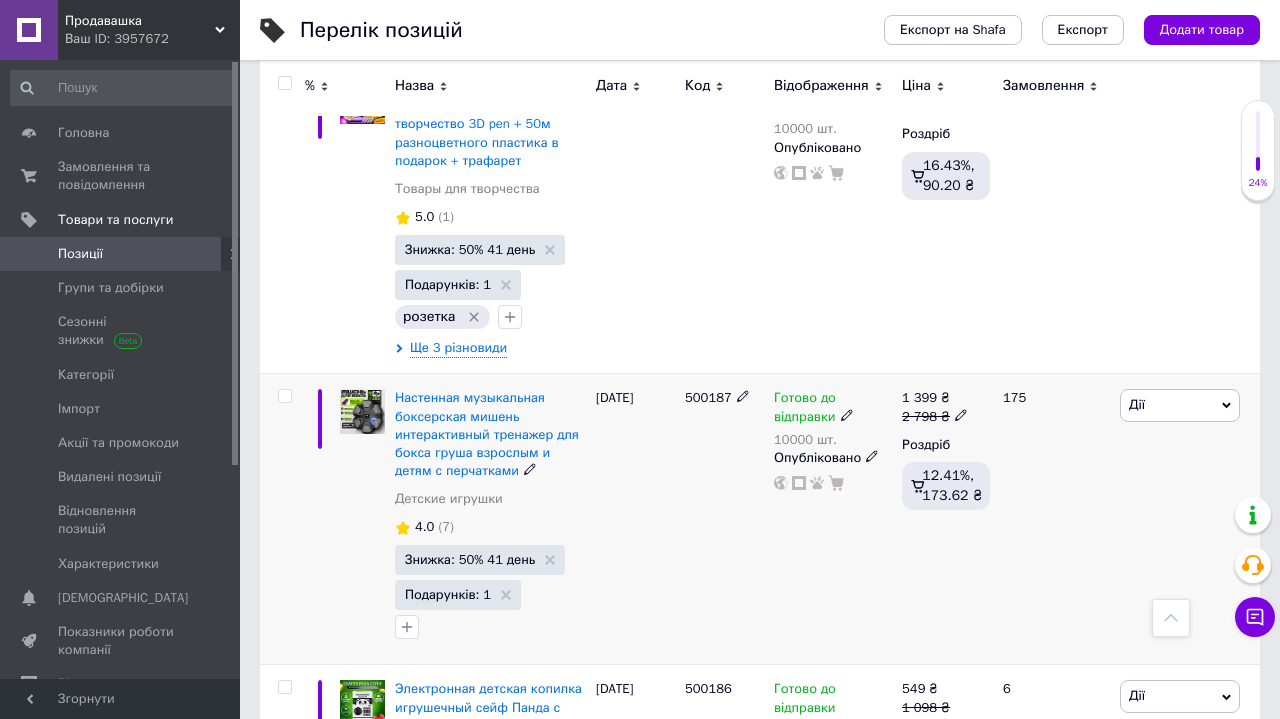 scroll, scrollTop: 20950, scrollLeft: 0, axis: vertical 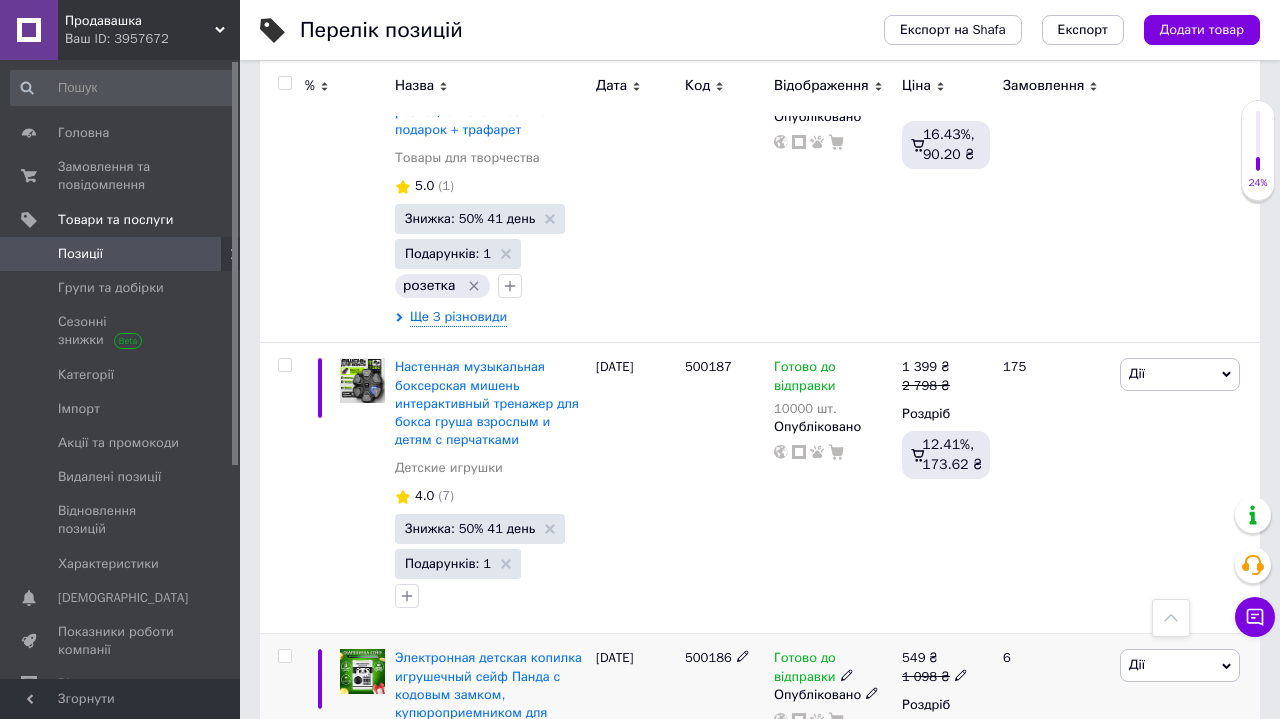 click 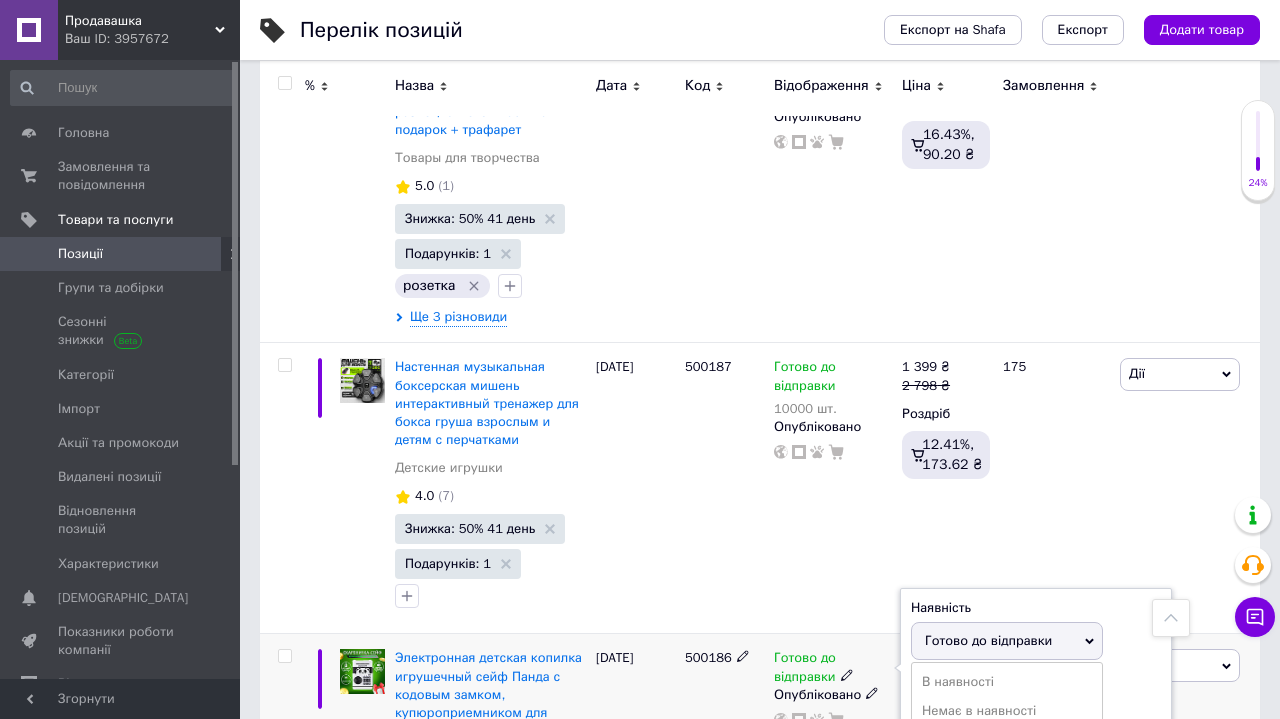 click on "Залишки" at bounding box center [1036, 684] 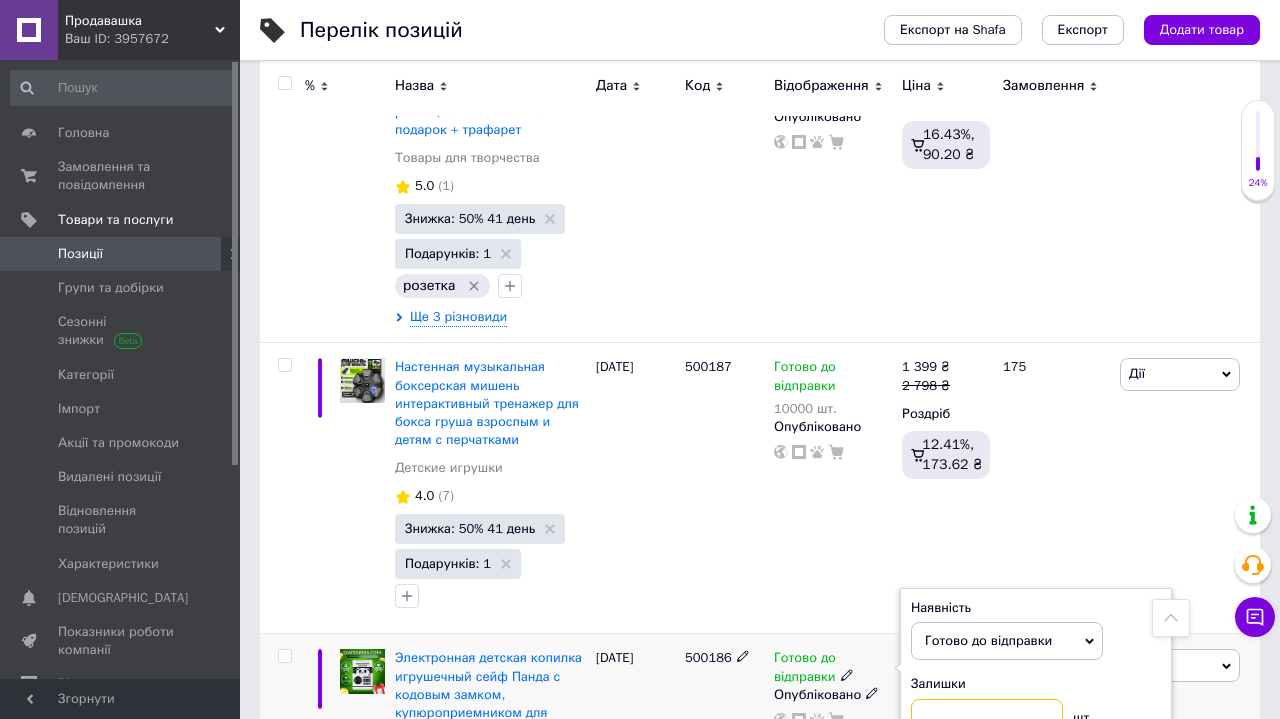 click at bounding box center (987, 719) 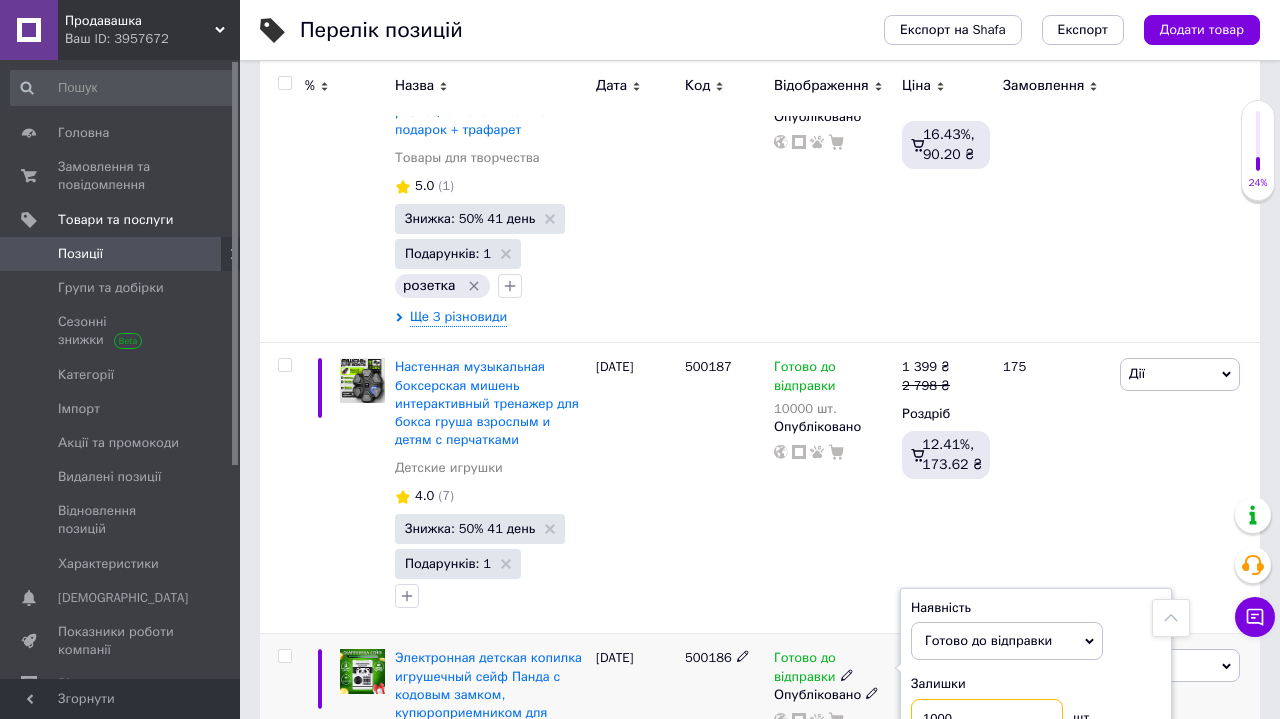 type on "10000" 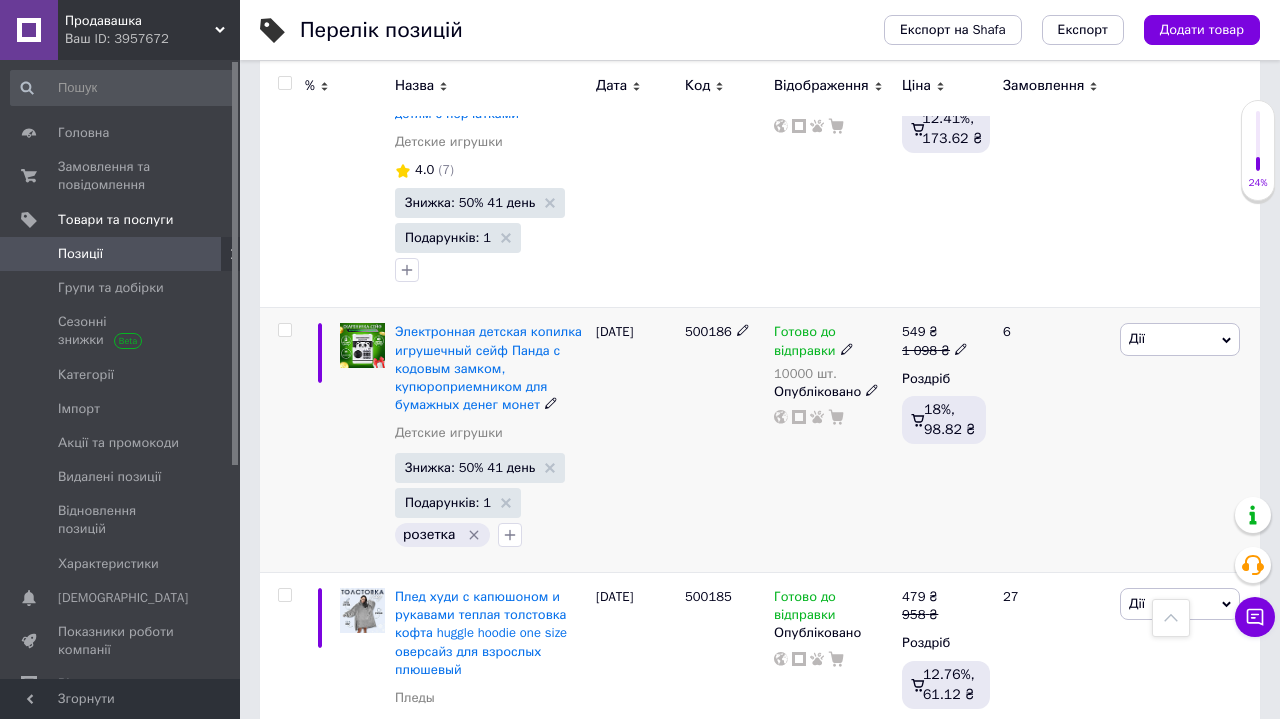 scroll, scrollTop: 21304, scrollLeft: 0, axis: vertical 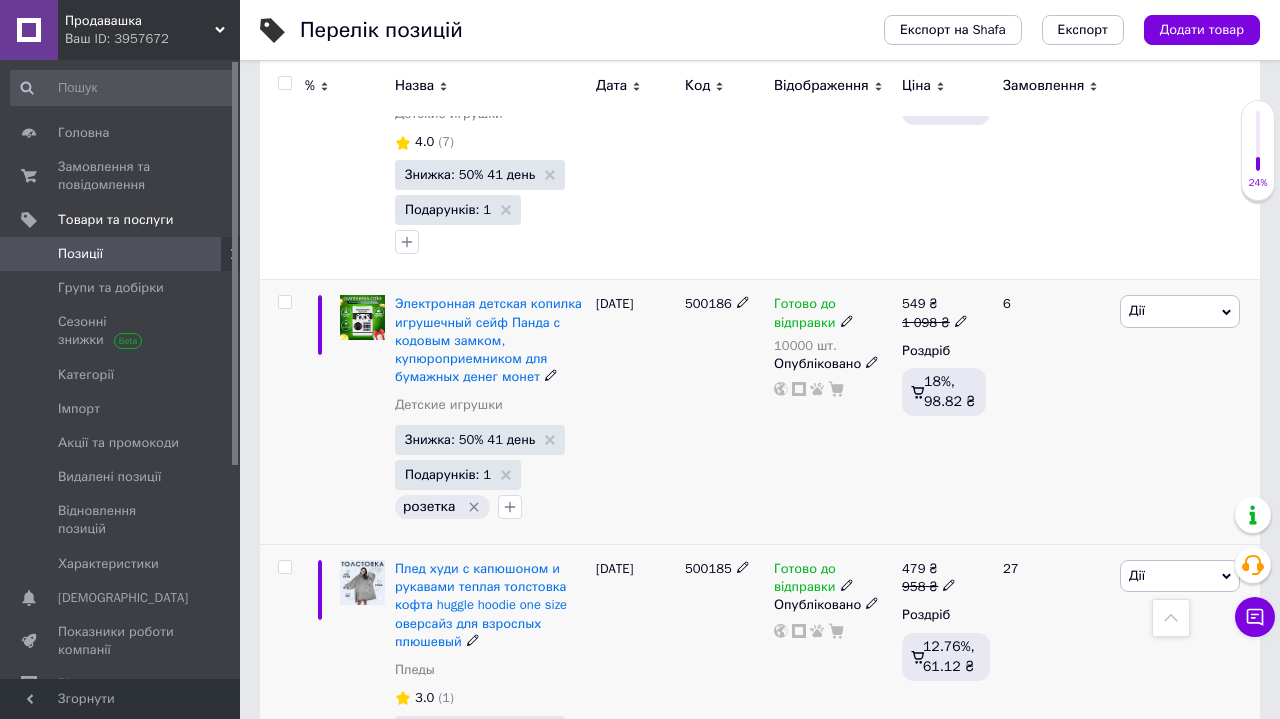 click 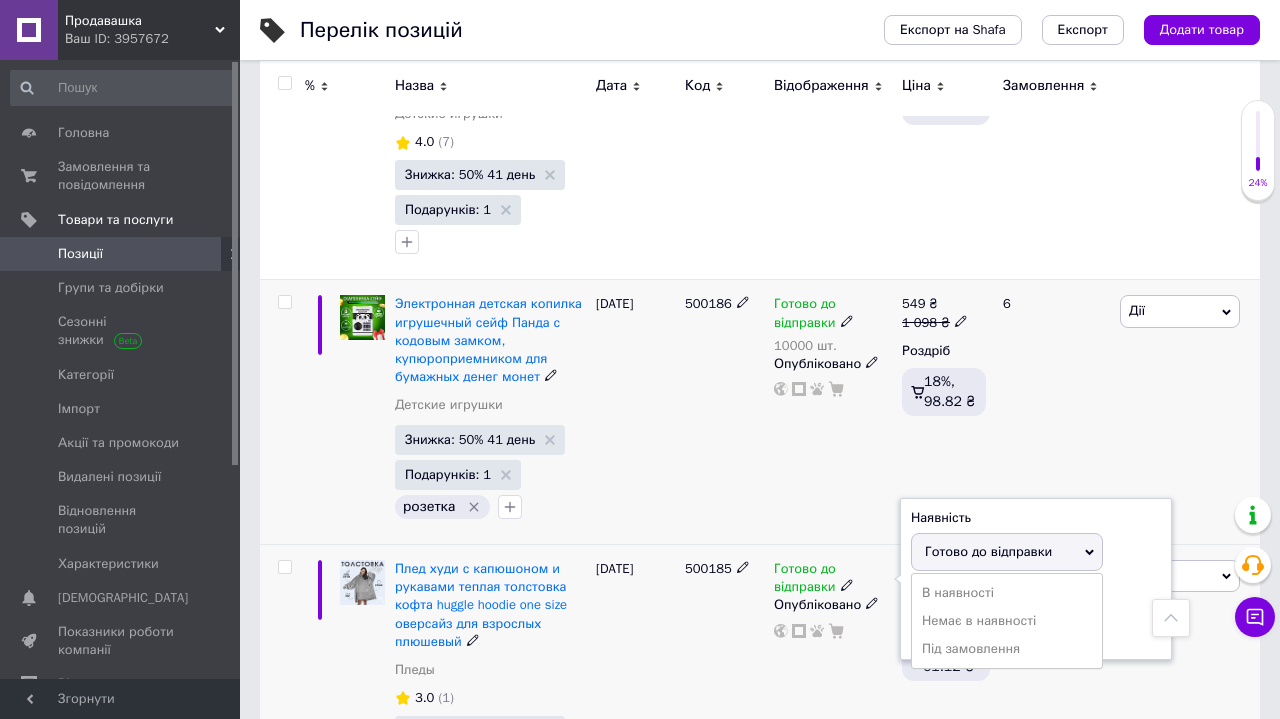click on "Залишки шт." at bounding box center [1036, 617] 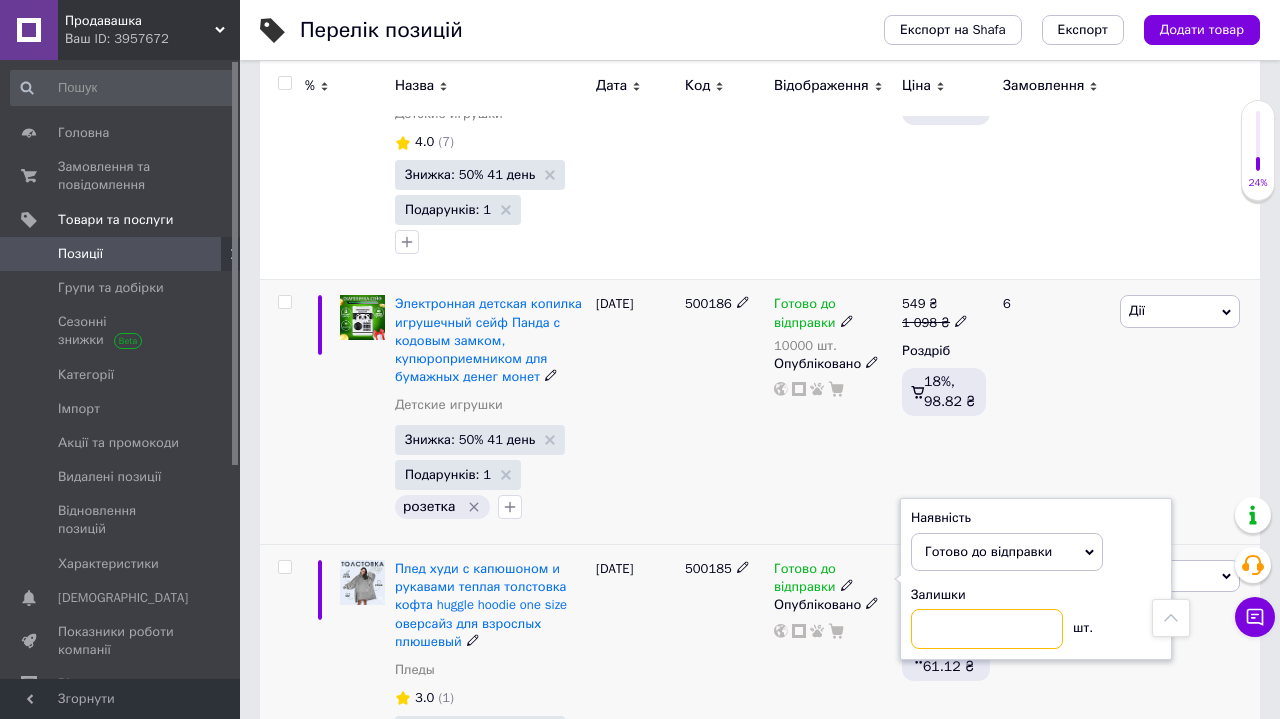 click at bounding box center (987, 629) 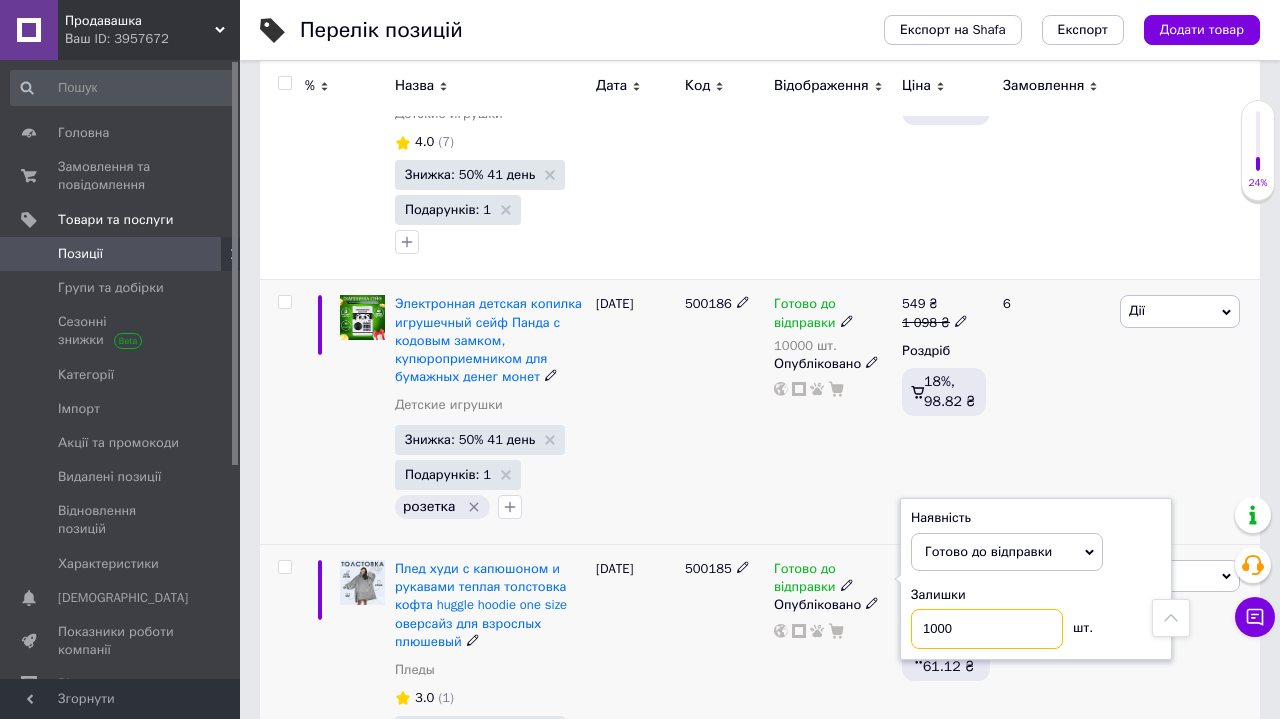 type on "10000" 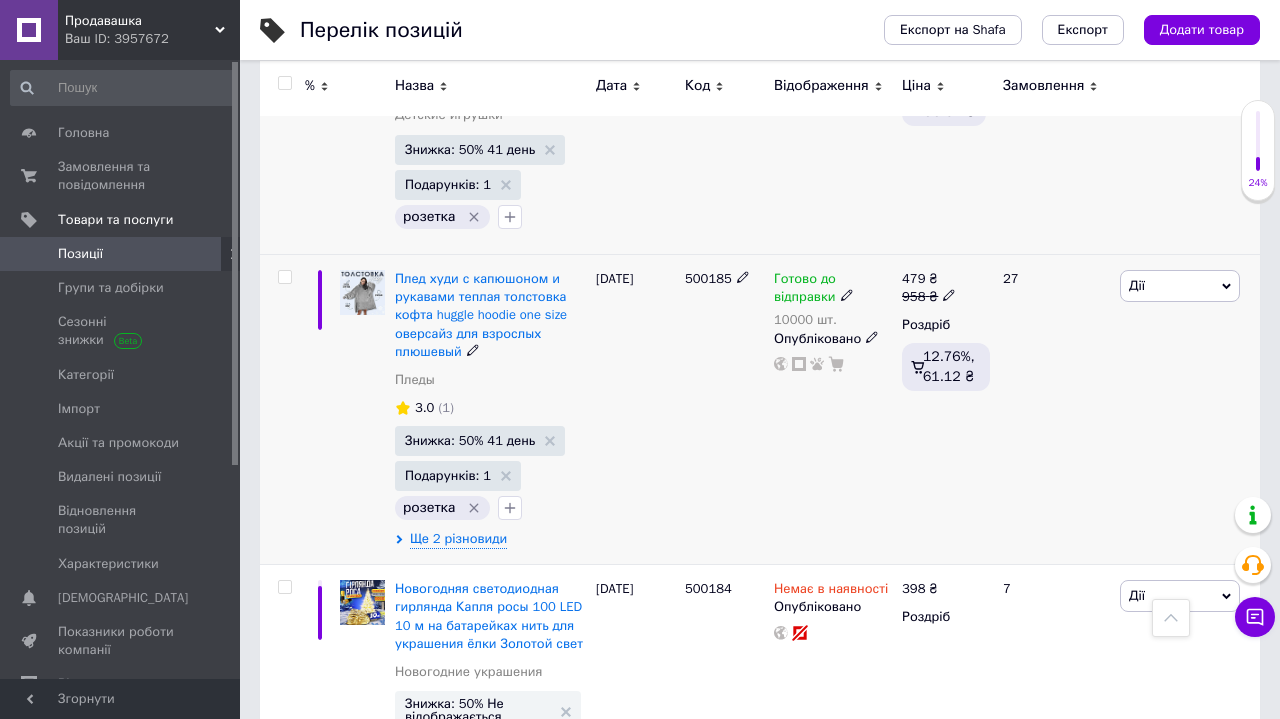 scroll, scrollTop: 21614, scrollLeft: 0, axis: vertical 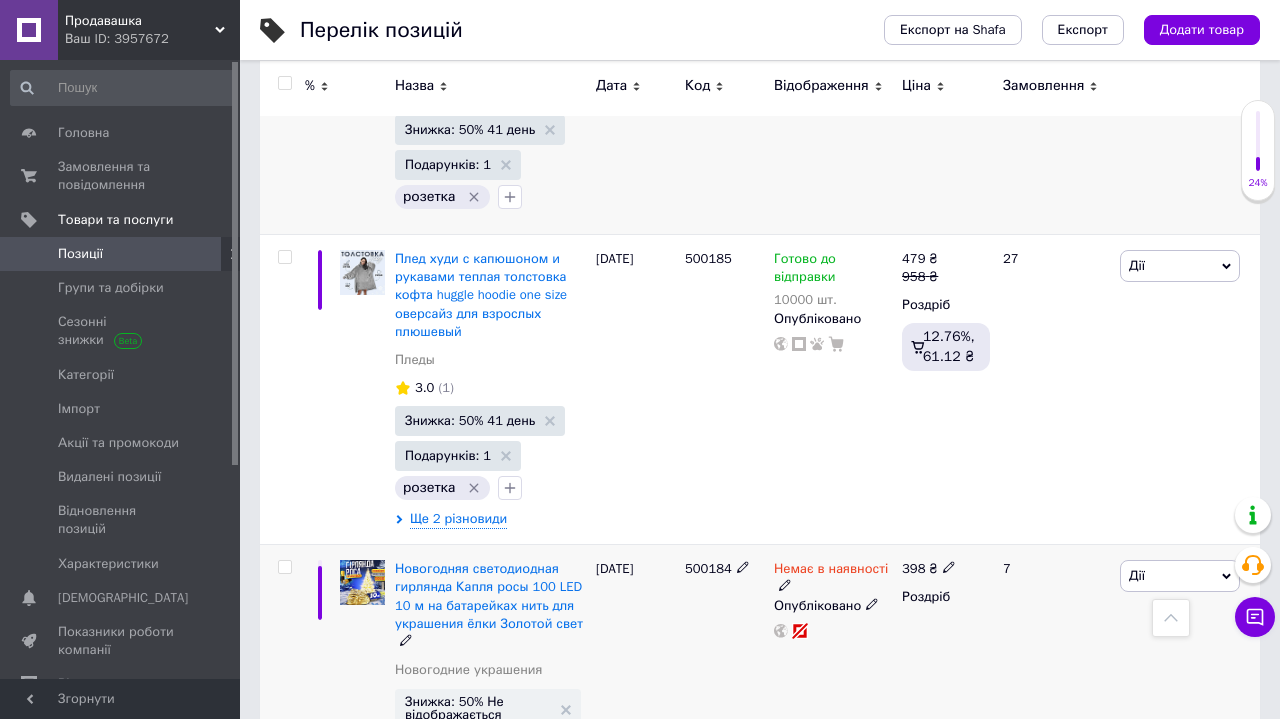 click at bounding box center (785, 585) 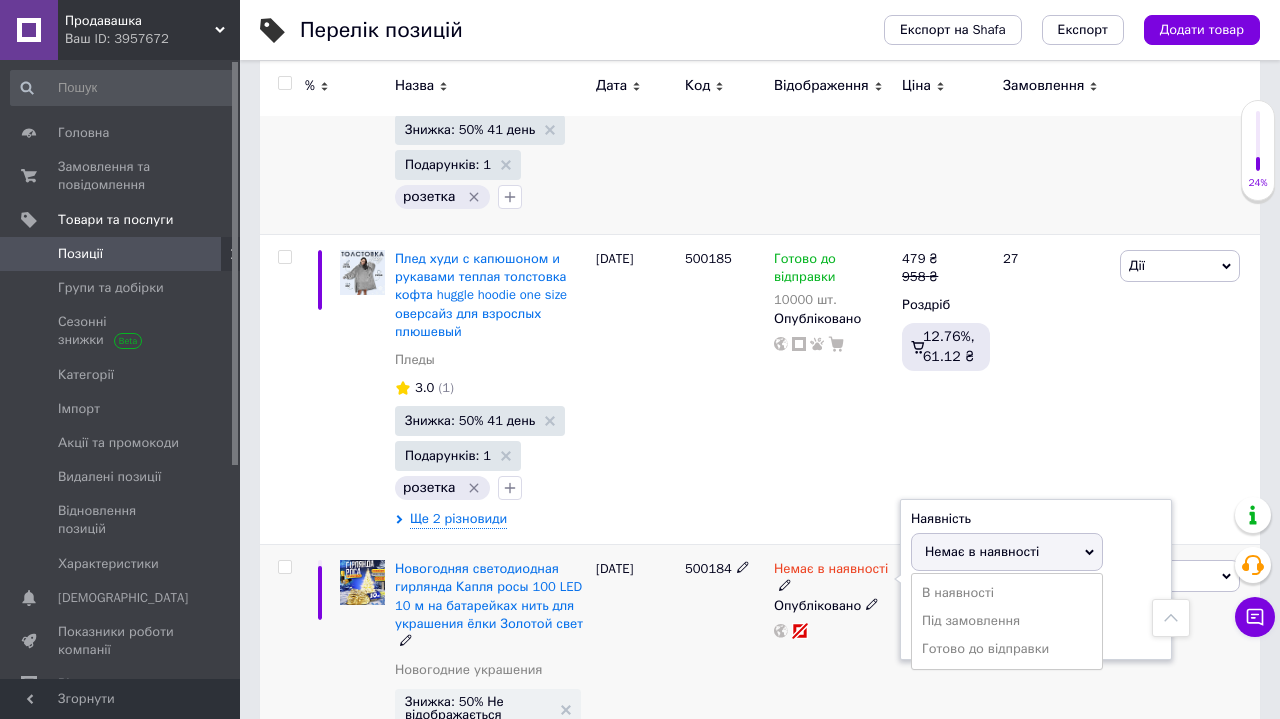 click on "Залишки шт." at bounding box center (1036, 617) 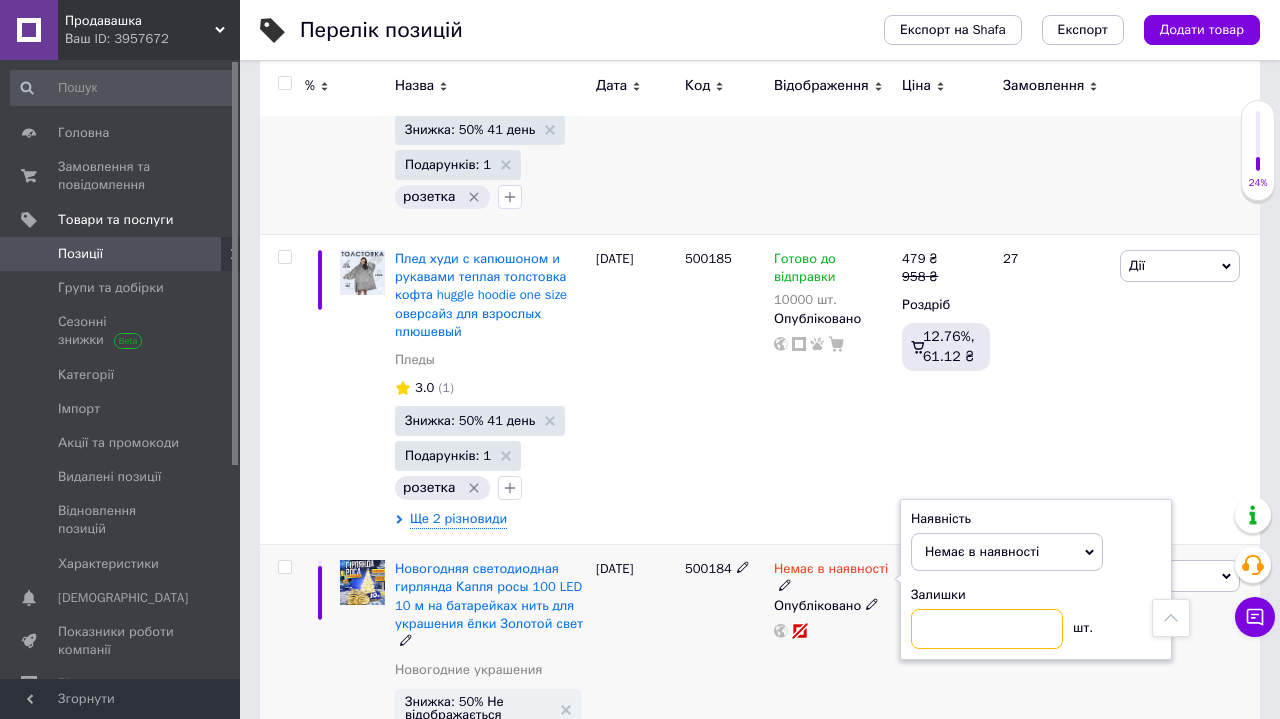 click at bounding box center (987, 629) 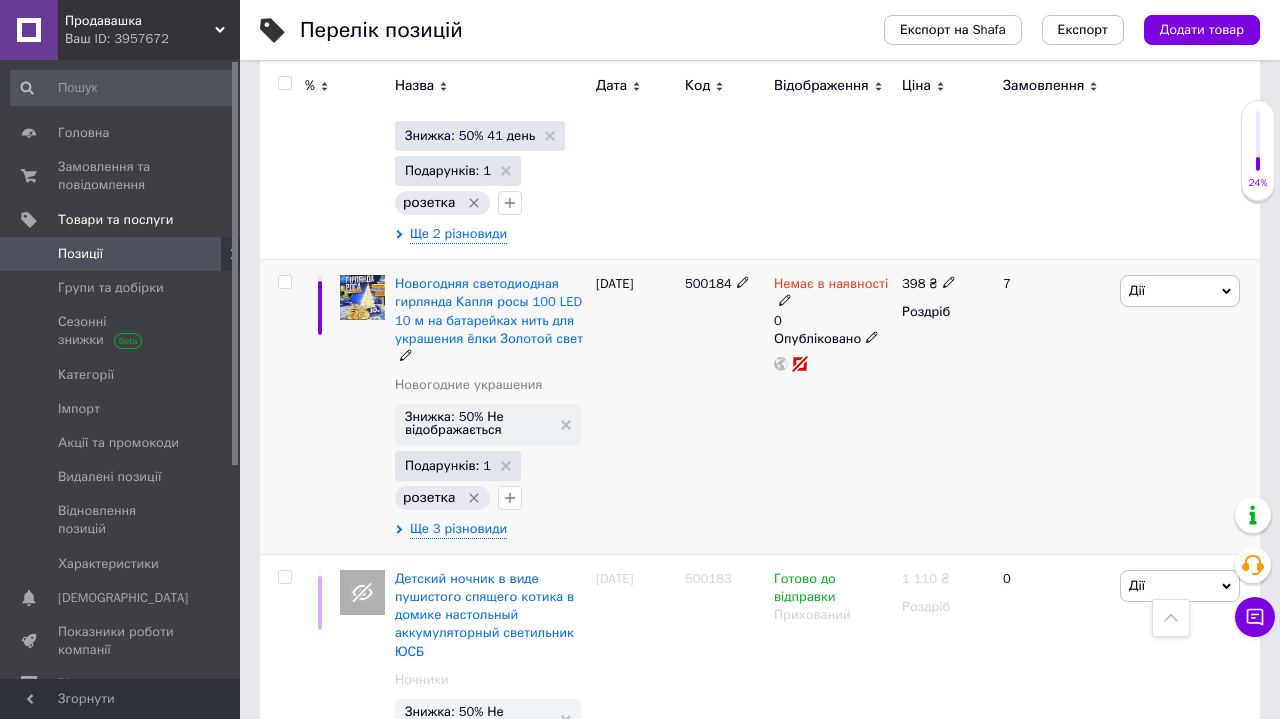 scroll, scrollTop: 21943, scrollLeft: 0, axis: vertical 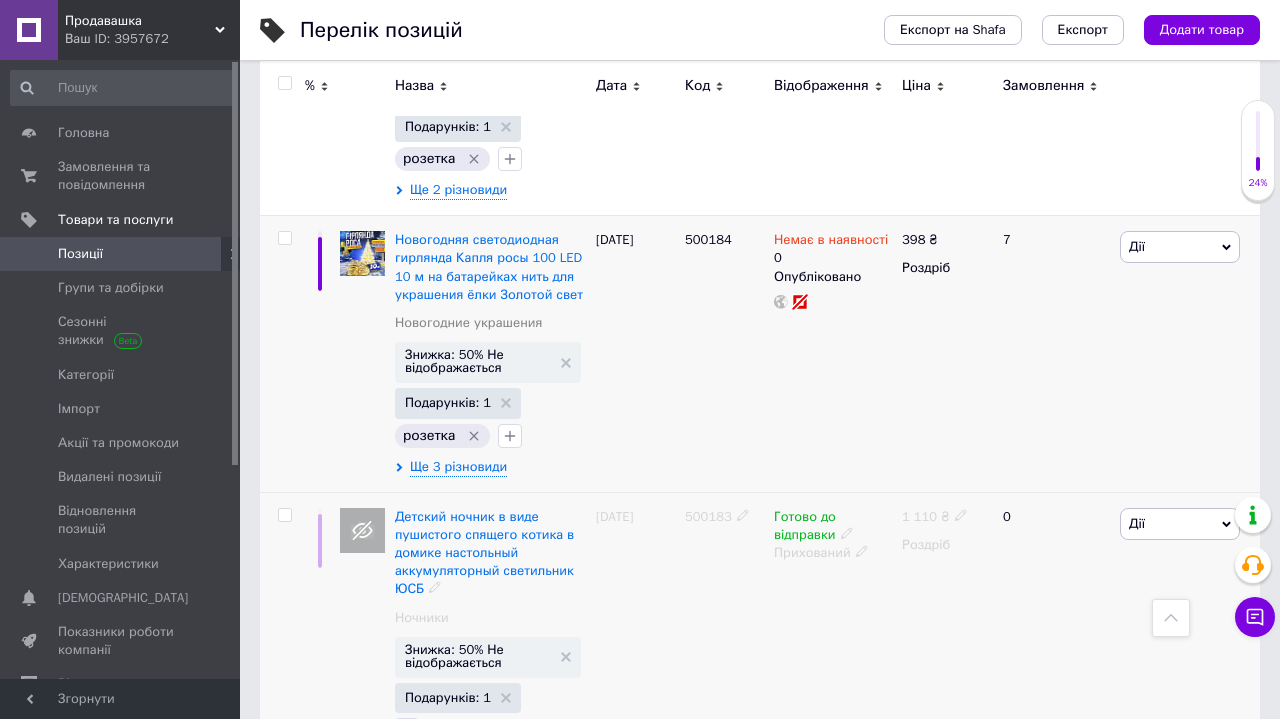 click 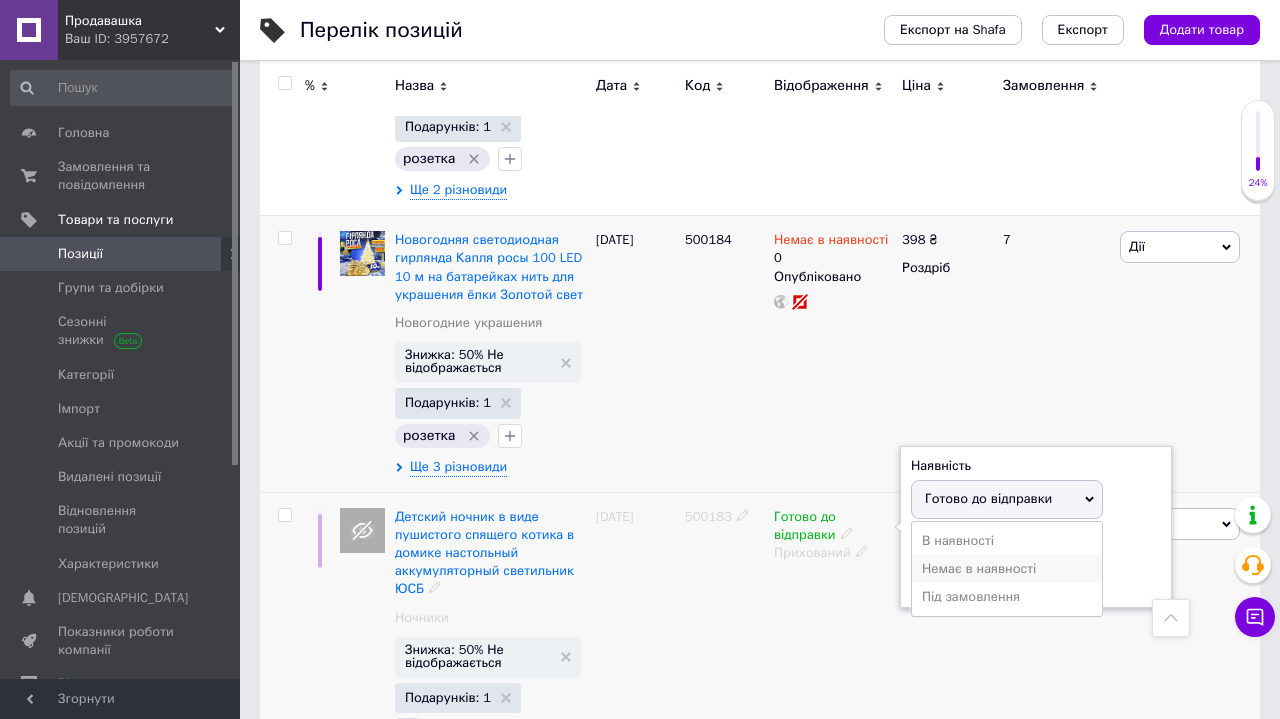 click on "Немає в наявності" at bounding box center [1007, 569] 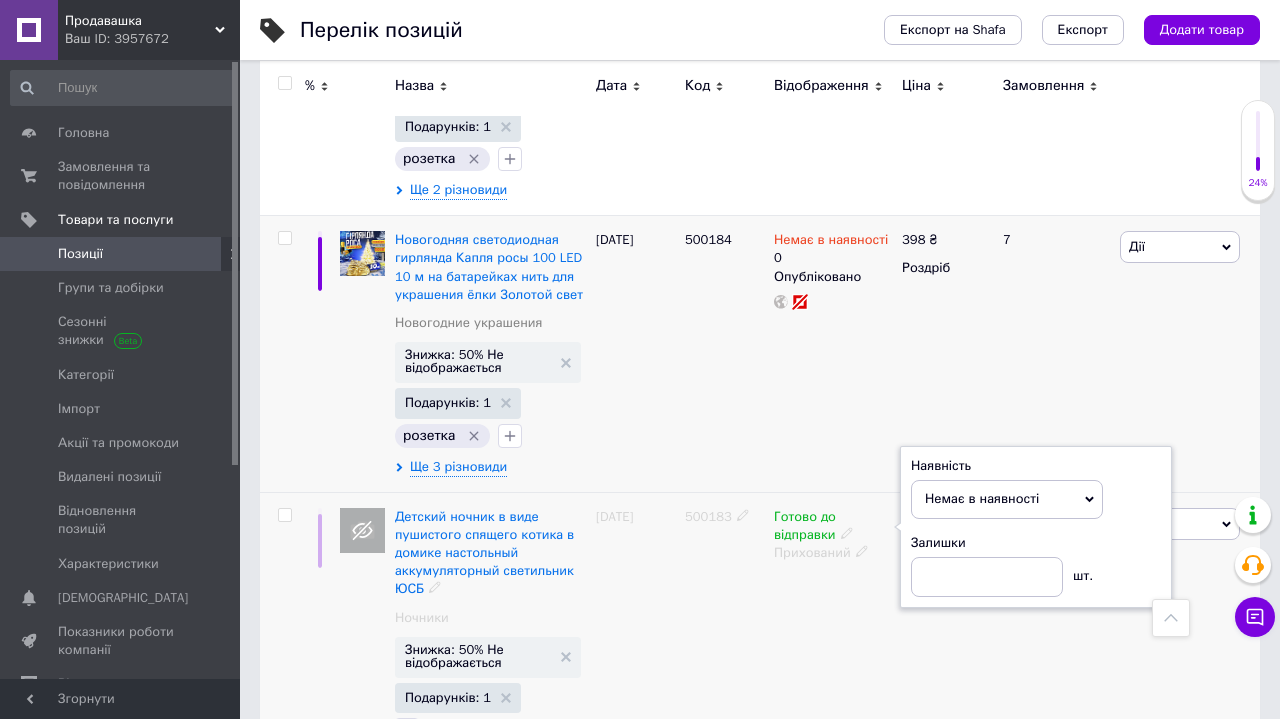 click on "[DATE]" at bounding box center (635, 639) 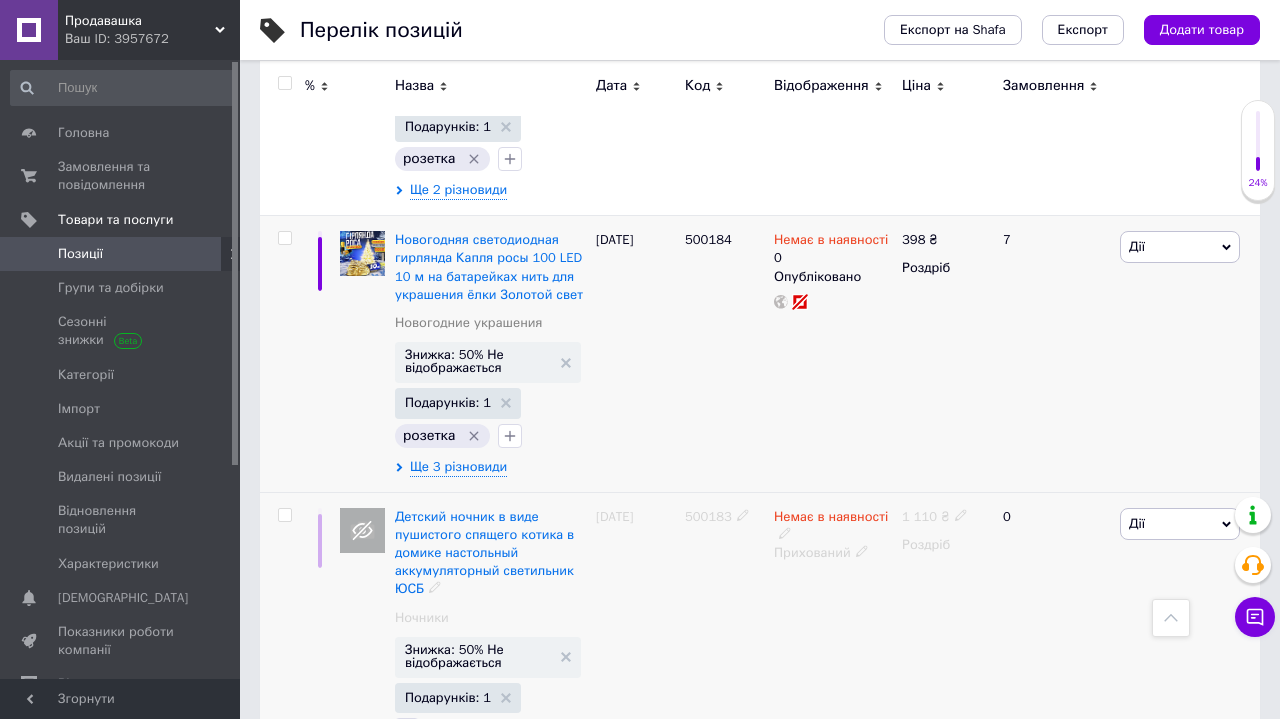 click at bounding box center (284, 515) 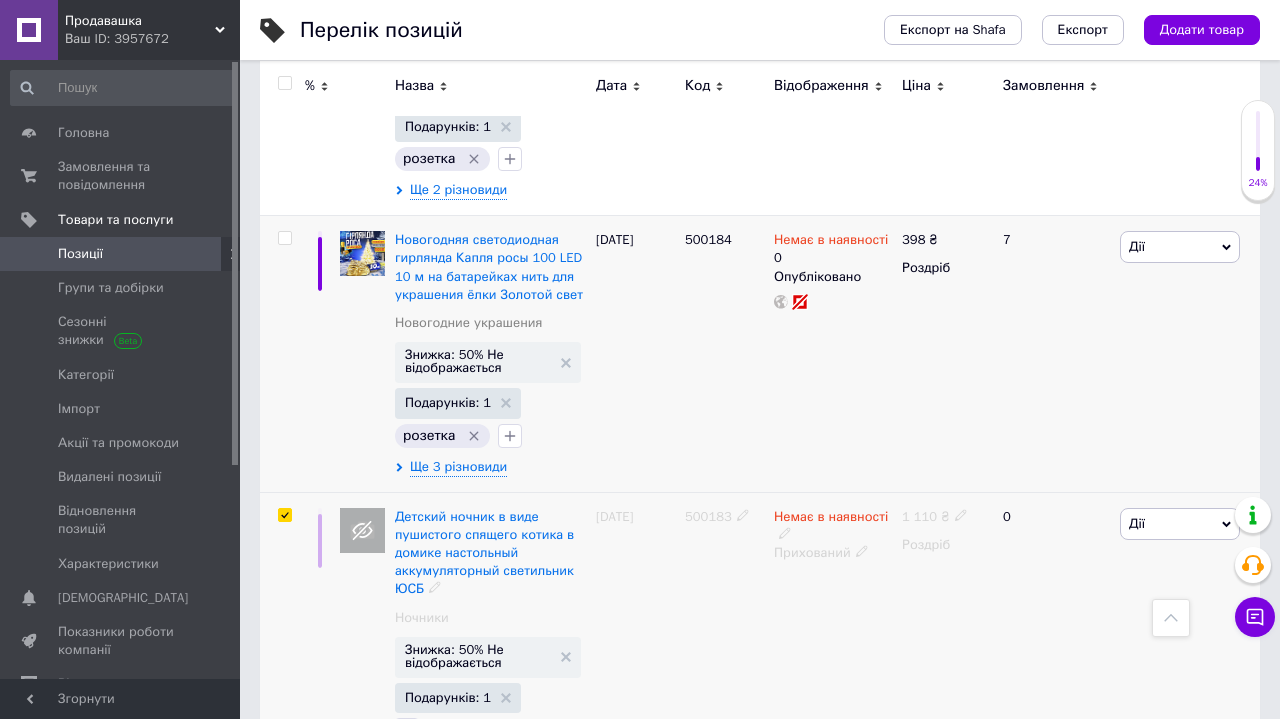 checkbox on "true" 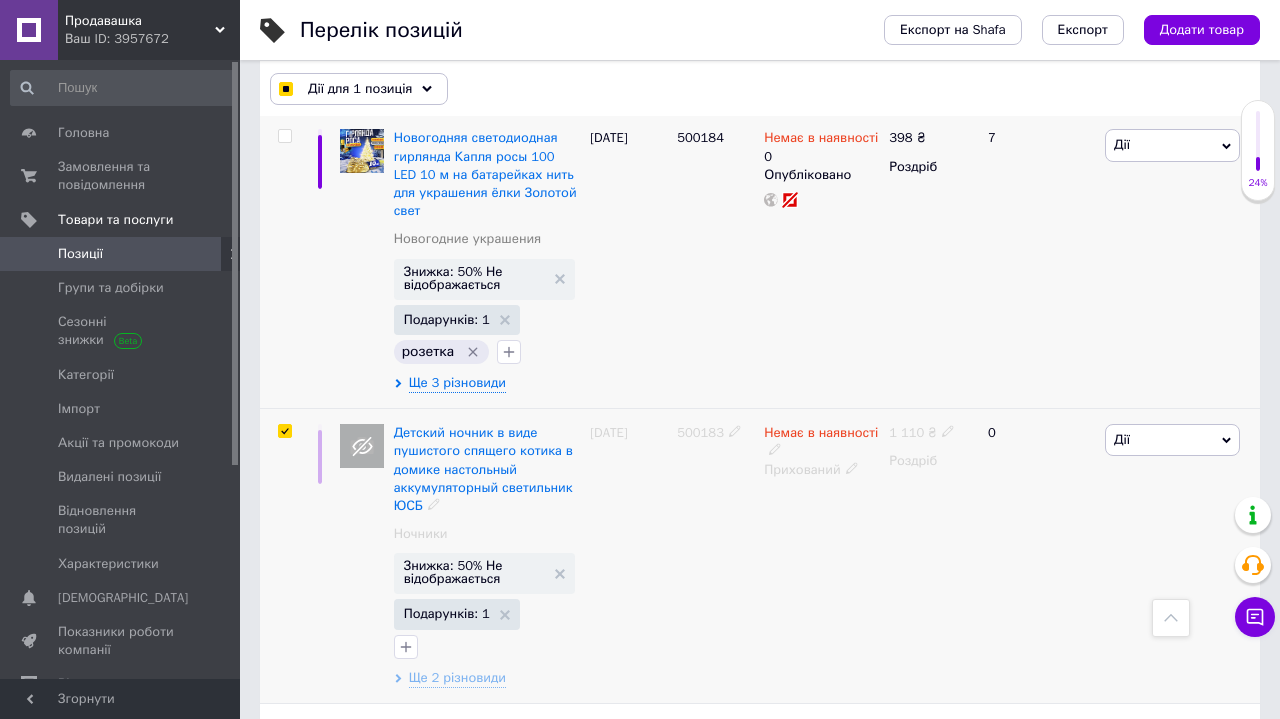 scroll, scrollTop: 22147, scrollLeft: 0, axis: vertical 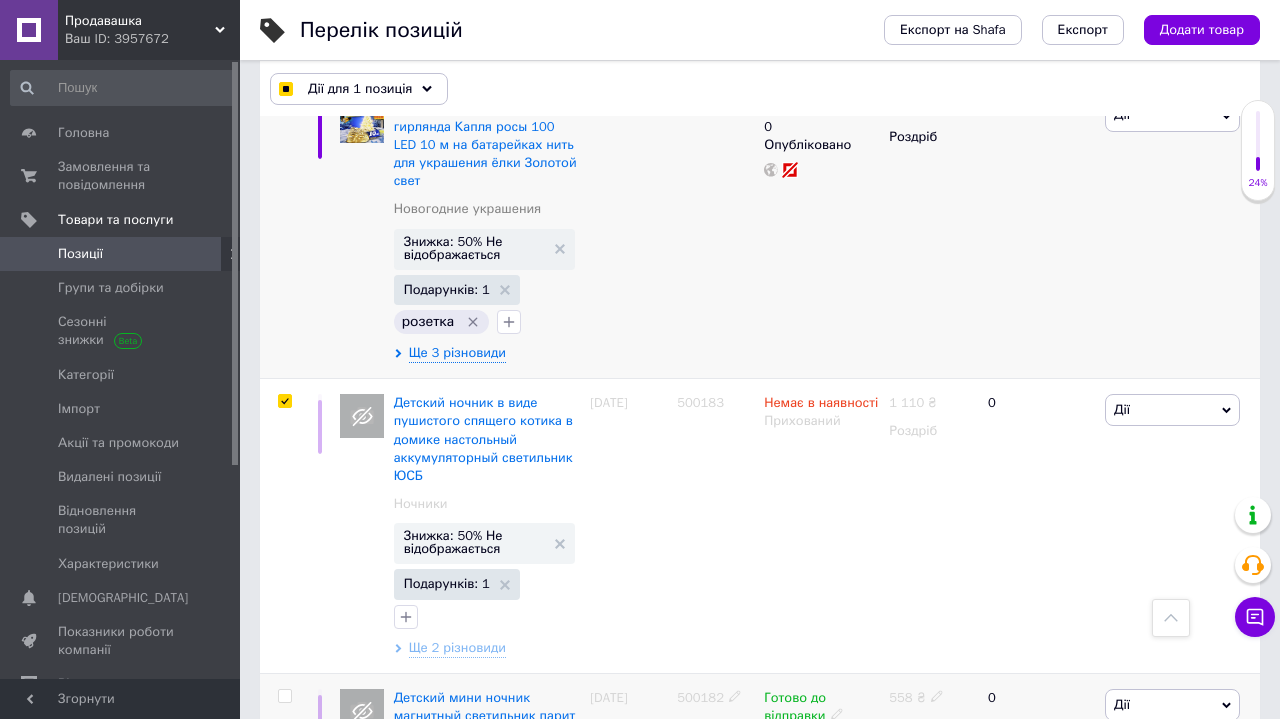 click at bounding box center [284, 696] 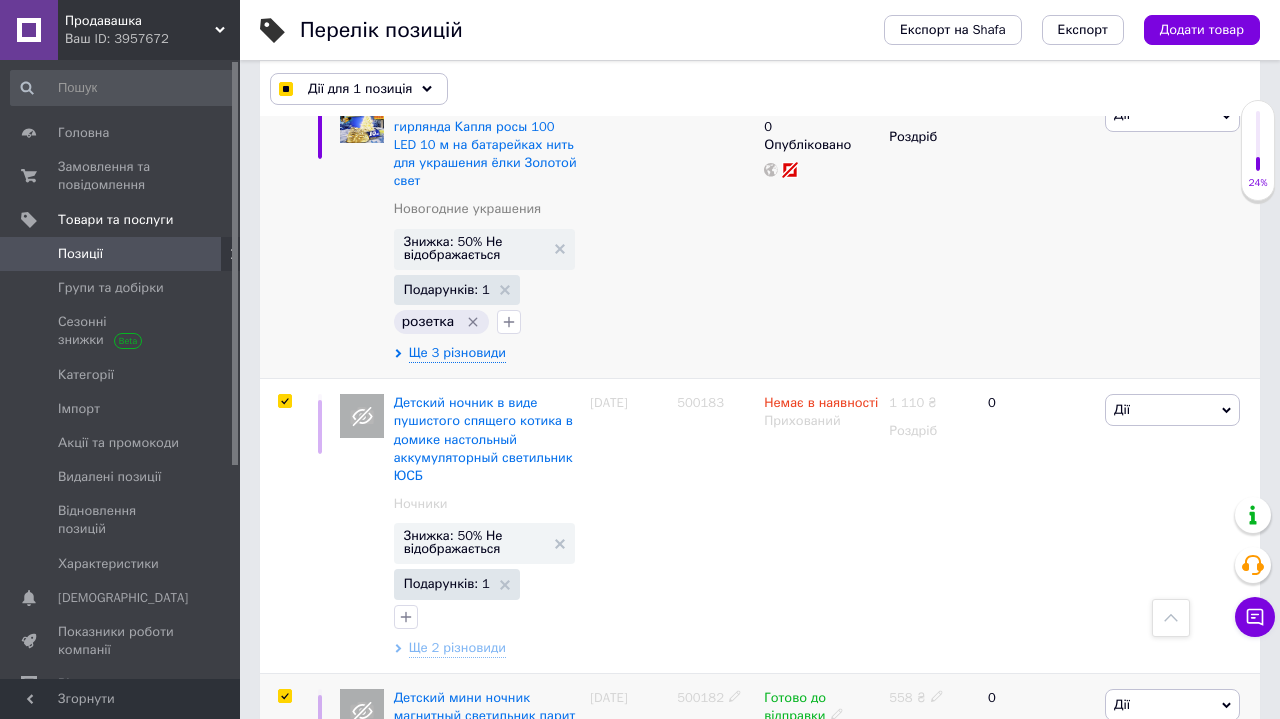 checkbox on "true" 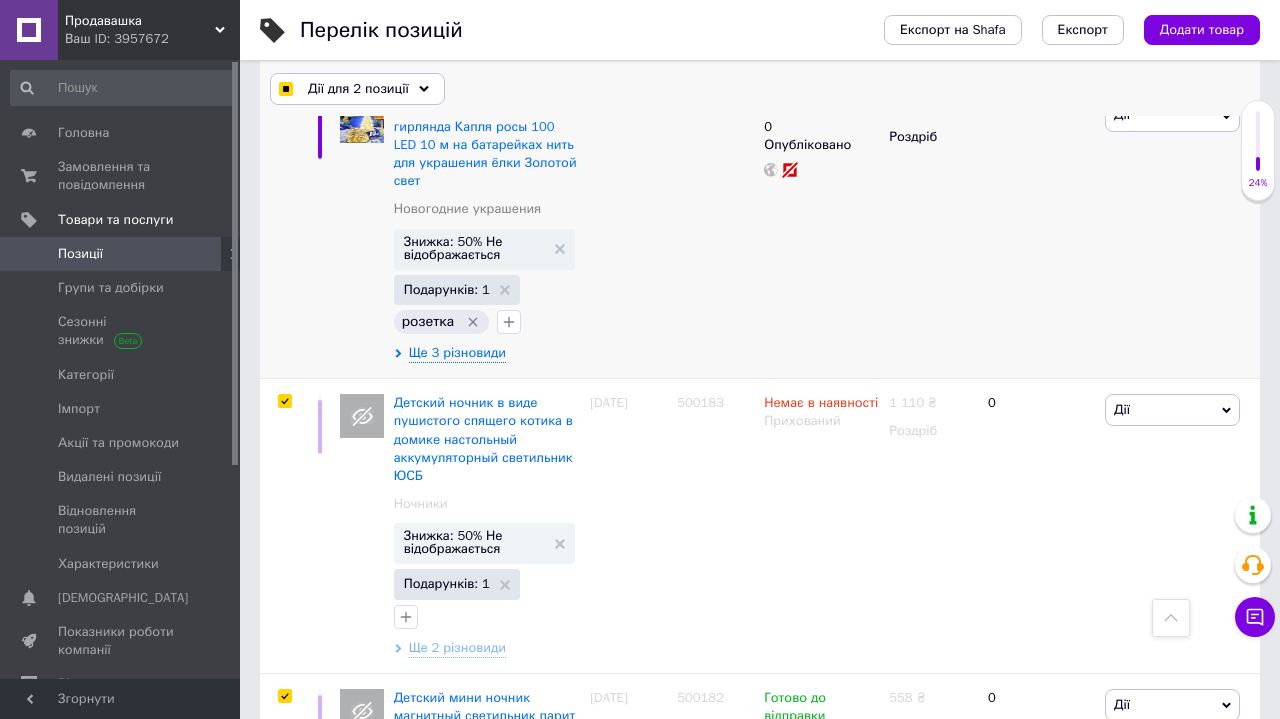 click on "Дії для 2 позиції" at bounding box center [358, 89] 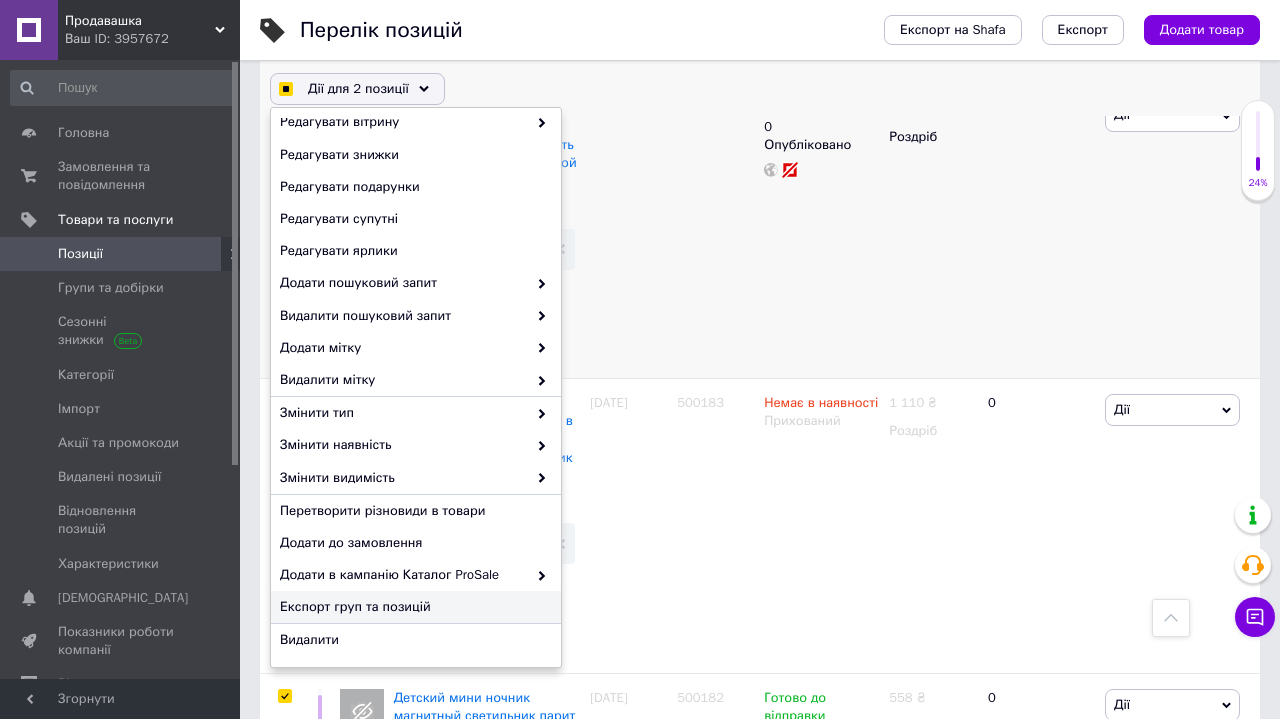 checkbox on "true" 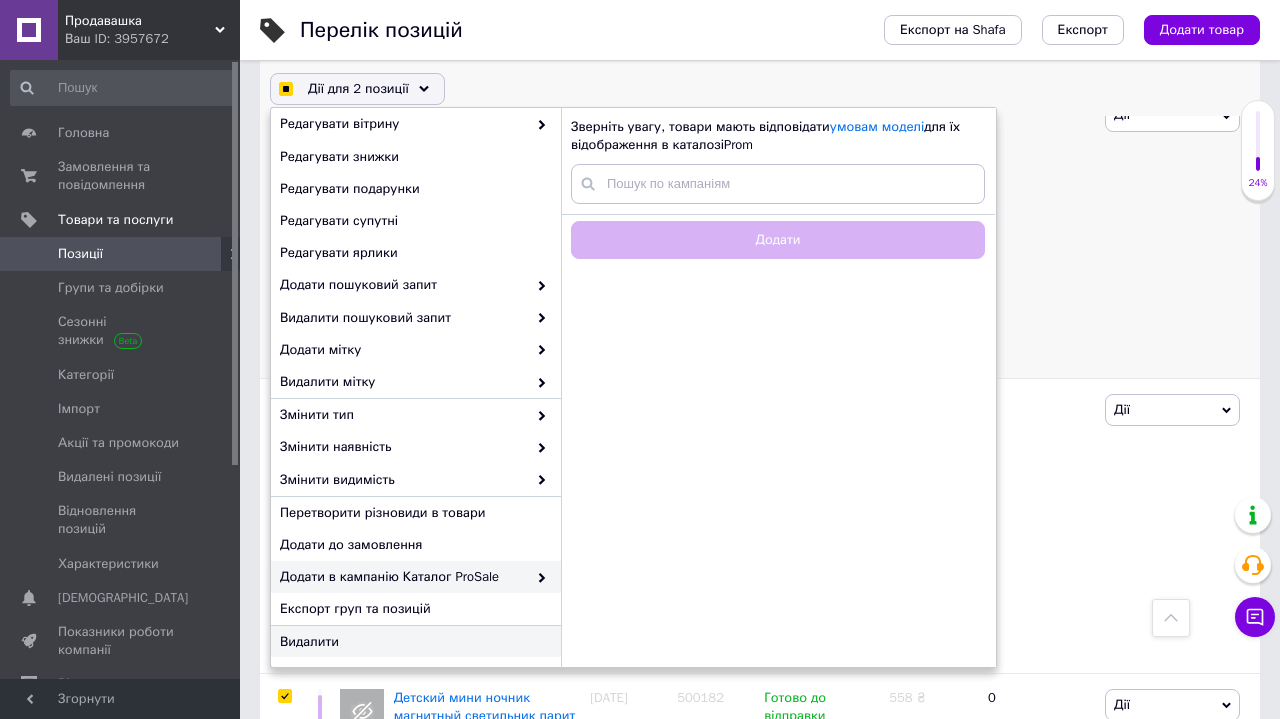 scroll, scrollTop: 207, scrollLeft: 0, axis: vertical 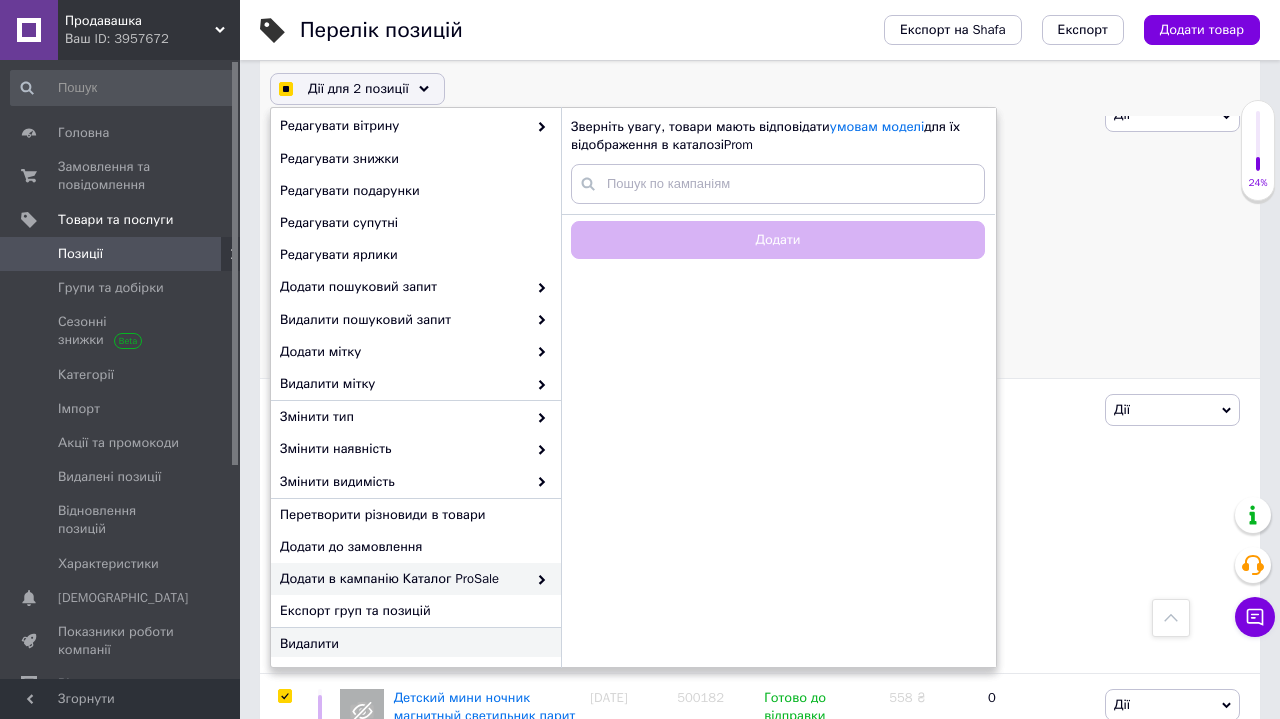click on "Видалити" at bounding box center [413, 644] 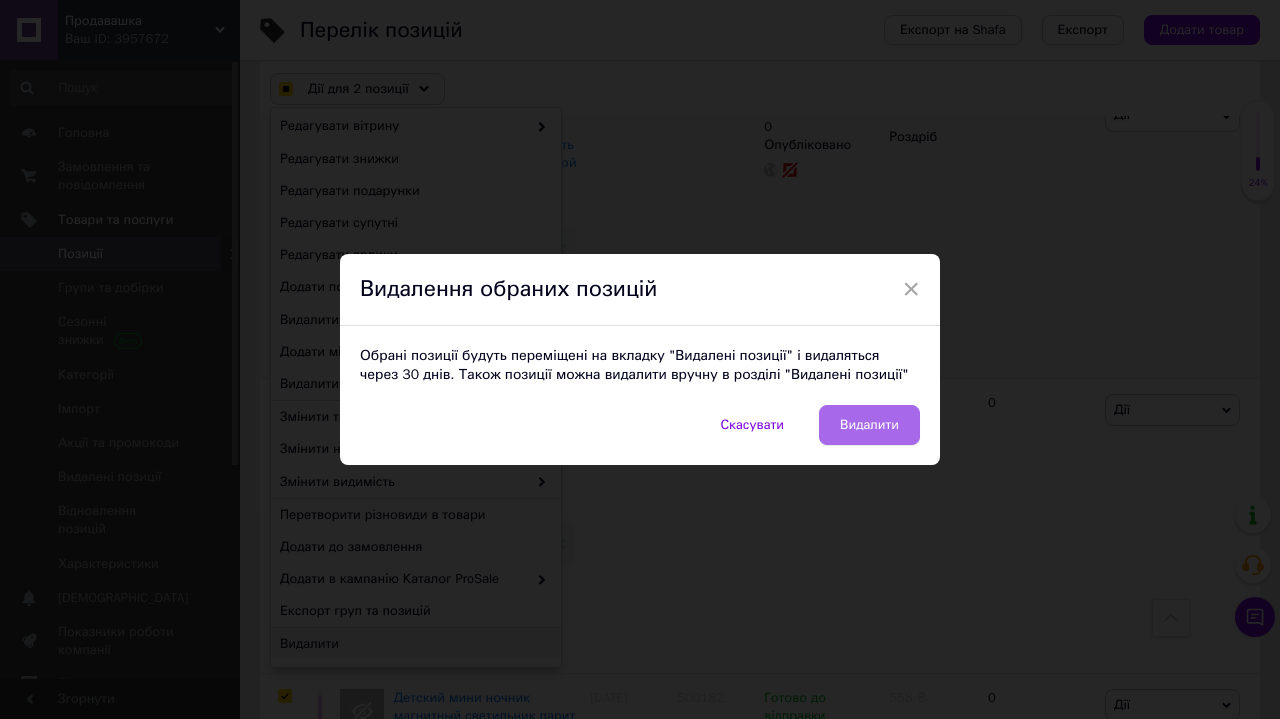 click on "Видалити" at bounding box center (869, 425) 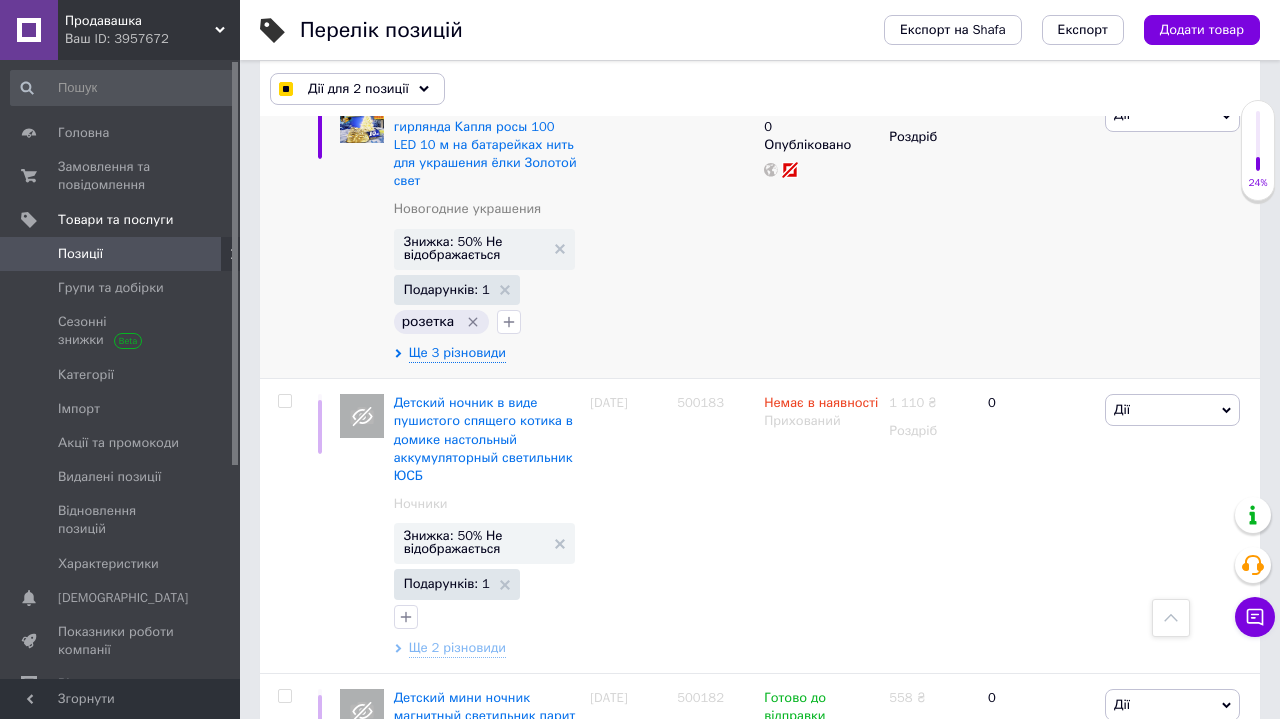 checkbox on "false" 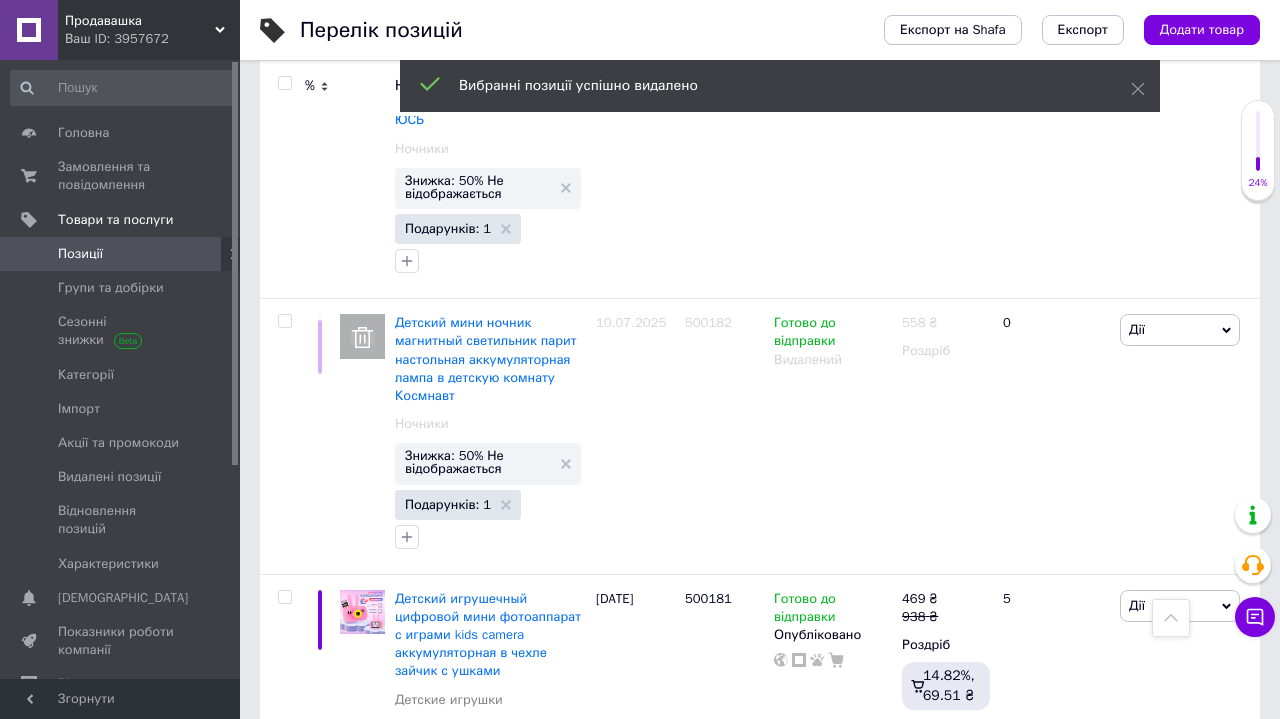 scroll, scrollTop: 22427, scrollLeft: 0, axis: vertical 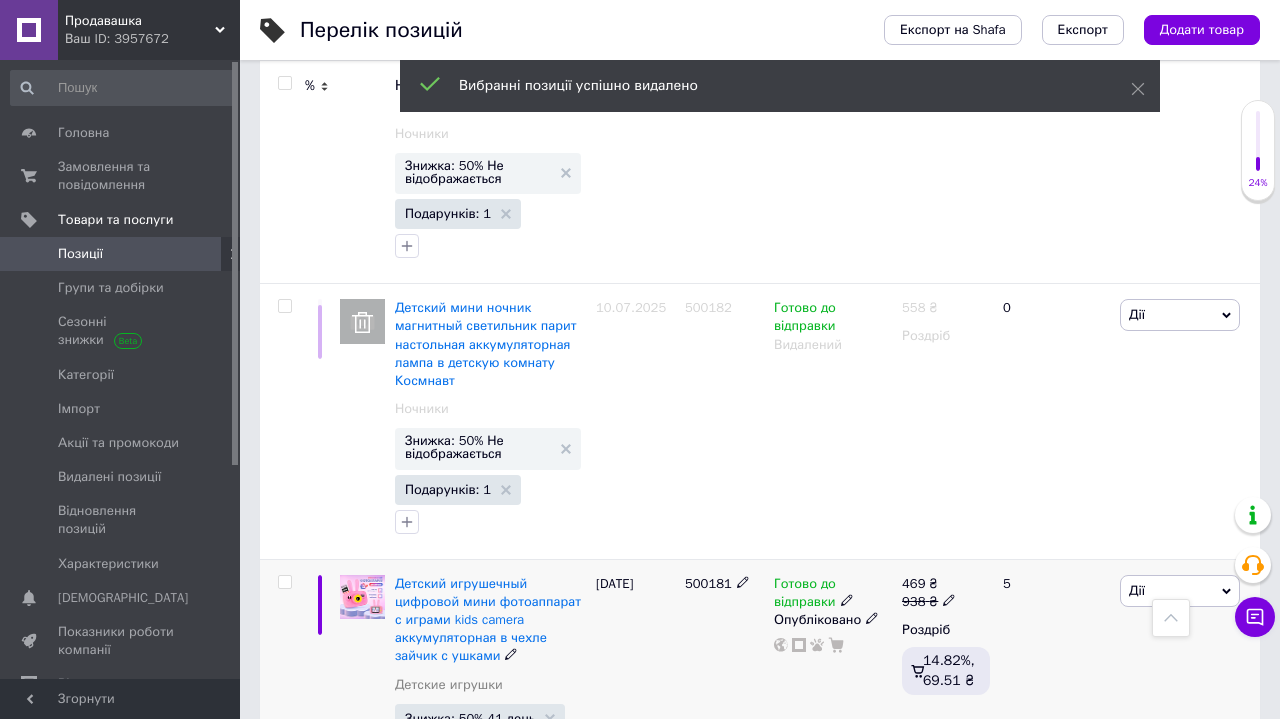 click 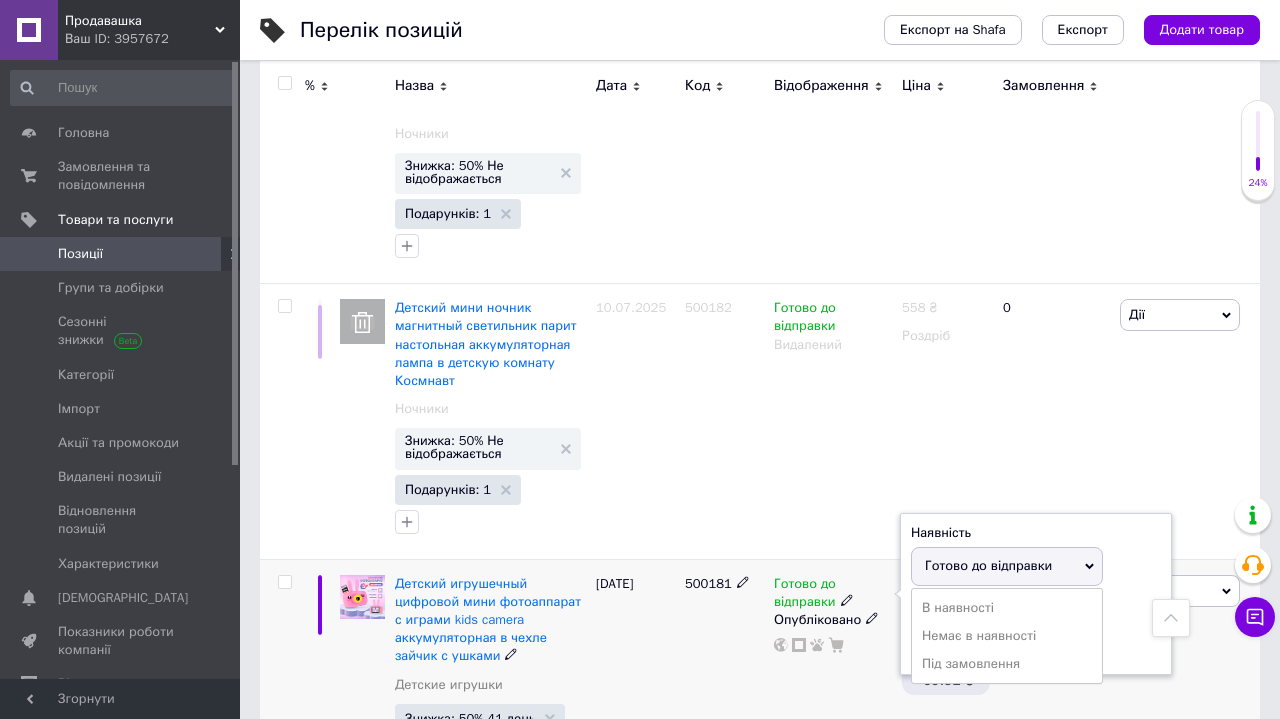 click on "Залишки шт." at bounding box center [1036, 632] 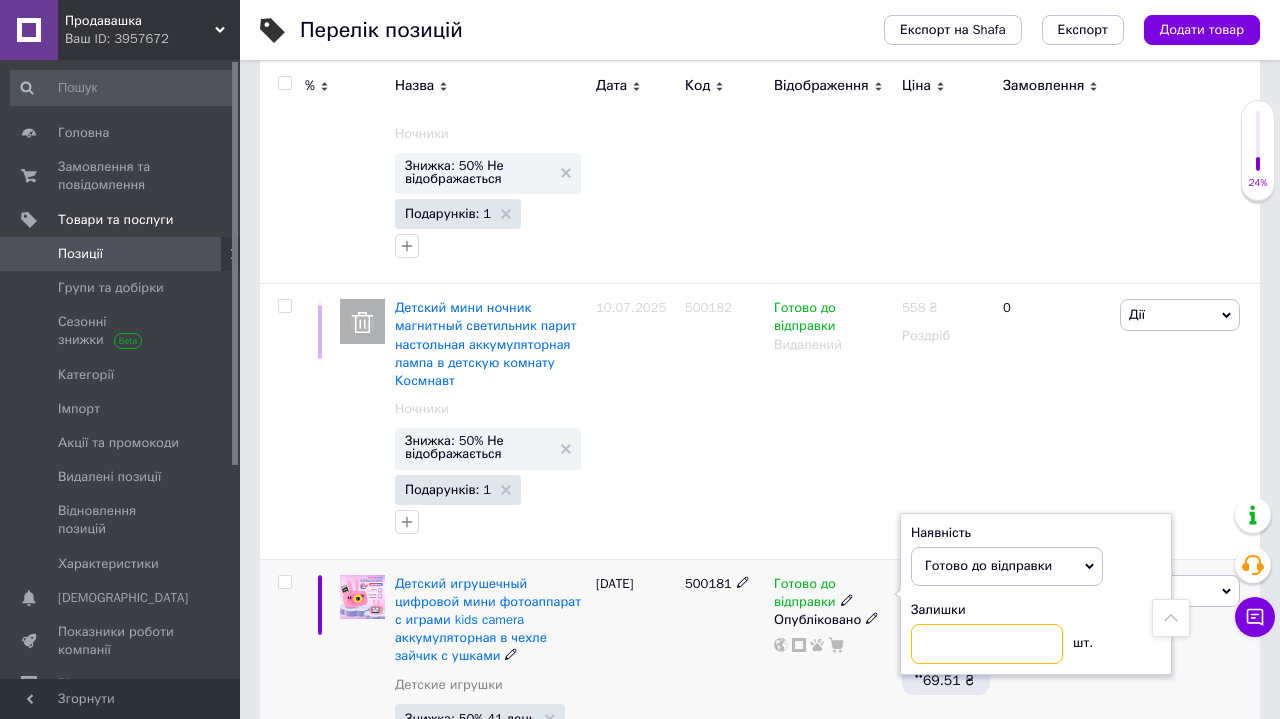 click at bounding box center (987, 644) 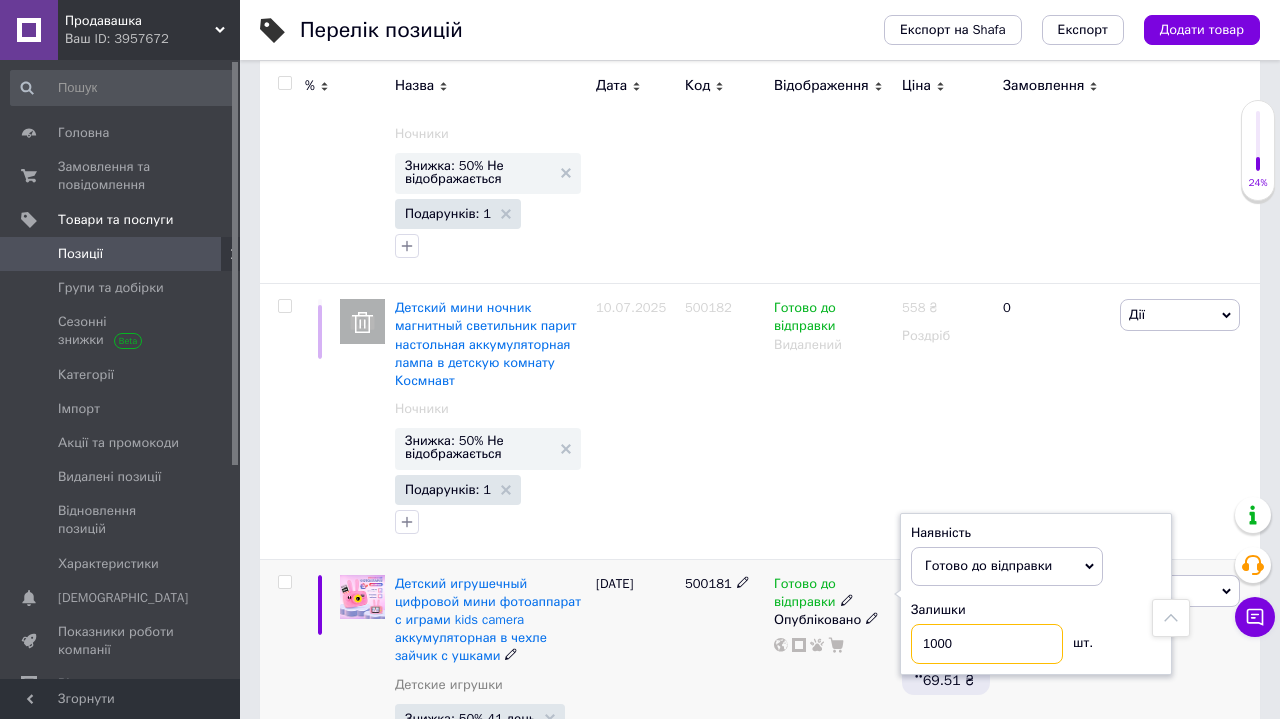 type on "10000" 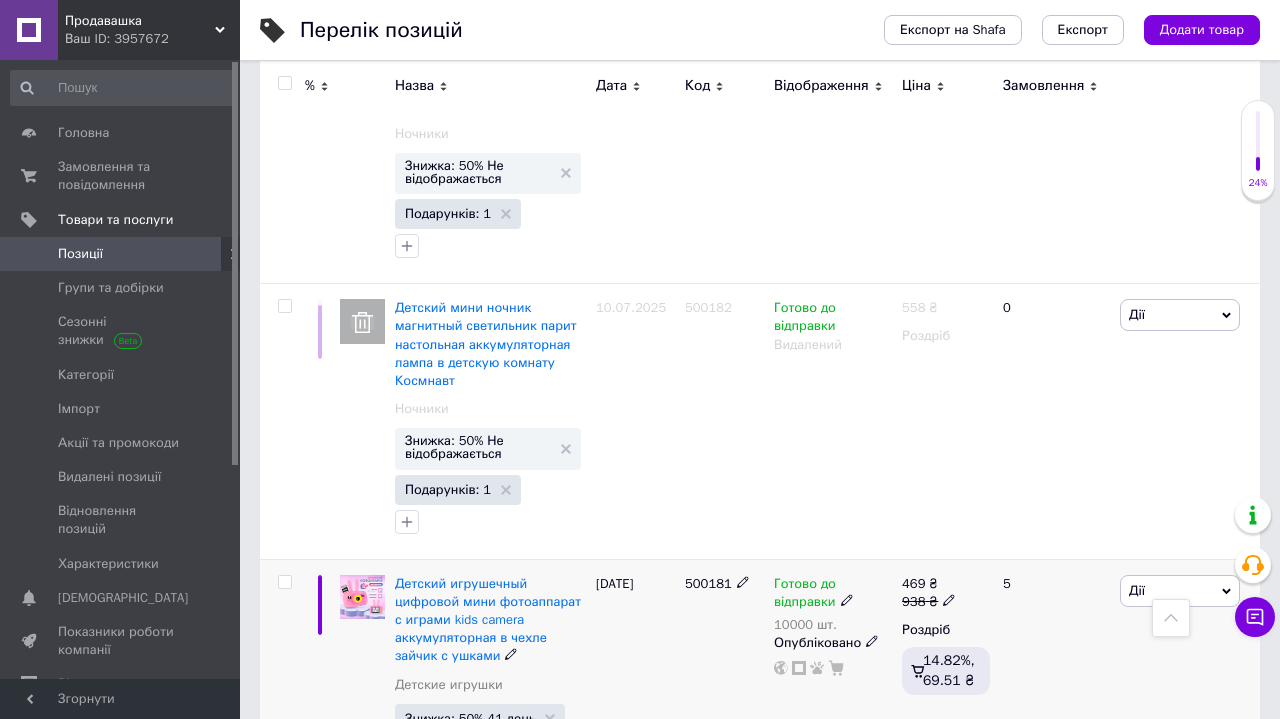 scroll, scrollTop: 22679, scrollLeft: 0, axis: vertical 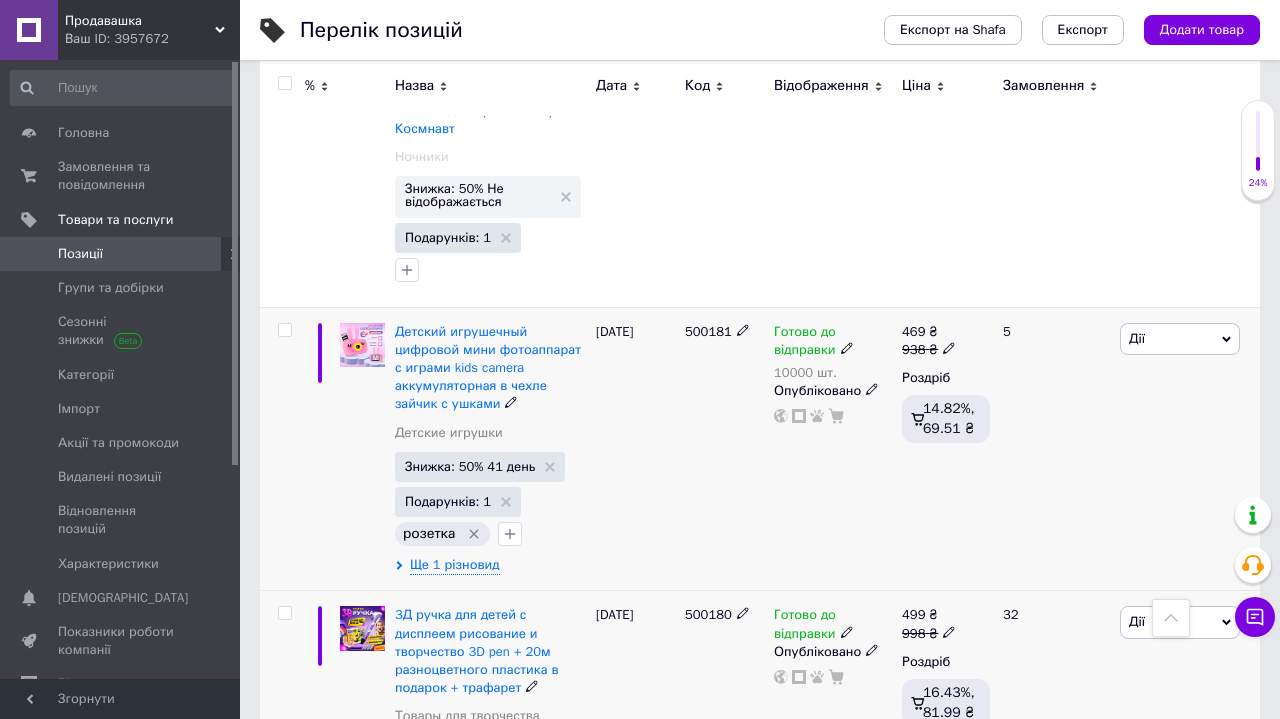 click 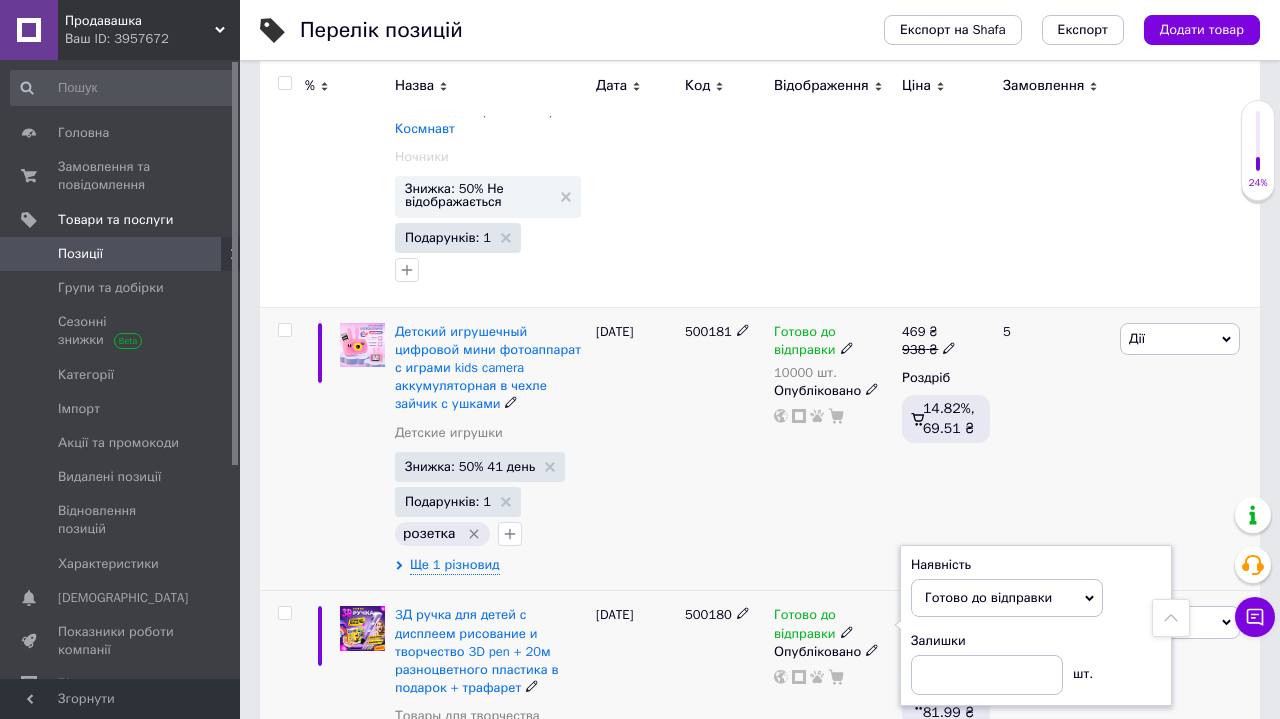 click on "Наявність [PERSON_NAME] до відправки В наявності Немає в наявності Під замовлення Залишки шт." at bounding box center [1036, 626] 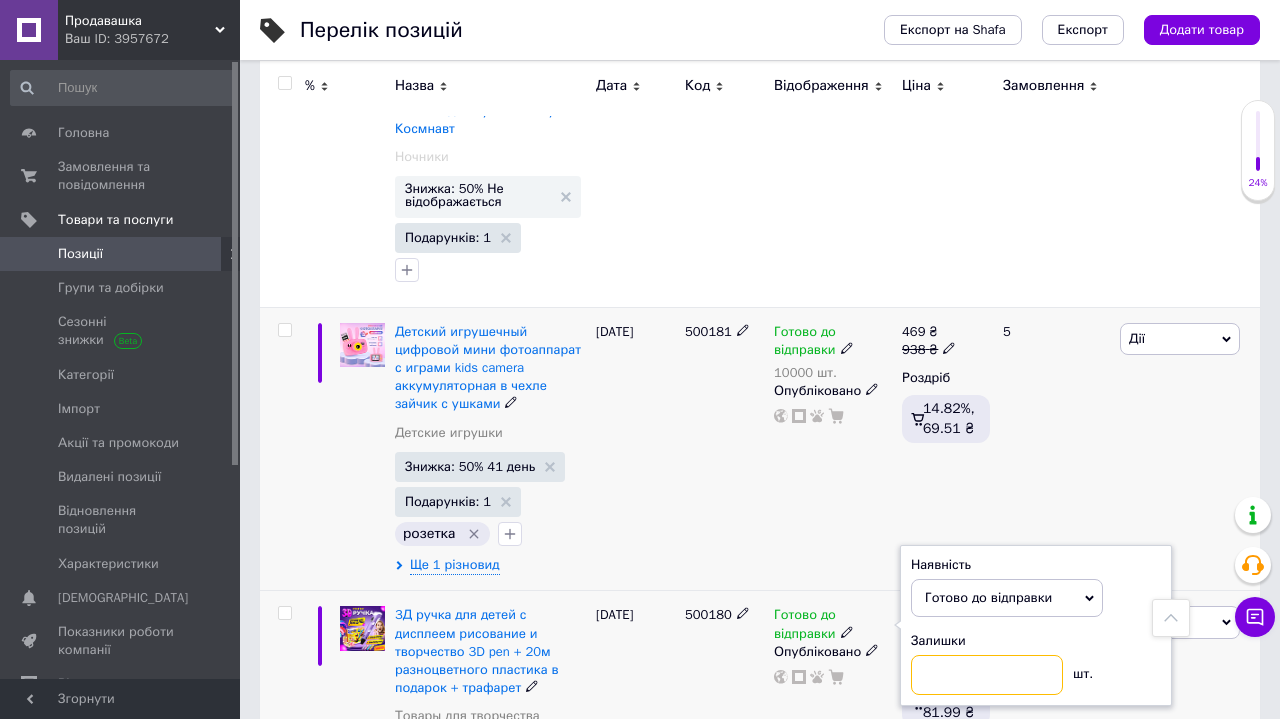 click at bounding box center [987, 675] 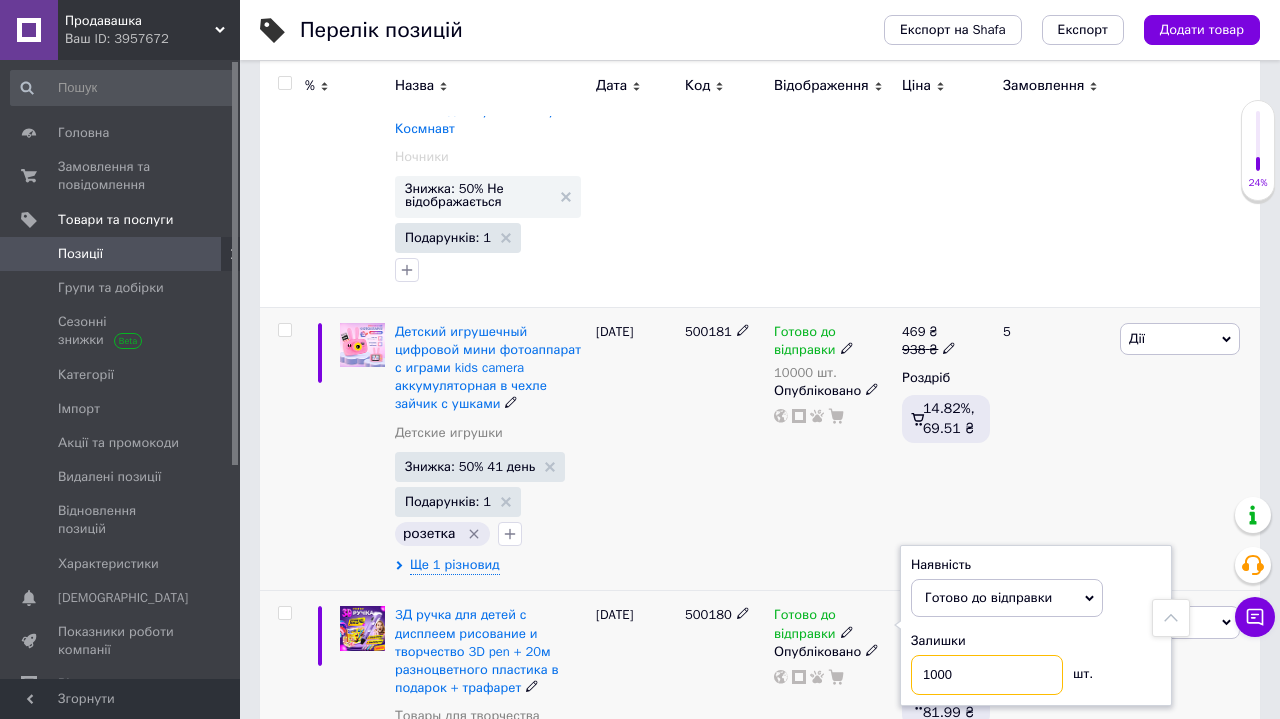 type on "10000" 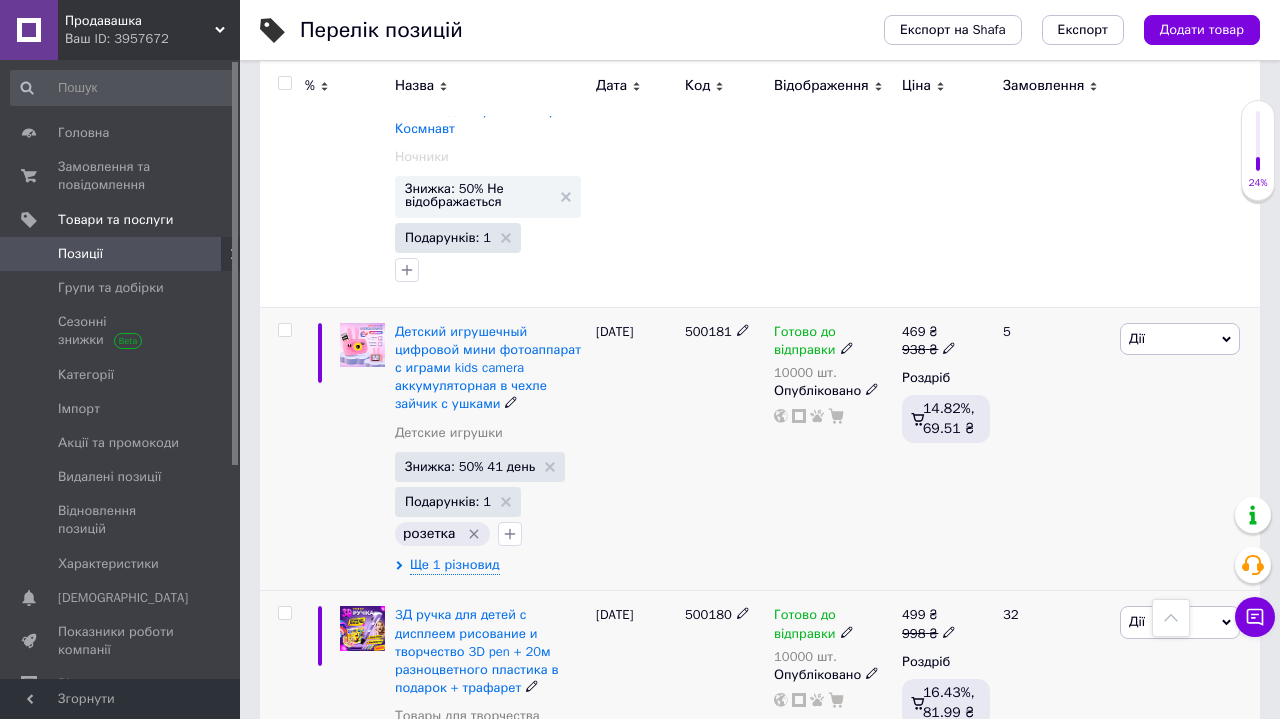 scroll, scrollTop: 22907, scrollLeft: 0, axis: vertical 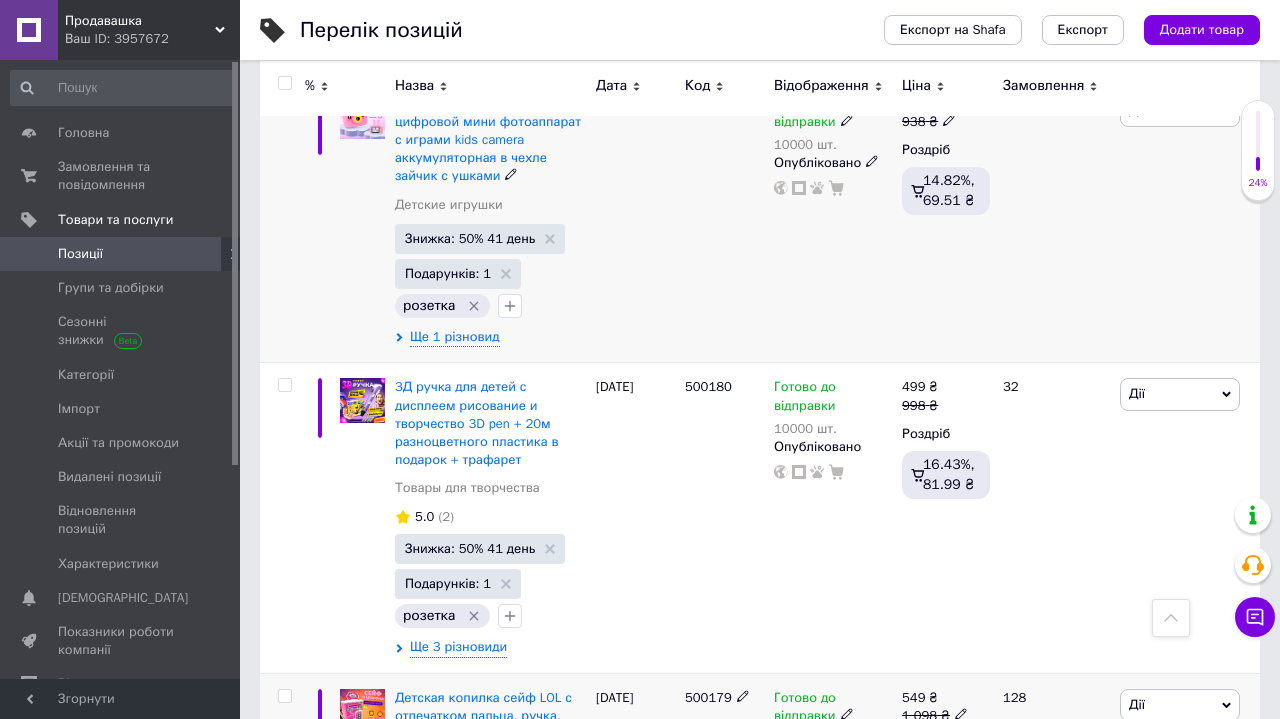 click 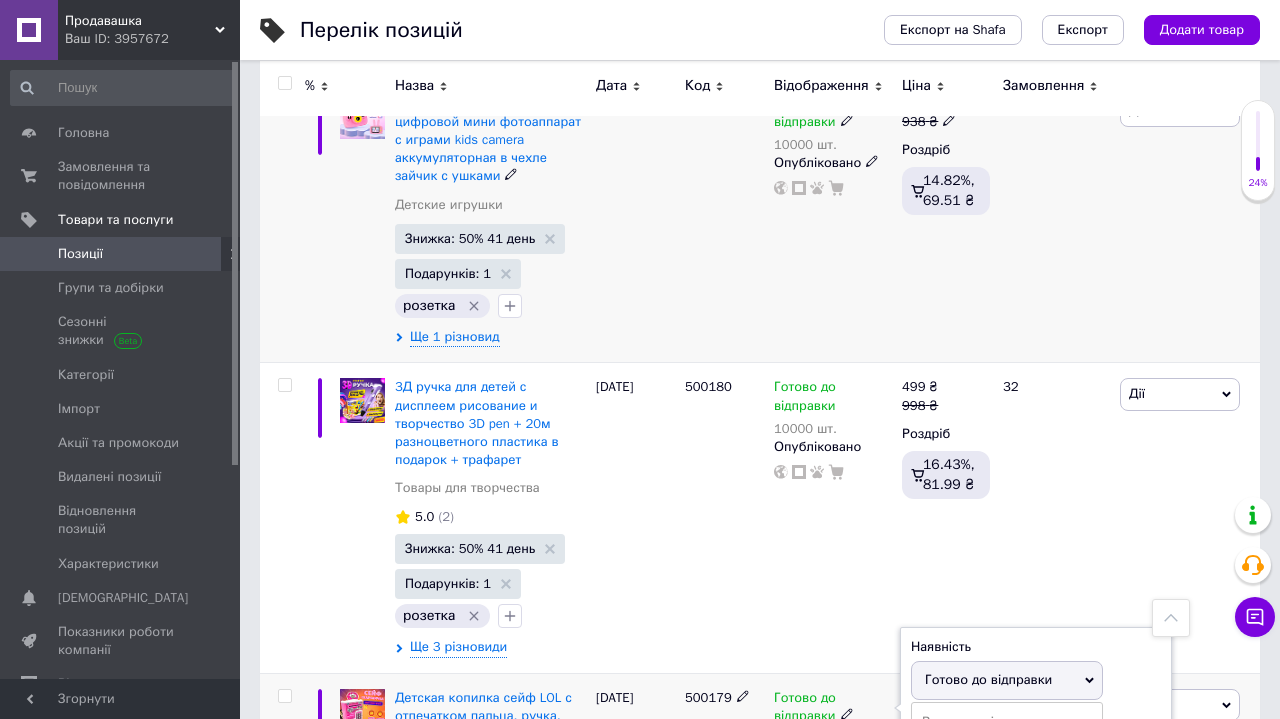 click on "Залишки" at bounding box center [1036, 724] 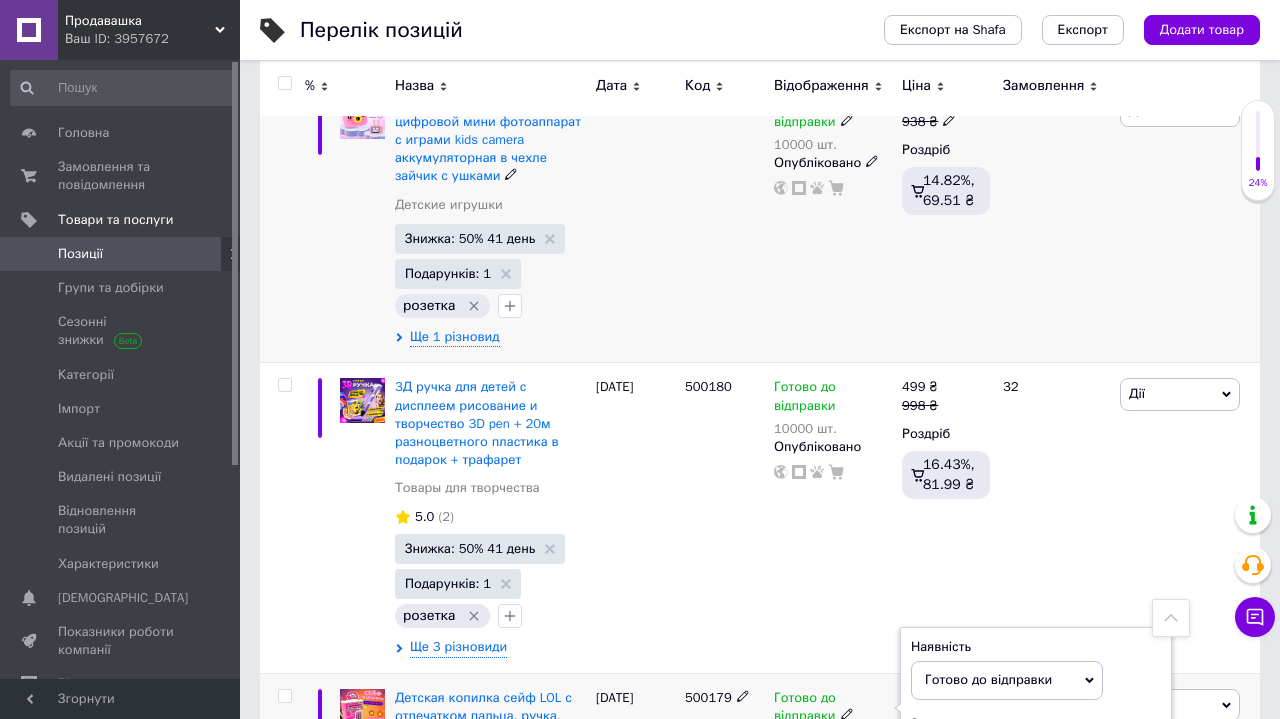 click at bounding box center (987, 758) 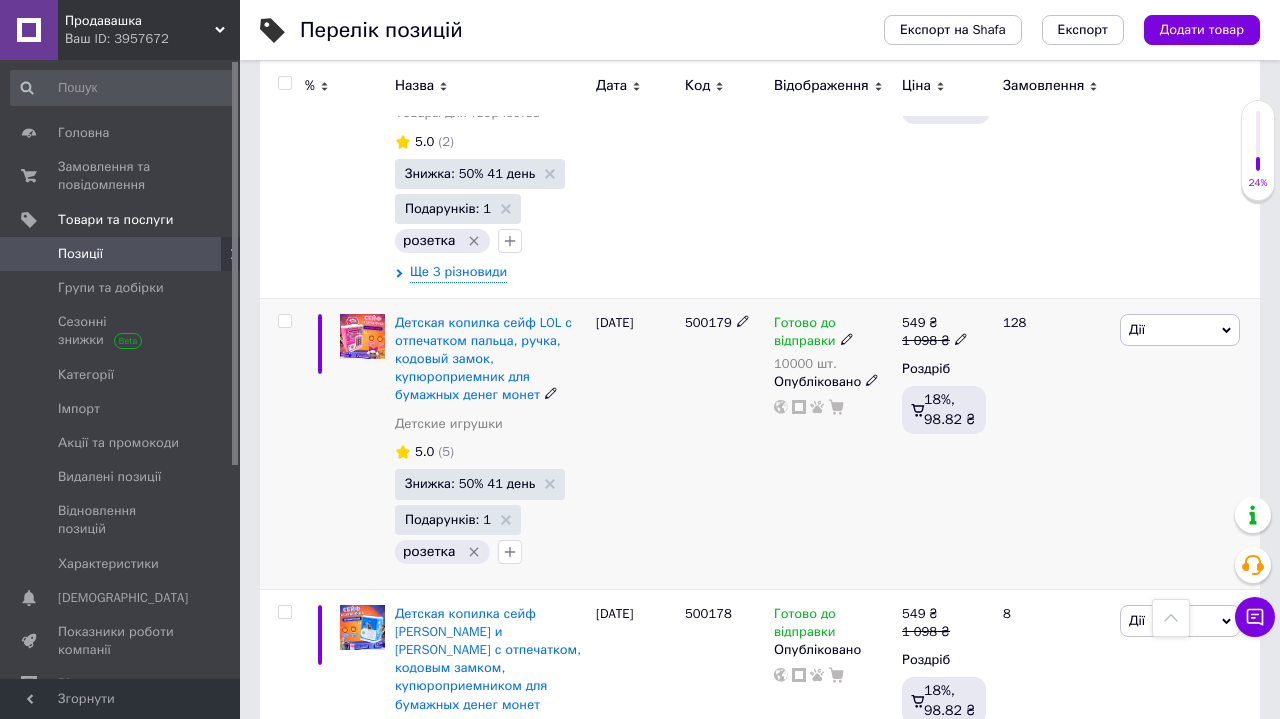 scroll, scrollTop: 23324, scrollLeft: 0, axis: vertical 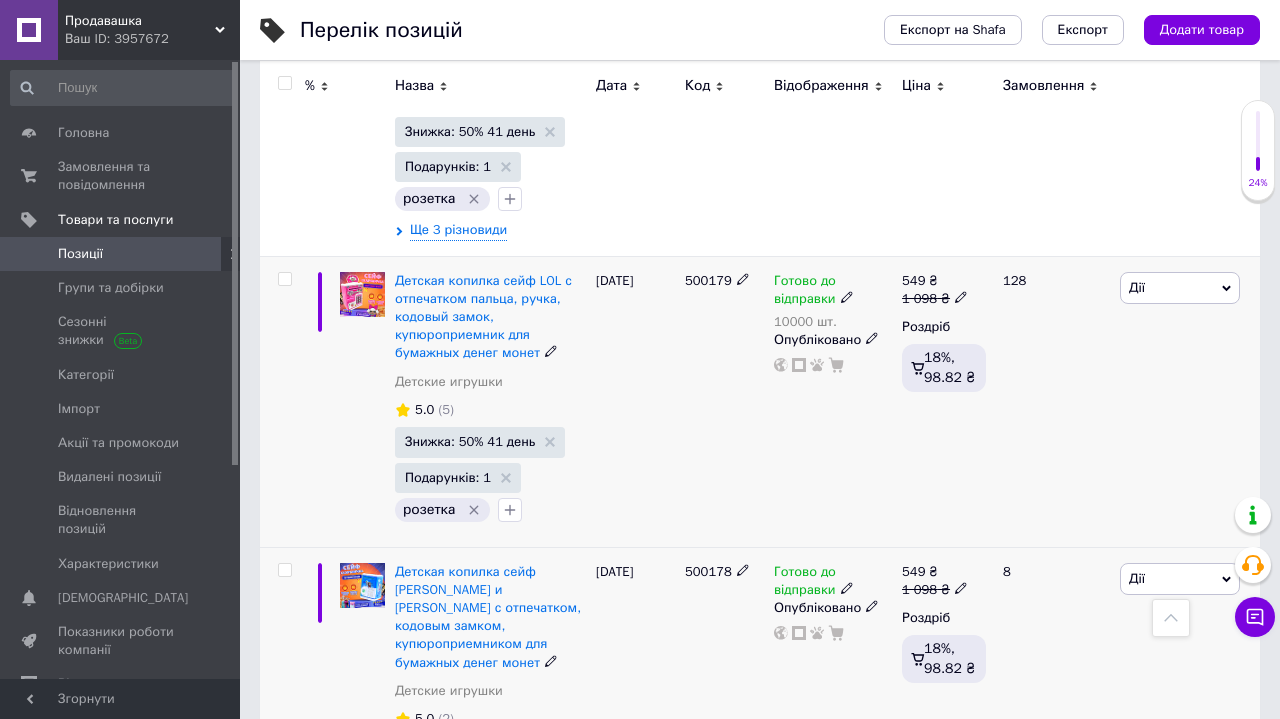 click 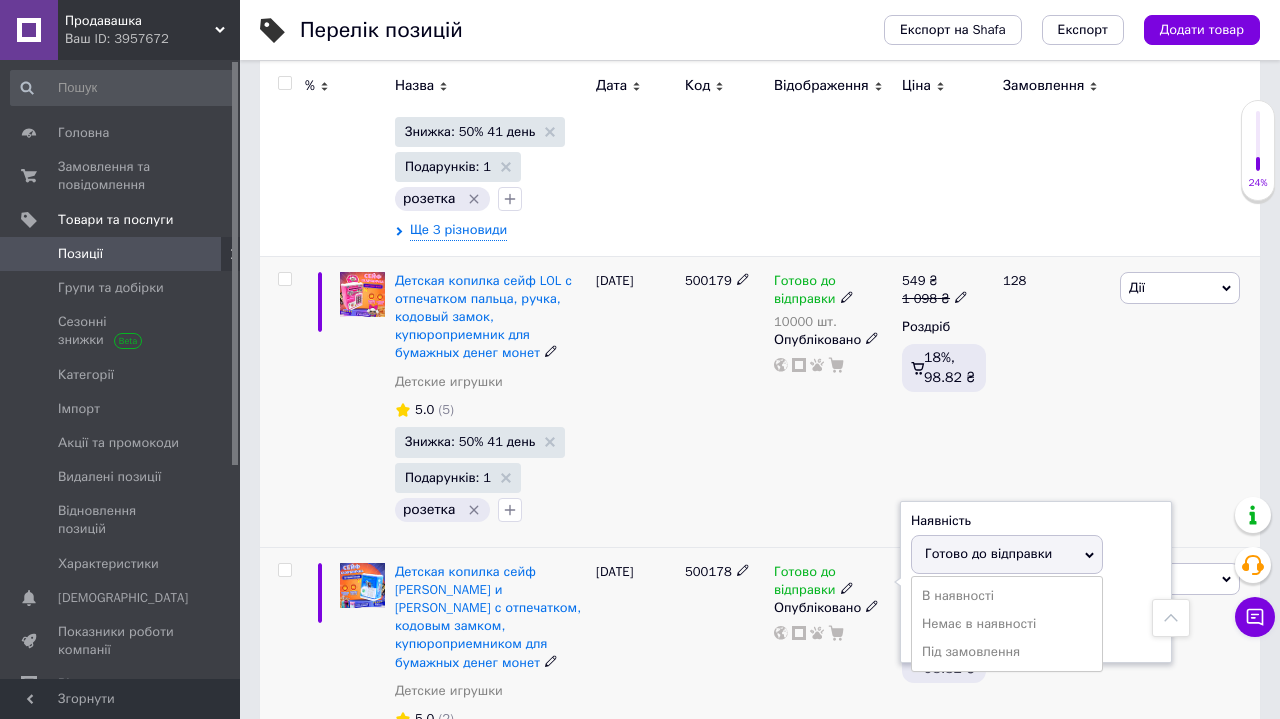 click on "Залишки шт." at bounding box center (1036, 620) 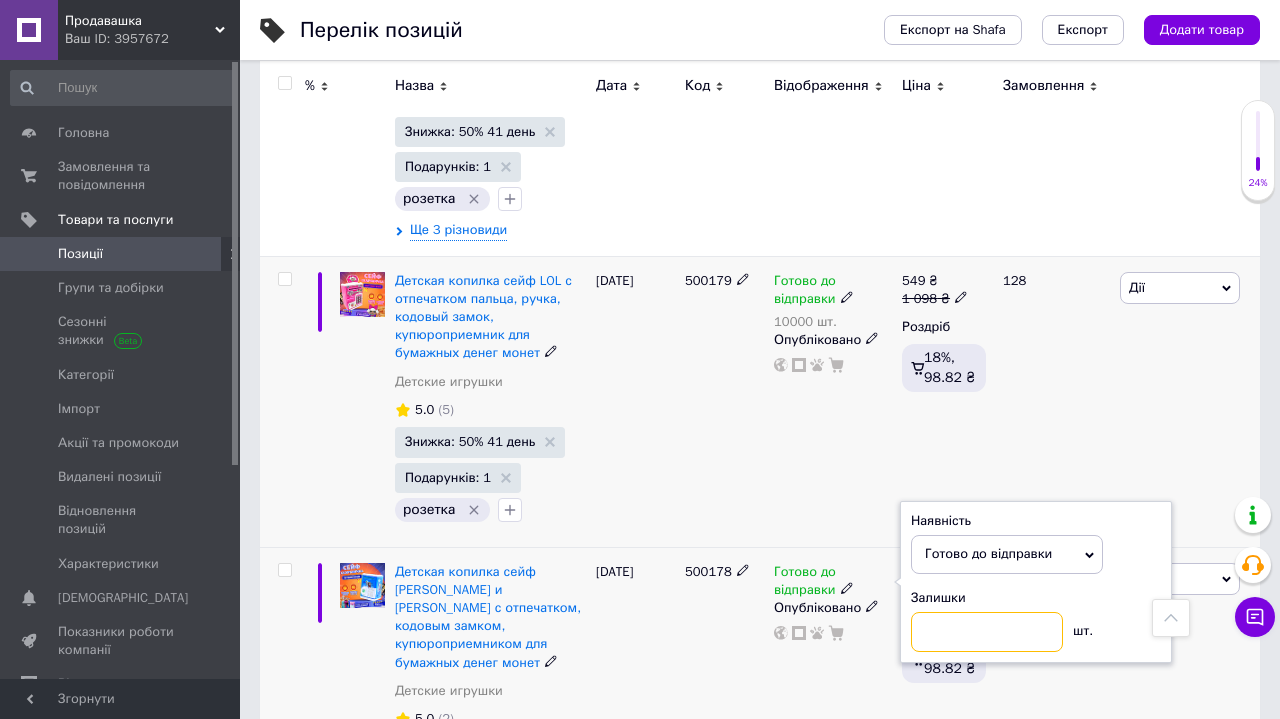 click at bounding box center [987, 632] 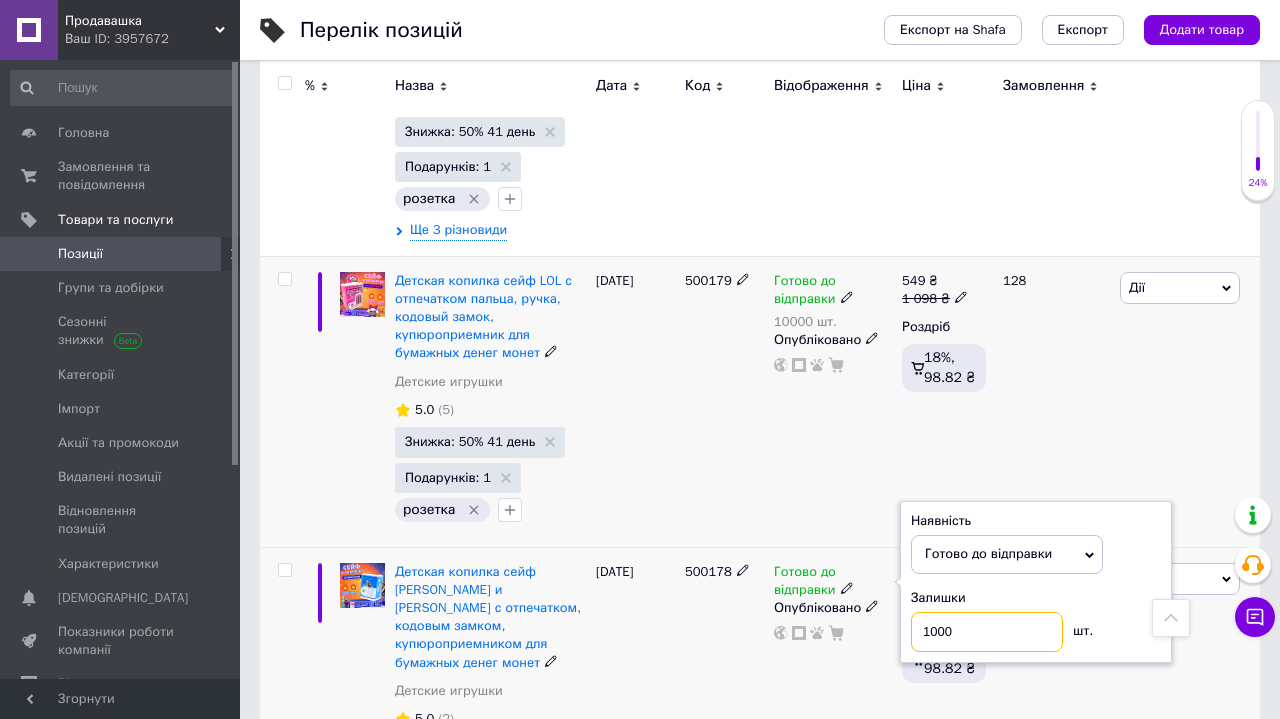 type on "10000" 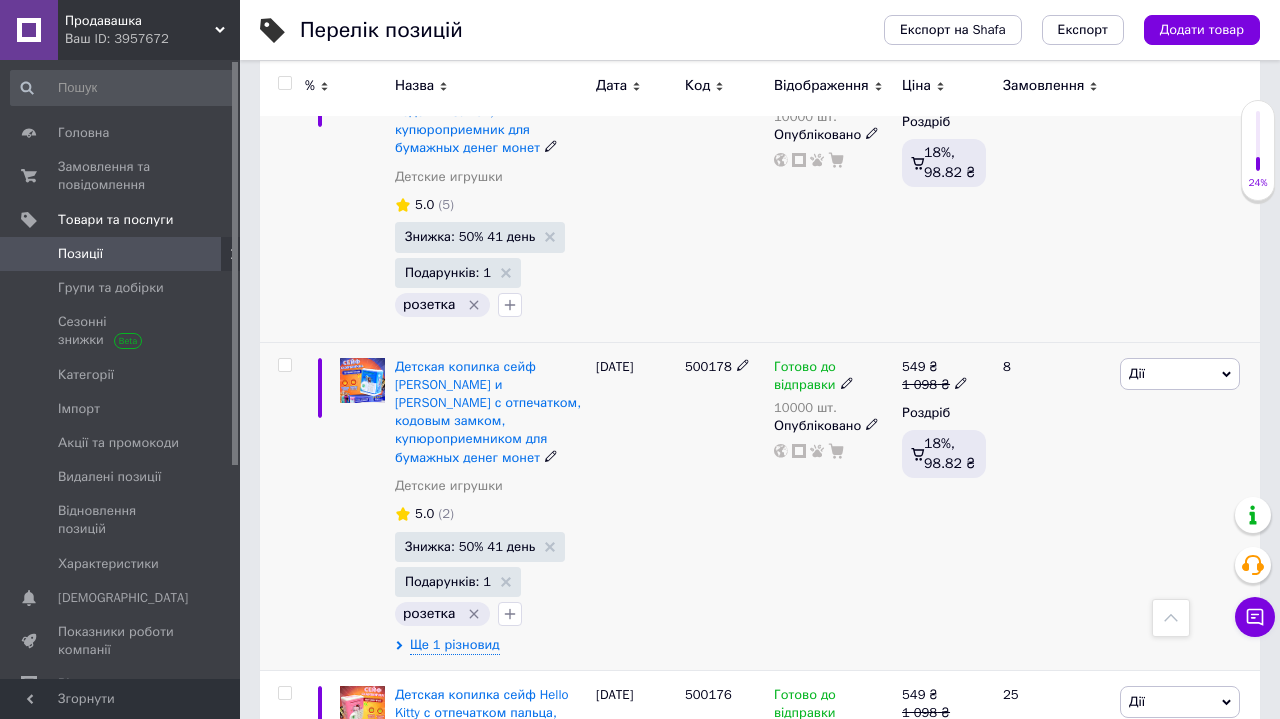 scroll, scrollTop: 23608, scrollLeft: 0, axis: vertical 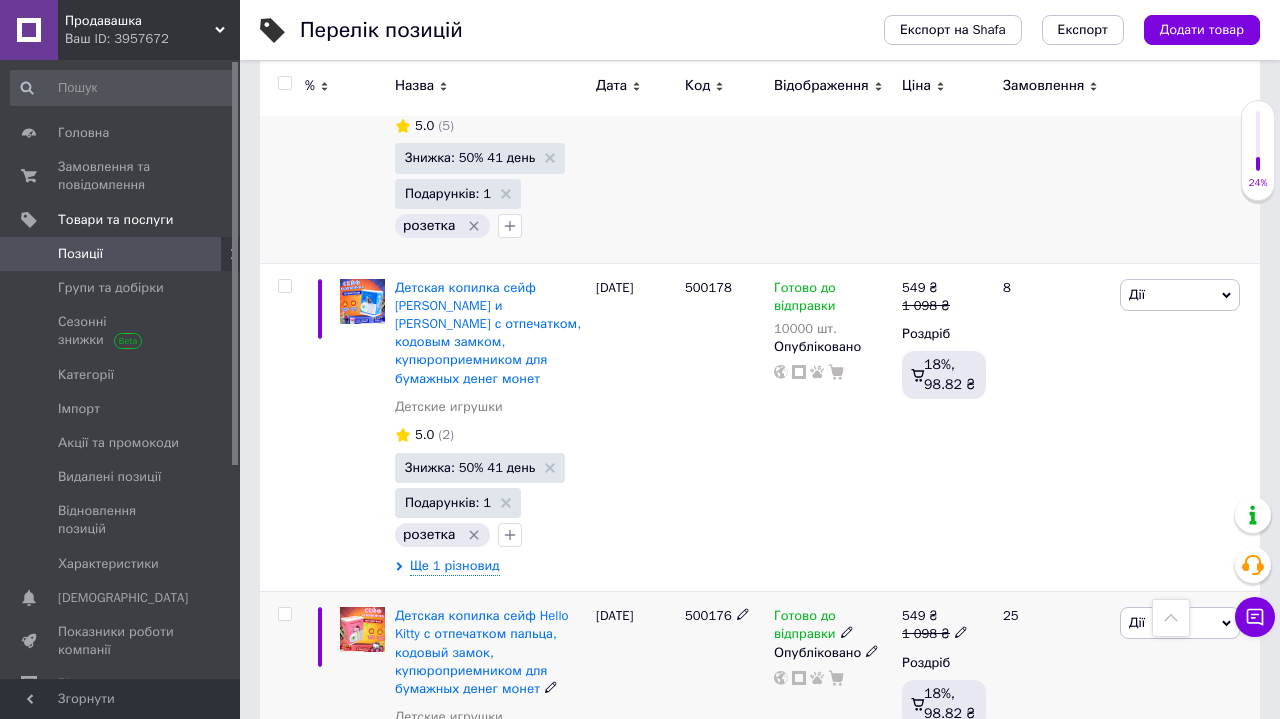 click 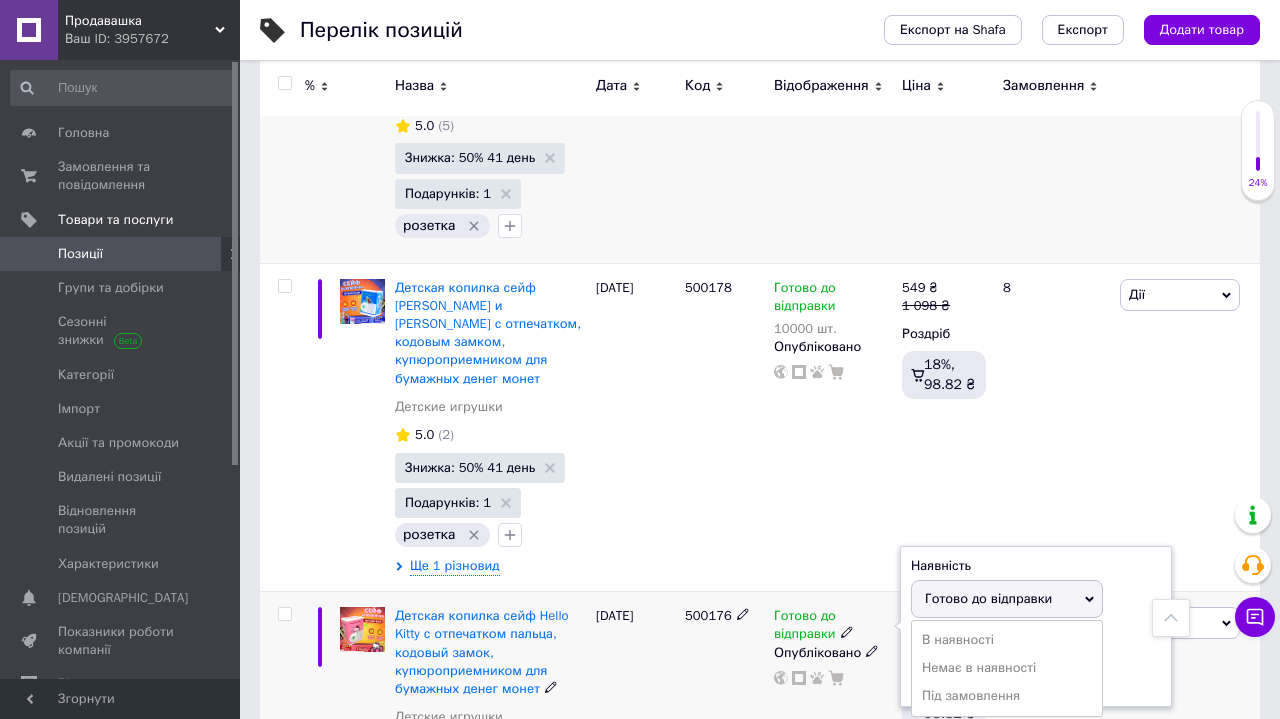 click on "Залишки шт." at bounding box center [1036, 664] 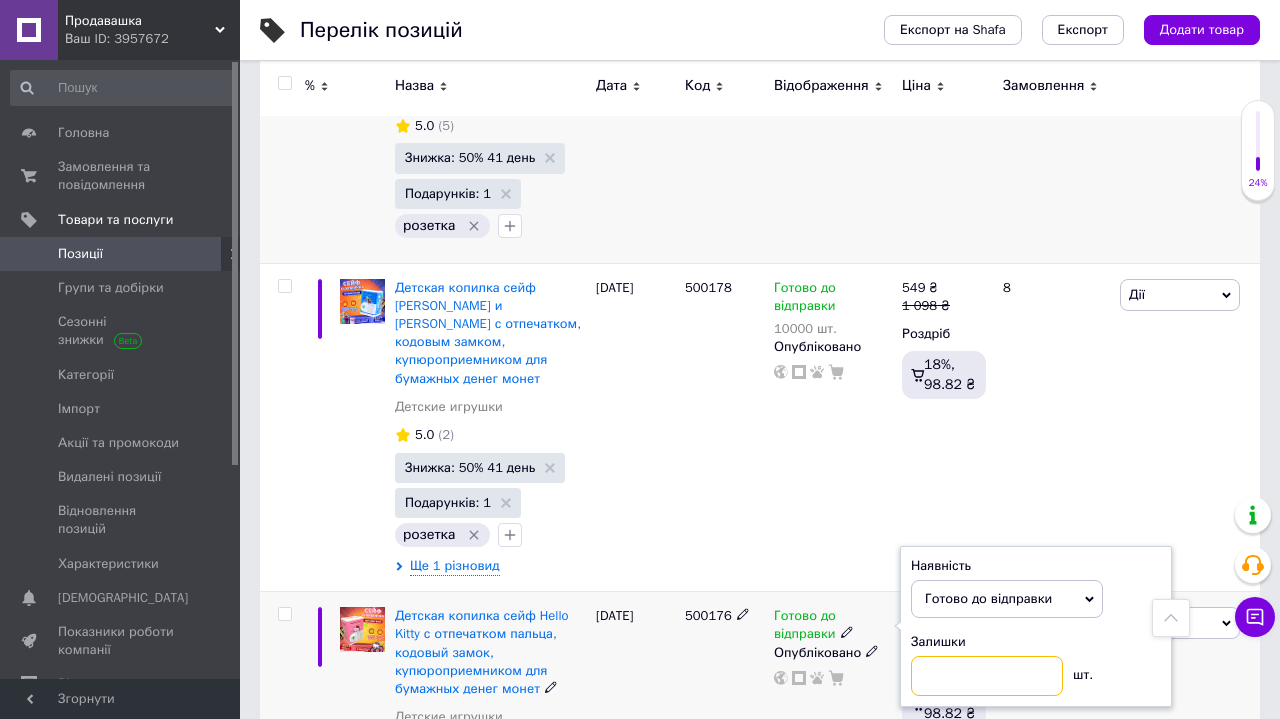 click at bounding box center (987, 676) 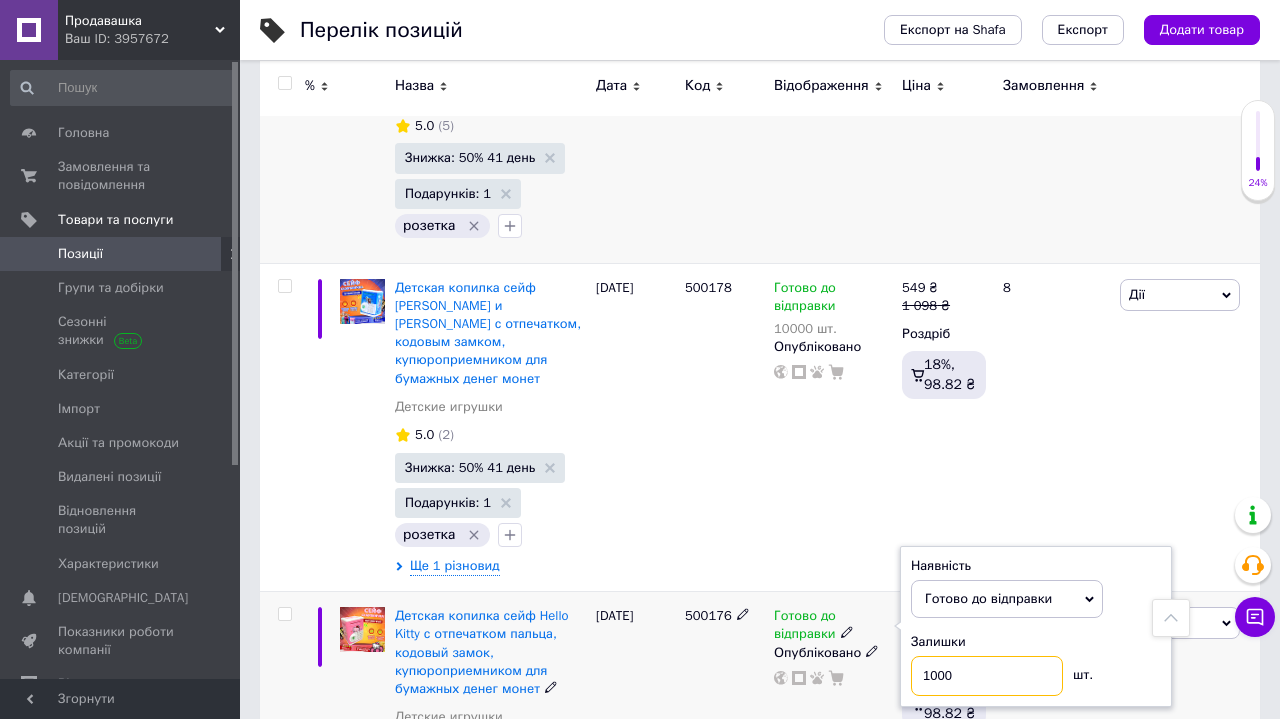 type on "10000" 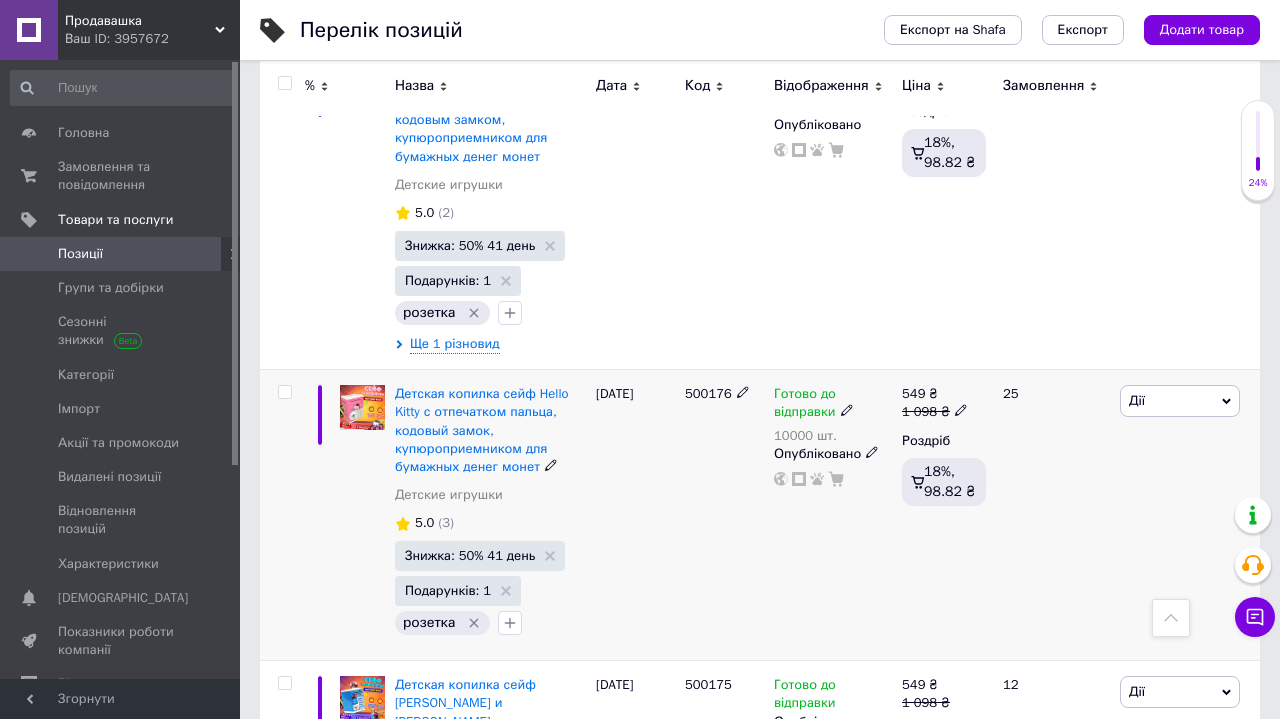 scroll, scrollTop: 23871, scrollLeft: 0, axis: vertical 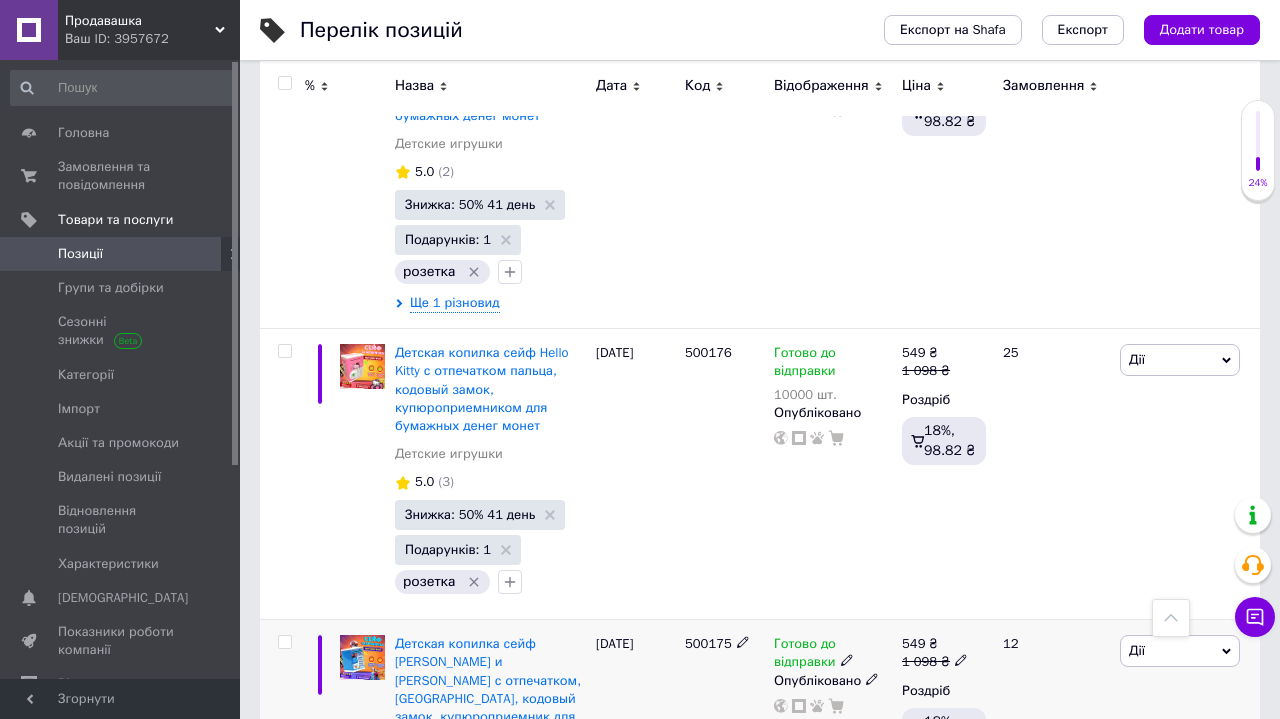 click 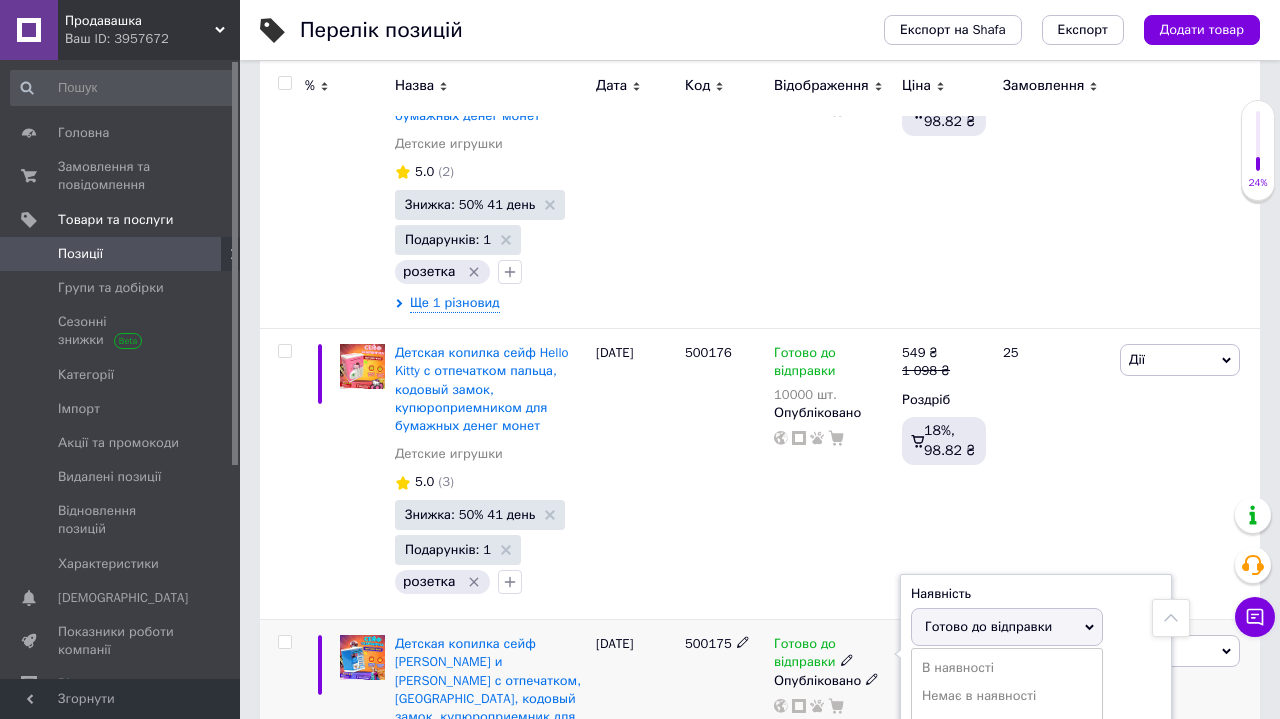 click on "Залишки шт." at bounding box center (1036, 692) 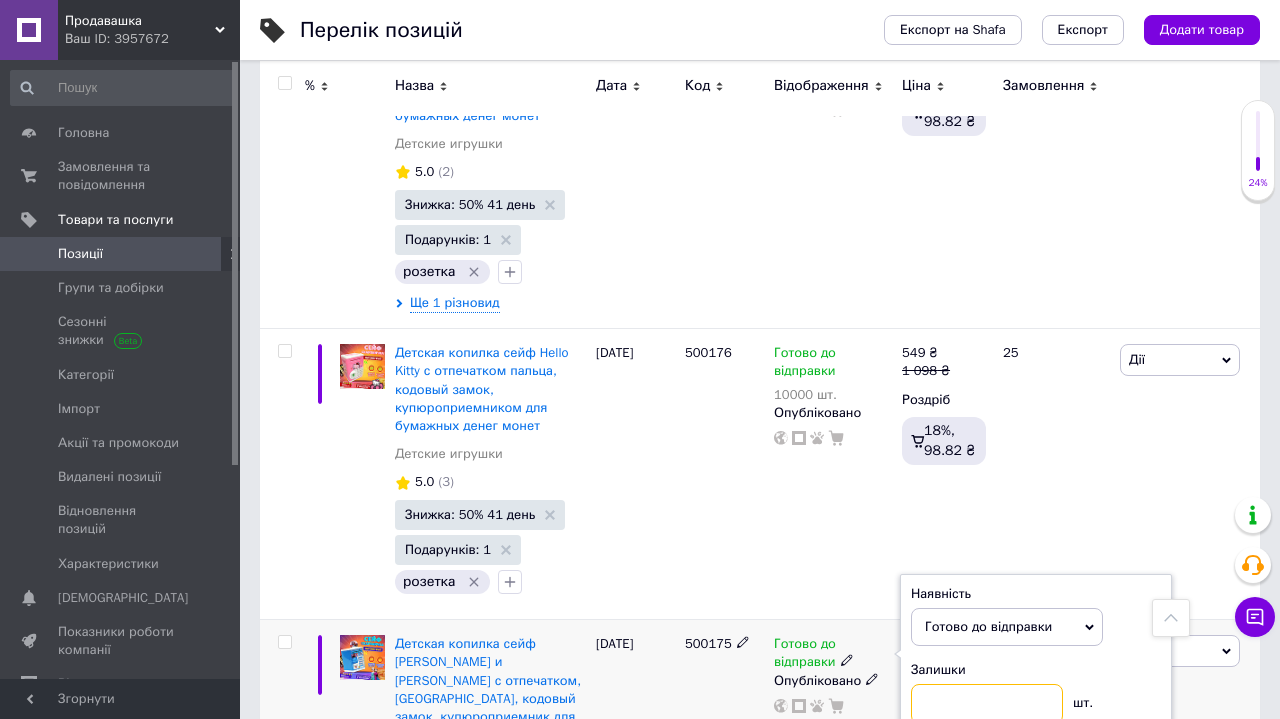 click at bounding box center (987, 704) 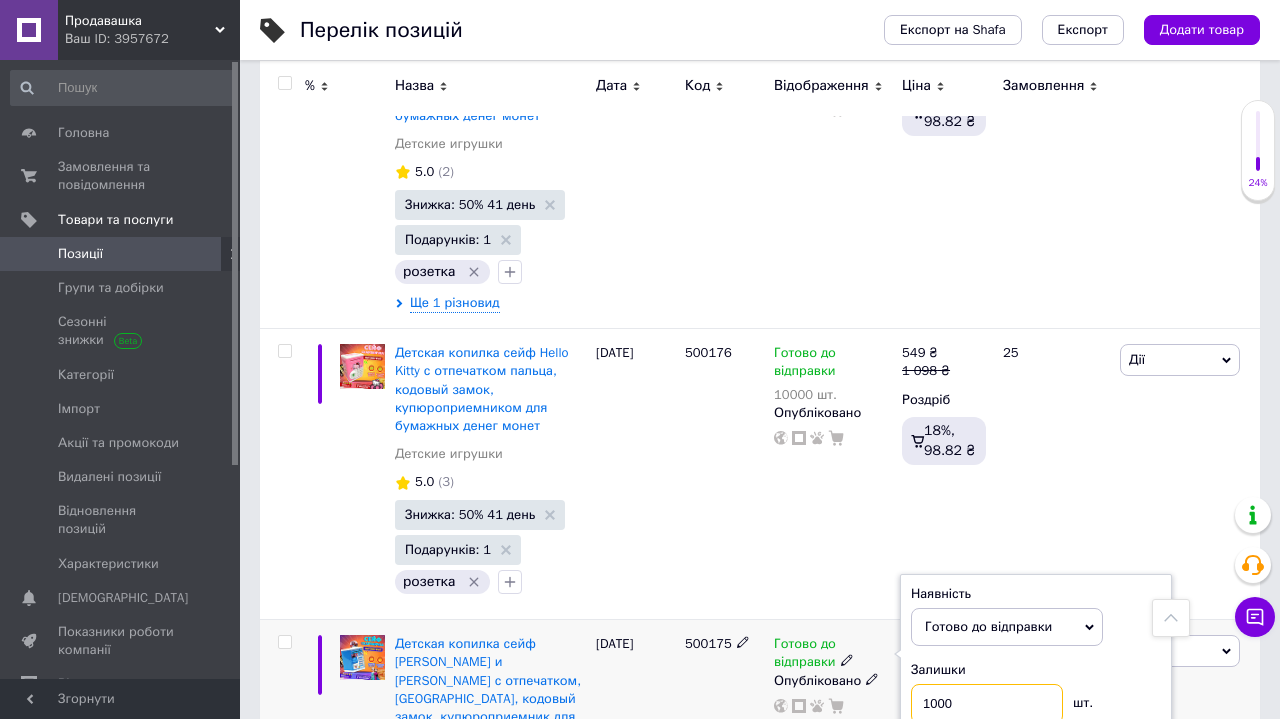 type on "10000" 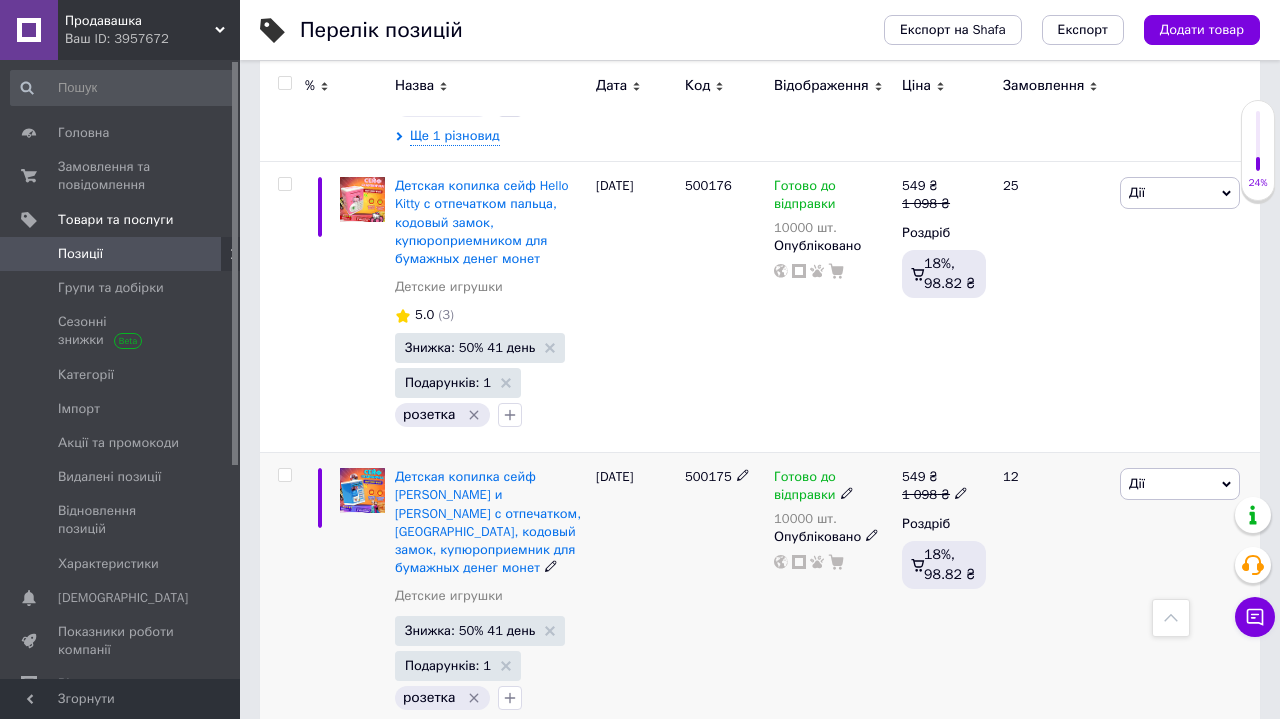 scroll, scrollTop: 24217, scrollLeft: 0, axis: vertical 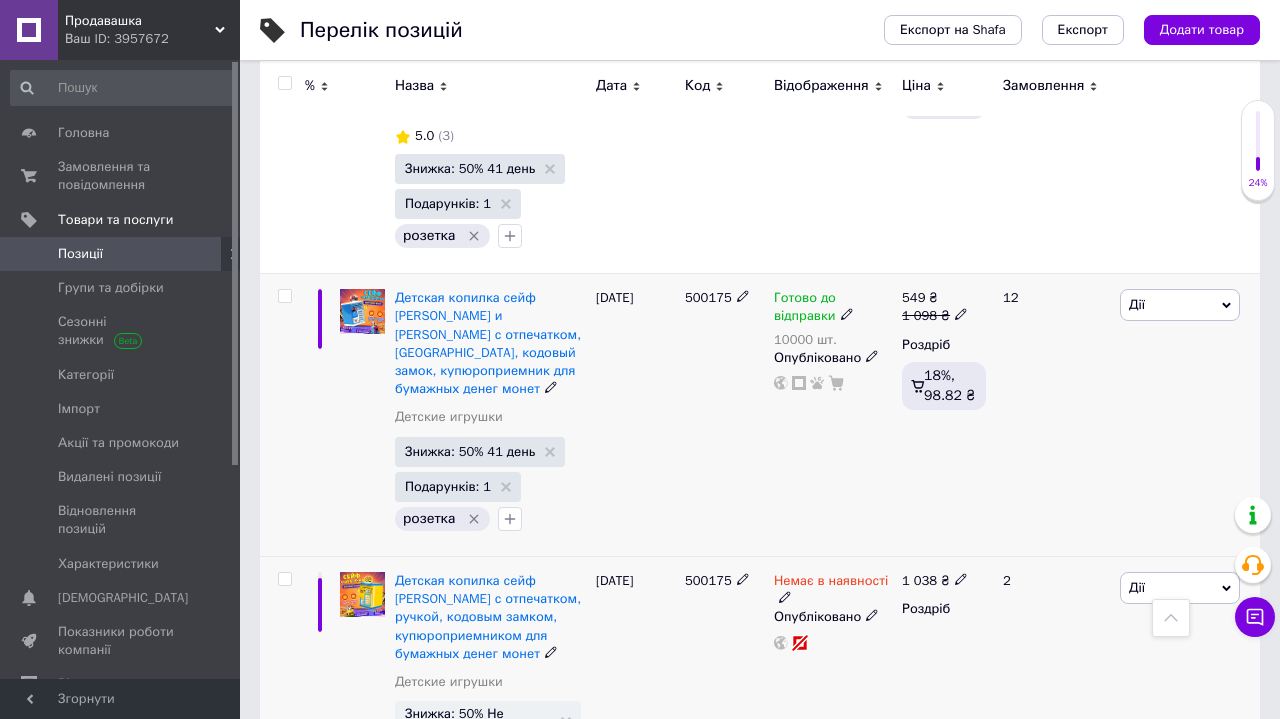 click 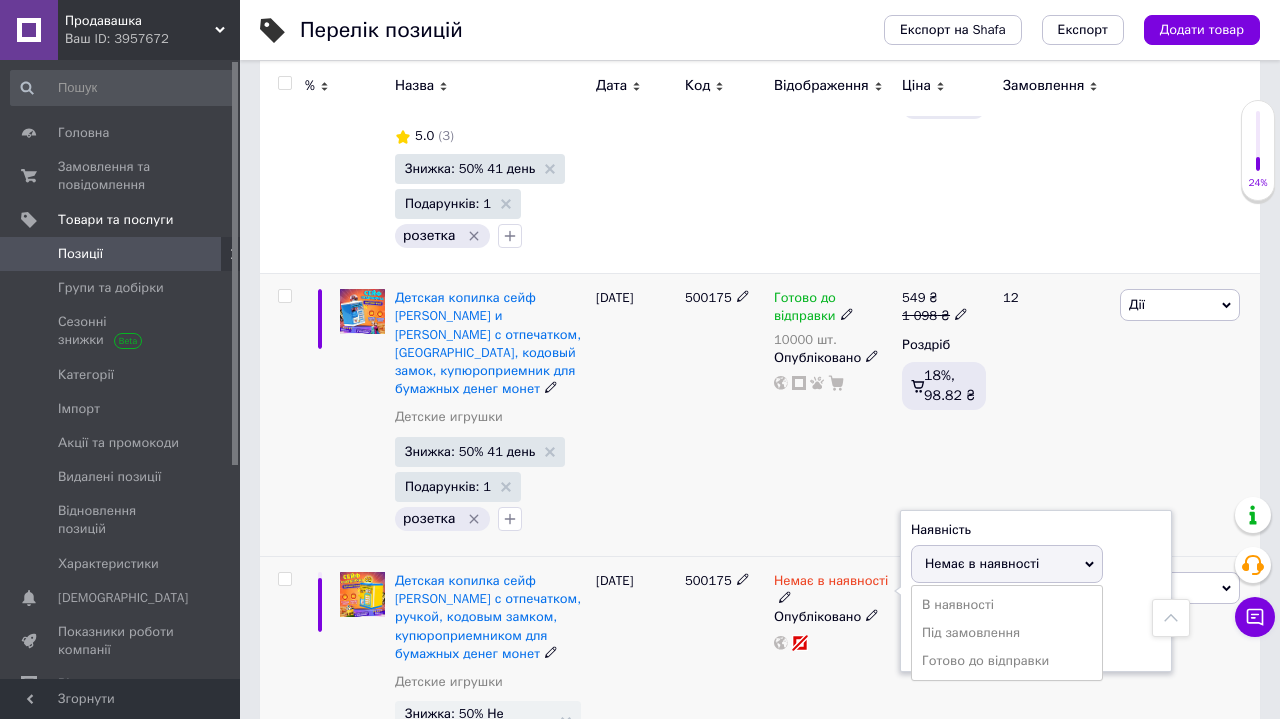 click on "Залишки шт." at bounding box center (1036, 629) 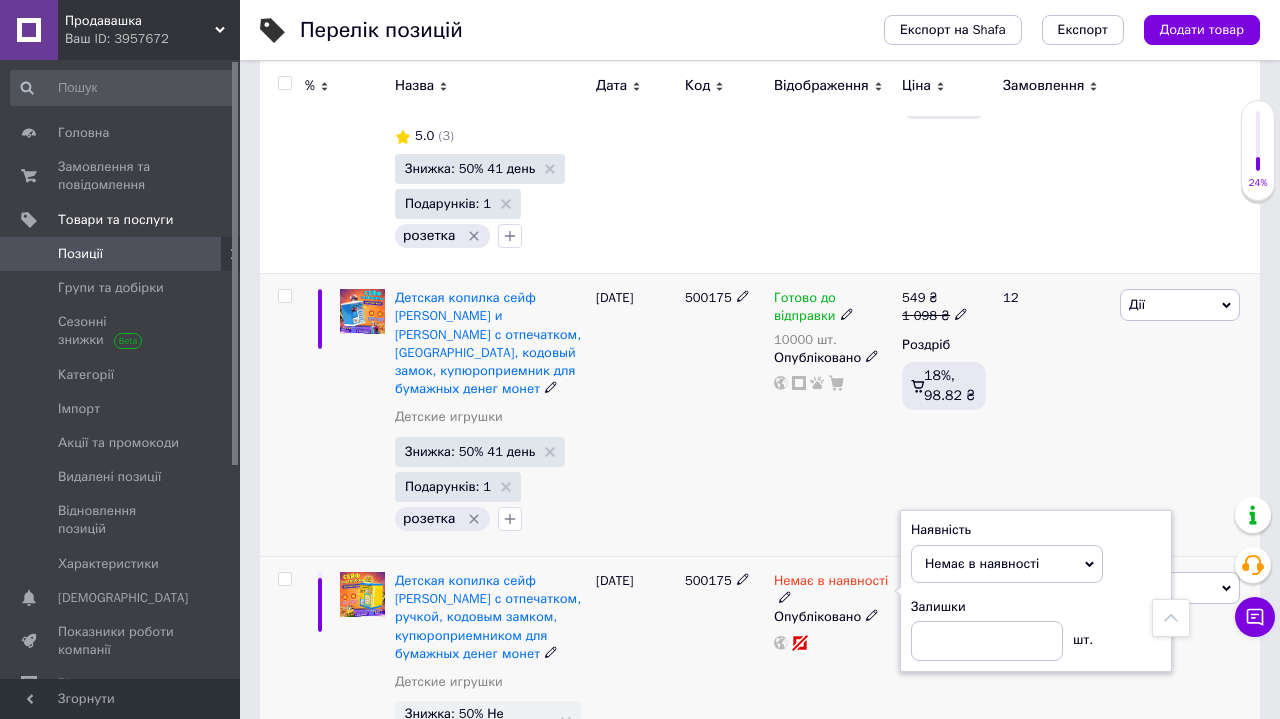 click at bounding box center (987, 641) 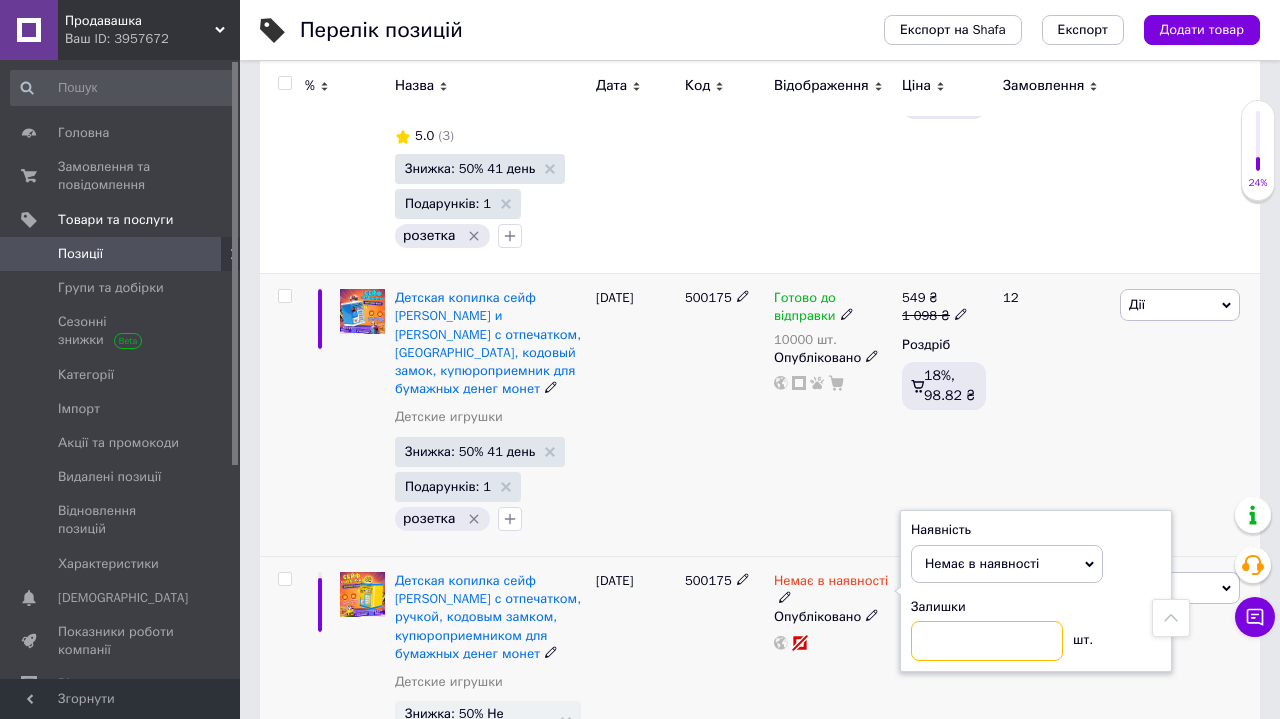 type on "0" 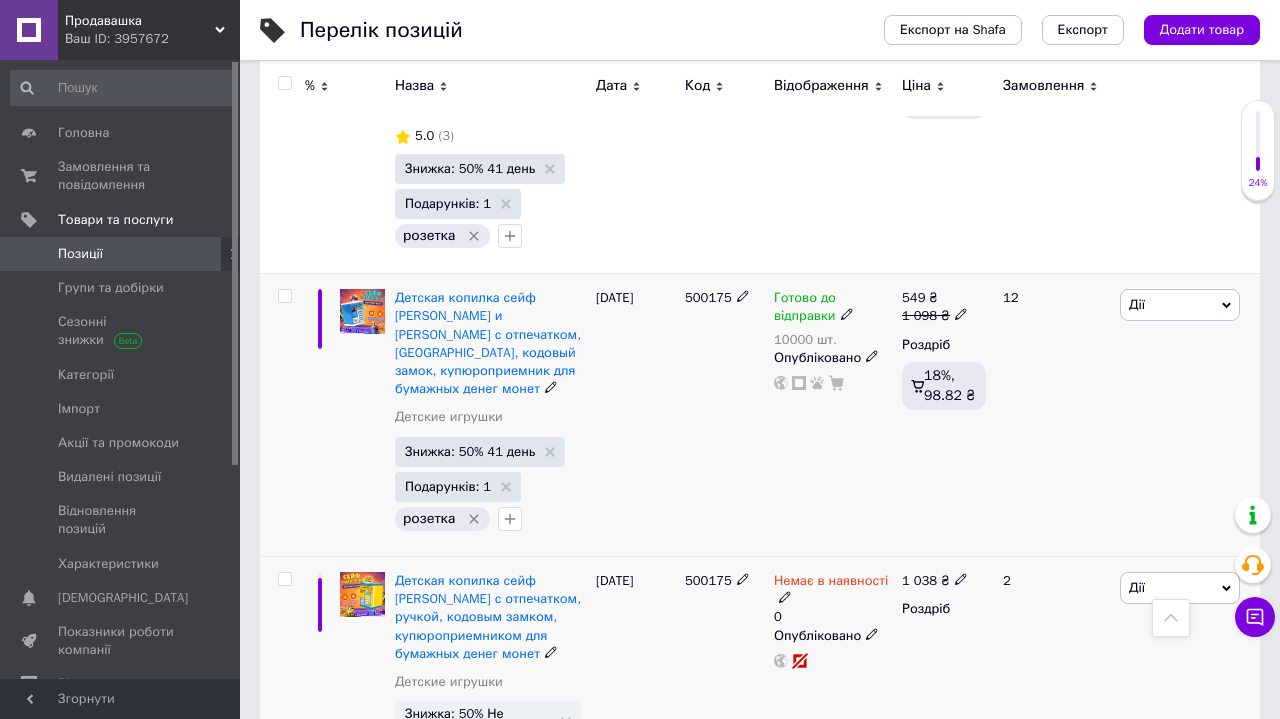 scroll, scrollTop: 24459, scrollLeft: 0, axis: vertical 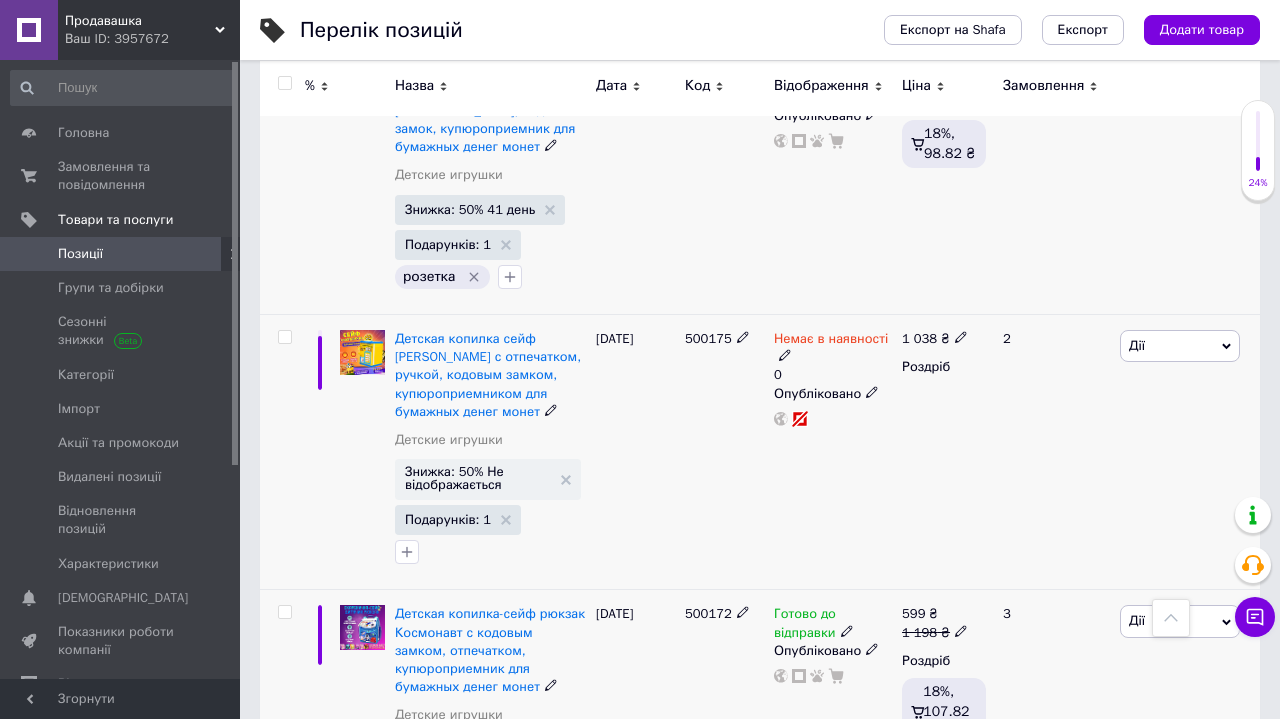 click 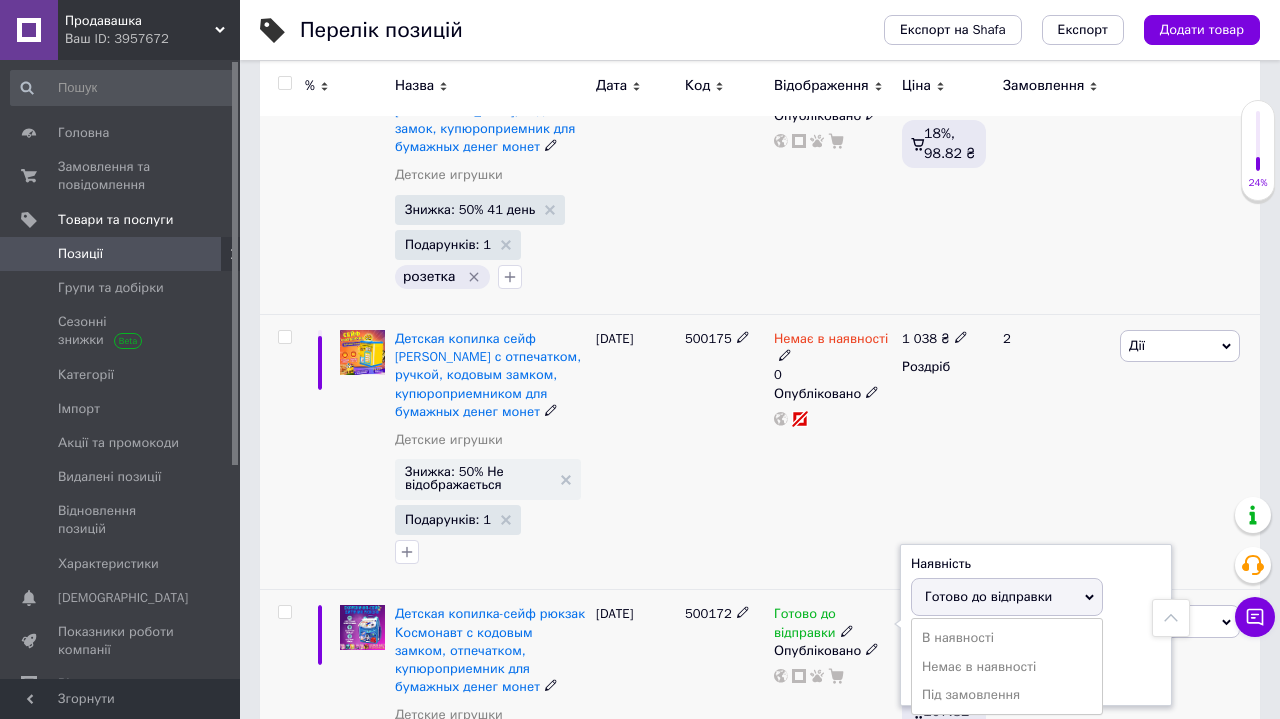 click on "Залишки шт." at bounding box center [1036, 662] 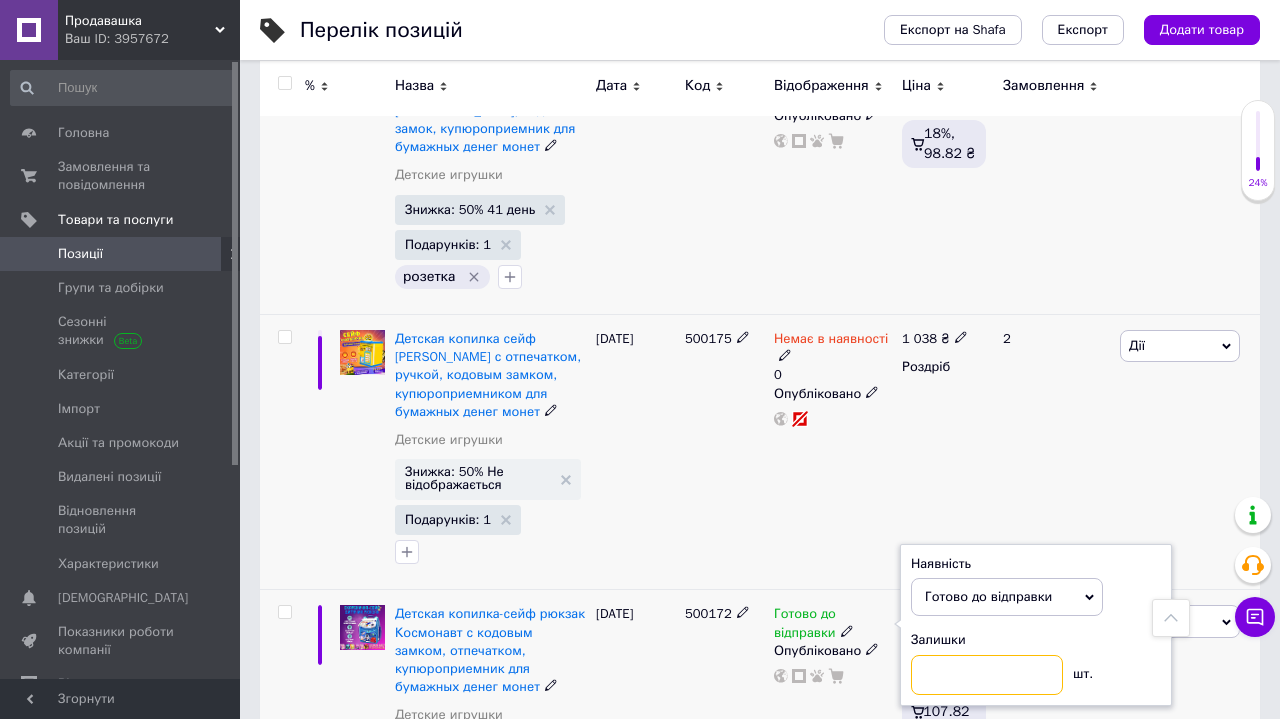 click at bounding box center (987, 675) 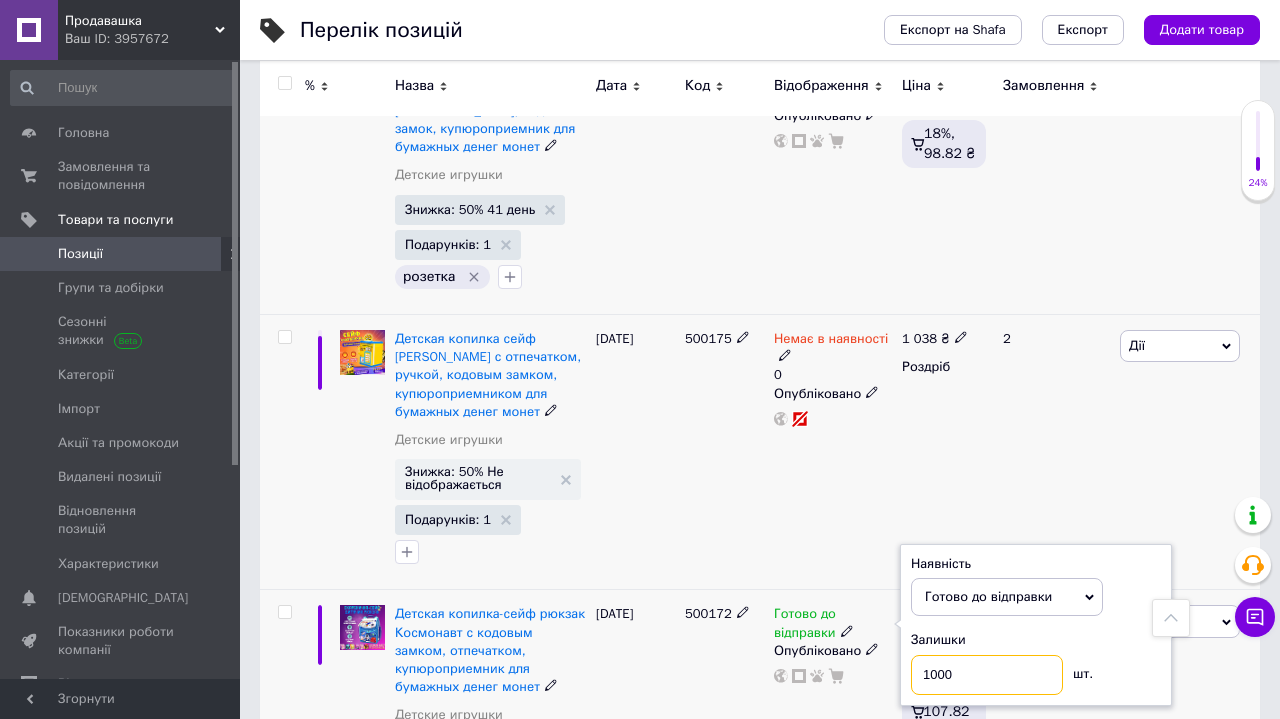 type on "10000" 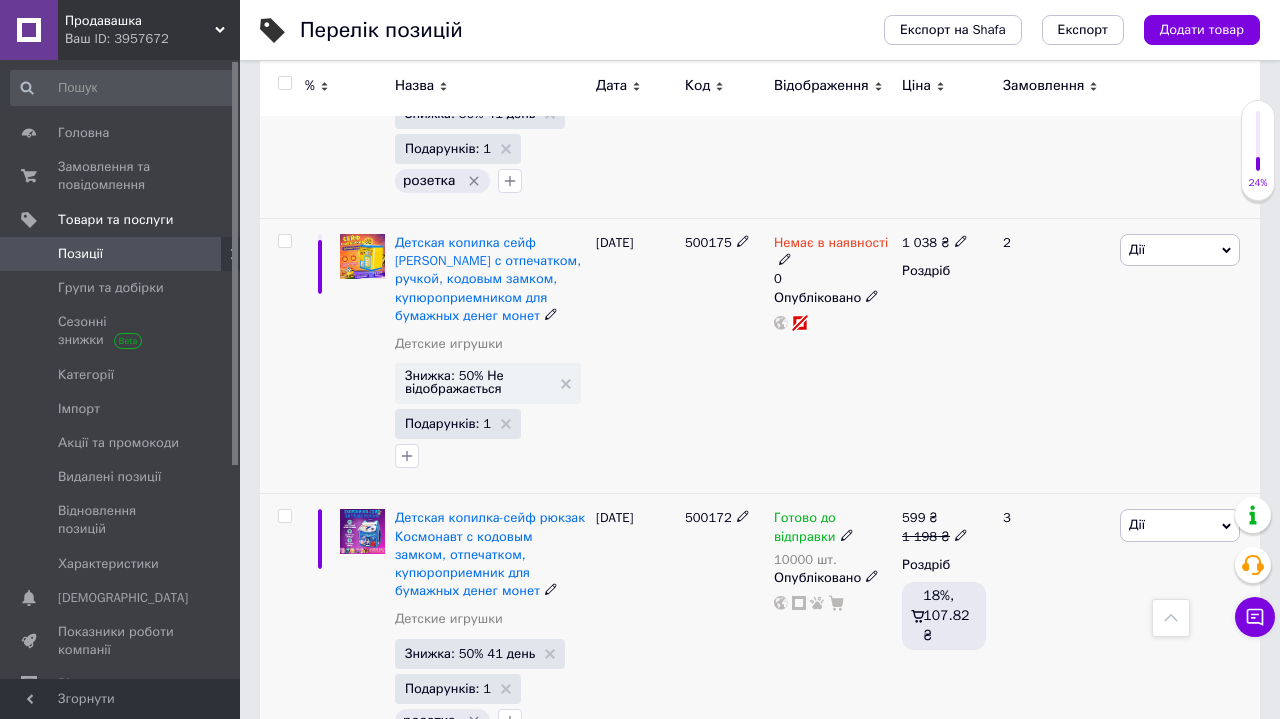 scroll, scrollTop: 24607, scrollLeft: 0, axis: vertical 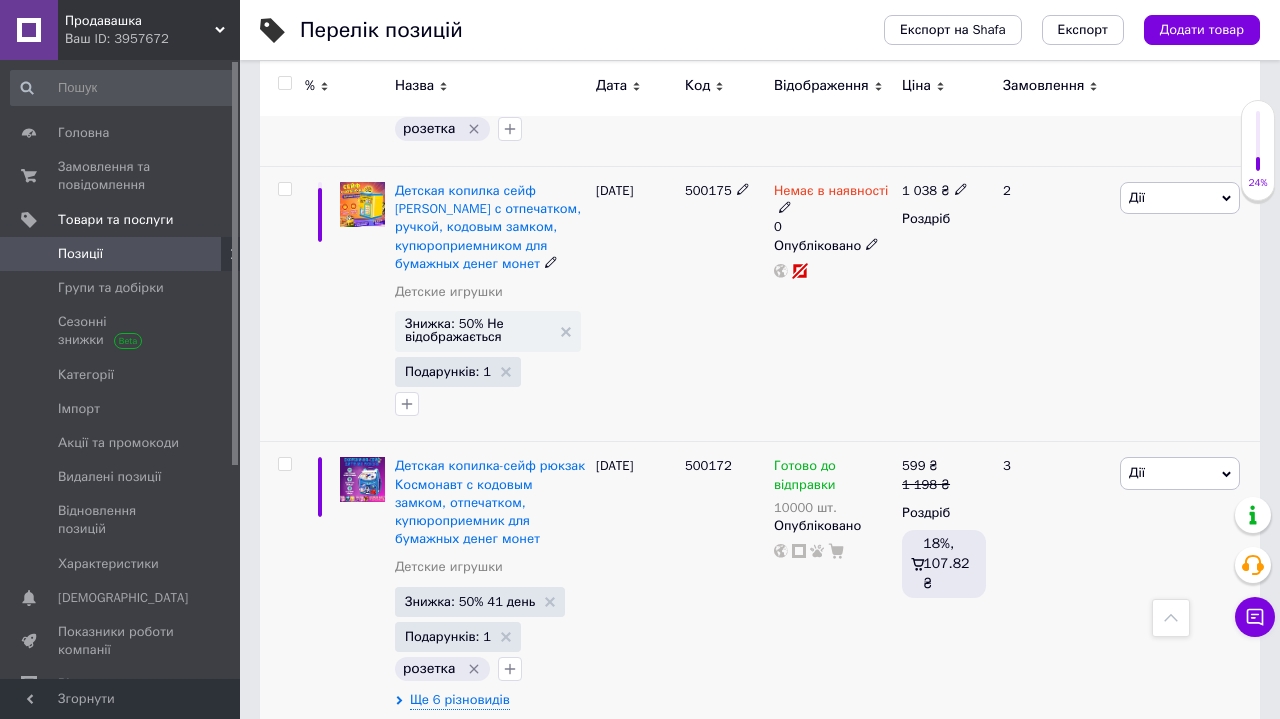 click 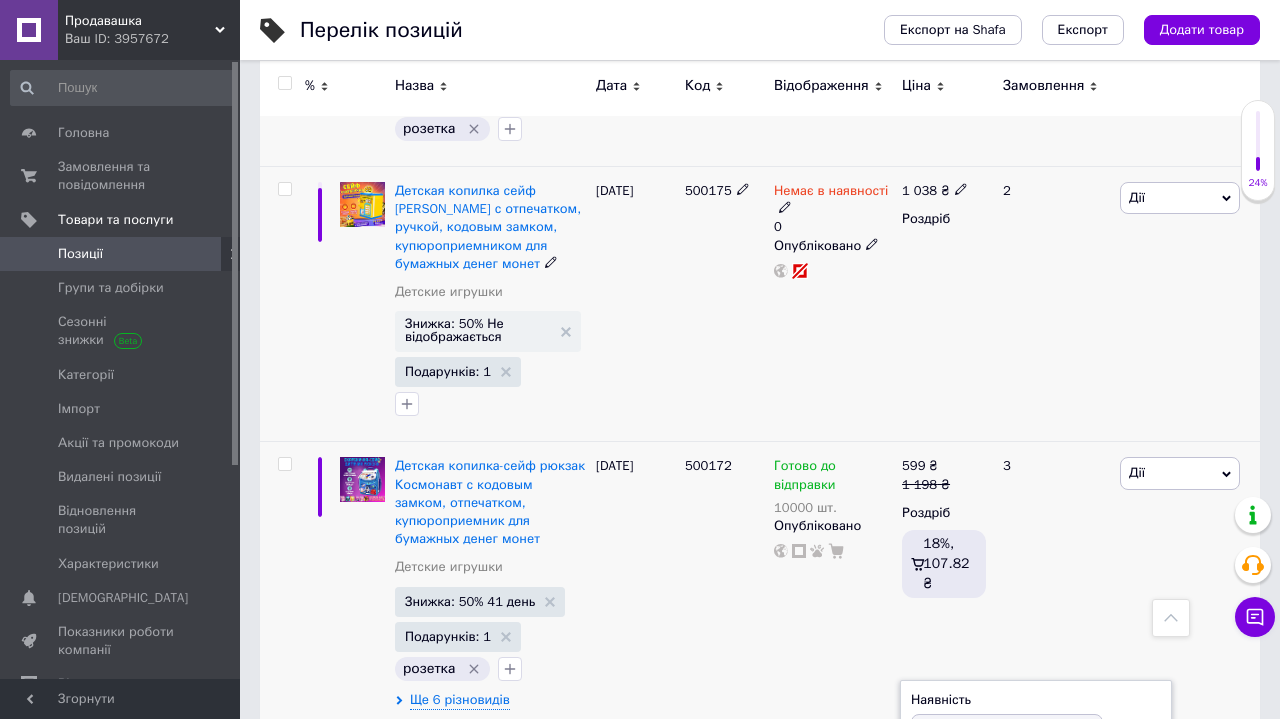 click on "Наявність [PERSON_NAME] до відправки В наявності Немає в наявності Під замовлення Залишки шт." at bounding box center [1036, 761] 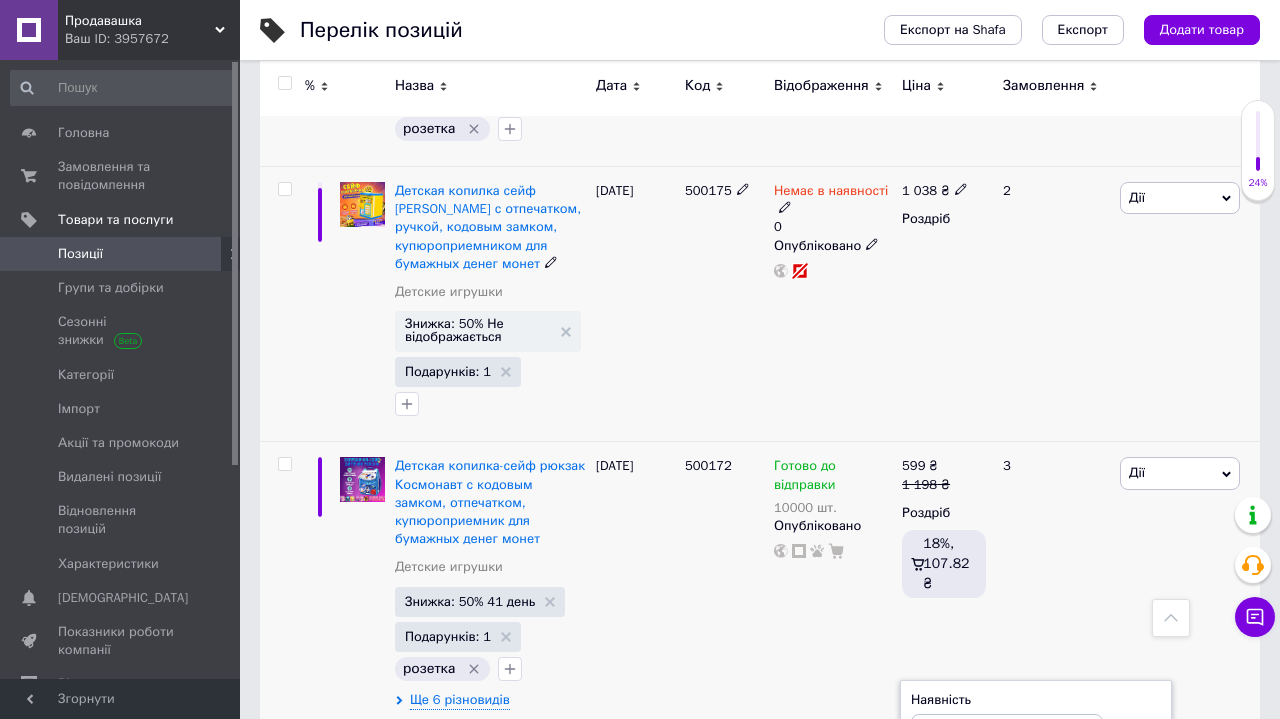click at bounding box center (987, 810) 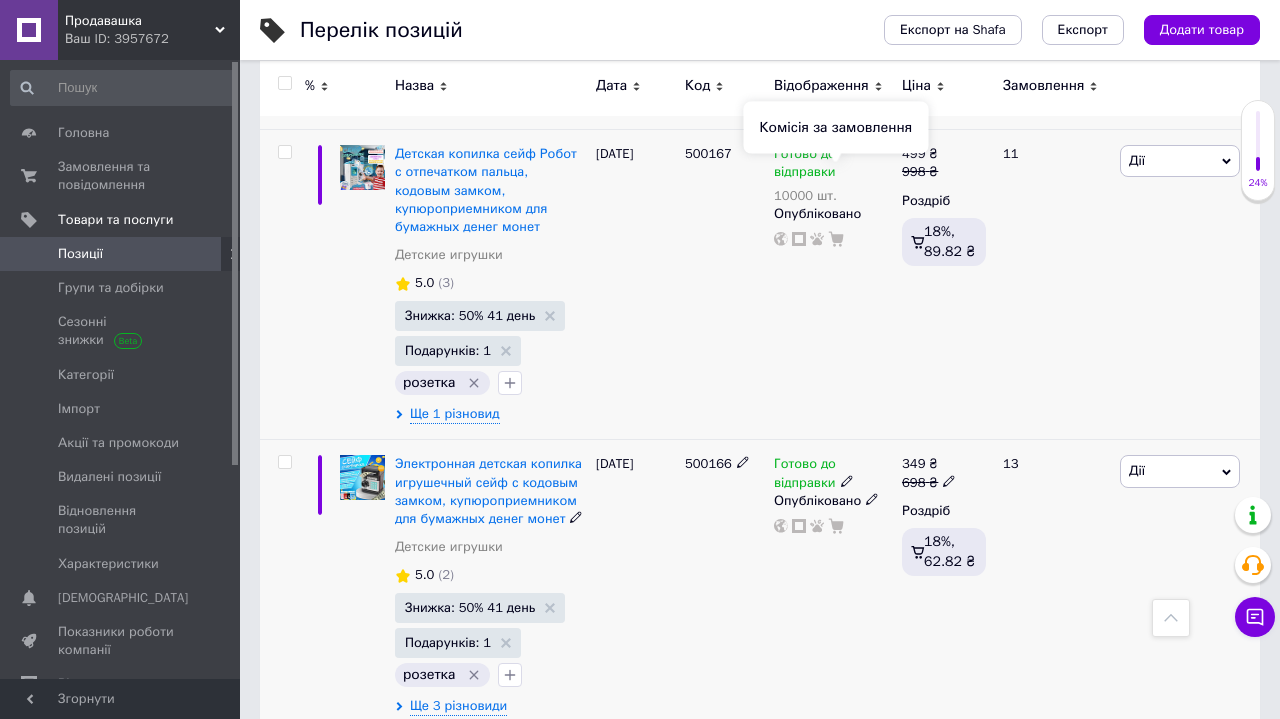 scroll, scrollTop: 25127, scrollLeft: 0, axis: vertical 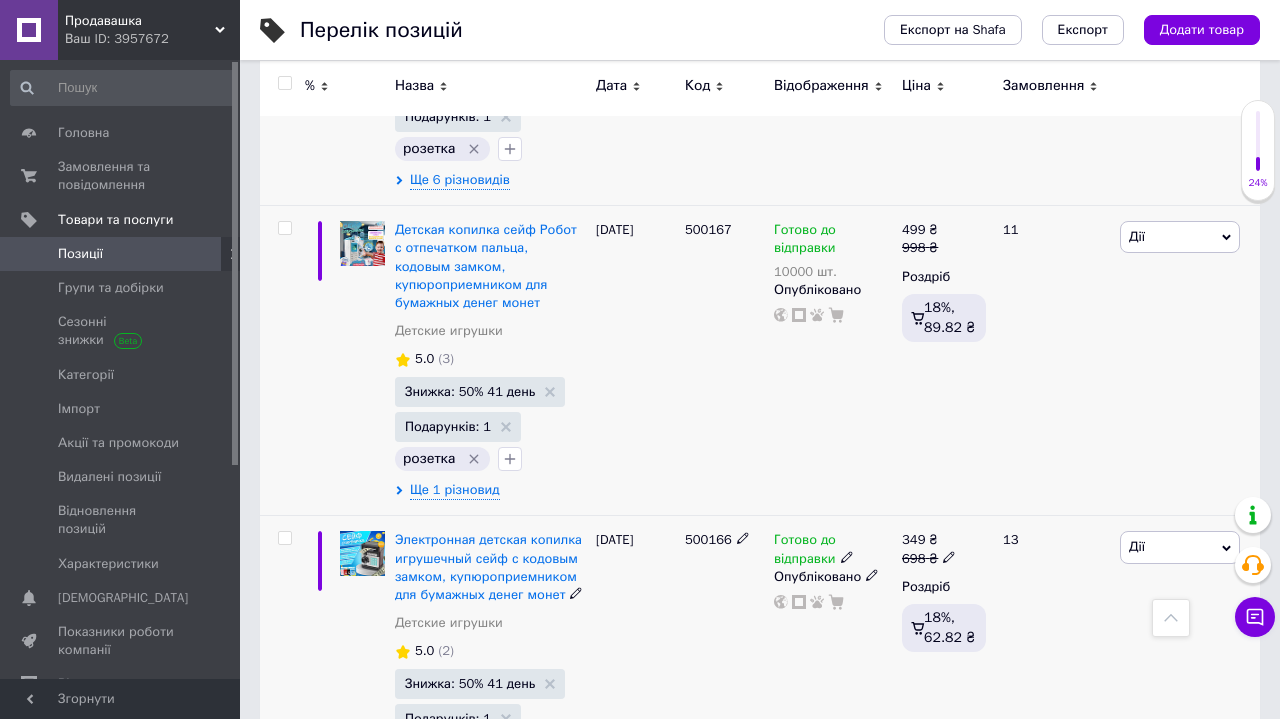 click 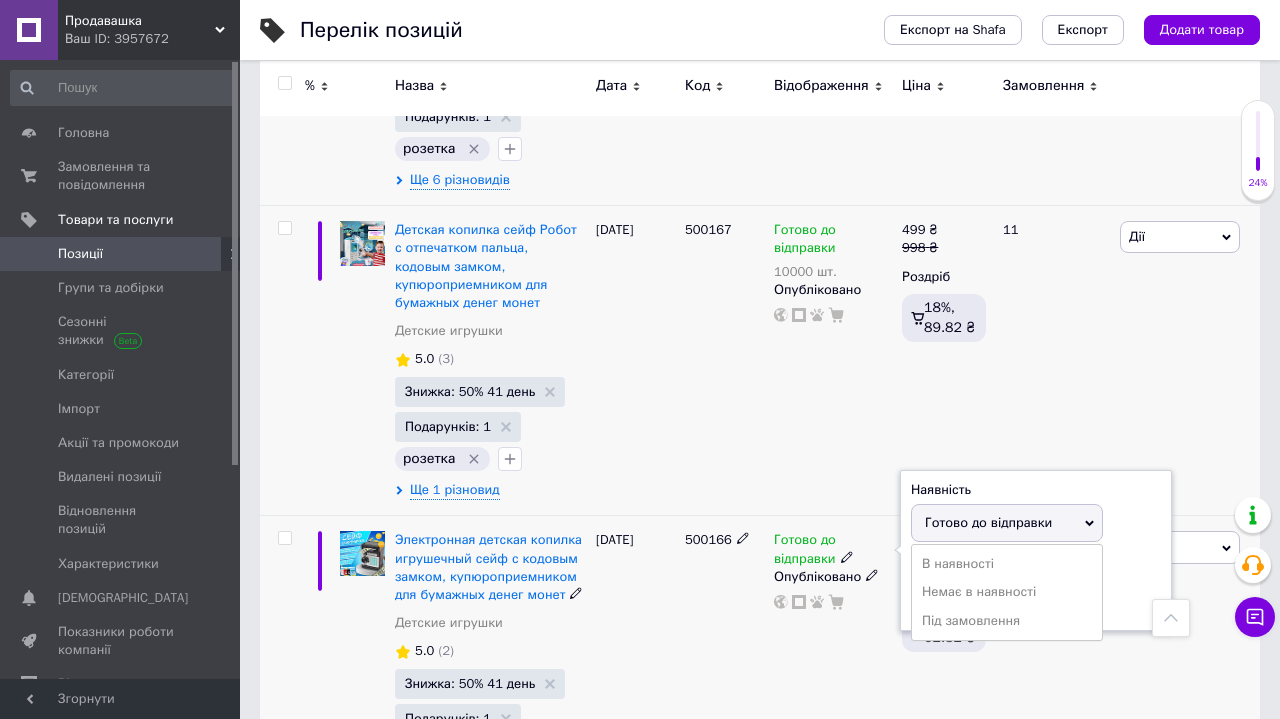 click on "Залишки" at bounding box center [1036, 566] 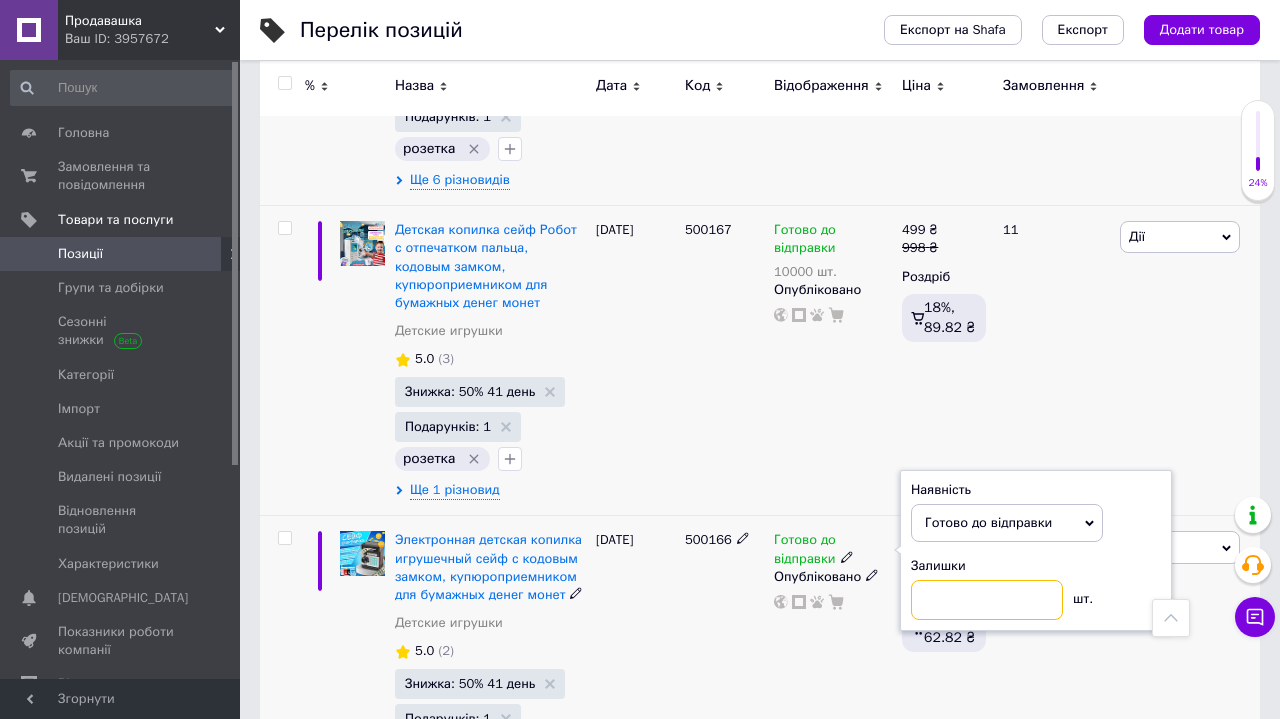 click at bounding box center [987, 600] 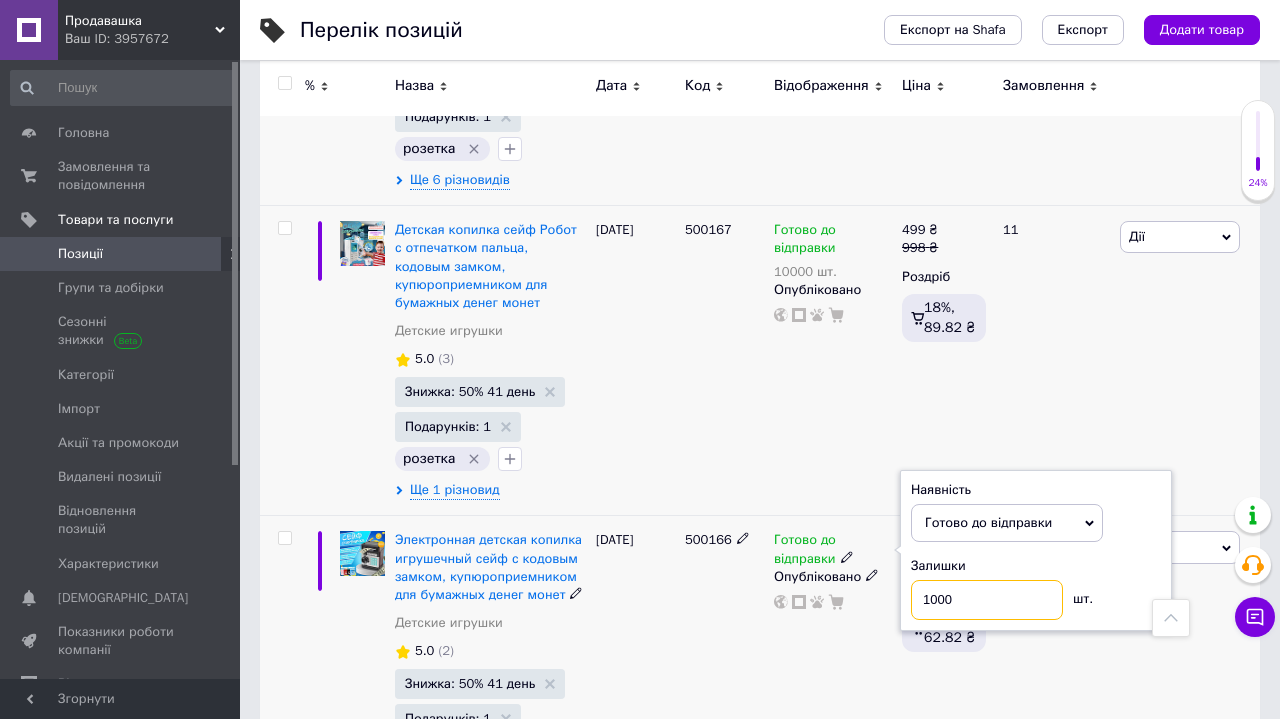 type on "10000" 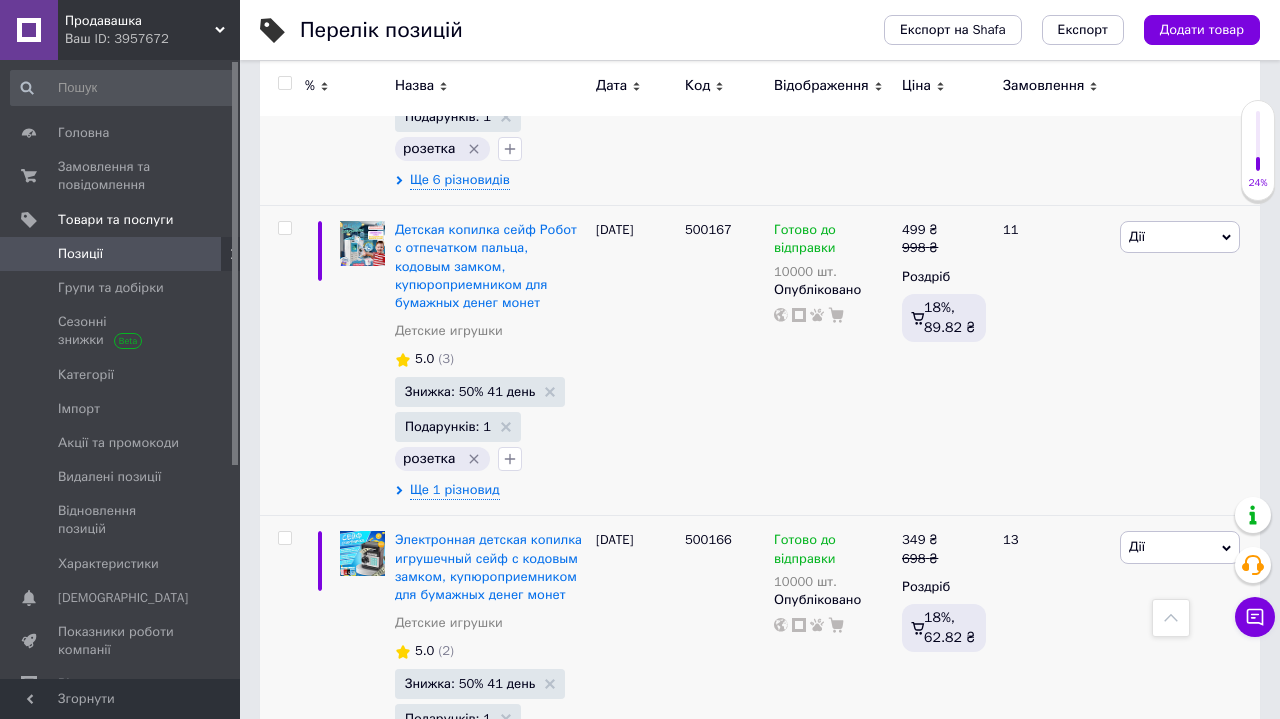 click at bounding box center [847, 848] 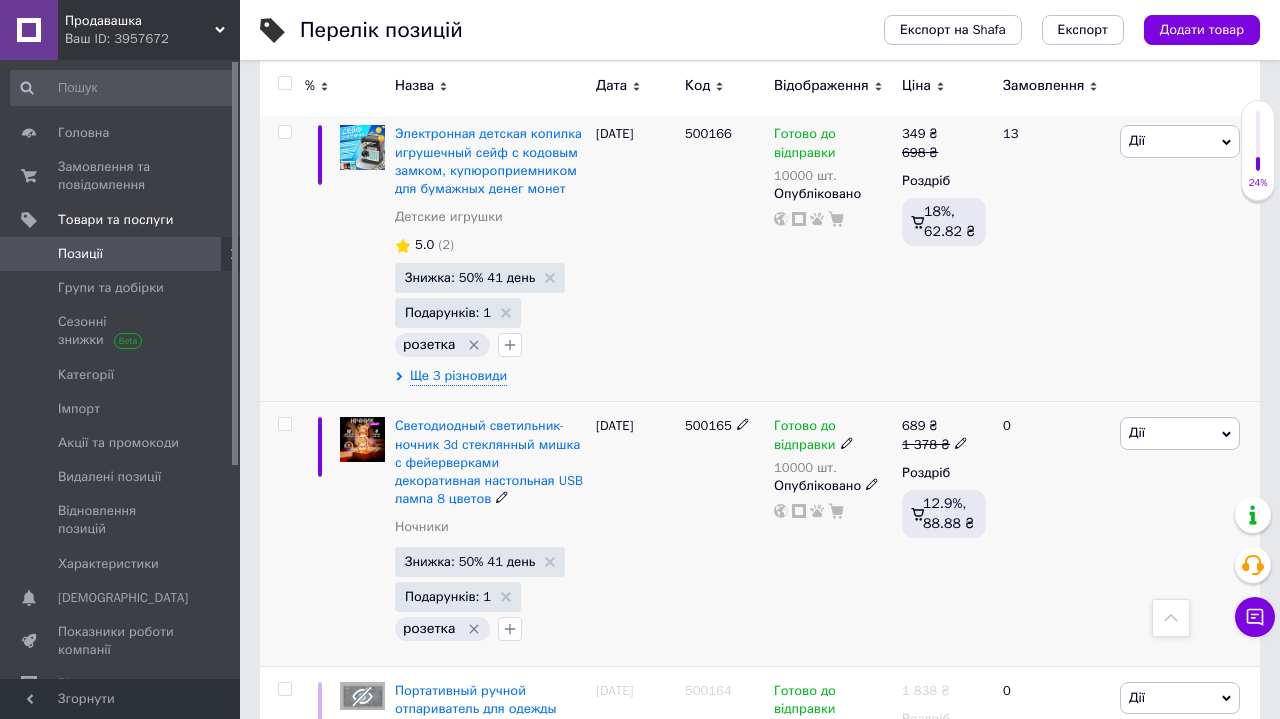 scroll, scrollTop: 25554, scrollLeft: 0, axis: vertical 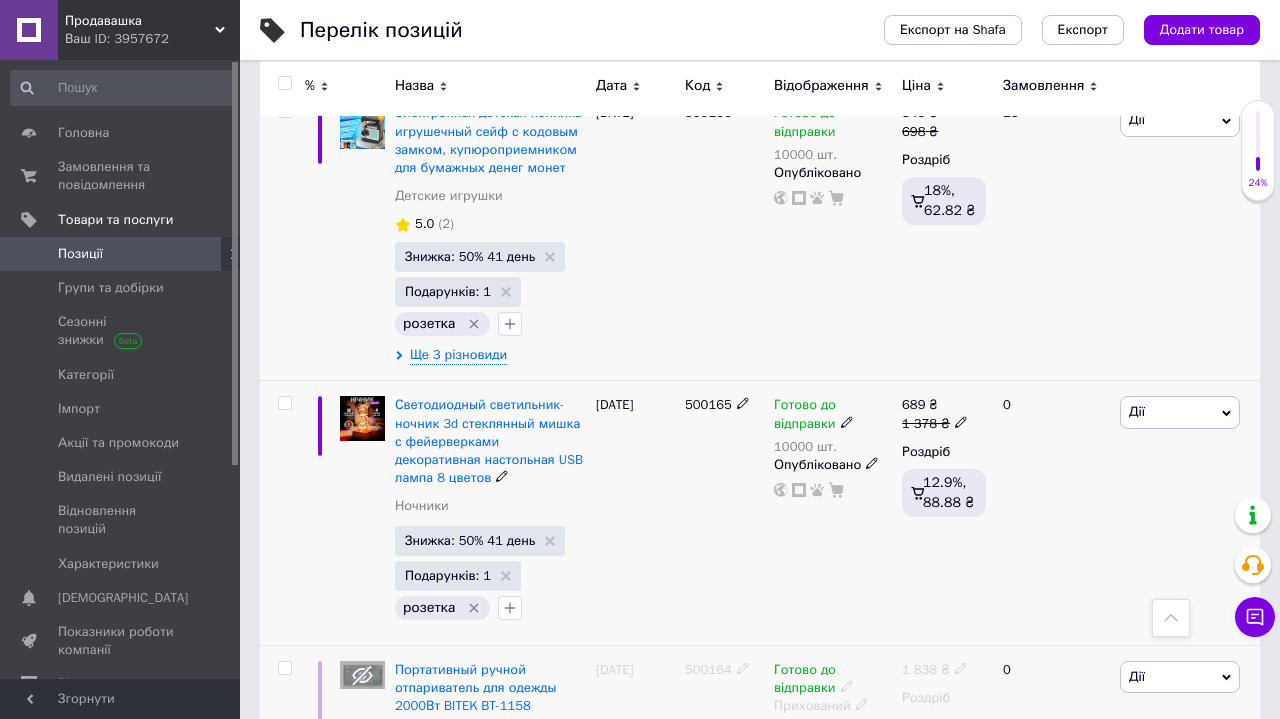 click 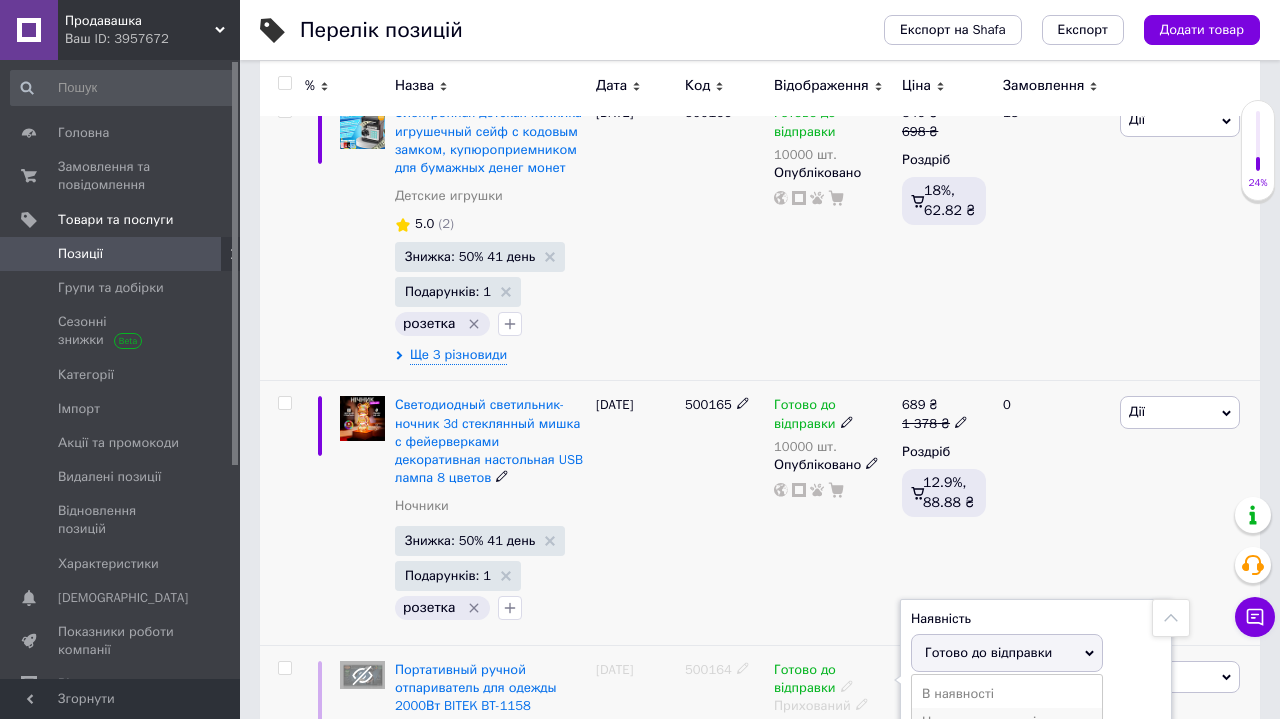 click on "Немає в наявності" at bounding box center (1007, 722) 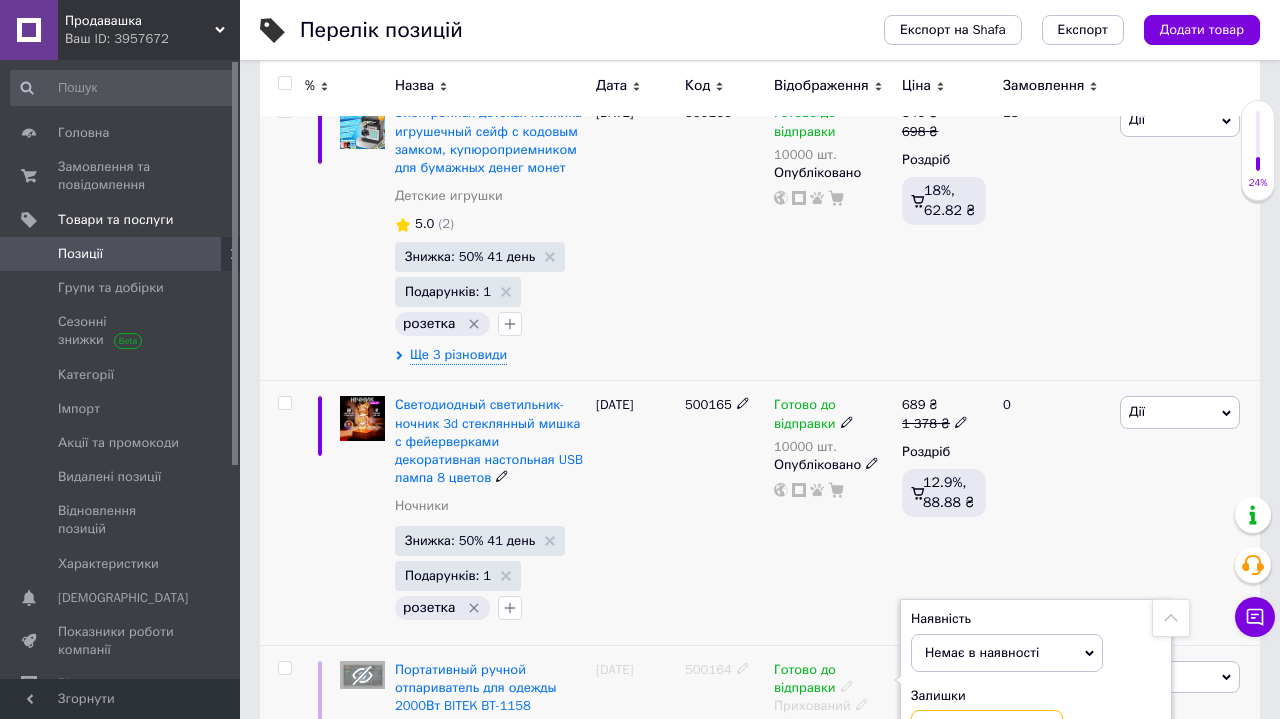 click at bounding box center (987, 730) 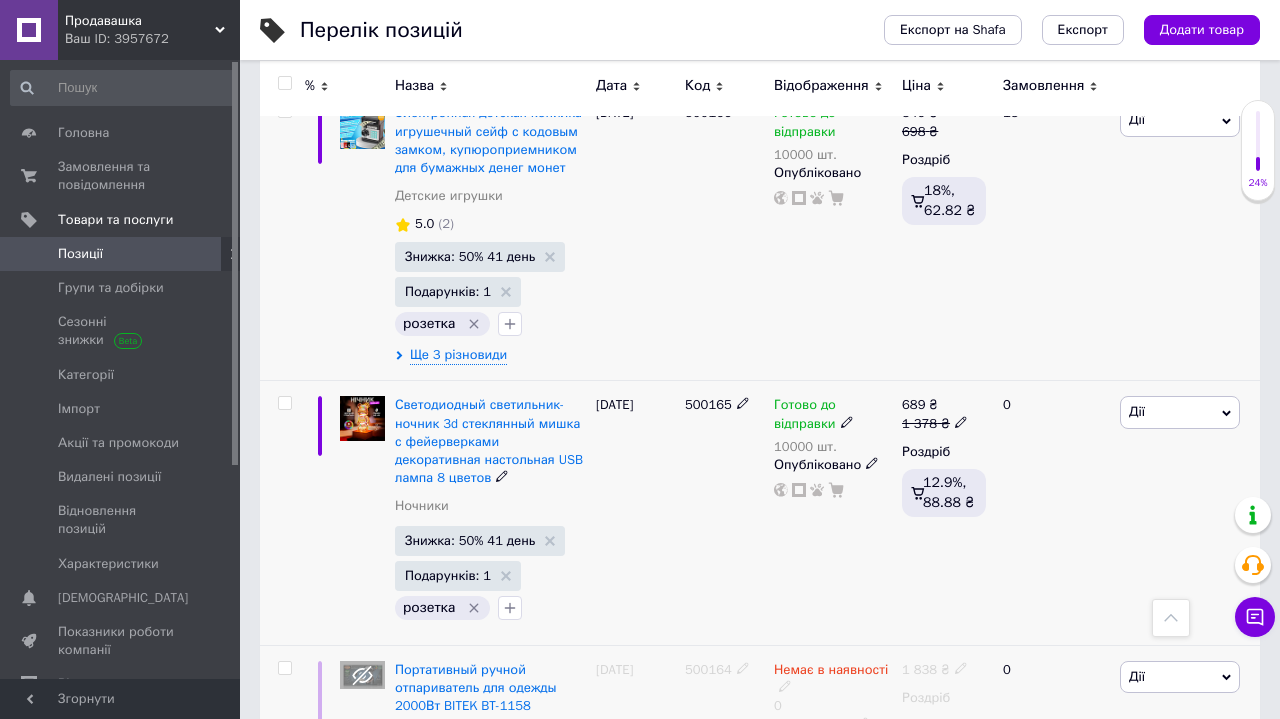 scroll, scrollTop: 25817, scrollLeft: 0, axis: vertical 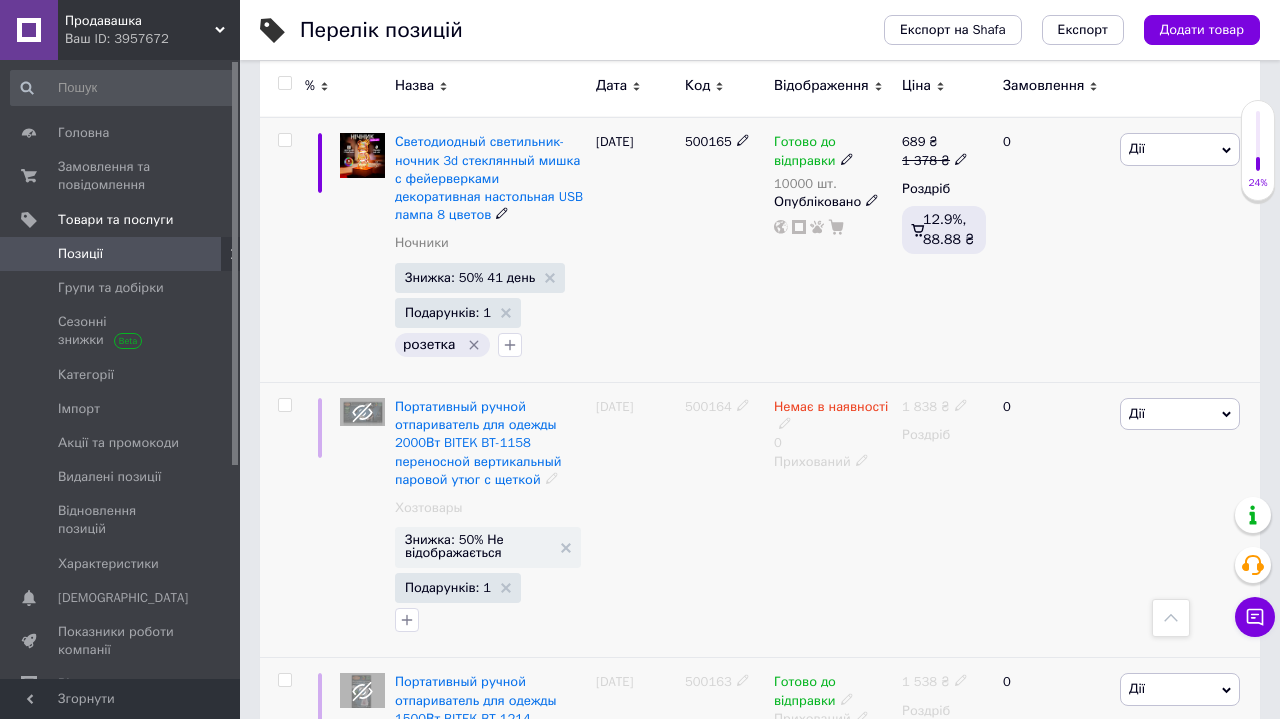 click 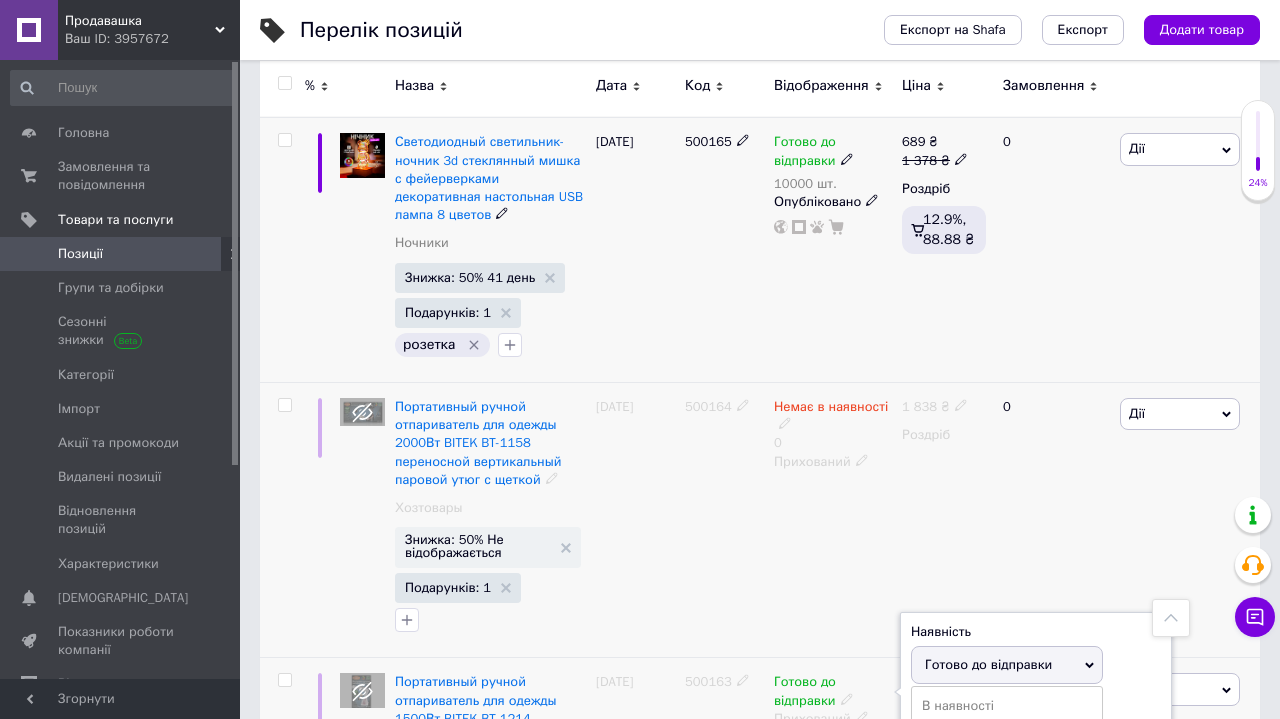 click on "Немає в наявності" at bounding box center (1007, 735) 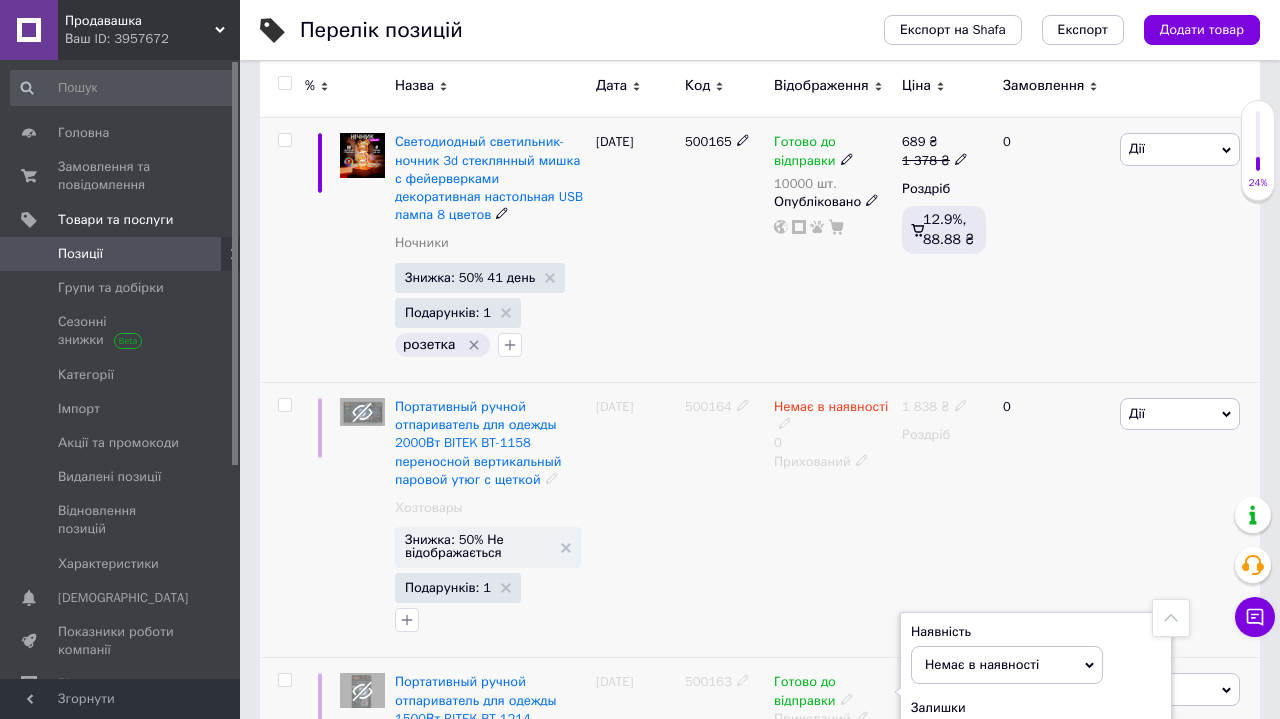 click at bounding box center (987, 743) 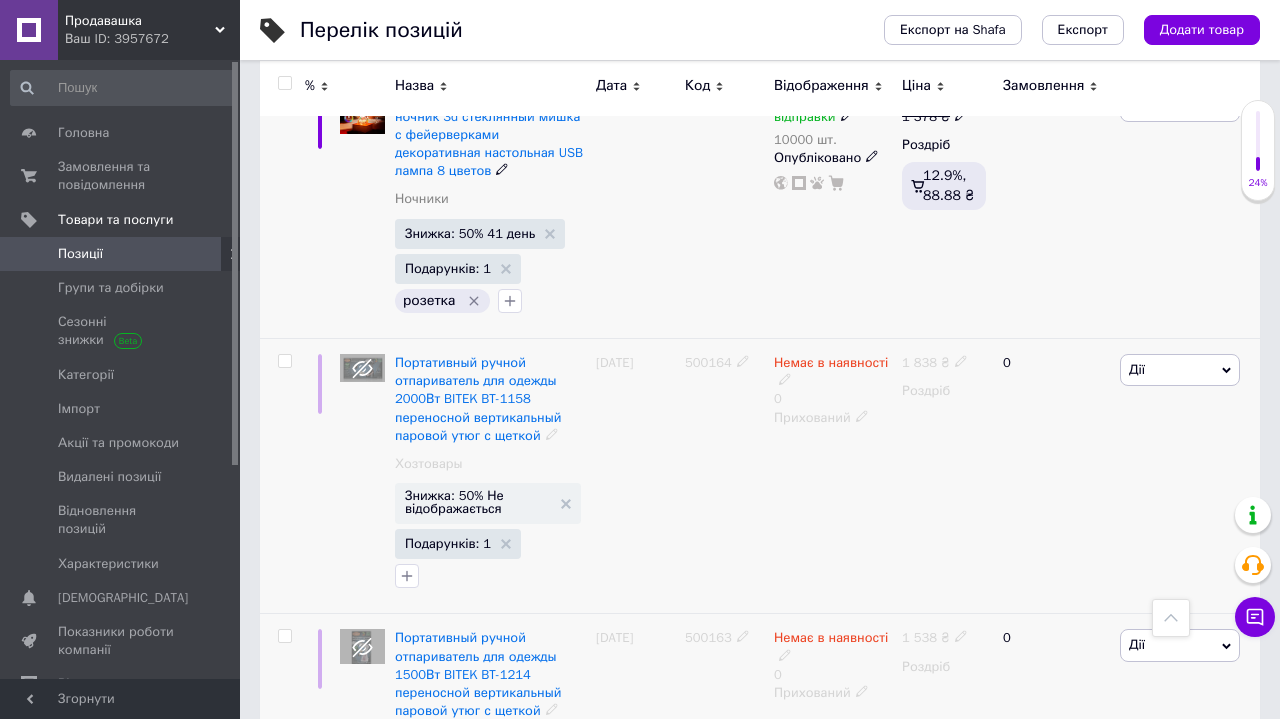 scroll, scrollTop: 25954, scrollLeft: 0, axis: vertical 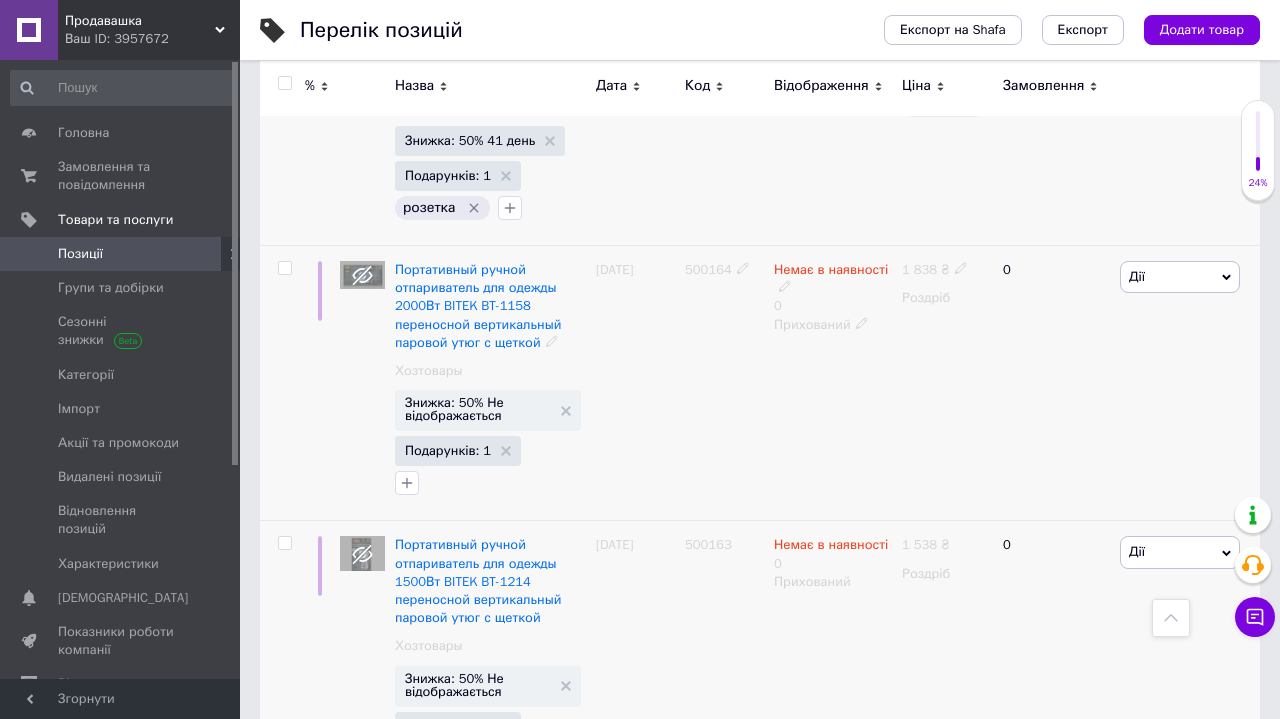 click 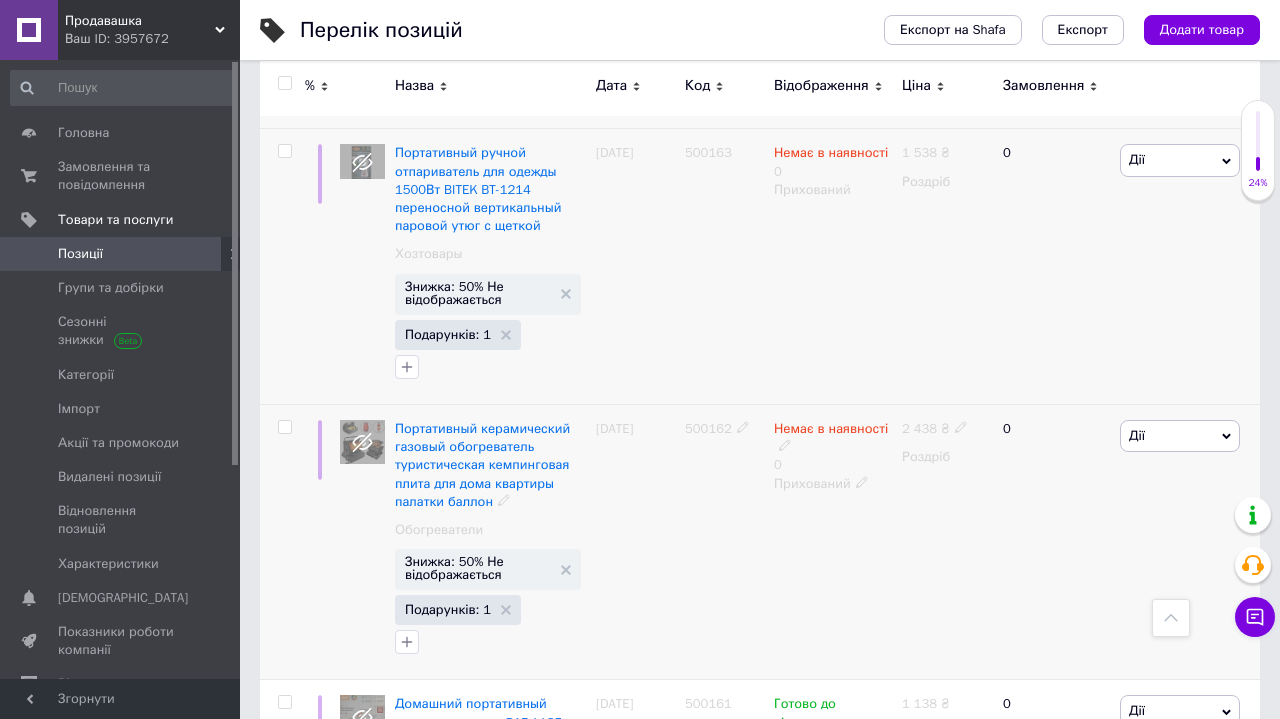 scroll, scrollTop: 26389, scrollLeft: 0, axis: vertical 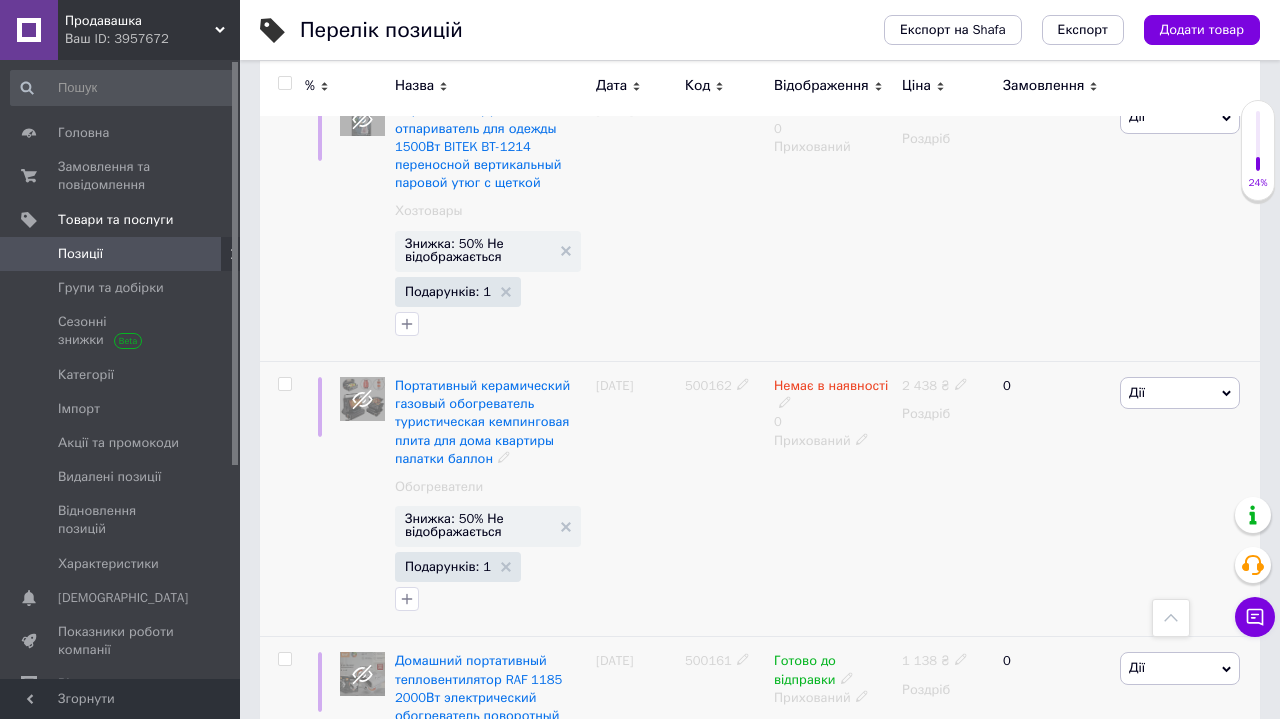click 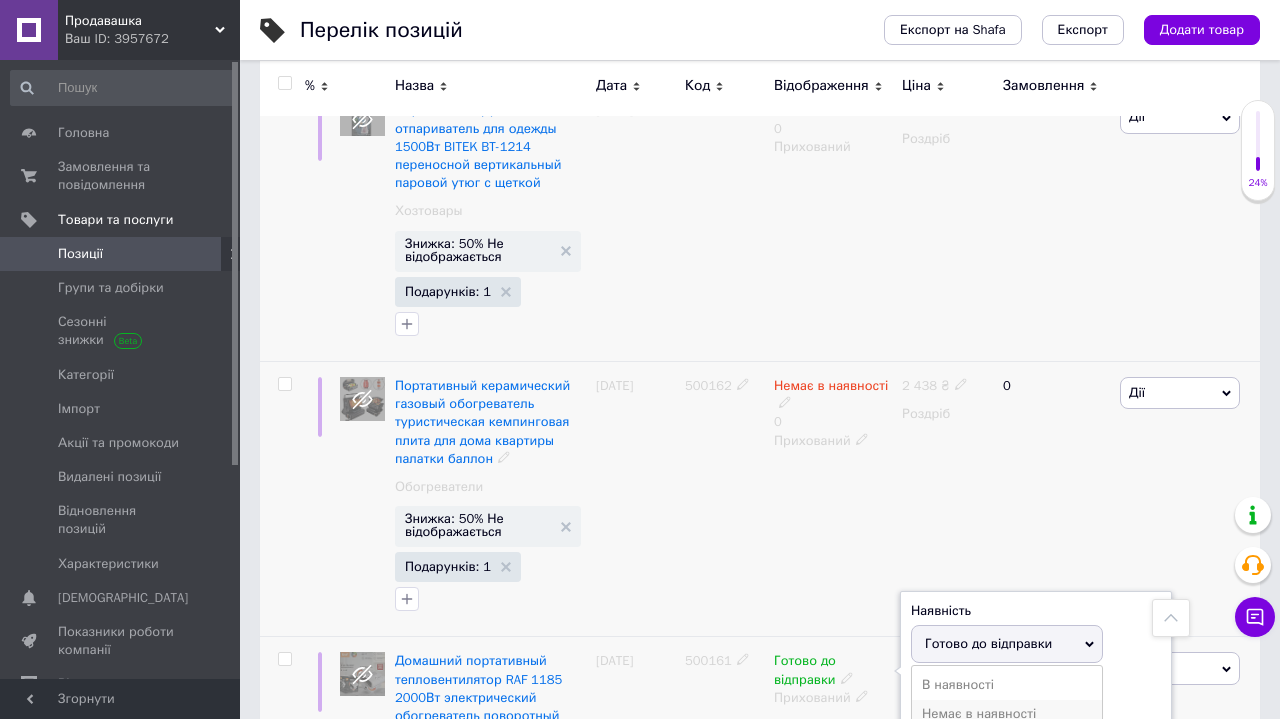 click on "Немає в наявності" at bounding box center (1007, 714) 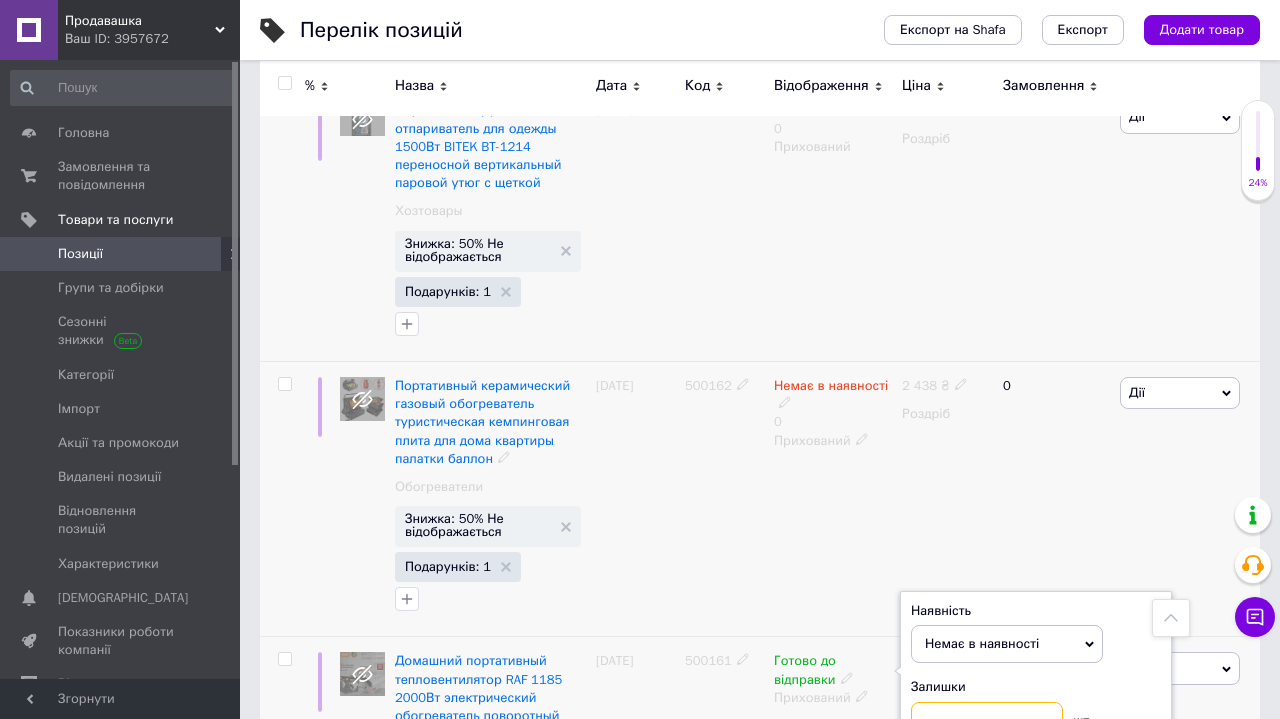 click at bounding box center (987, 722) 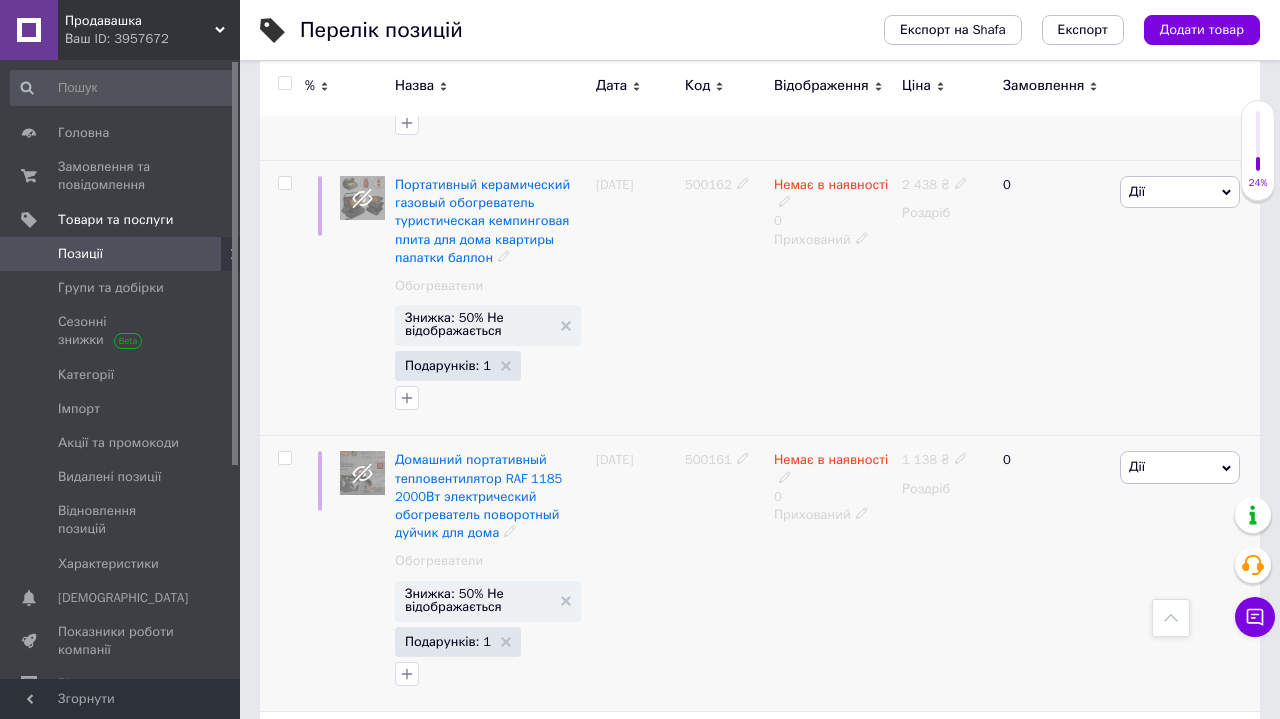 scroll, scrollTop: 26665, scrollLeft: 0, axis: vertical 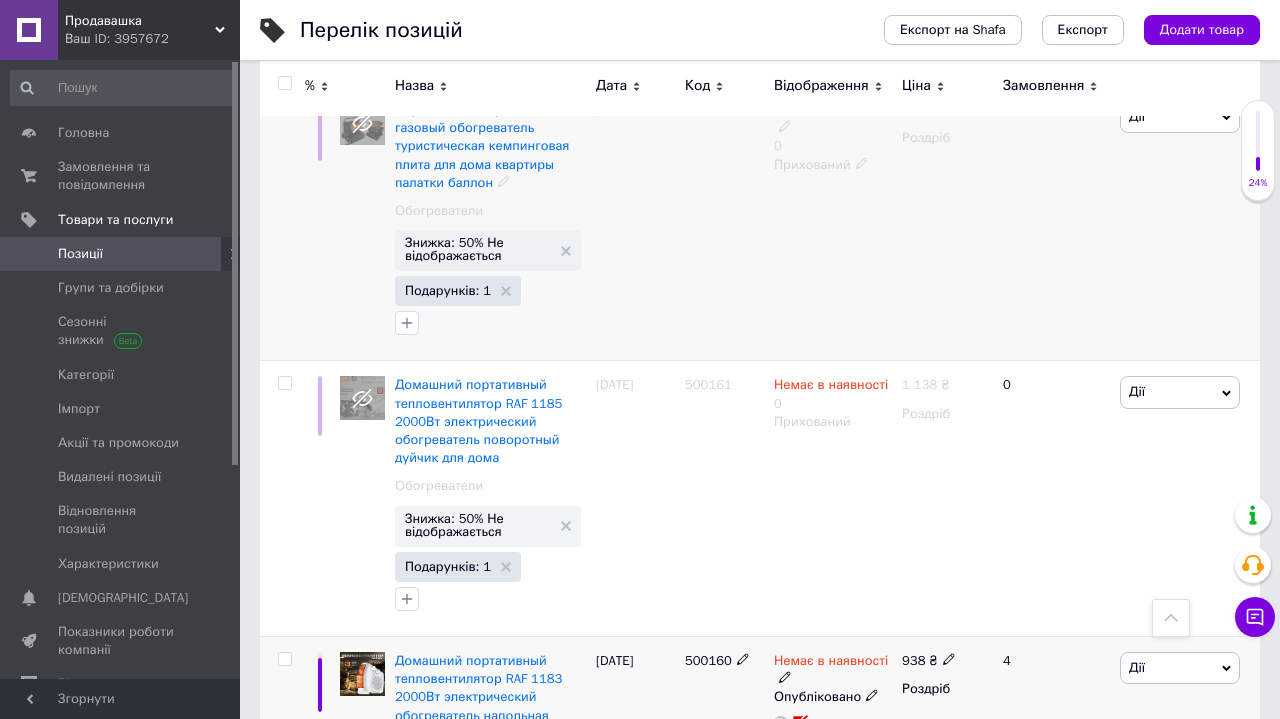 click 